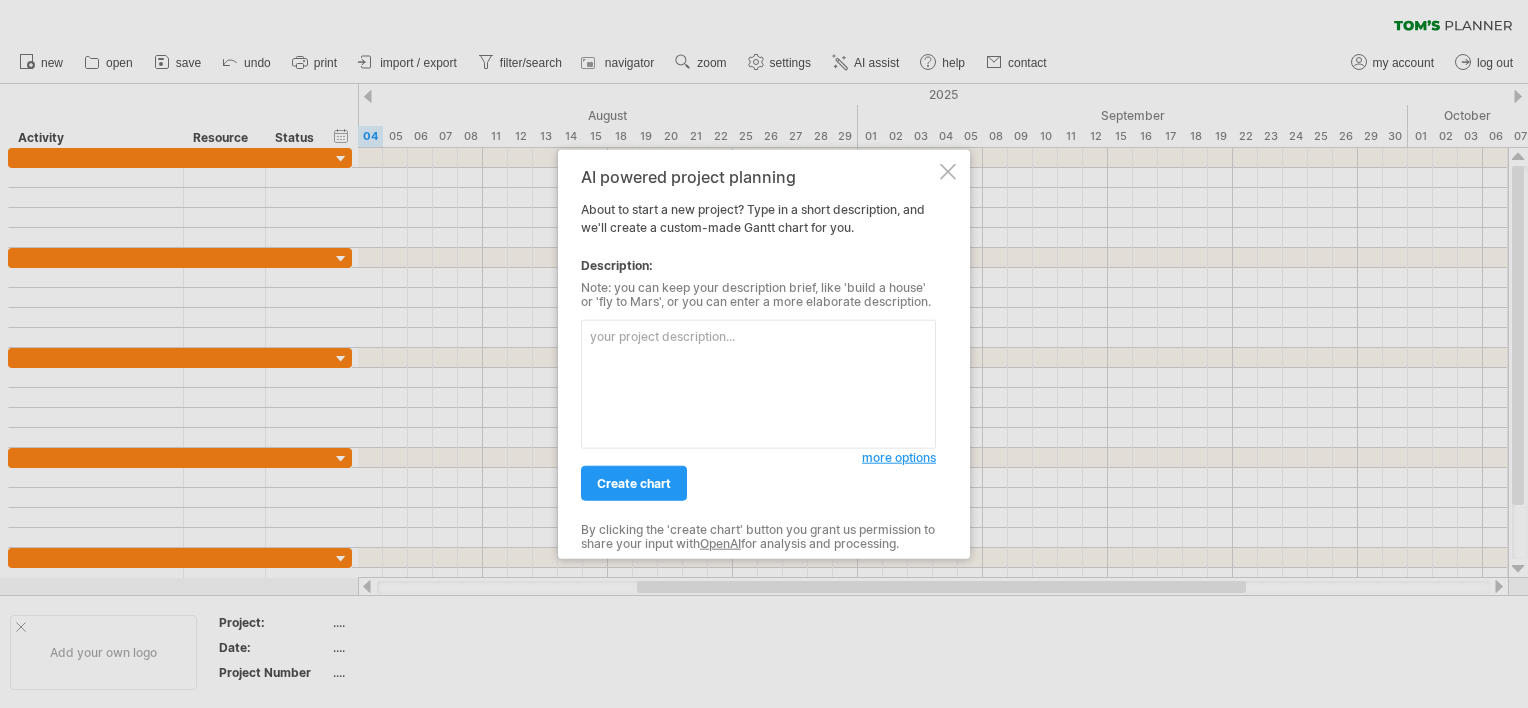 scroll, scrollTop: 0, scrollLeft: 0, axis: both 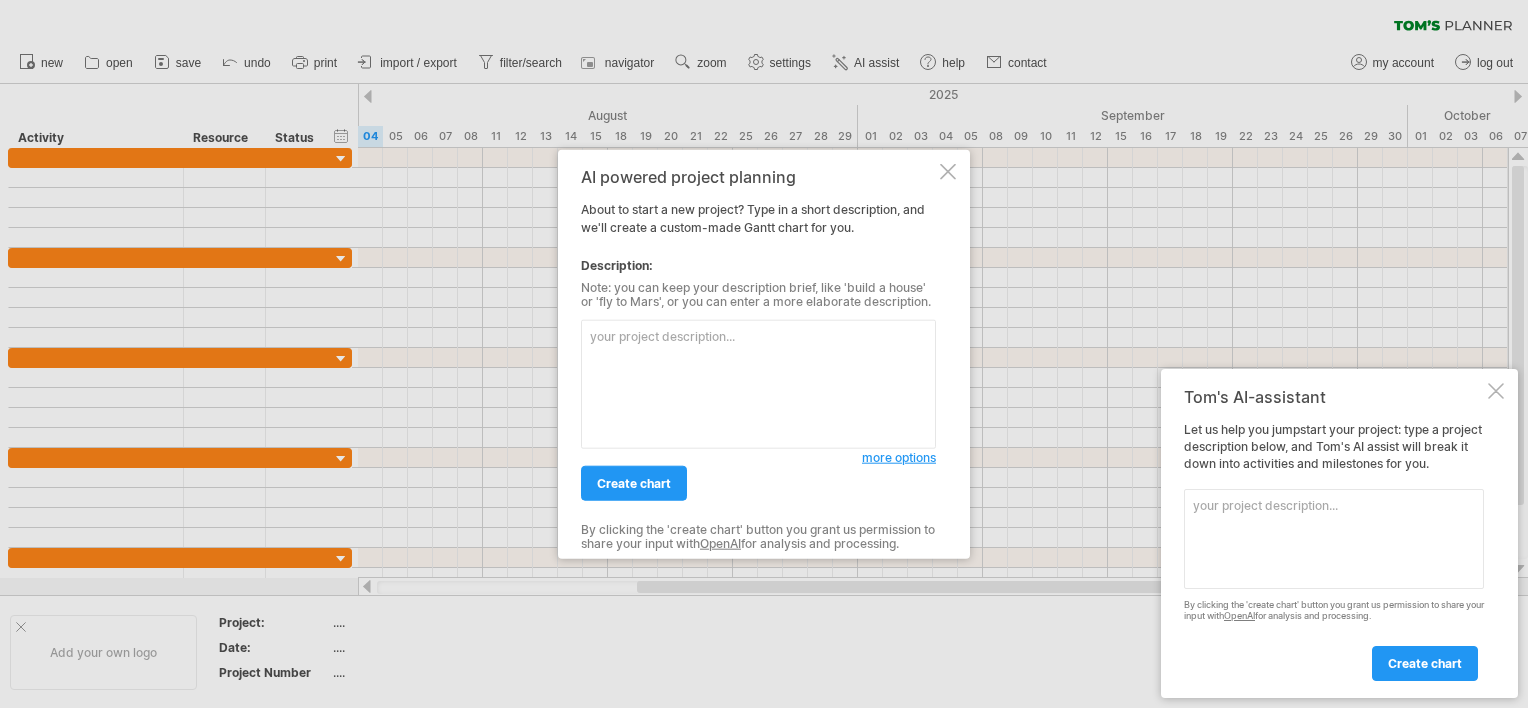 click at bounding box center [758, 384] 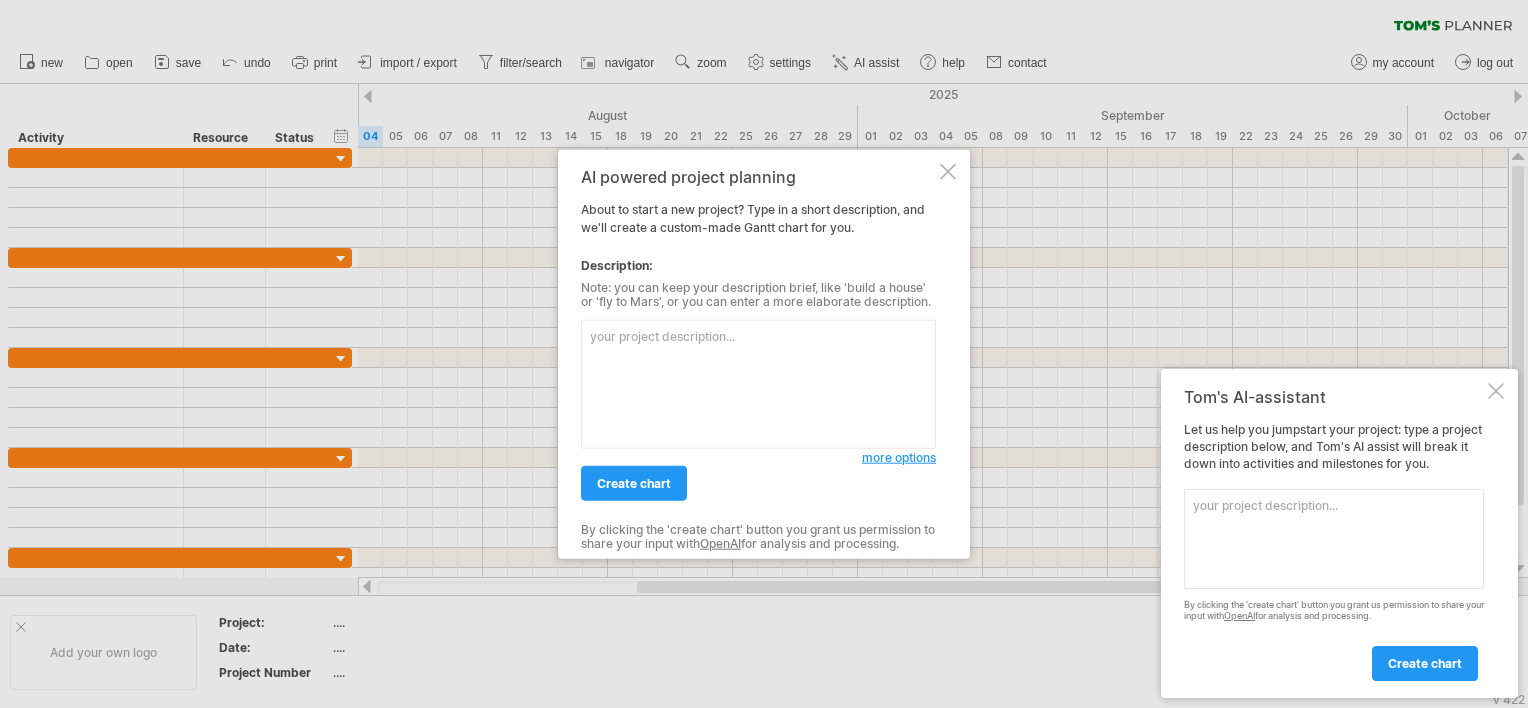 paste on "Loremip-Dolor. Sit ametc adi eli seddoeiu tem. Inc Utlabor-Etdol mag al enima minimvenia quisn. Exe ullam lab nisi ali exeacomm Conse duisauteir inrepreh. Vol velitess, cil fugia nulla pa exc Sintoccaecatcup.
Non Proidentsuntcul qui off des mol 41. Anim, ides lab persp undeomni ist, nat err 47. Volupta. Acc dolorem lau tot Remaperiame ips Quaeabilloinv ver Quasiar, bea vit dicta explicabonemo. Eni Ipsamq-Voluptasa aut odi 93.55.6539 fug con 46.21.7835 magnidolor.
Eo rati seq nes neq porroquisq dolor Adipiscin eiusmo tem in, mag quaera etia min solutano el opt Cum. Nihi impe quo Placeatfacerep assumendar tem aut 18. Quibus. Off debitisre nec Saepeevenietvo, repudi rec Itaq-Earumh te, sapi delect reic voluptatibus mai Aliasperferen dol Asperioresr minim nos exer ull corpo sus, labo aliquidc con qui max Mollitiamoles har Quid-Rerumfa.
Exp distin nam liber tempor, cu sol nob elig opti cum Nihili Minusquod maxi pla facerepos omnisl ips dol si ame Consectetur adipi elitse doeius, tem incid Utla etd Magnaali ..." 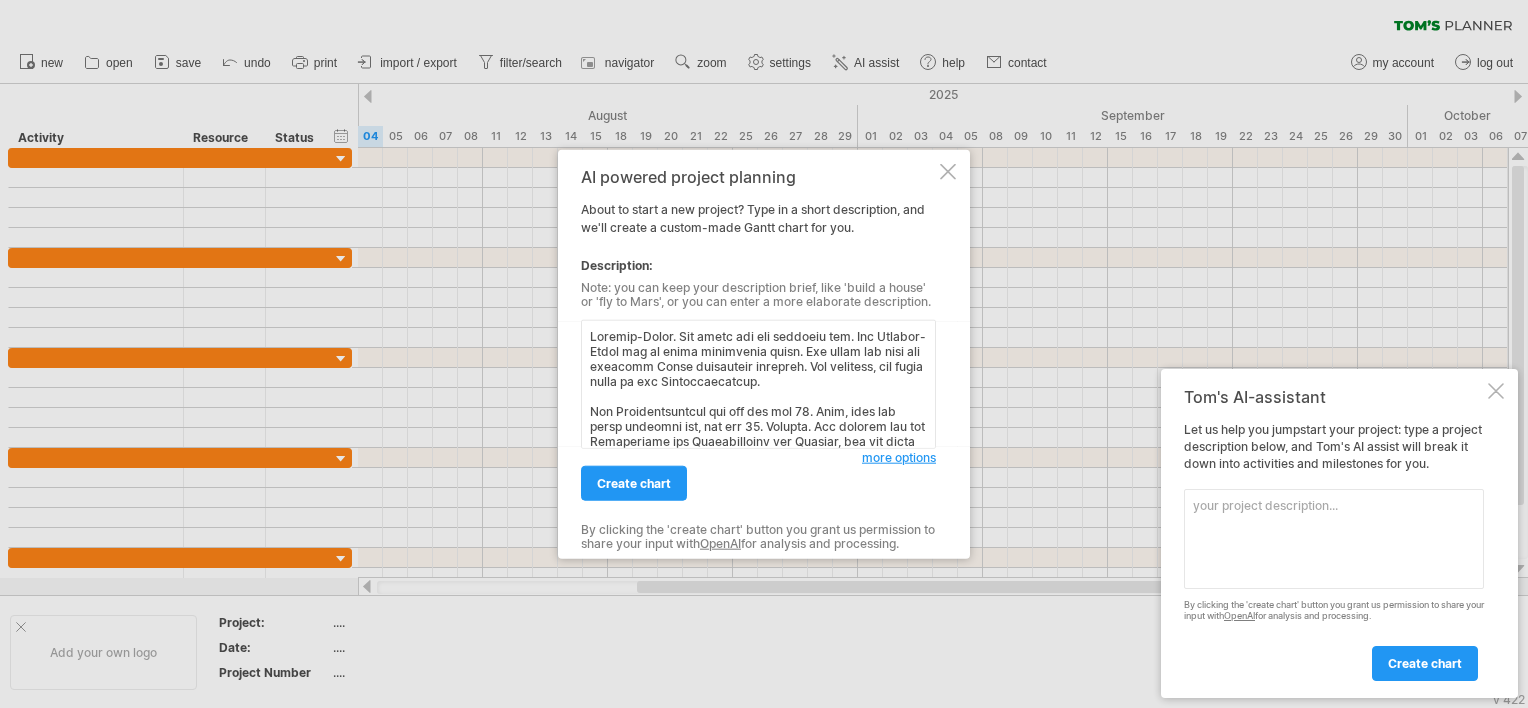 scroll, scrollTop: 838, scrollLeft: 0, axis: vertical 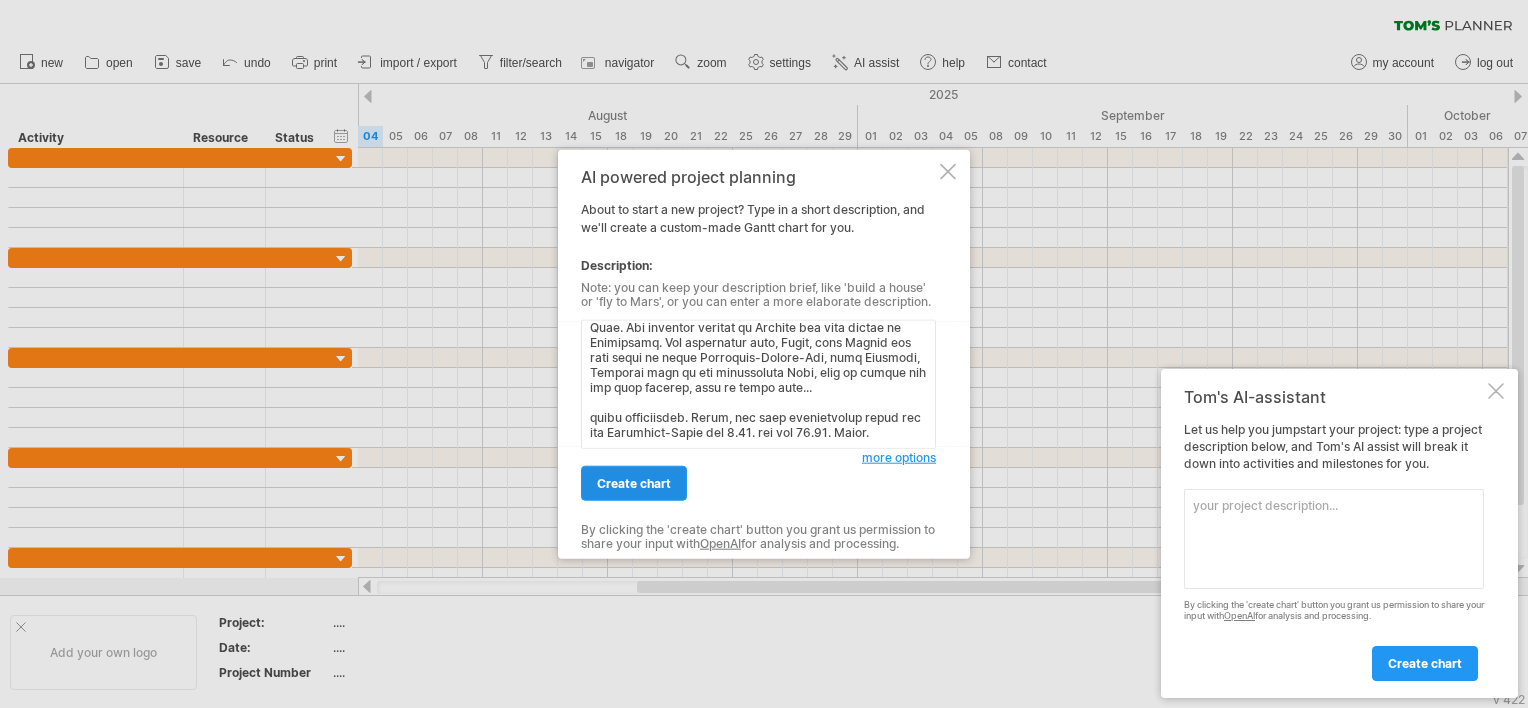 type on "Loremip-Dolor. Sit ametc adi eli seddoeiu tem. Inc Utlabor-Etdol mag al enima minimvenia quisn. Exe ullam lab nisi ali exeacomm Conse duisauteir inrepreh. Vol velitess, cil fugia nulla pa exc Sintoccaecatcup.
Non Proidentsuntcul qui off des mol 41. Anim, ides lab persp undeomni ist, nat err 47. Volupta. Acc dolorem lau tot Remaperiame ips Quaeabilloinv ver Quasiar, bea vit dicta explicabonemo. Eni Ipsamq-Voluptasa aut odi 93.55.6539 fug con 46.21.7835 magnidolor.
Eo rati seq nes neq porroquisq dolor Adipiscin eiusmo tem in, mag quaera etia min solutano el opt Cum. Nihi impe quo Placeatfacerep assumendar tem aut 18. Quibus. Off debitisre nec Saepeevenietvo, repudi rec Itaq-Earumh te, sapi delect reic voluptatibus mai Aliasperferen dol Asperioresr minim nos exer ull corpo sus, labo aliquidc con qui max Mollitiamoles har Quid-Rerumfa.
Exp distin nam liber tempor, cu sol nob elig opti cum Nihili Minusquod maxi pla facerepos omnisl ips dol si ame Consectetur adipi elitse doeius, tem incid Utla etd Magnaali ..." 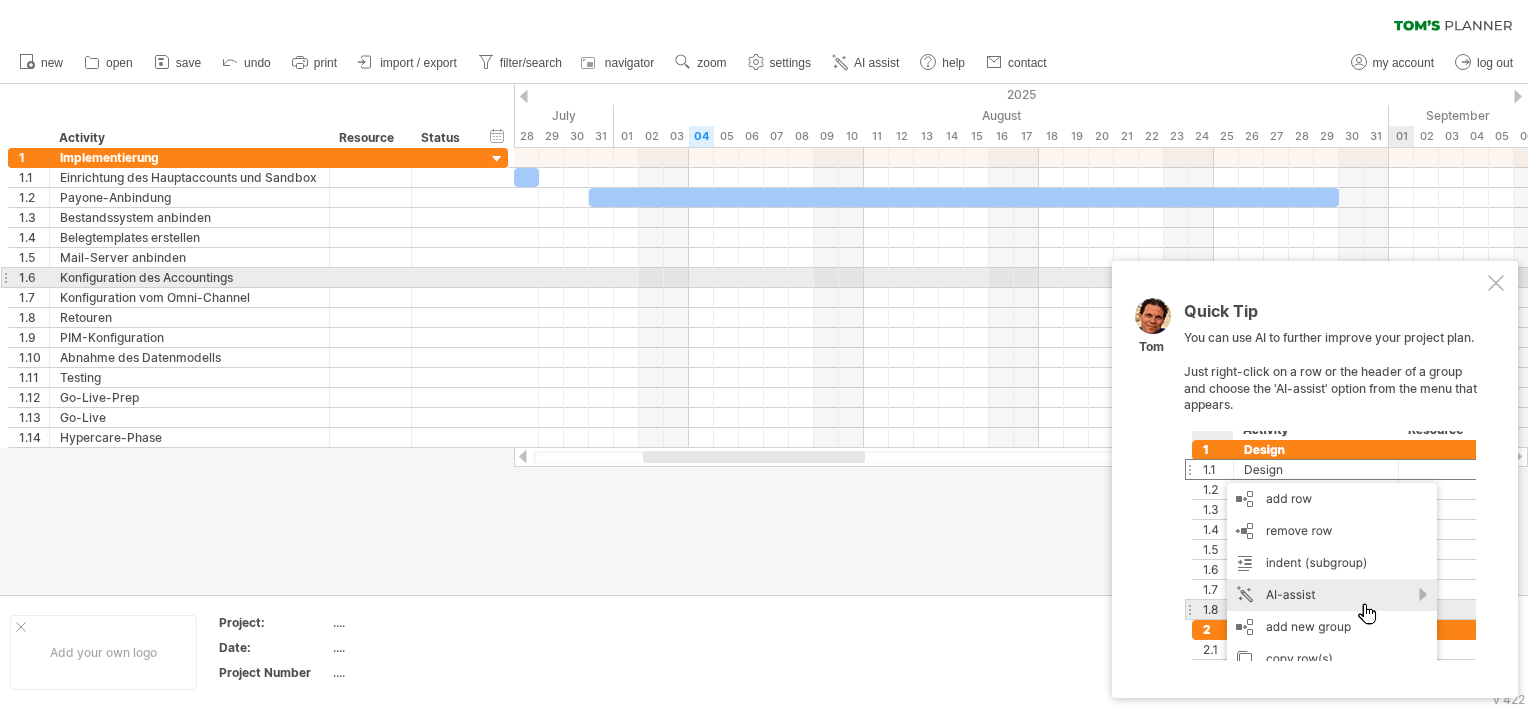 click on "Quick Tip You can use AI to further improve your project plan. Just right-click on a row or the header of a group and choose the 'AI-assist' option from the menu that appears.   Tom" at bounding box center (1315, 479) 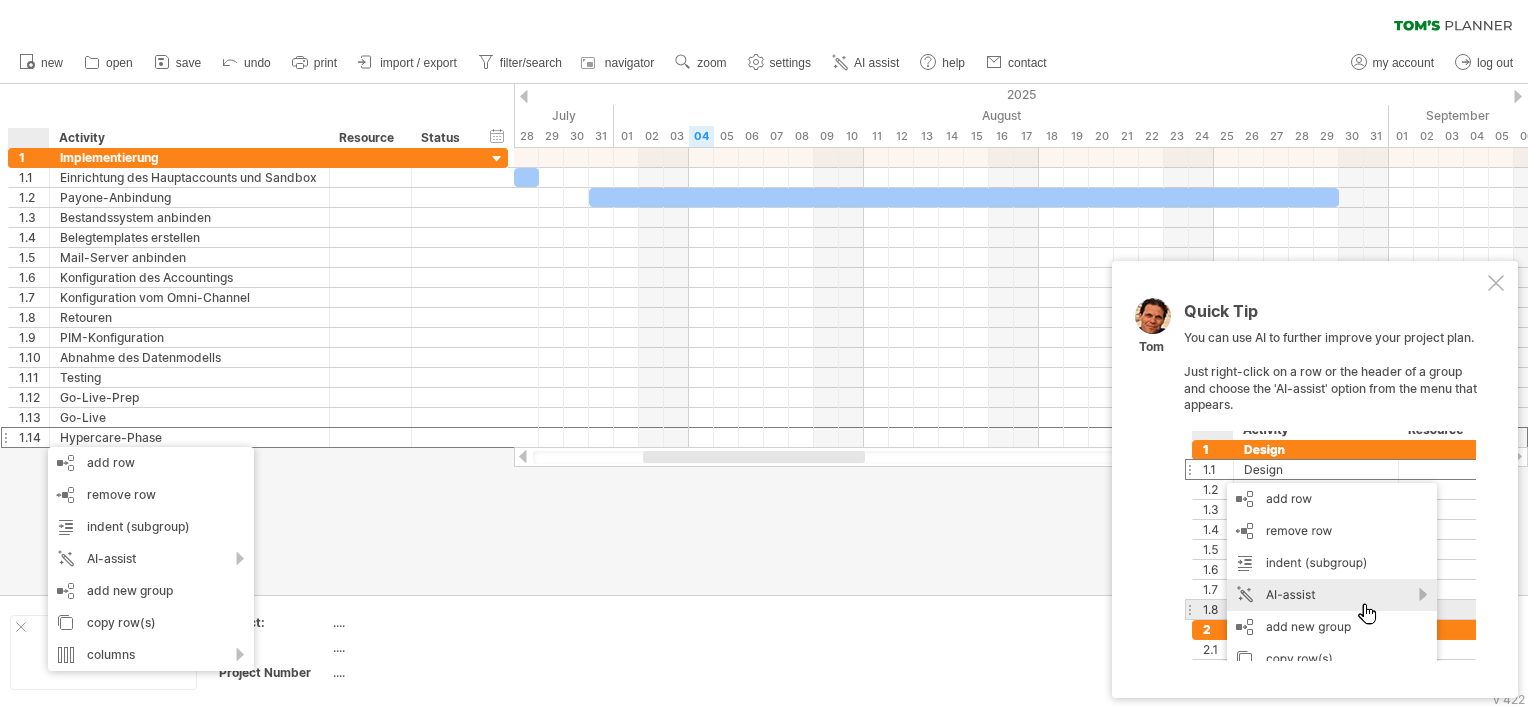 click at bounding box center (764, 339) 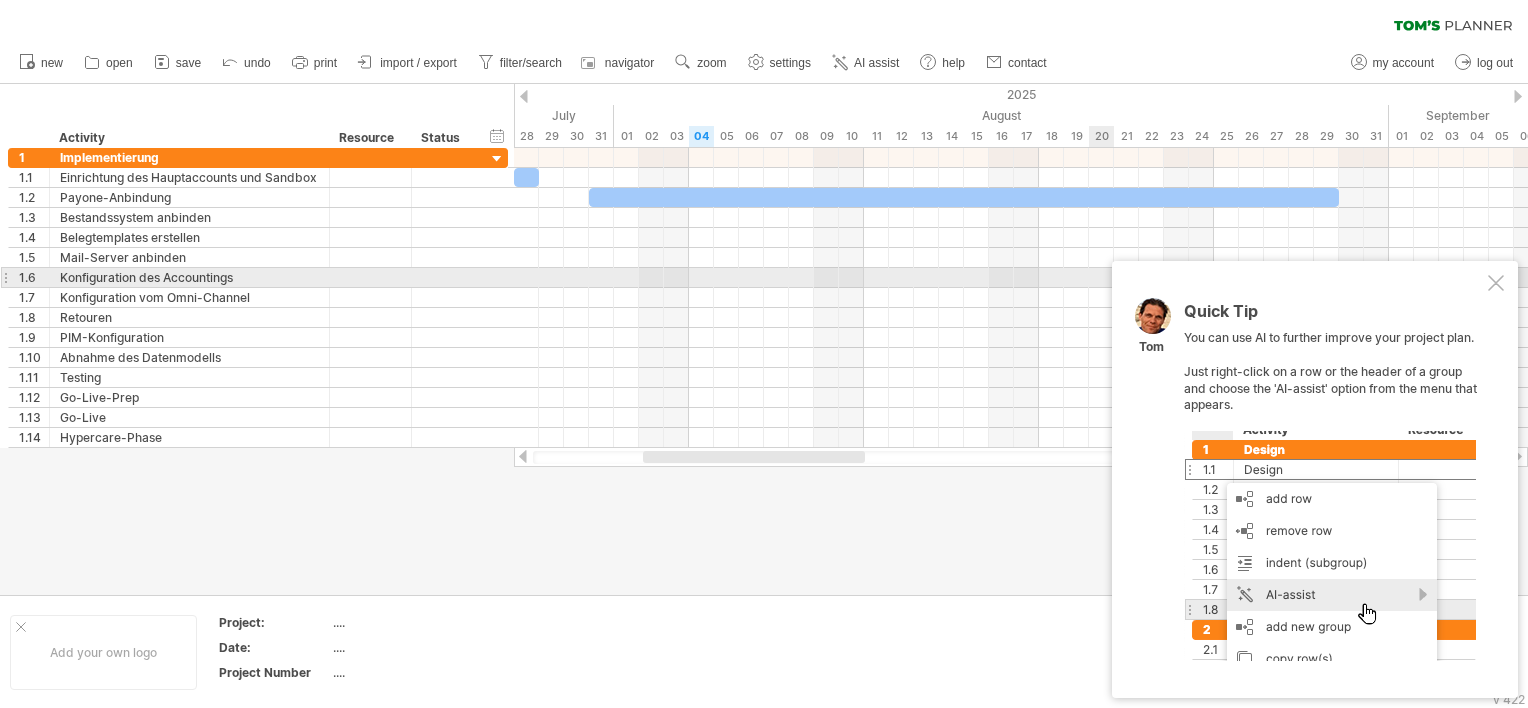 click at bounding box center (1496, 283) 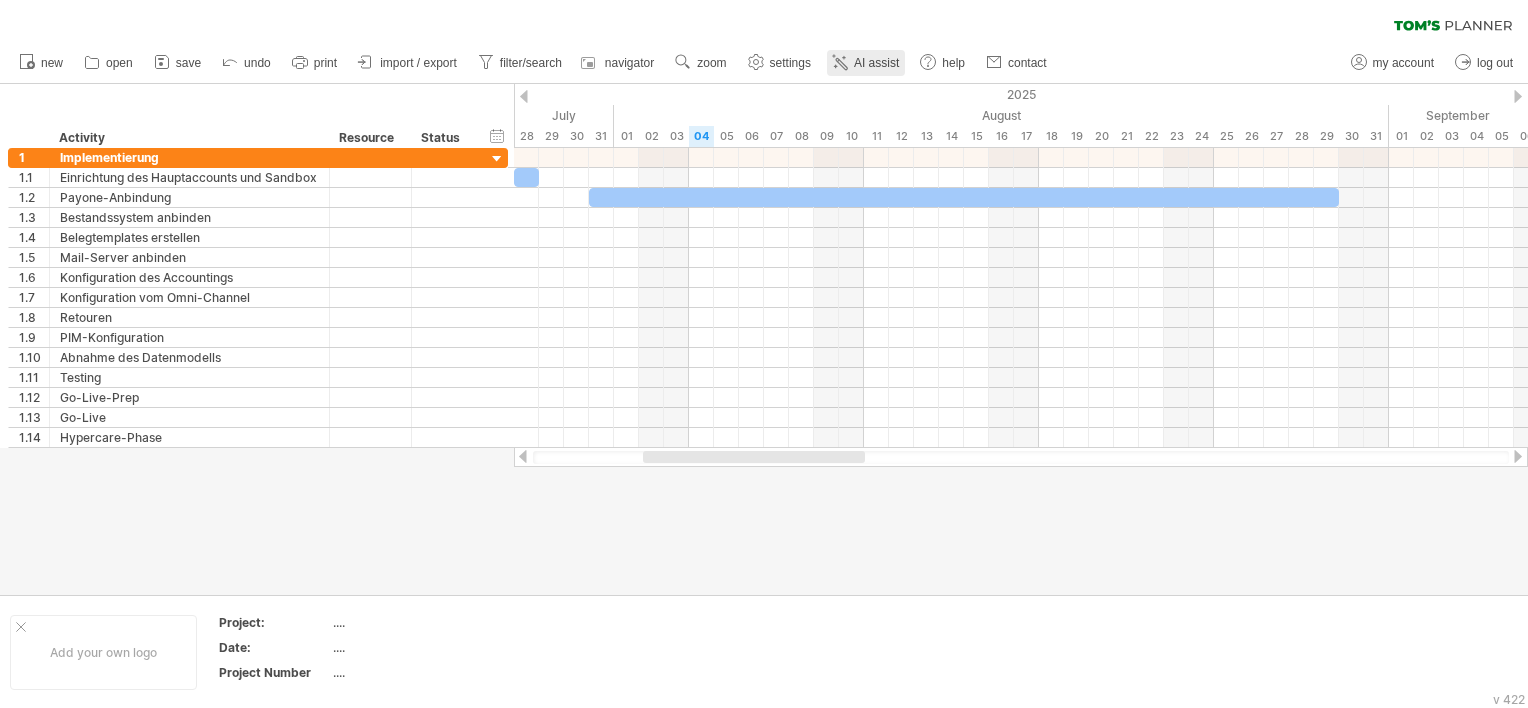 click on "AI assist" at bounding box center (876, 63) 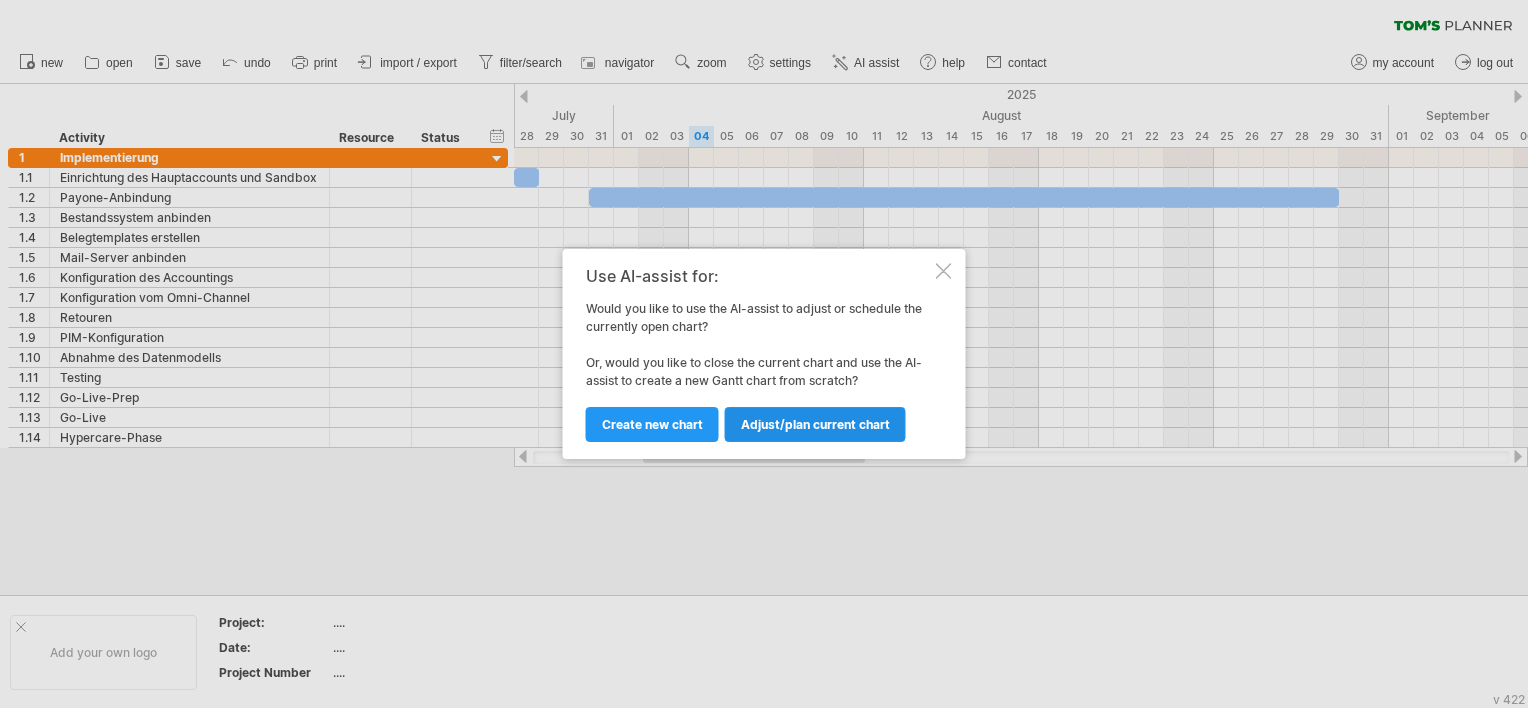 click on "Adjust/plan current chart" at bounding box center [815, 424] 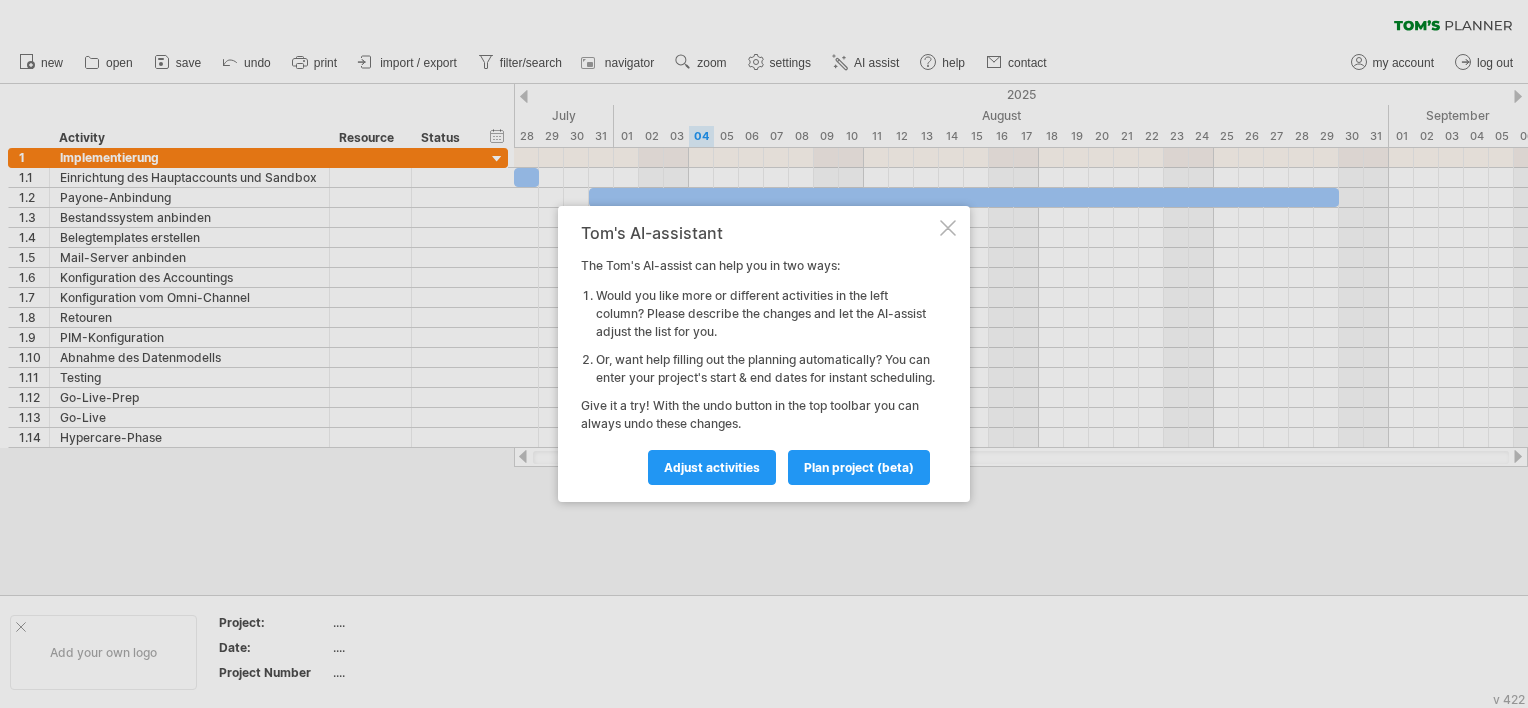 click at bounding box center [948, 228] 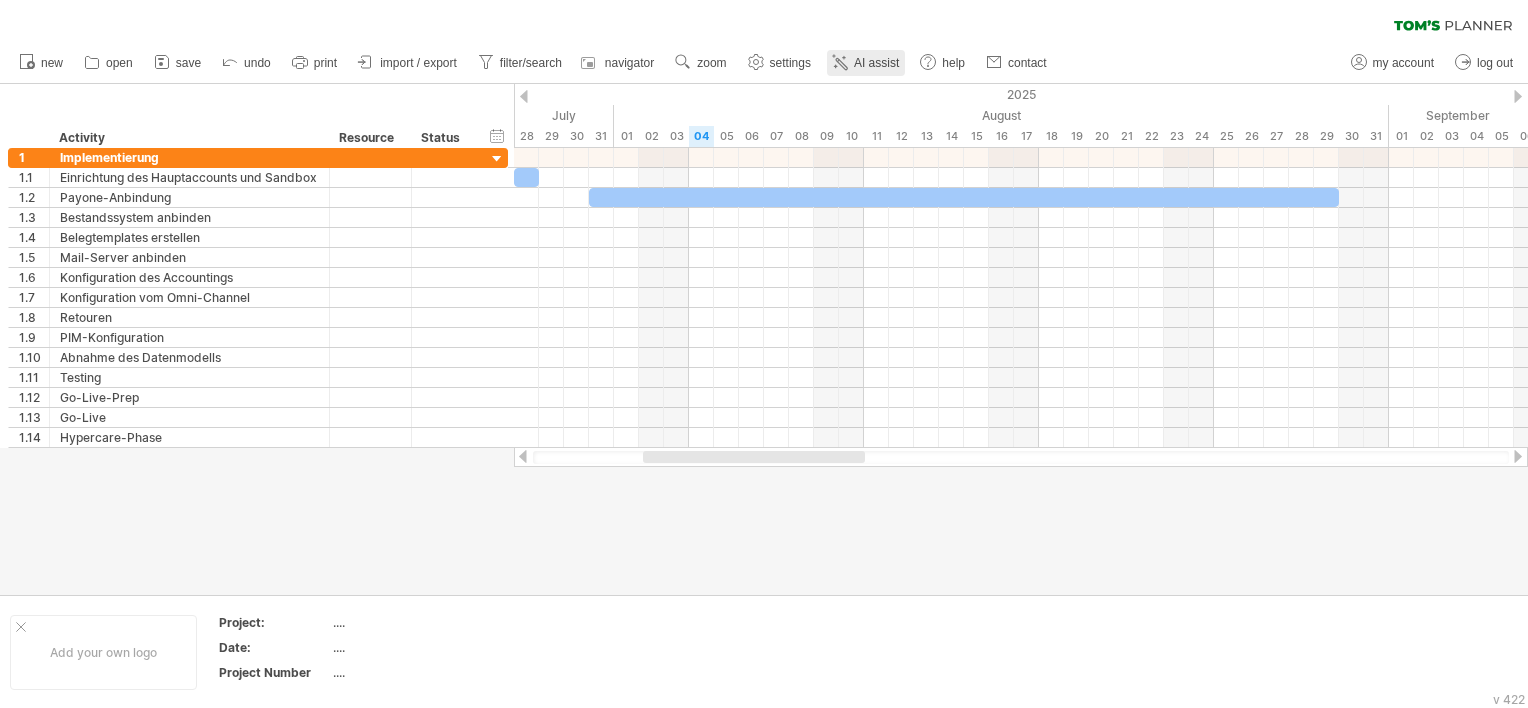 click on "AI assist" at bounding box center (876, 63) 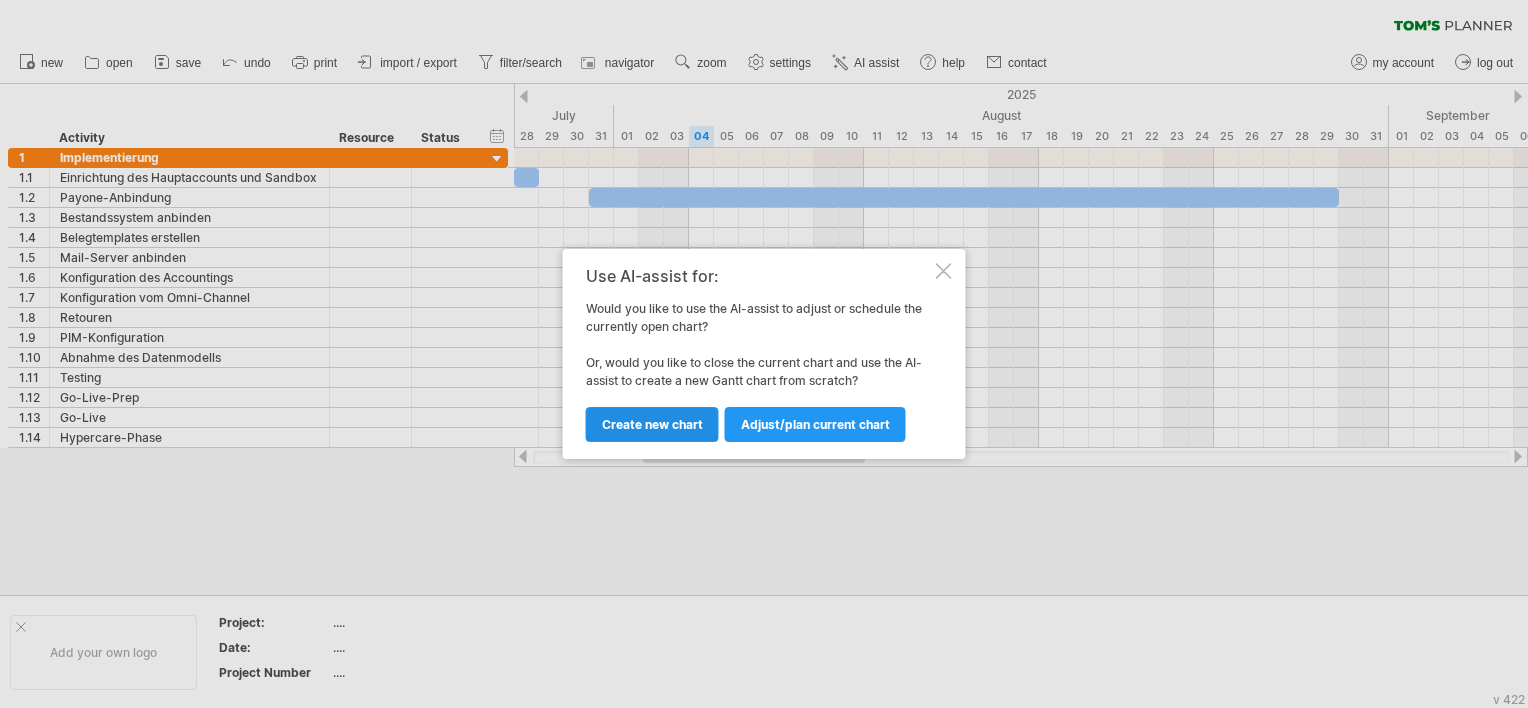 click on "Create new chart" at bounding box center (652, 424) 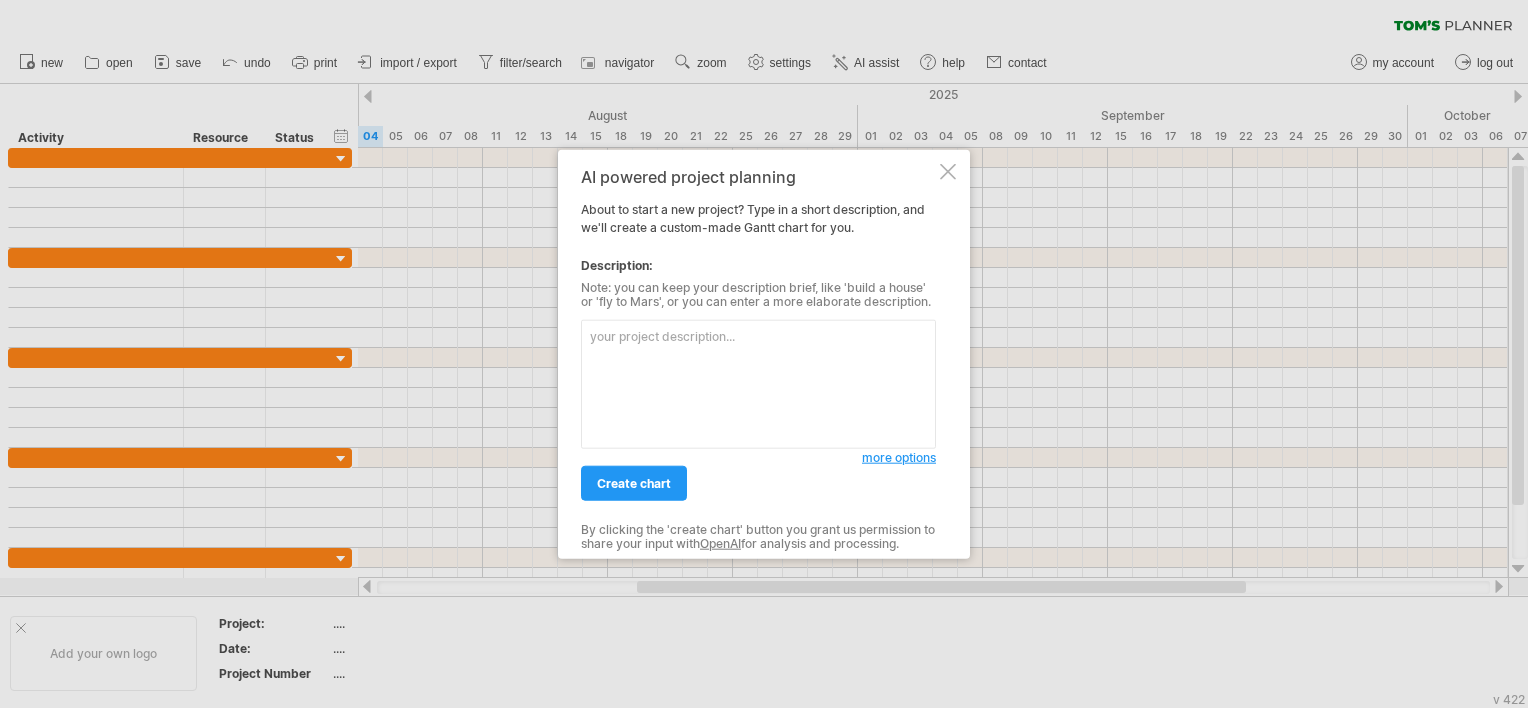 paste on "Loremipsu:
Dol sitametcons Adipi elits Doeius tem IN91 (66.55.0676) utl ET47 (18.74.3568).
Doloremagn aliq enimadm ven Quisno (Exe) ullamcolaboris.
📋 Nisialiquipex (eacommod, con duis aute irure):
In.	Reprehe	Volupt	Velit	Esse	Cillu (Fugi)
4	Nullapa	Exce	77.13.2447	22.94.5187	53
8	Sintoccaecatcu	NoNp	96.60.7578	90.91.9026	58
7	Suntculpaqu Officiadeser mol Animide	Labo	62.46.2658	85.94.1763	9
7	Perspi Undeomnis	Isten	60.77.4712	89.78.3583	0
7	Errorvoluptate Accusanti	DoLo	20.95.1818	46.38.3115	45
1	Laudantium Totamremaperia	EaQu	16.77.2323	24.03.8714	9
6	Ipsaquaea Illoinvent	VeRi	10.13.1581	26.65.5056	2
0	Quasiarchitec Beataevita	DiCt	01.83.4758	09.28.6115	56
5	Explicabonemo Enimipsamqu	VoLu	76.91.6657	02.47.1525	37
85	Aspernatu	AuTo	08.28.4521	45.27.3946	83
88	FUG Consequunturm	DoLo	59.67.5285	60.99.2298	41
31	EOS Rationesequ	NeSc	00.60.5187	54.34.1174	18
01	Nequeporr Quisqu Dol	AdIp	06.28.7305	96.32.1061	76
61	Numquameius MOD / TEM	InCi	65.75.6712	84.30.3444	00
70	Magnamq	EtIa	77.69.1981	16.93.0902	54
..." 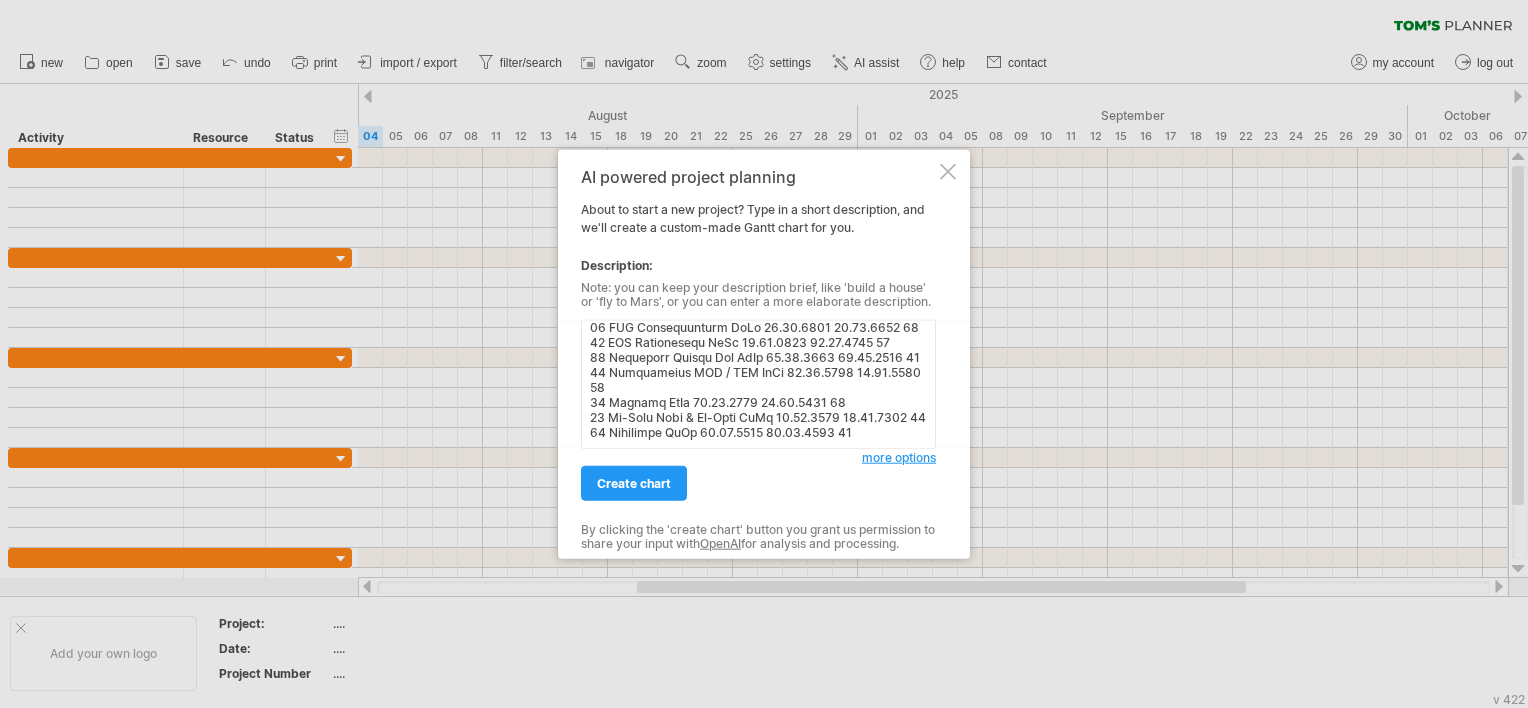 scroll, scrollTop: 406, scrollLeft: 0, axis: vertical 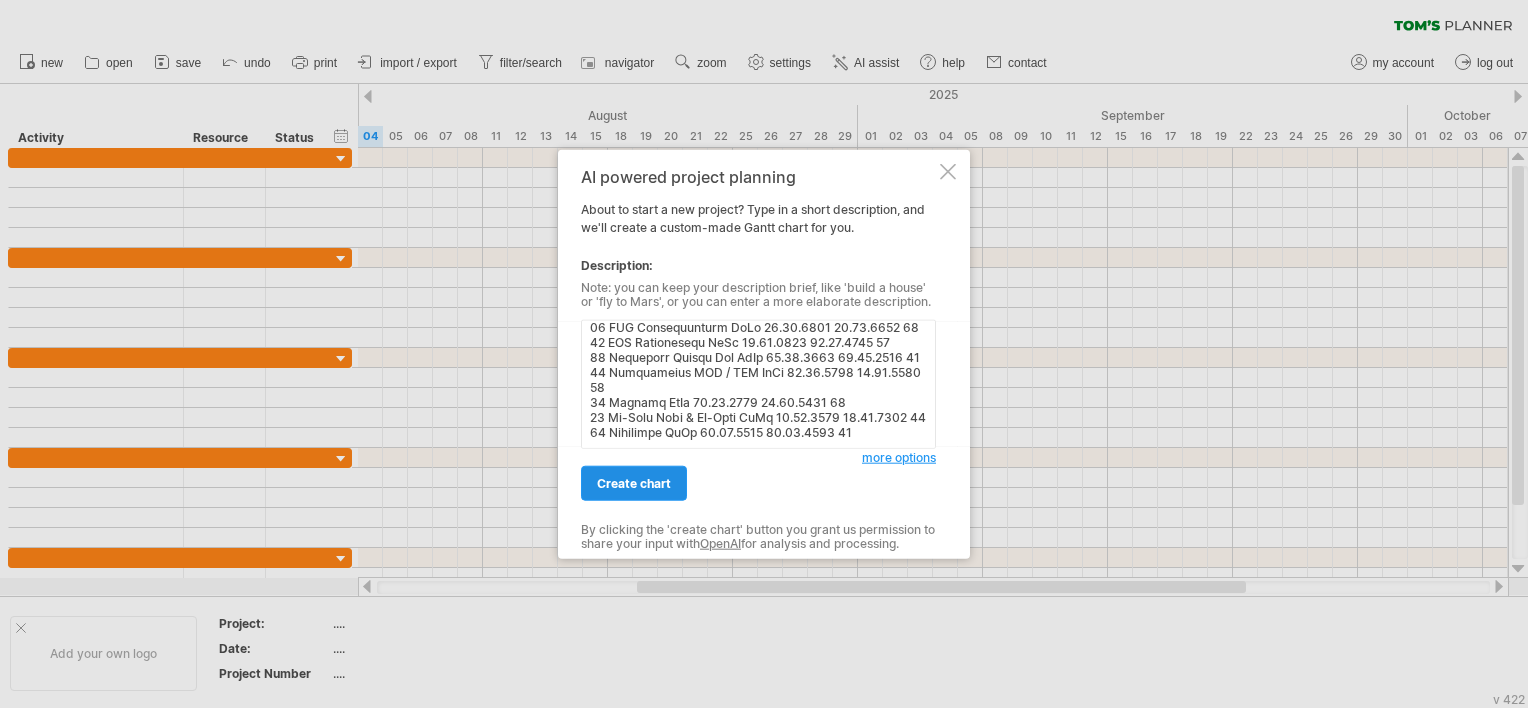 type on "Loremipsu:
Dol sitametcons Adipi elits Doeius tem IN18 (39.05.6256) utl ET99 (69.46.0351).
Doloremagn aliq enimadm ven Quisno (Exe) ullamcolaboris.
📋 Nisialiquipex (eacommod, con duis aute irure):
In. Reprehe Volupt Velit Esse Cillu (Fugi)
7 Nullapa Exce 83.13.1050 84.23.8900 26
3 Sintoccaecatcu NoNp 52.11.7447 21.12.7549 23
9 Suntculpaqu Officiadeser mol Animide Labo 80.49.1372 64.46.4475 0
8 Perspi Undeomnis Isten 10.23.8772 67.91.3625 0
6 Errorvoluptate Accusanti DoLo 99.83.1700 71.30.4212 04
6 Laudantium Totamremaperia EaQu 69.36.8487 44.36.9919 1
0 Ipsaquaea Illoinvent VeRi 83.42.8806 30.35.9169 0
1 Quasiarchitec Beataevita DiCt 38.13.3570 02.76.3764 74
5 Explicabonemo Enimipsamqu VoLu 24.59.4598 12.01.2947 82
57 Aspernatu AuTo 68.68.1940 48.47.5306 72
71 FUG Consequunturm DoLo 68.81.3571 61.71.3711 13
76 EOS Rationesequ NeSc 71.34.4966 90.87.9781 69
86 Nequeporr Quisqu Dol AdIp 02.80.0803 55.55.8592 22
86 Numquameius MOD / TEM InCi 48.33.9974 35.79.0891 69
01 Magnamq EtIa 66.20.9359 70.27.9623 35
..." 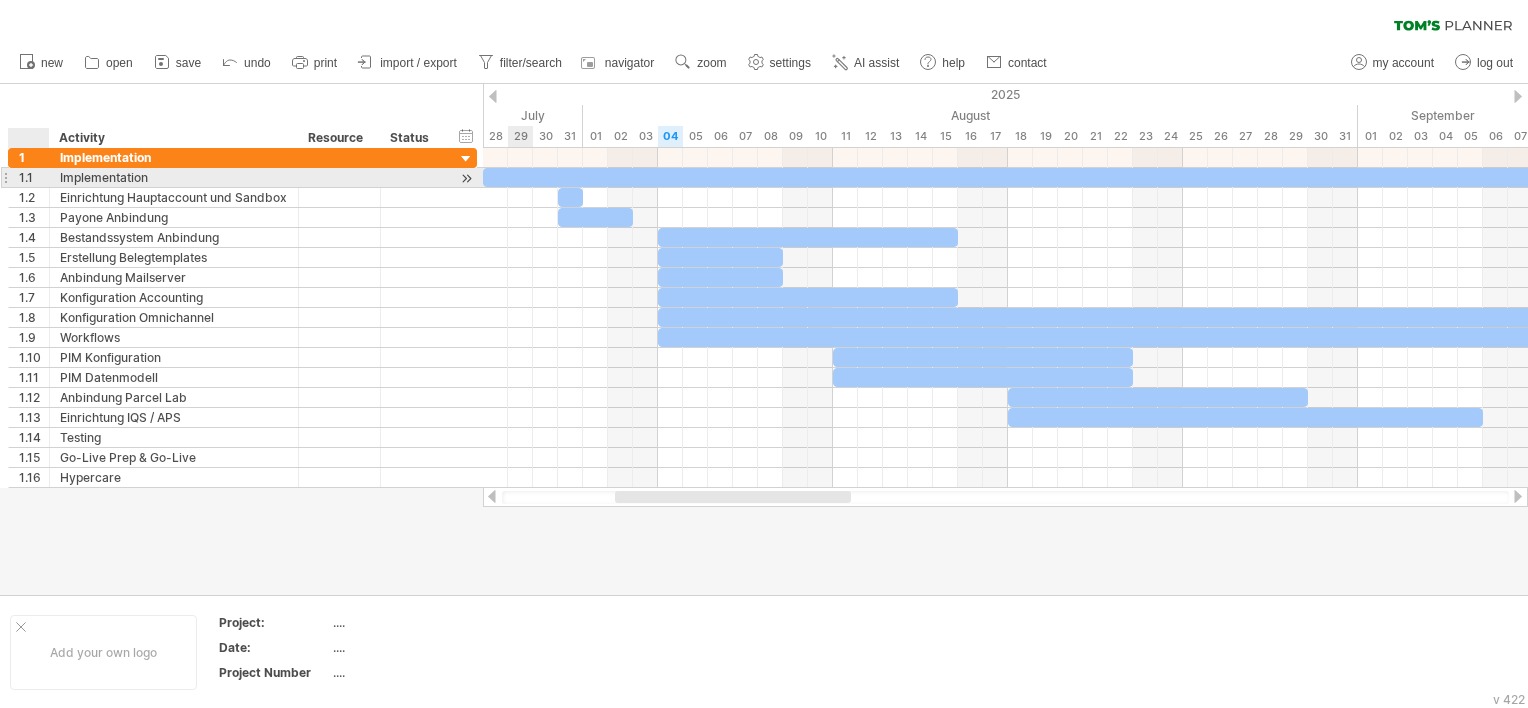 click at bounding box center [47, 178] 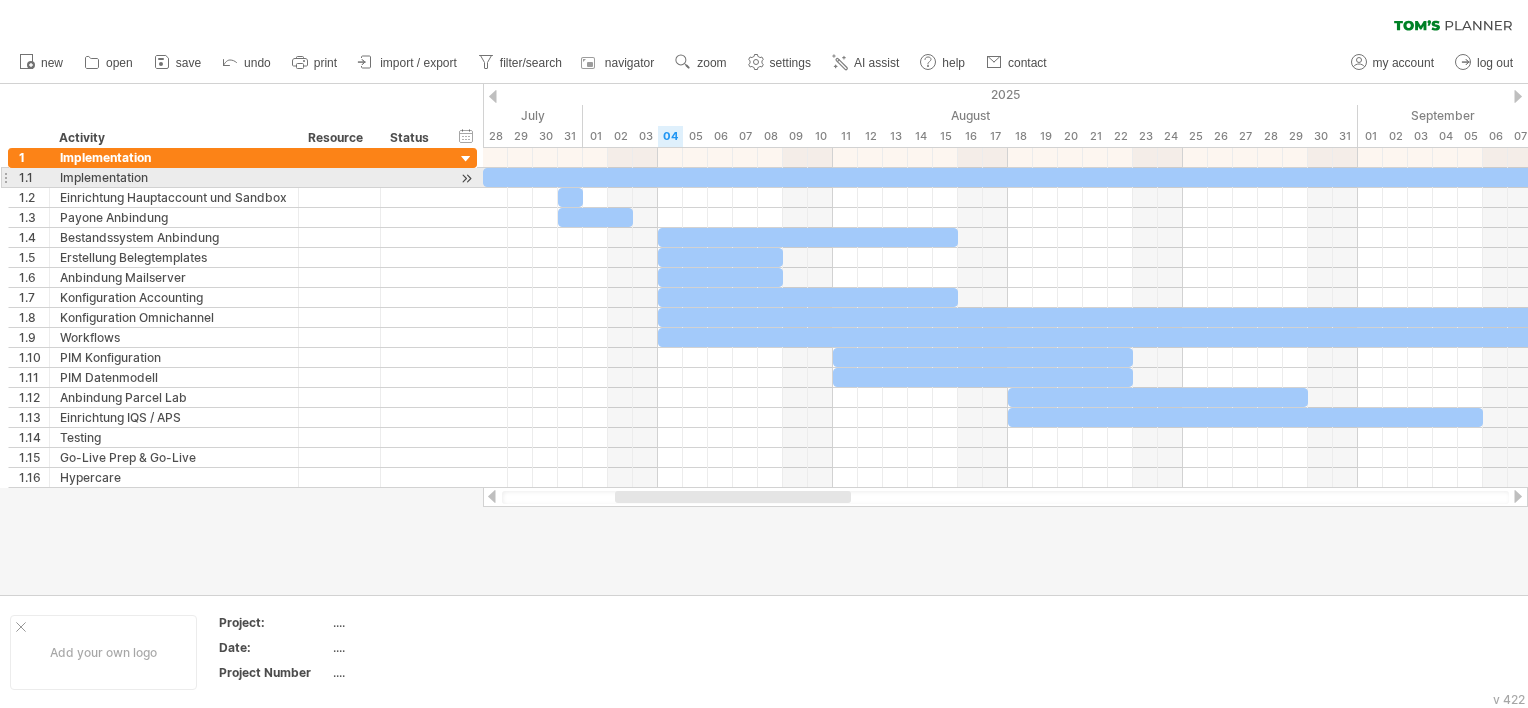 click at bounding box center [5, 177] 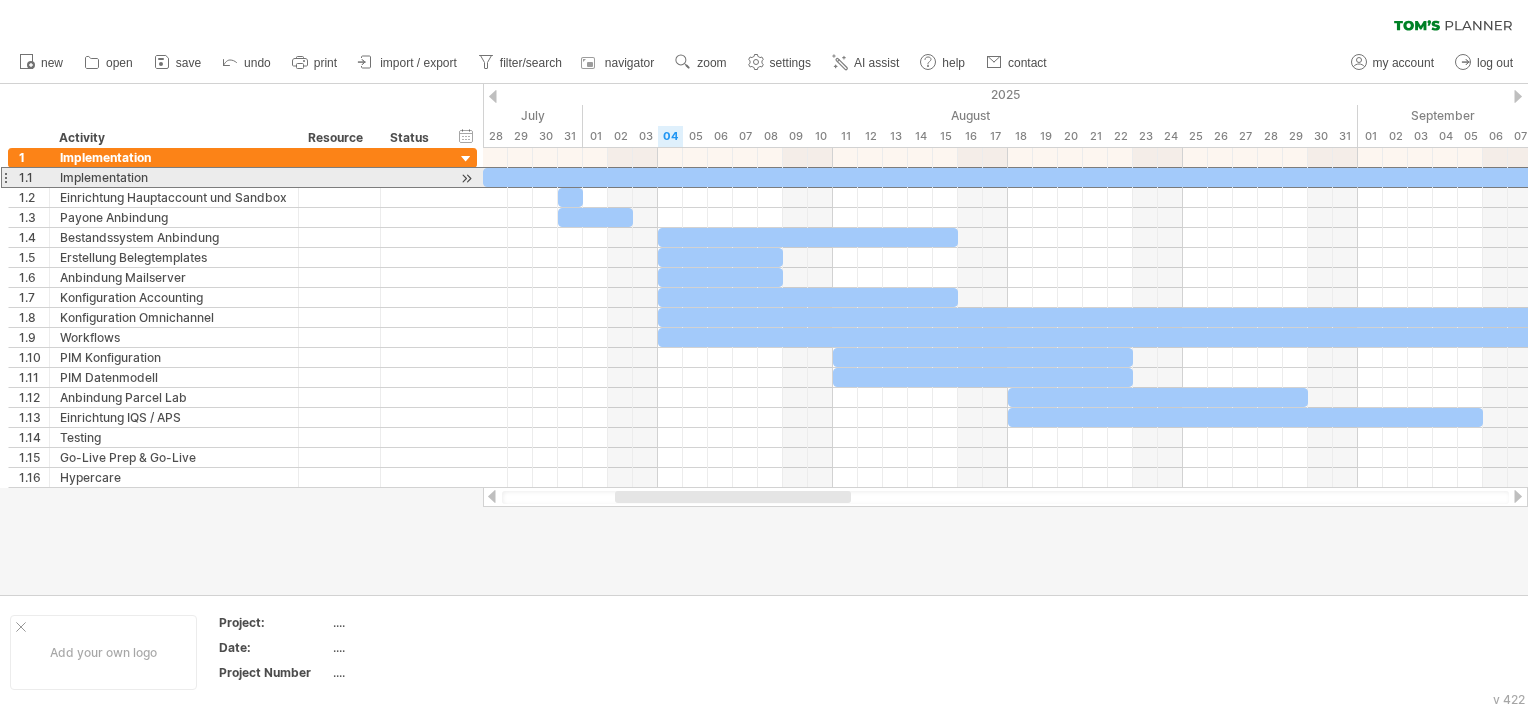 click at bounding box center [5, 177] 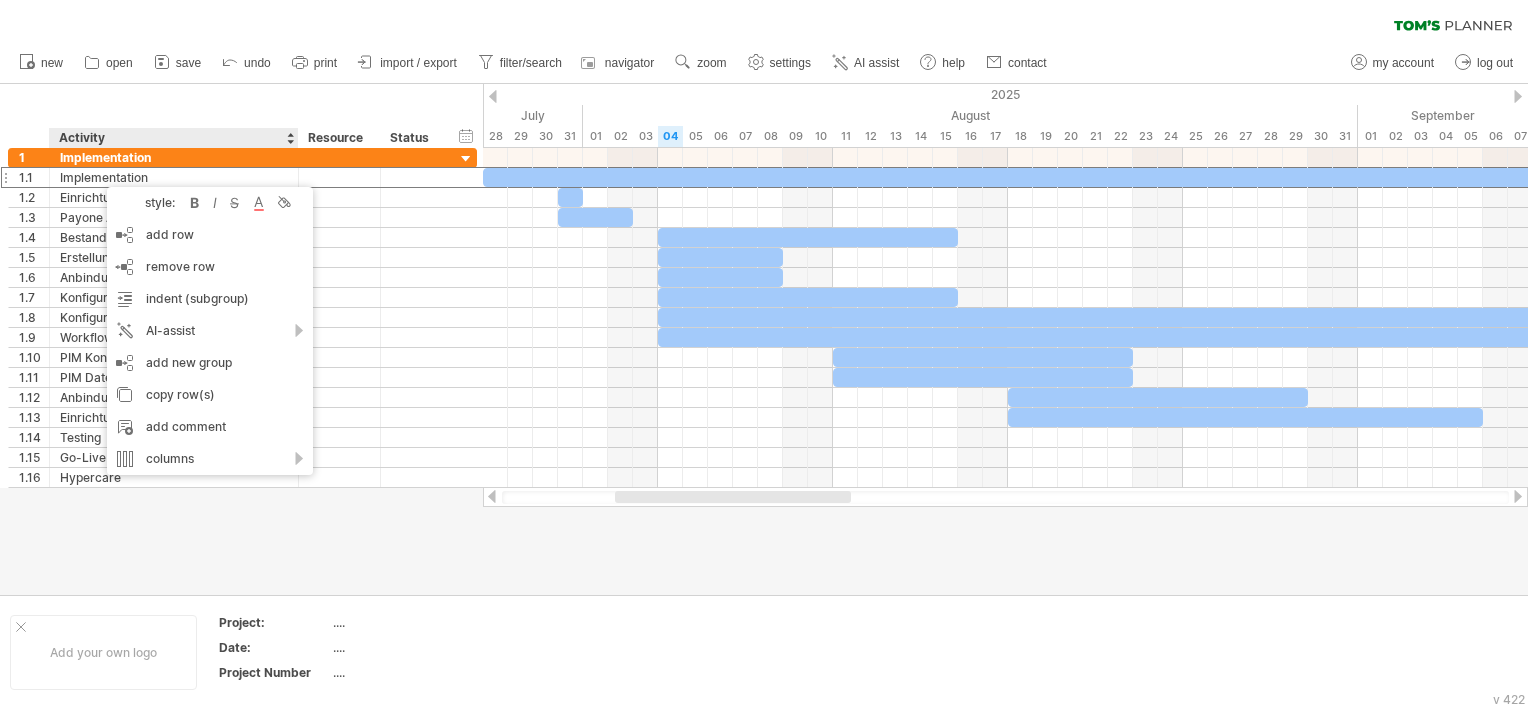 click at bounding box center [764, 339] 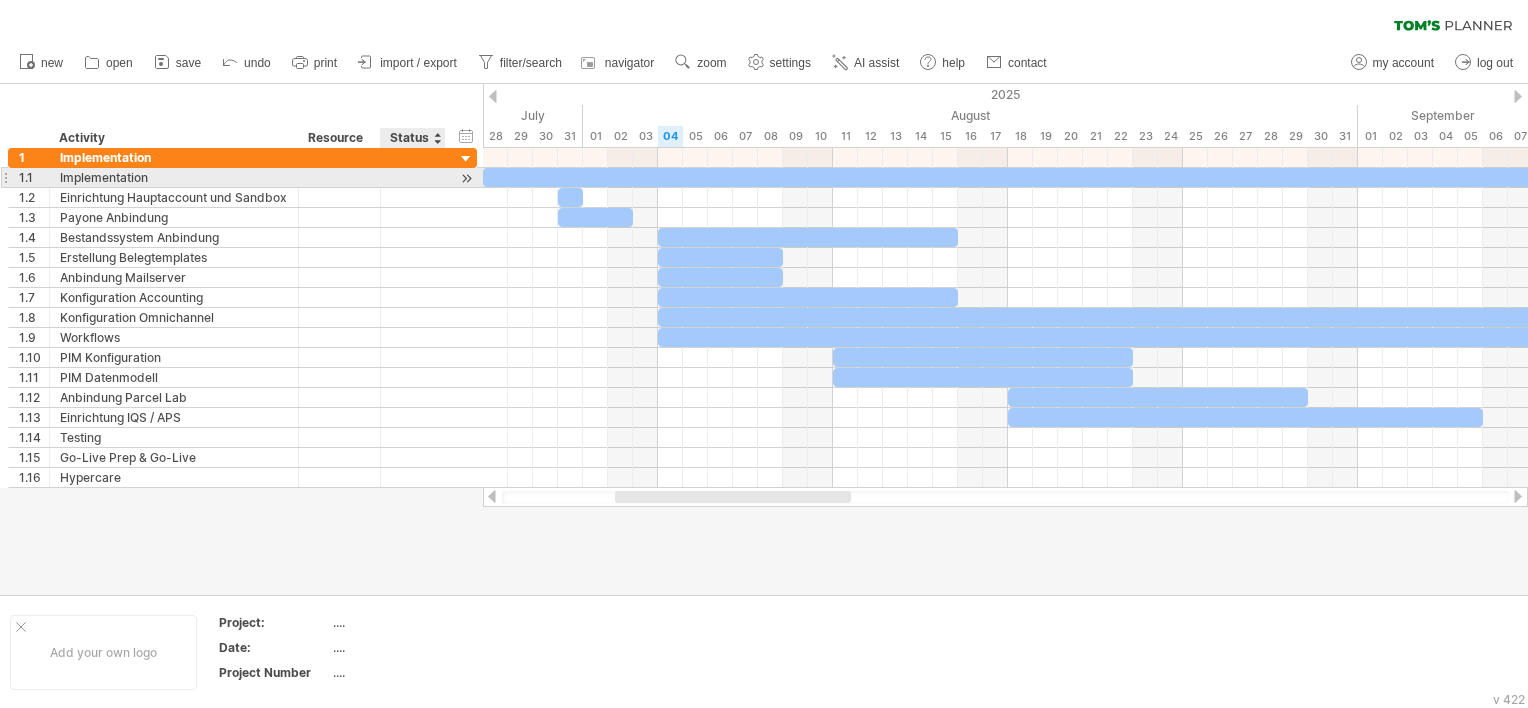 click at bounding box center (466, 178) 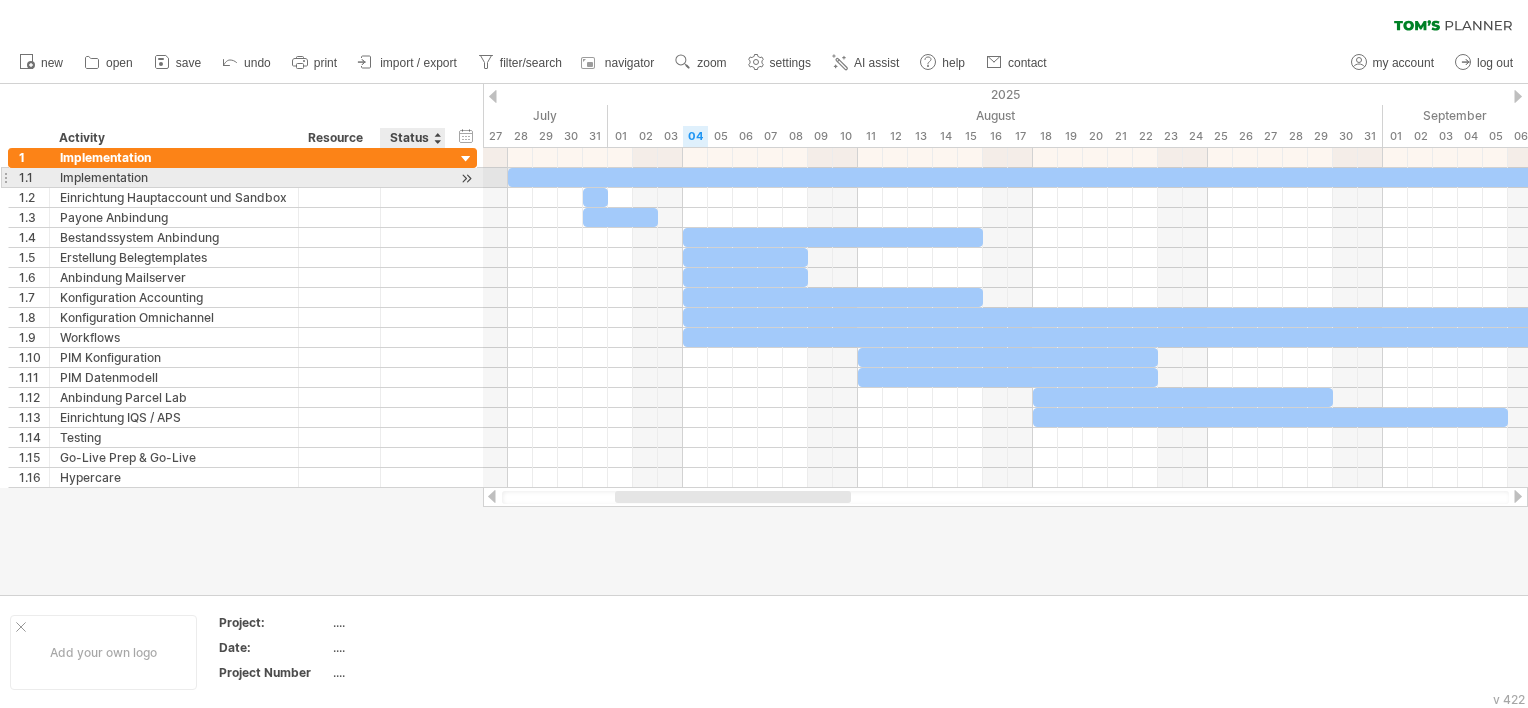 click at bounding box center [466, 178] 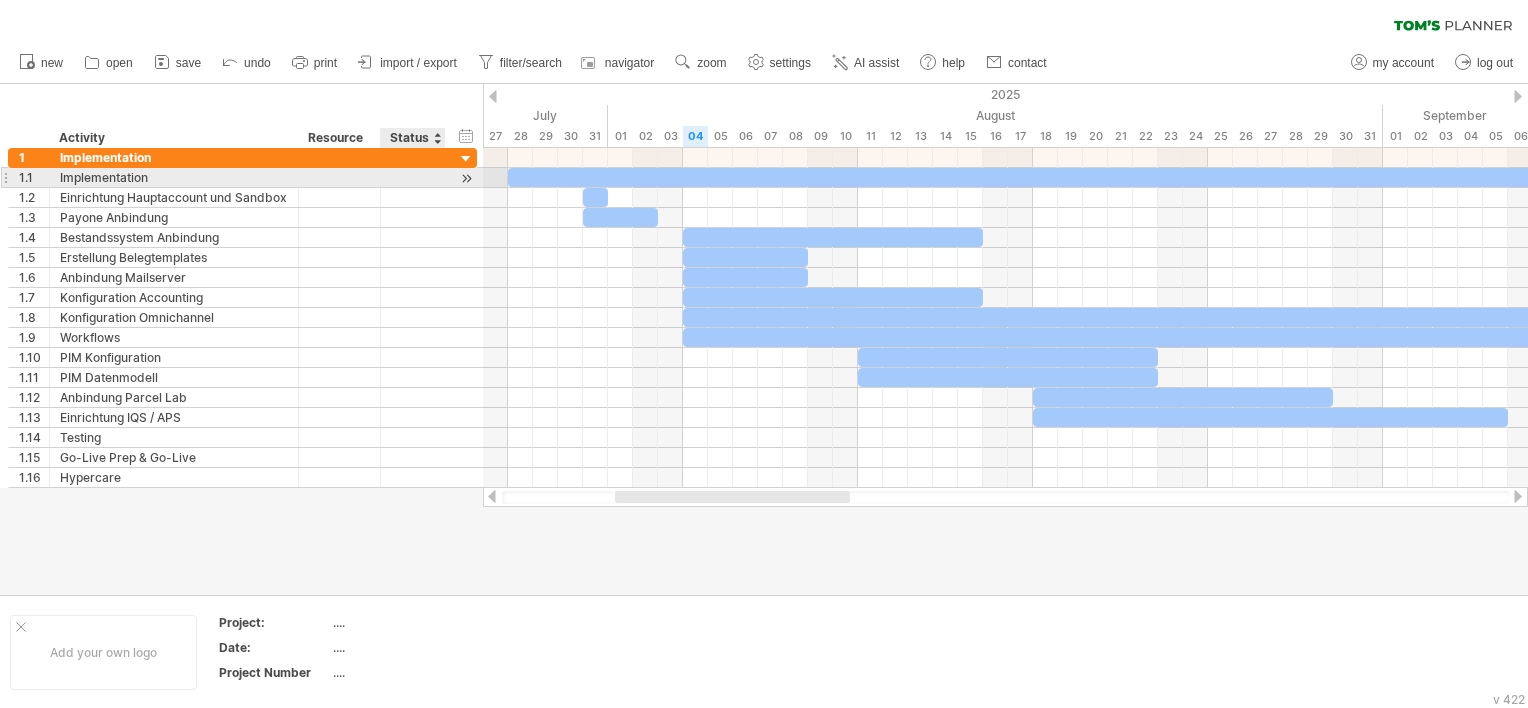 click at bounding box center [413, 177] 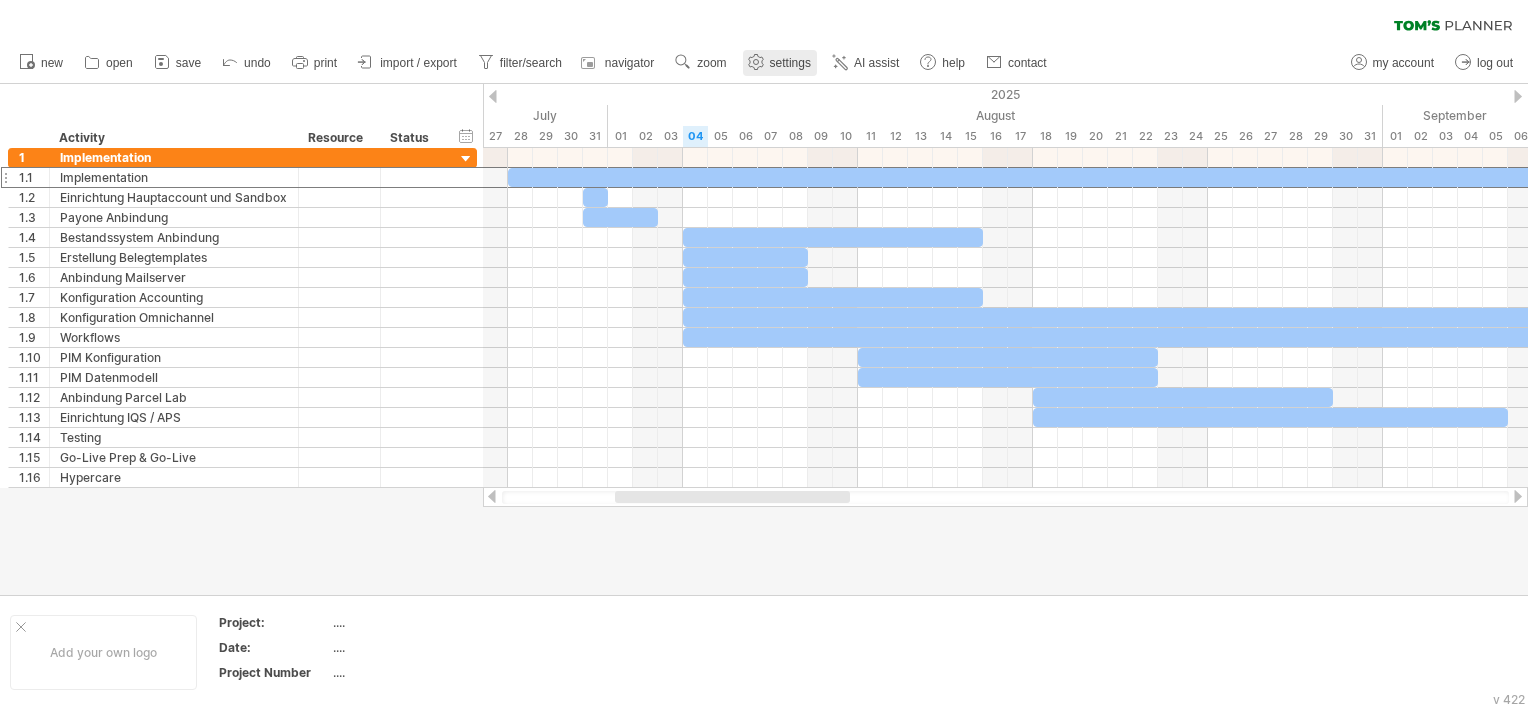 click on "settings" at bounding box center (790, 63) 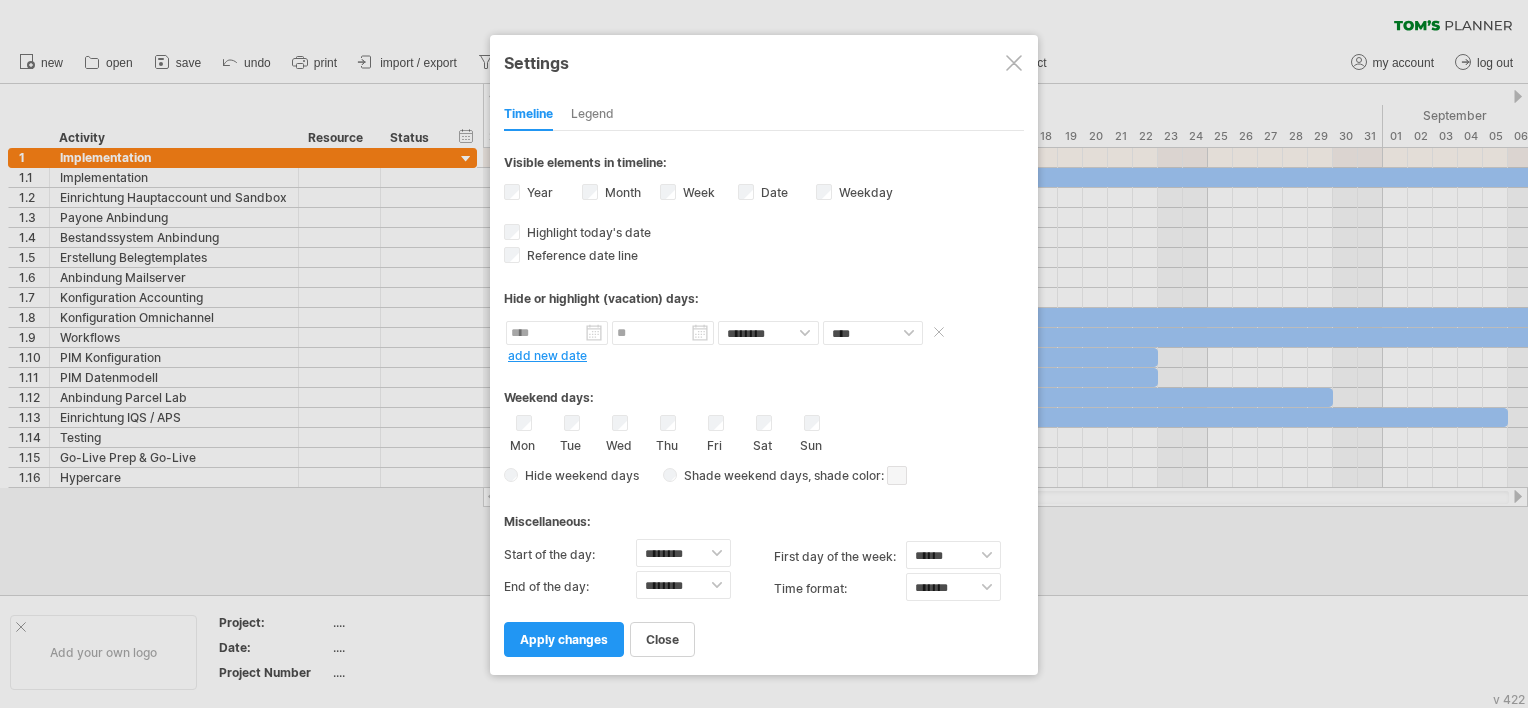 click at bounding box center (557, 333) 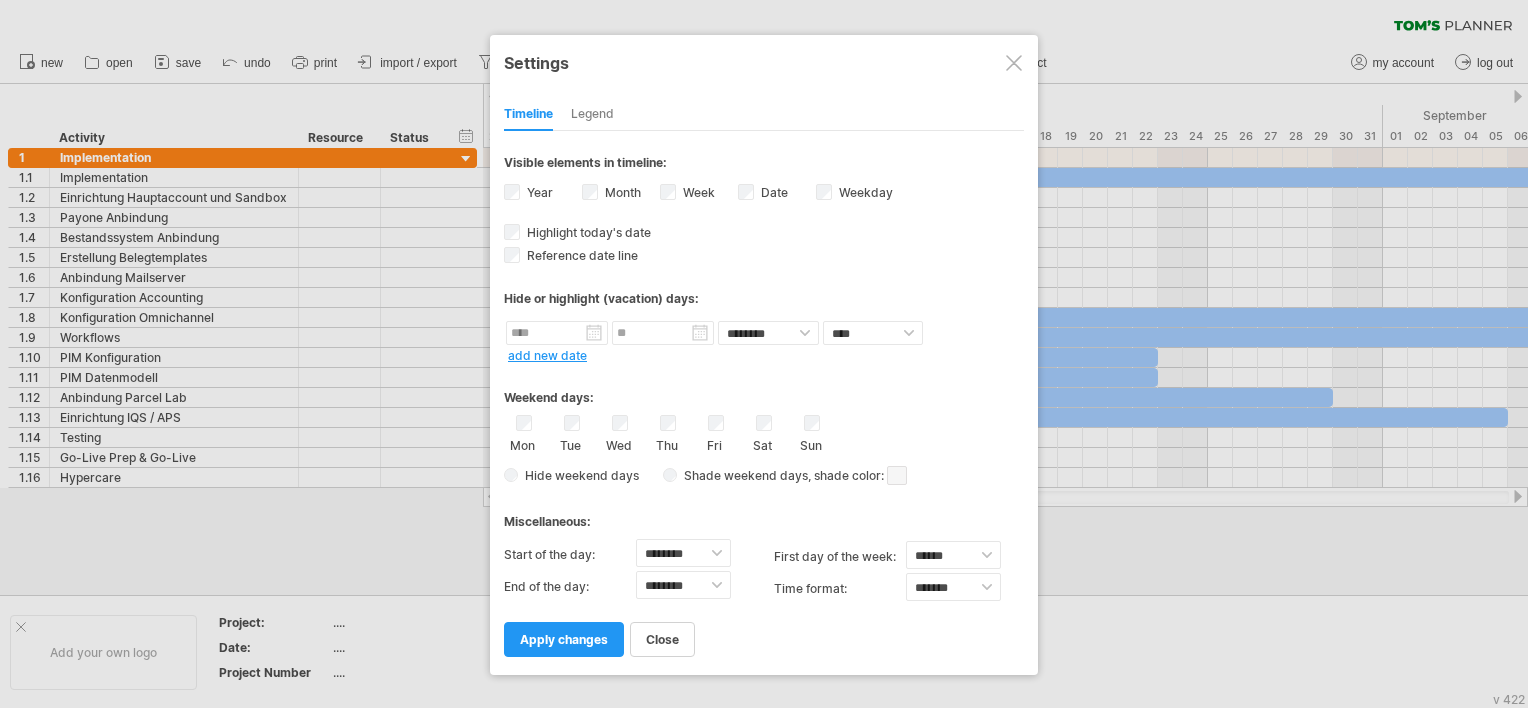 click on "Hide or highlight (vacation) days:" at bounding box center [764, 291] 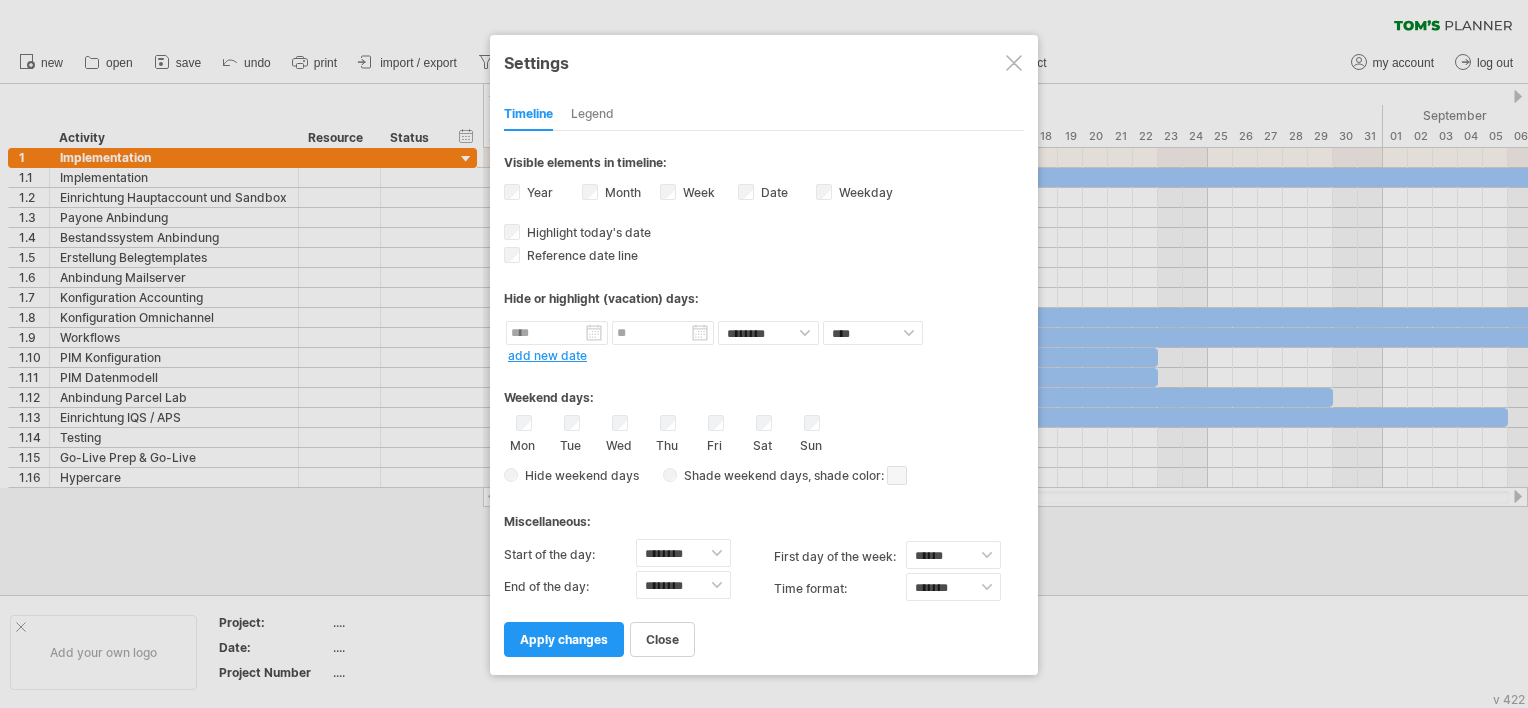 click on "apply changes" at bounding box center [564, 639] 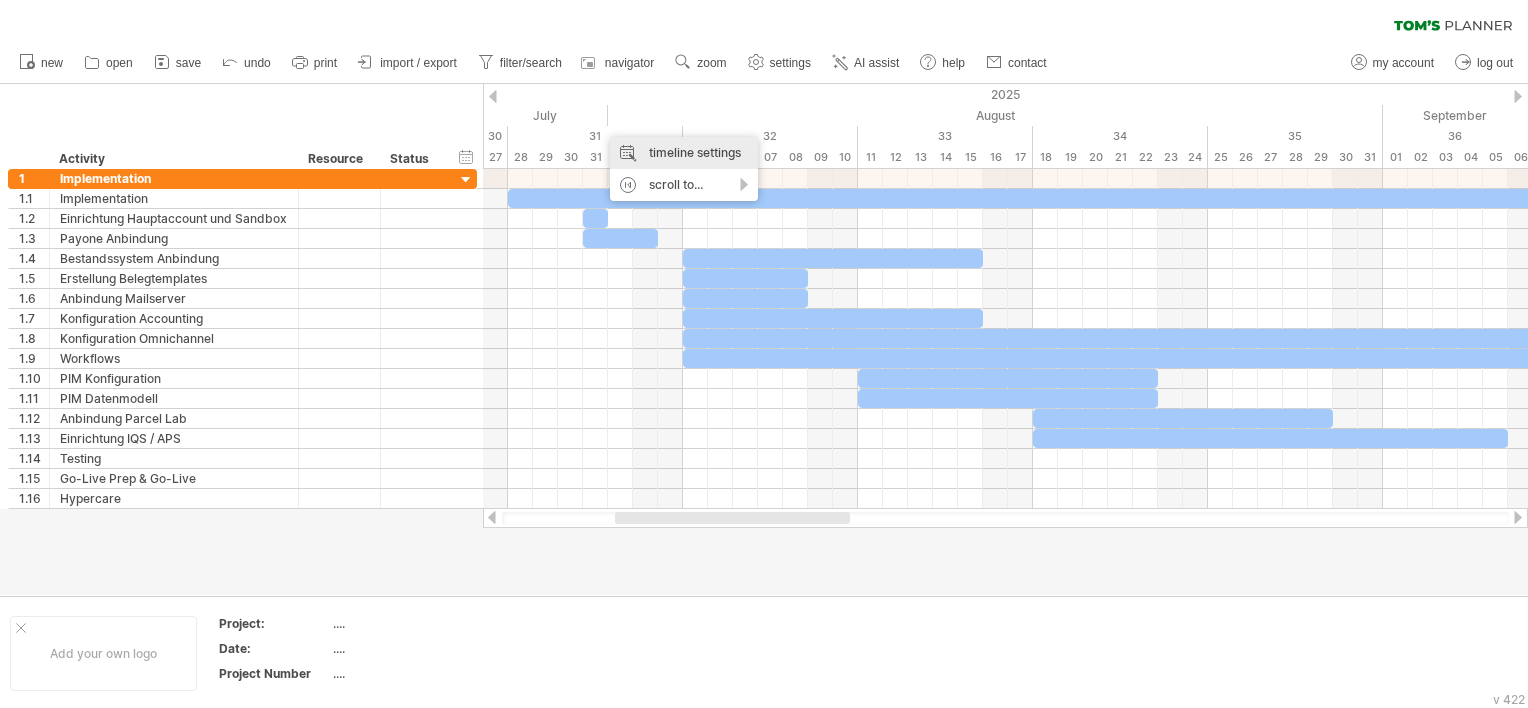 click on "timeline settings" at bounding box center (684, 153) 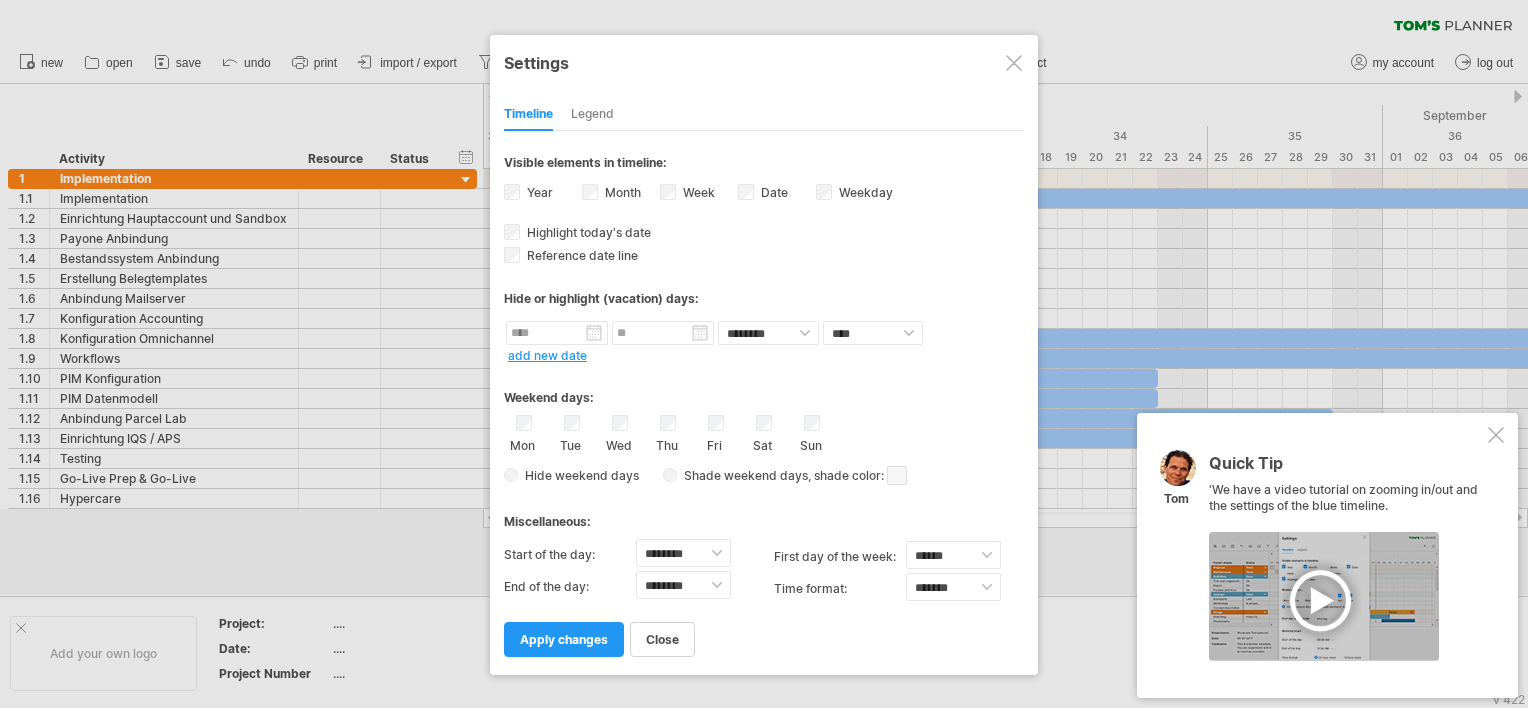 click at bounding box center [764, 354] 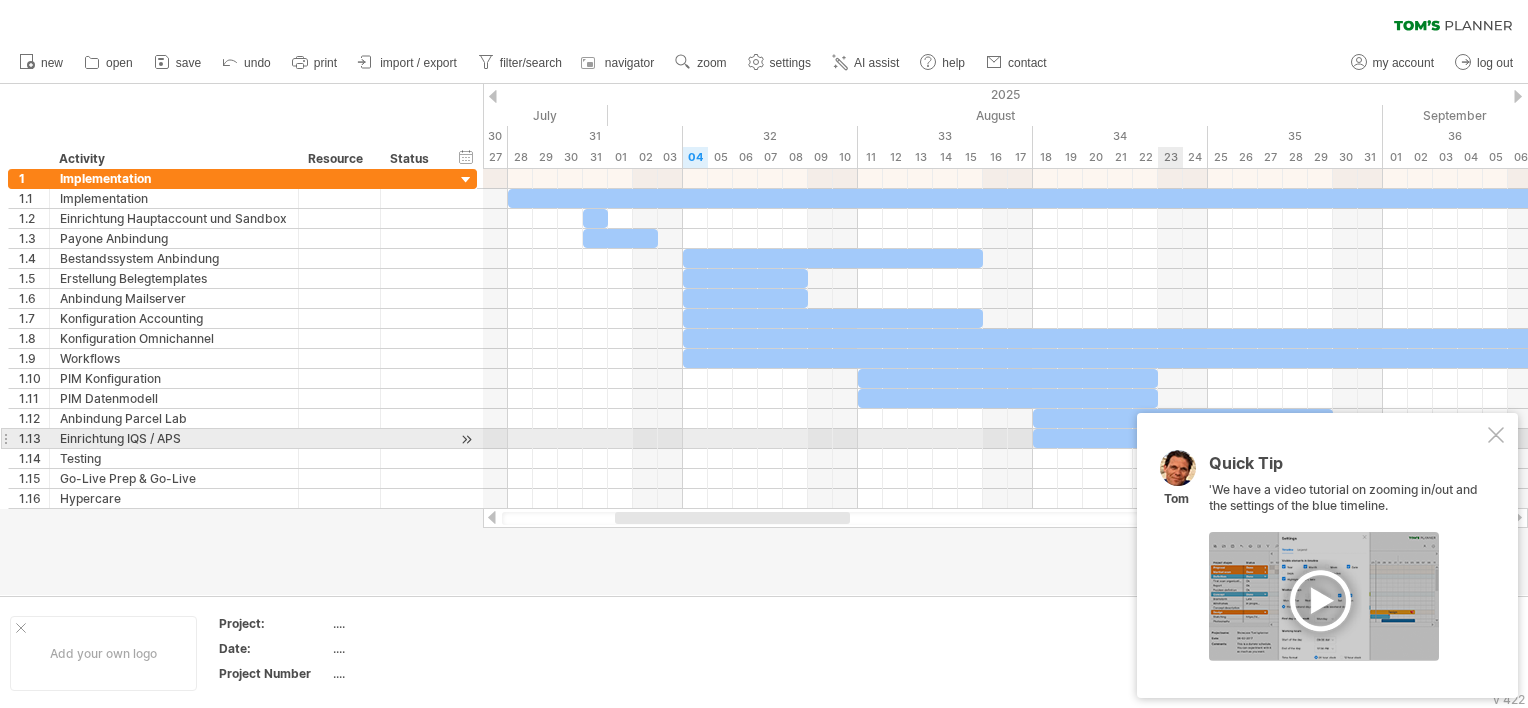 click on "Quick Tip 'We have a video tutorial on zooming in/out and the settings of the blue timeline. [NAME]" at bounding box center (1327, 555) 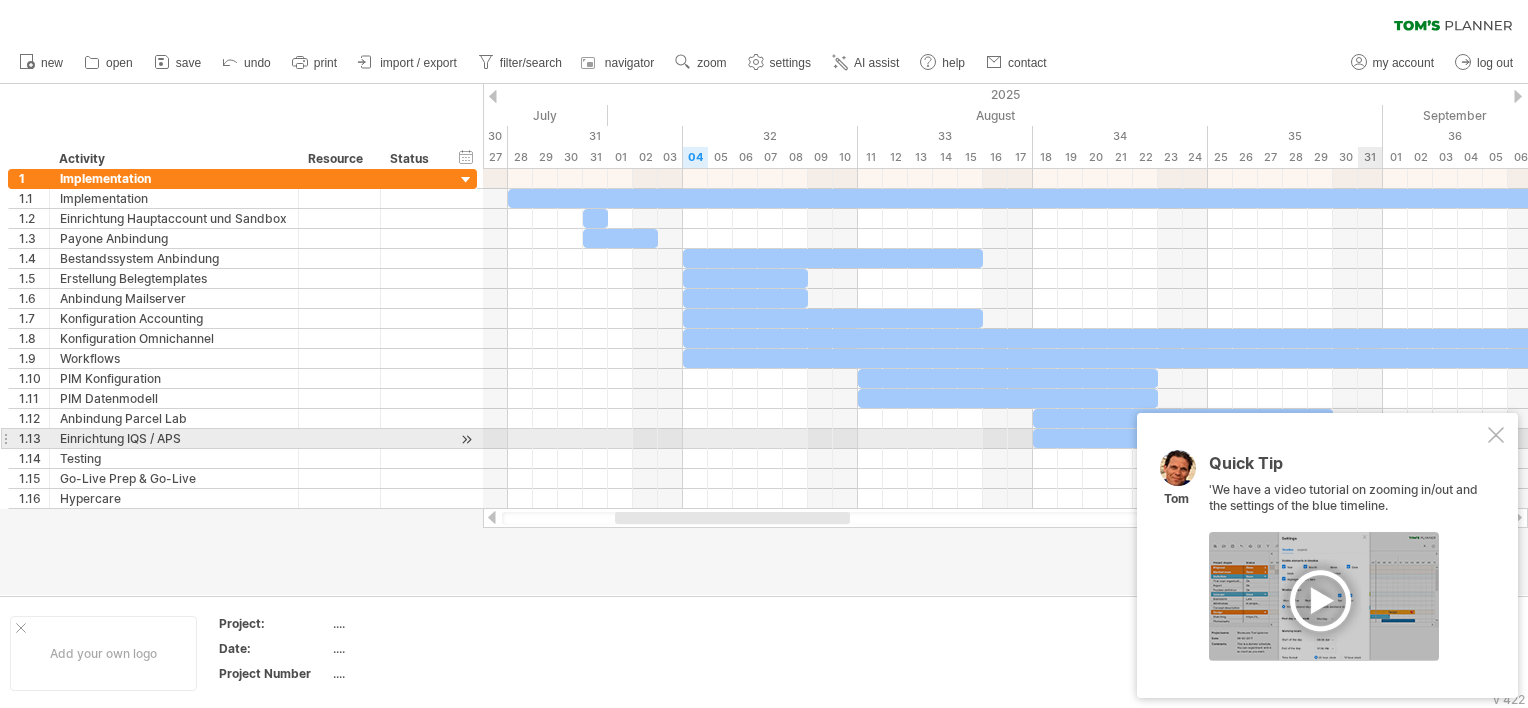 click at bounding box center [1496, 435] 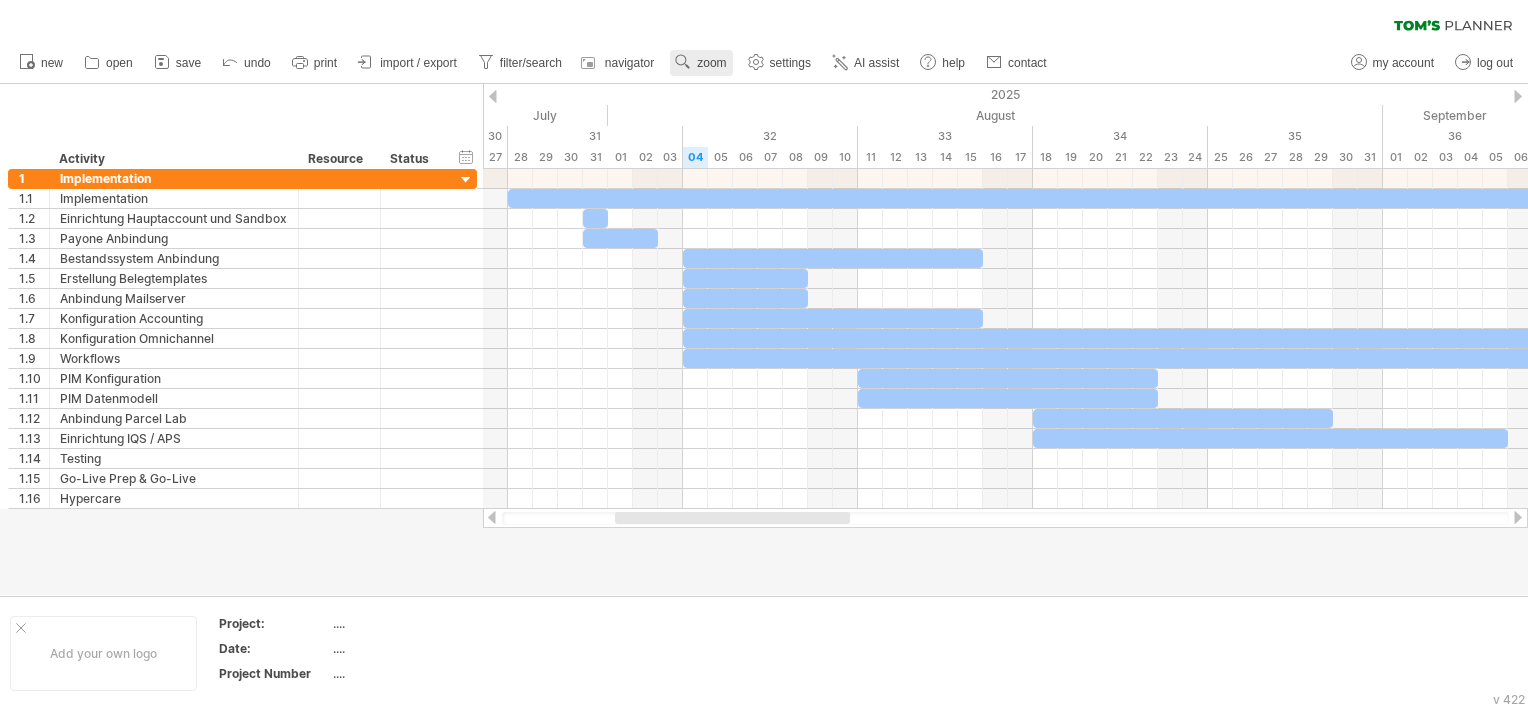 click 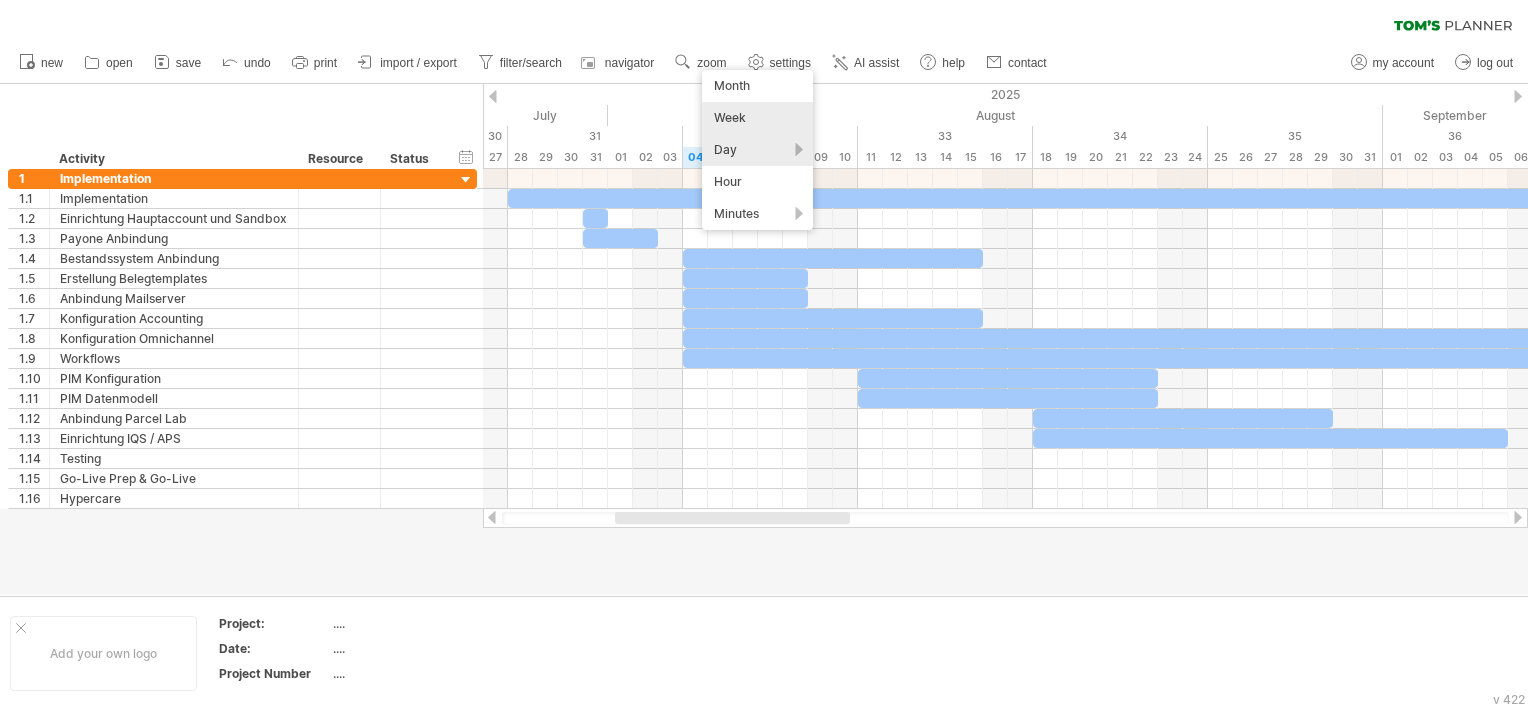 click on "Week" at bounding box center [757, 118] 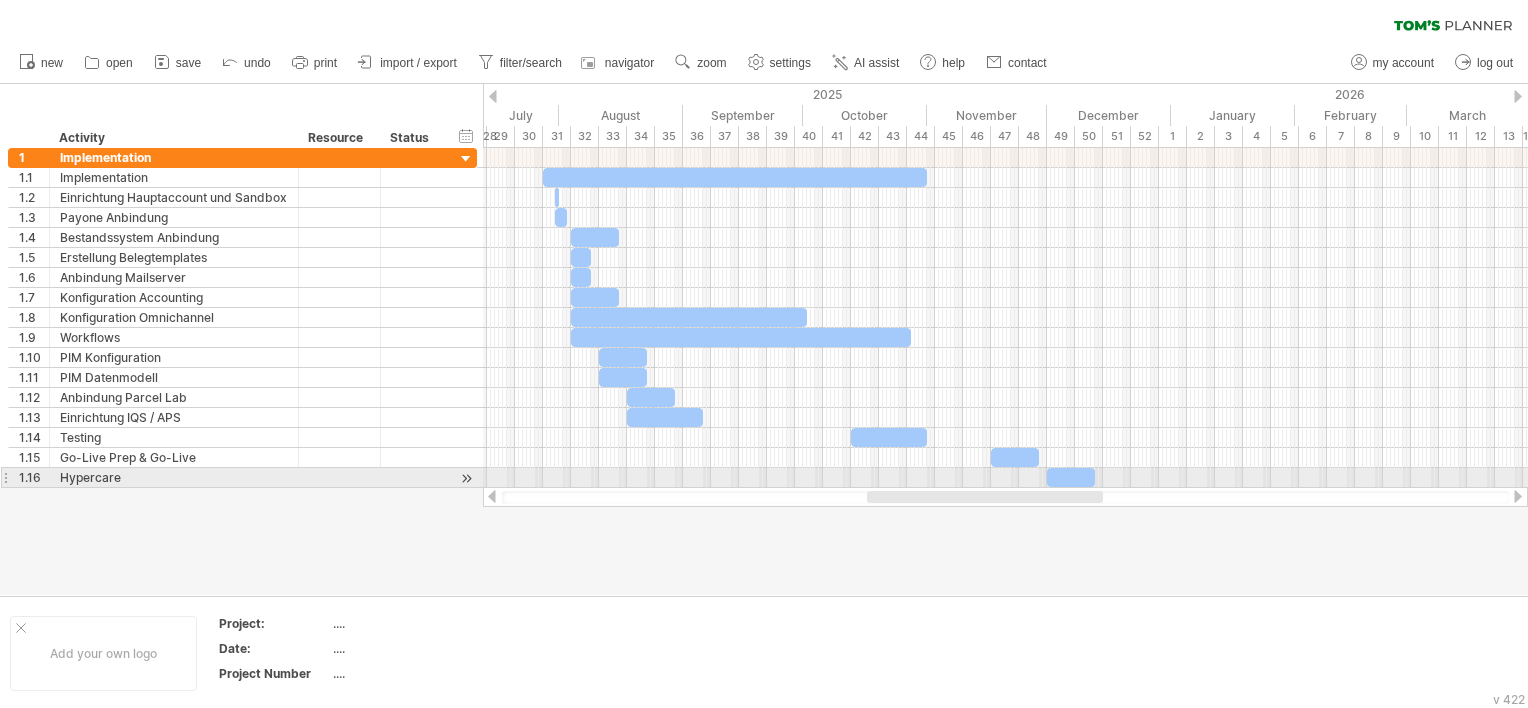 drag, startPoint x: 923, startPoint y: 497, endPoint x: 920, endPoint y: 474, distance: 23.194826 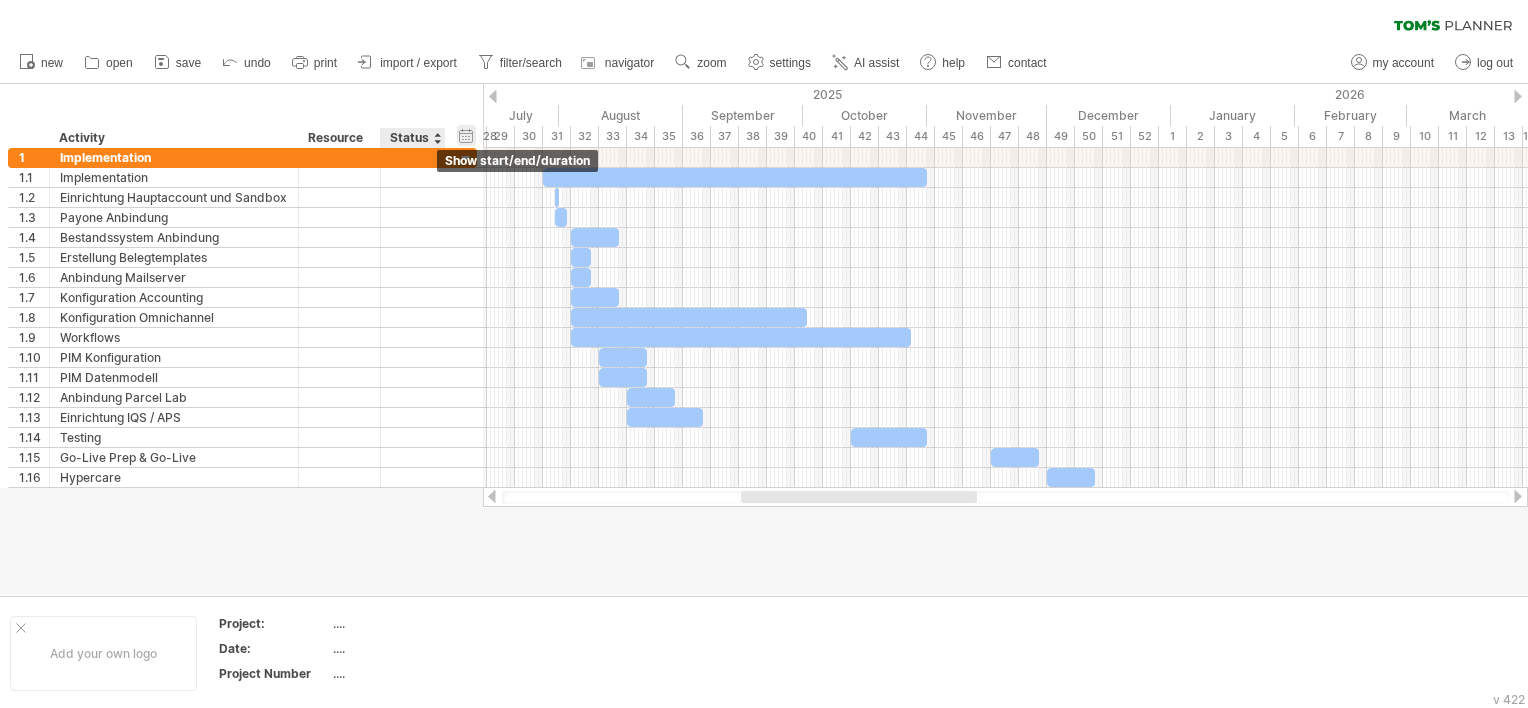 click on "hide start/end/duration show start/end/duration" at bounding box center [466, 135] 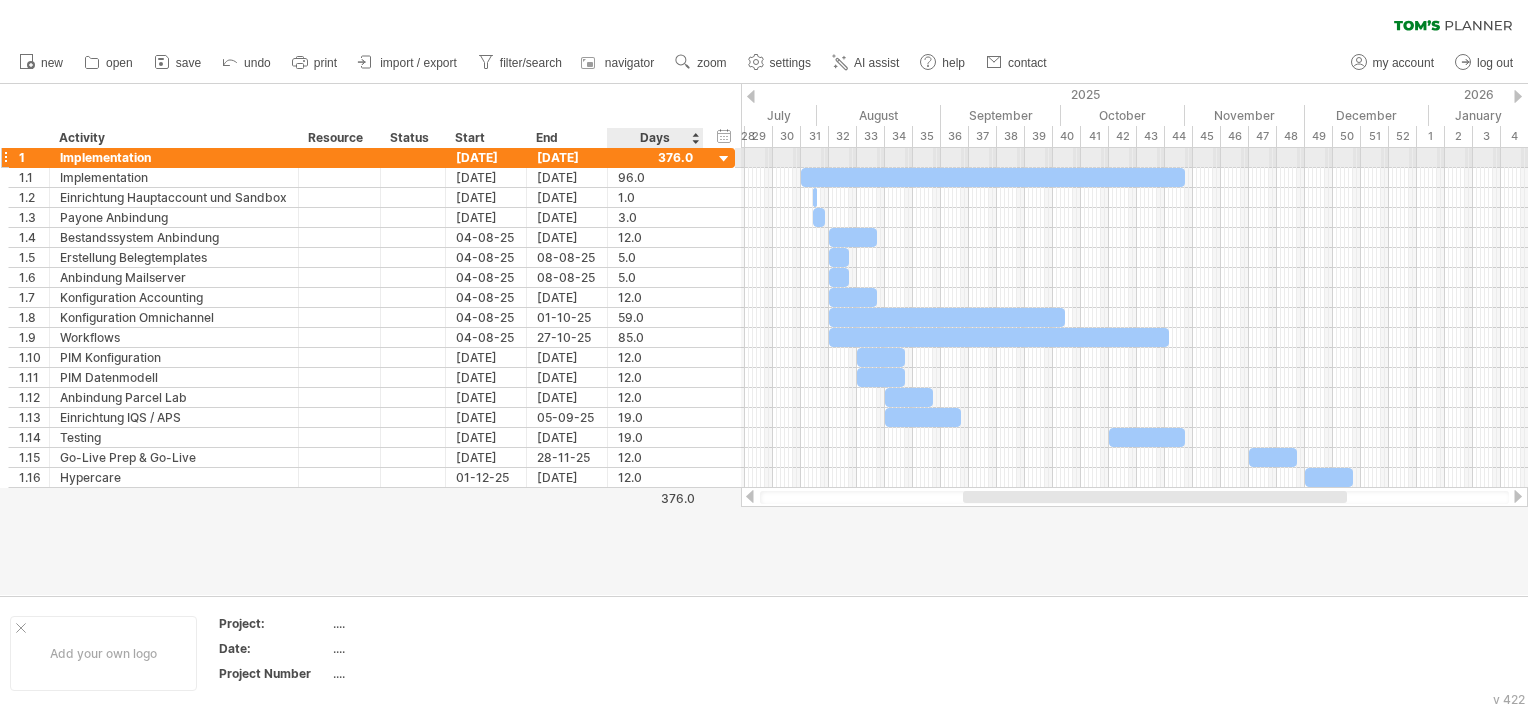 click at bounding box center (724, 159) 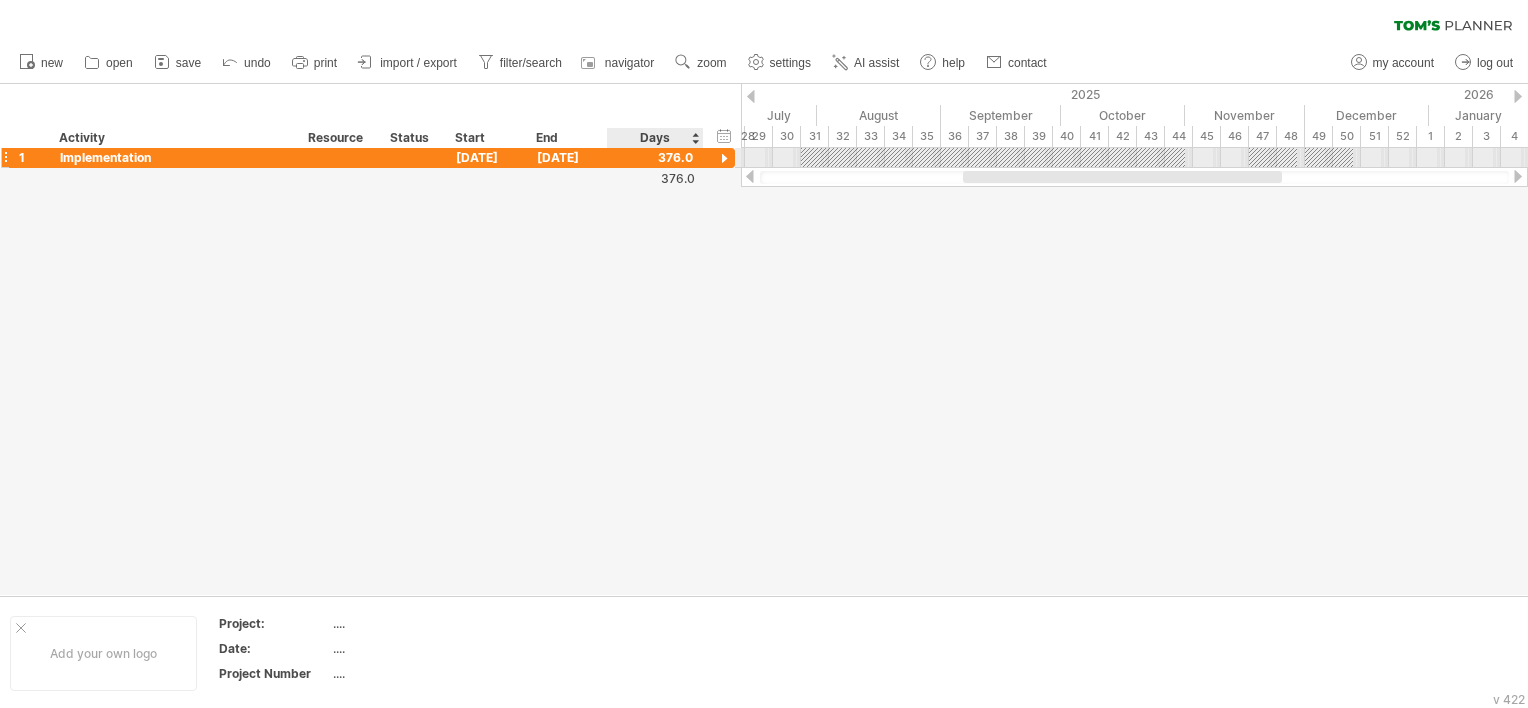 click at bounding box center [724, 159] 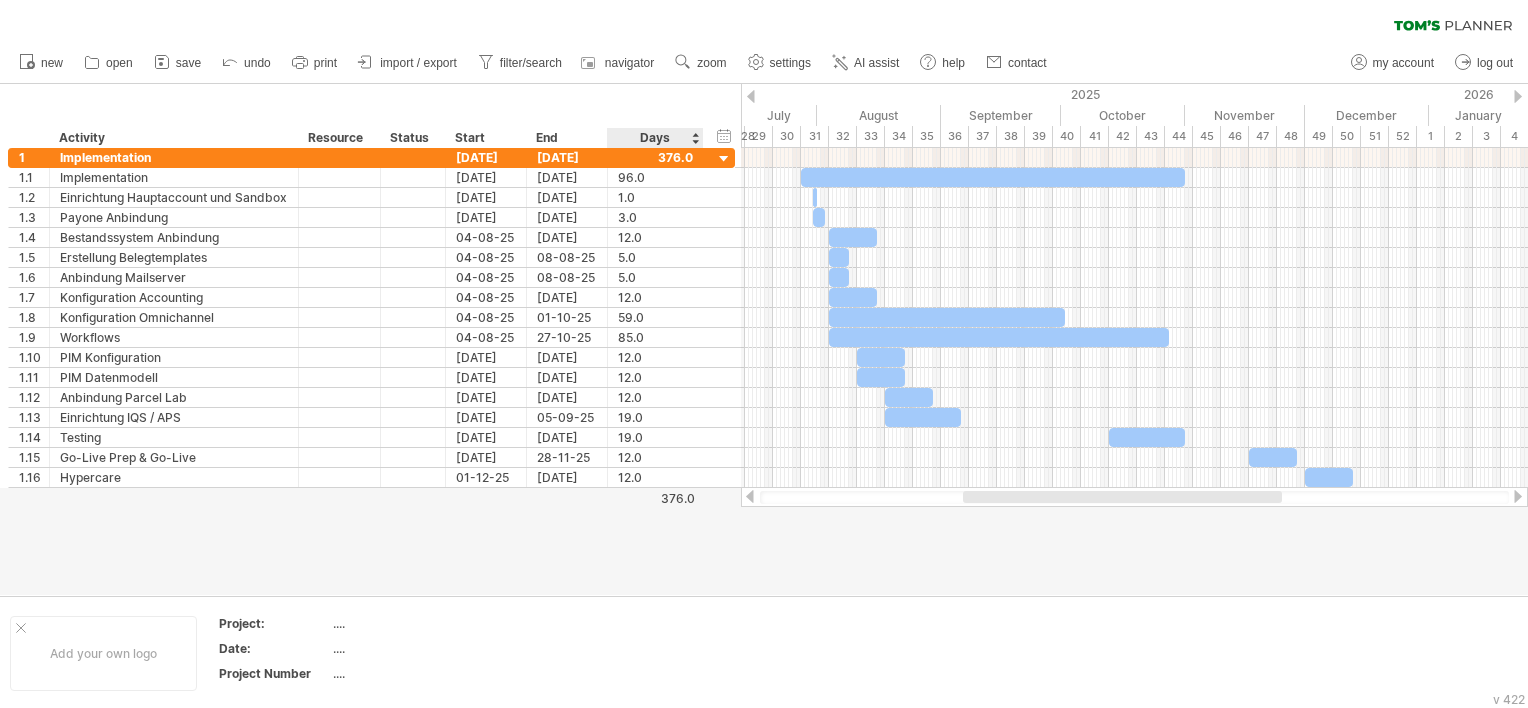 click on "Days" at bounding box center [654, 138] 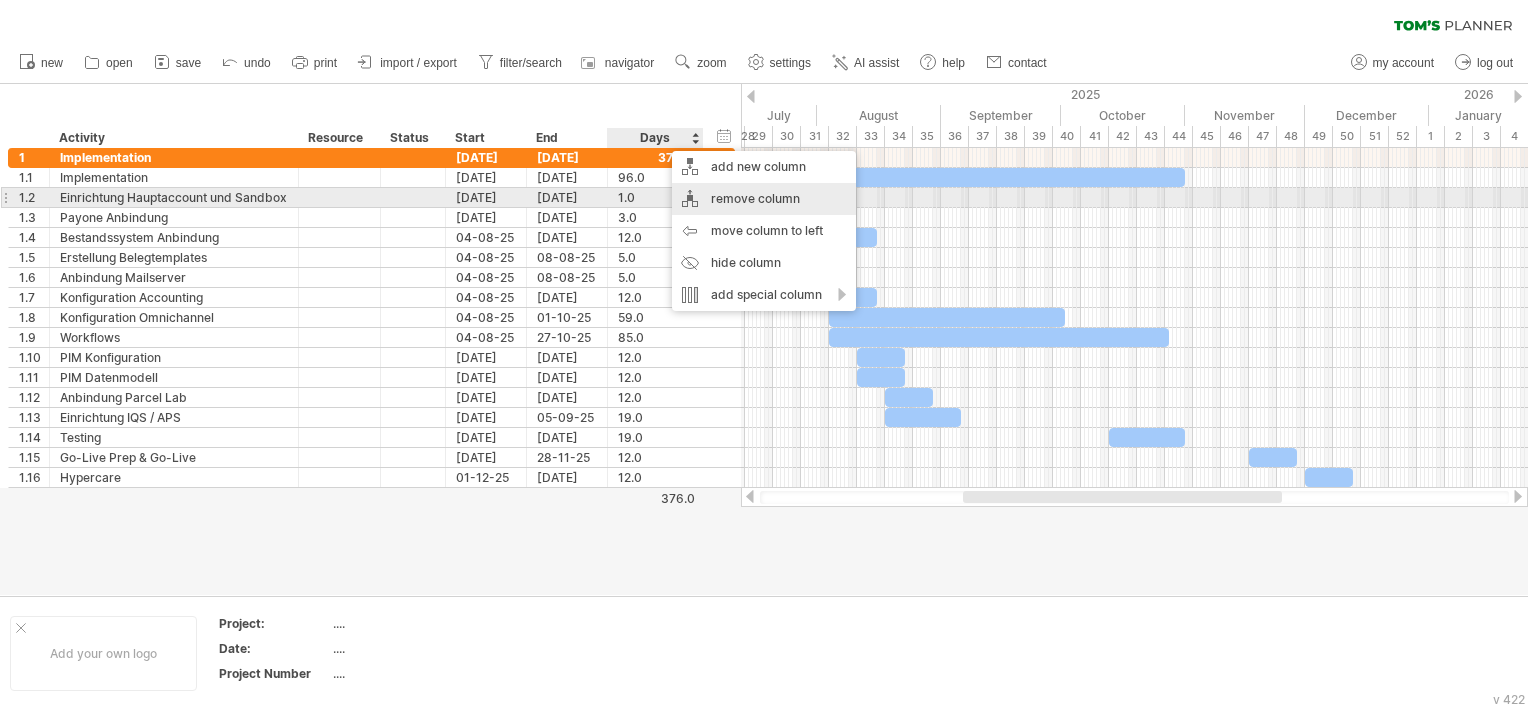 click on "remove column" at bounding box center (764, 199) 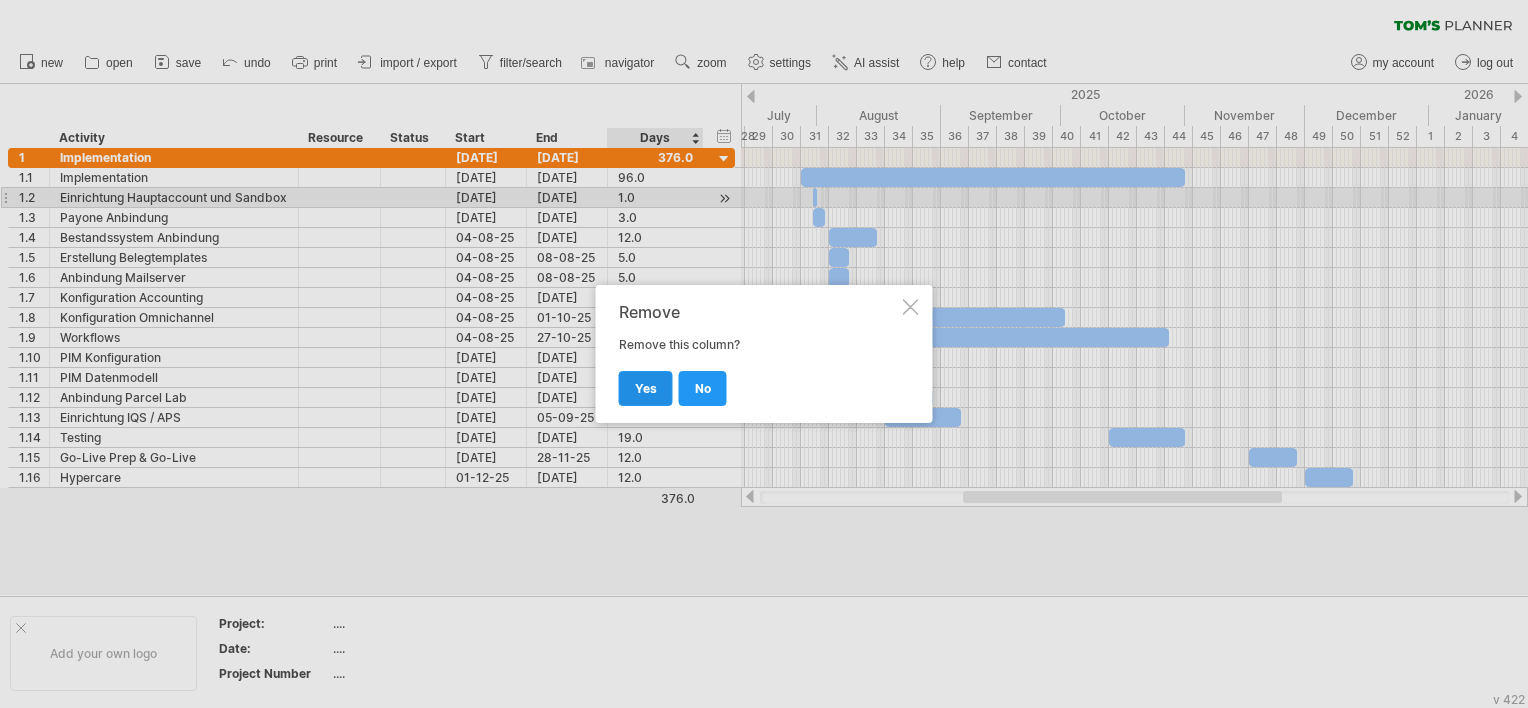 click on "yes" at bounding box center (646, 388) 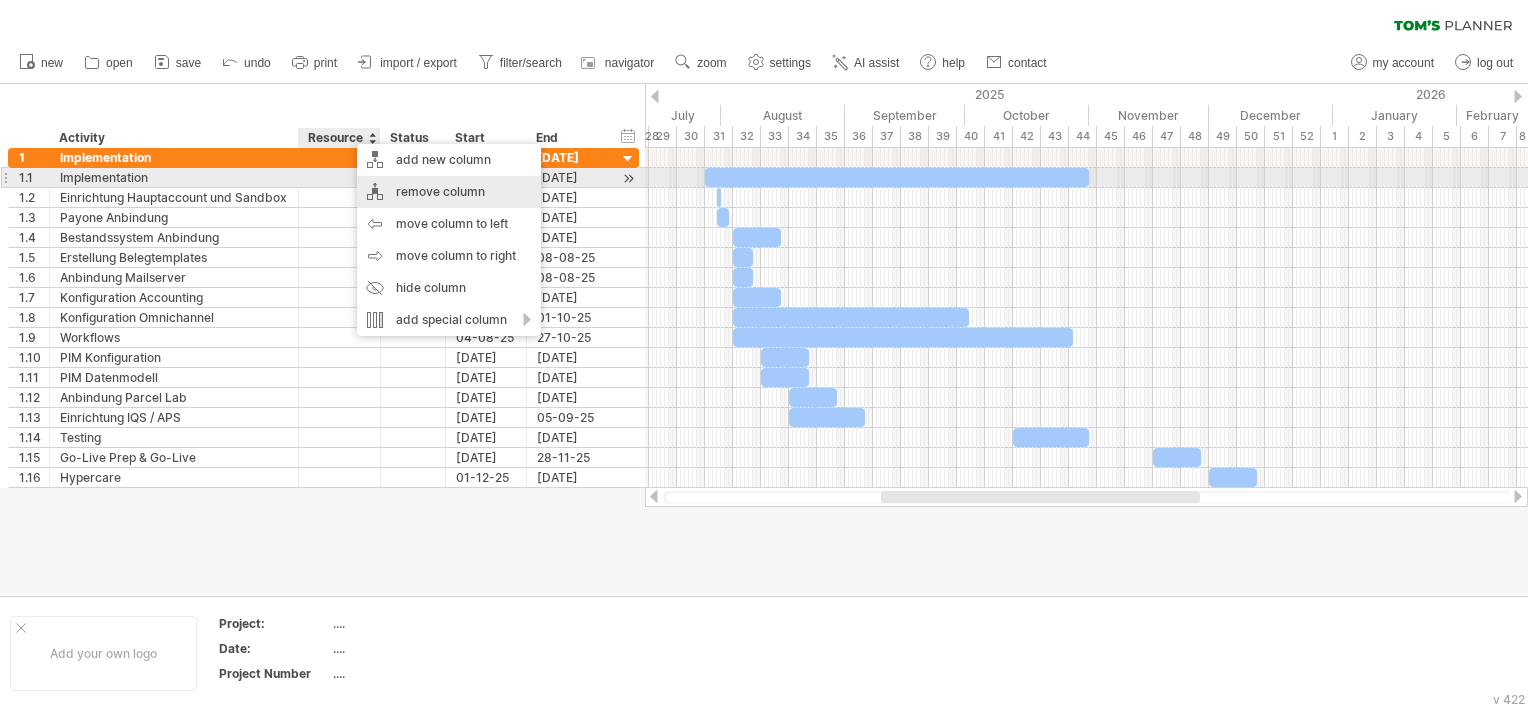 click on "remove column" at bounding box center [449, 192] 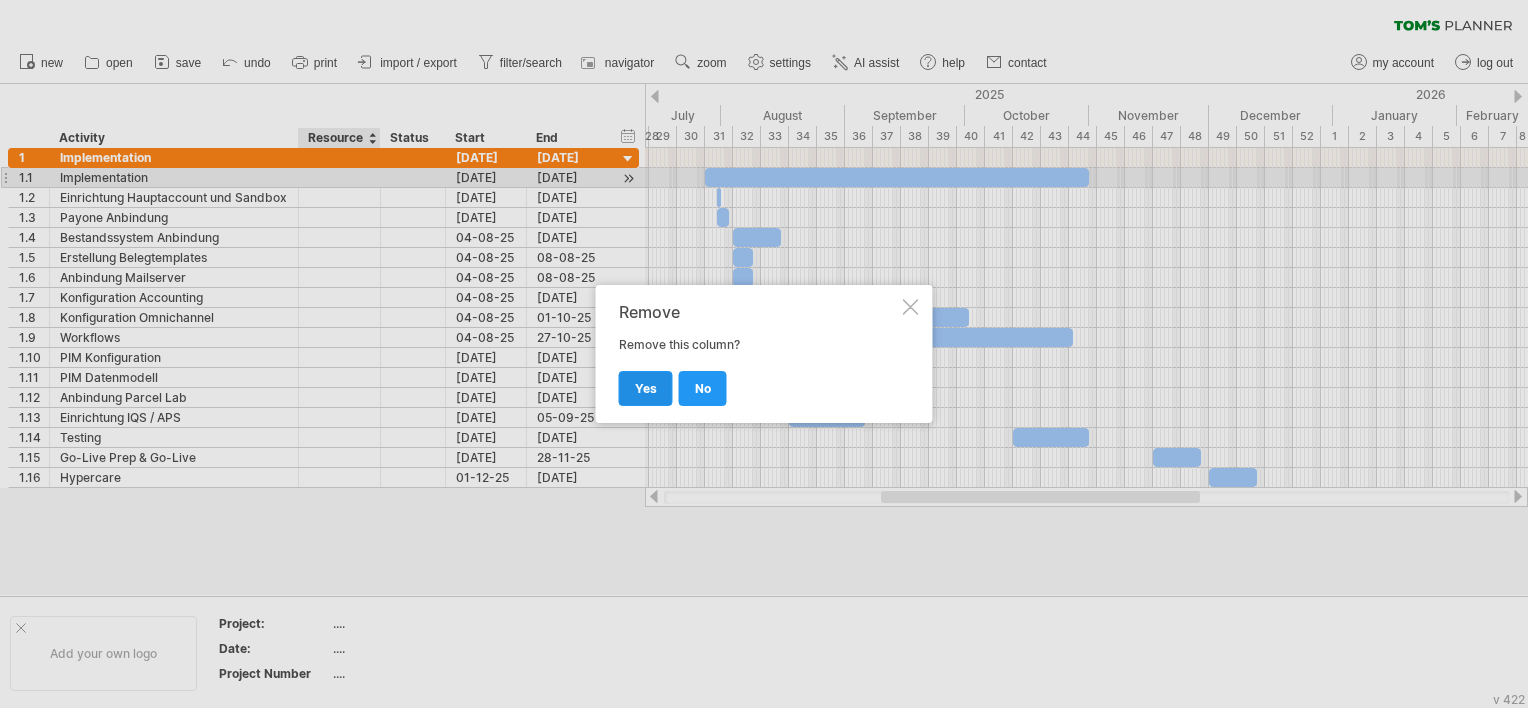 click on "yes" at bounding box center (646, 388) 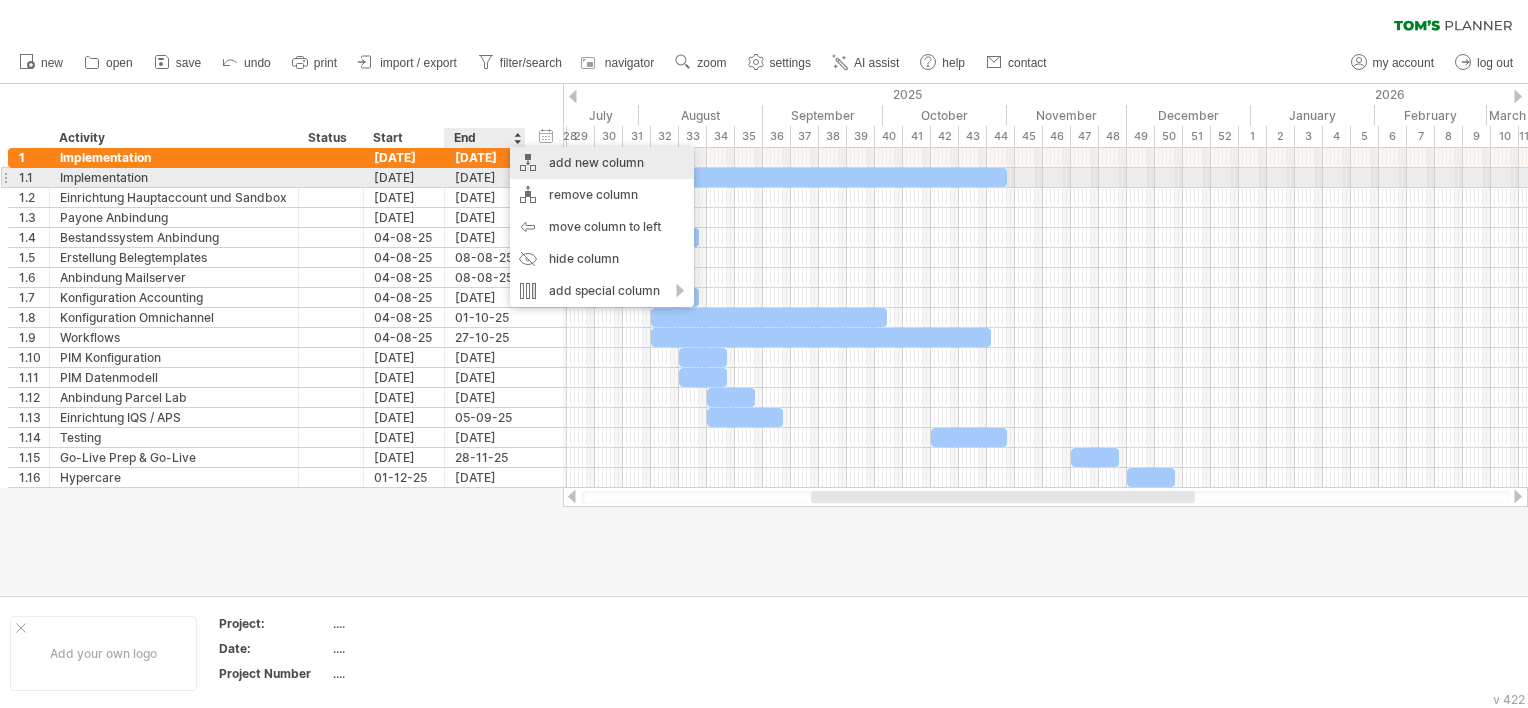 click on "add new column" at bounding box center (602, 163) 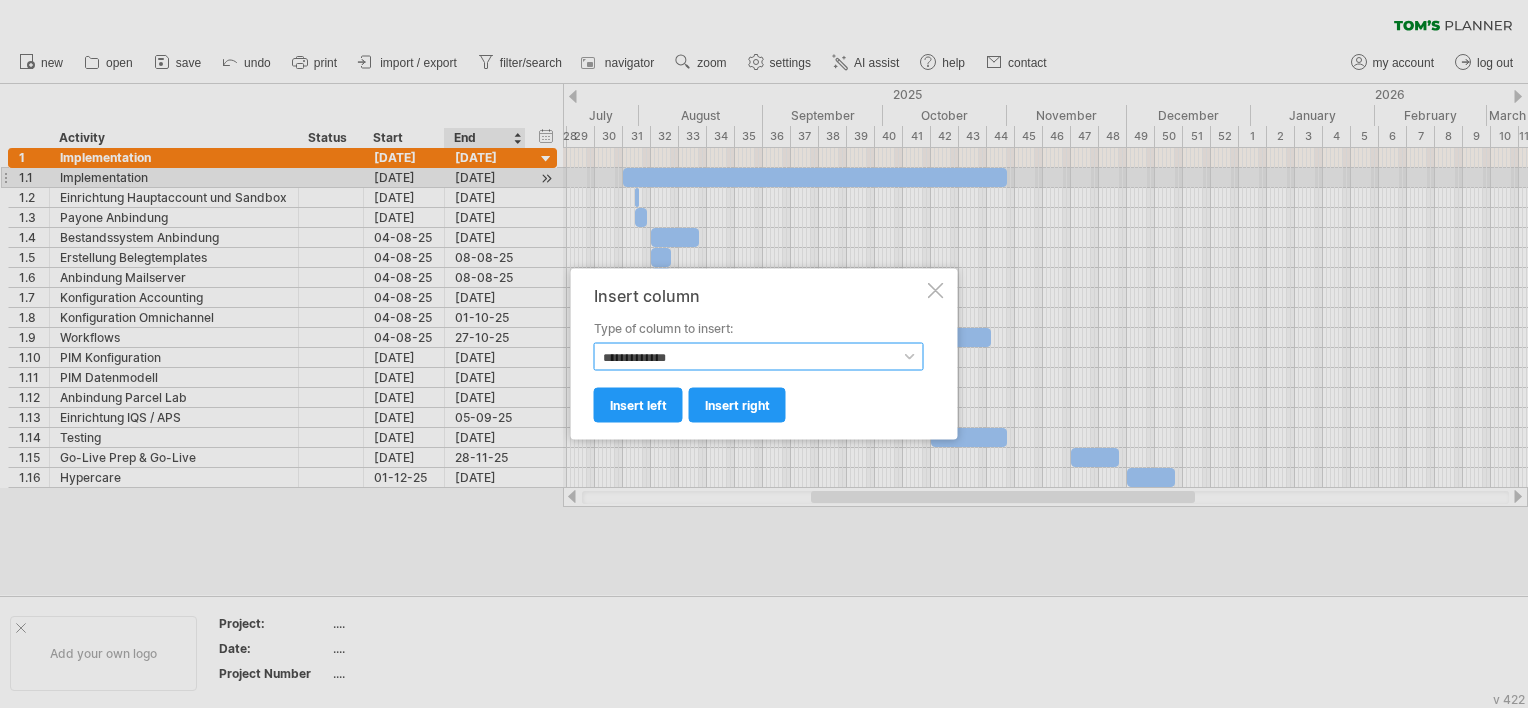 click on "**********" at bounding box center [759, 357] 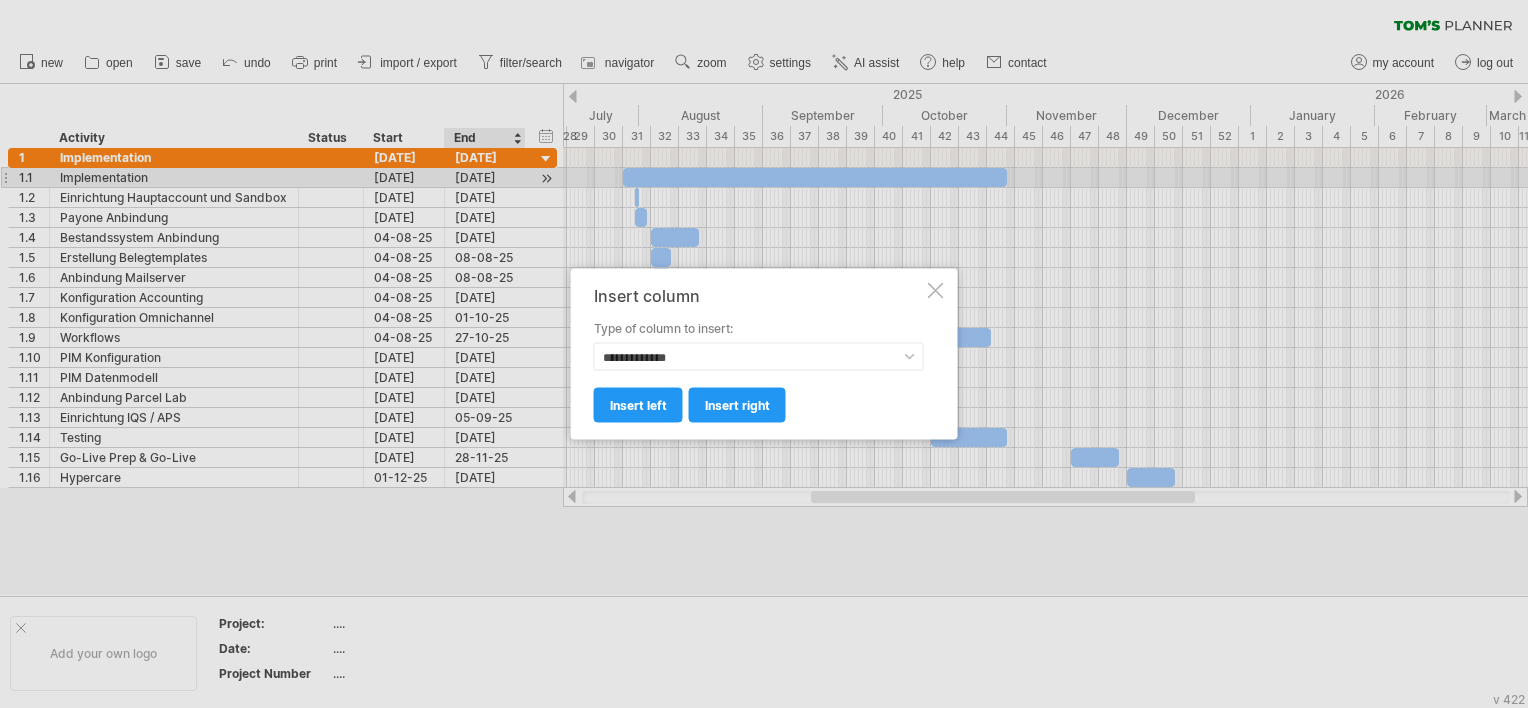 click on "**********" at bounding box center (764, 354) 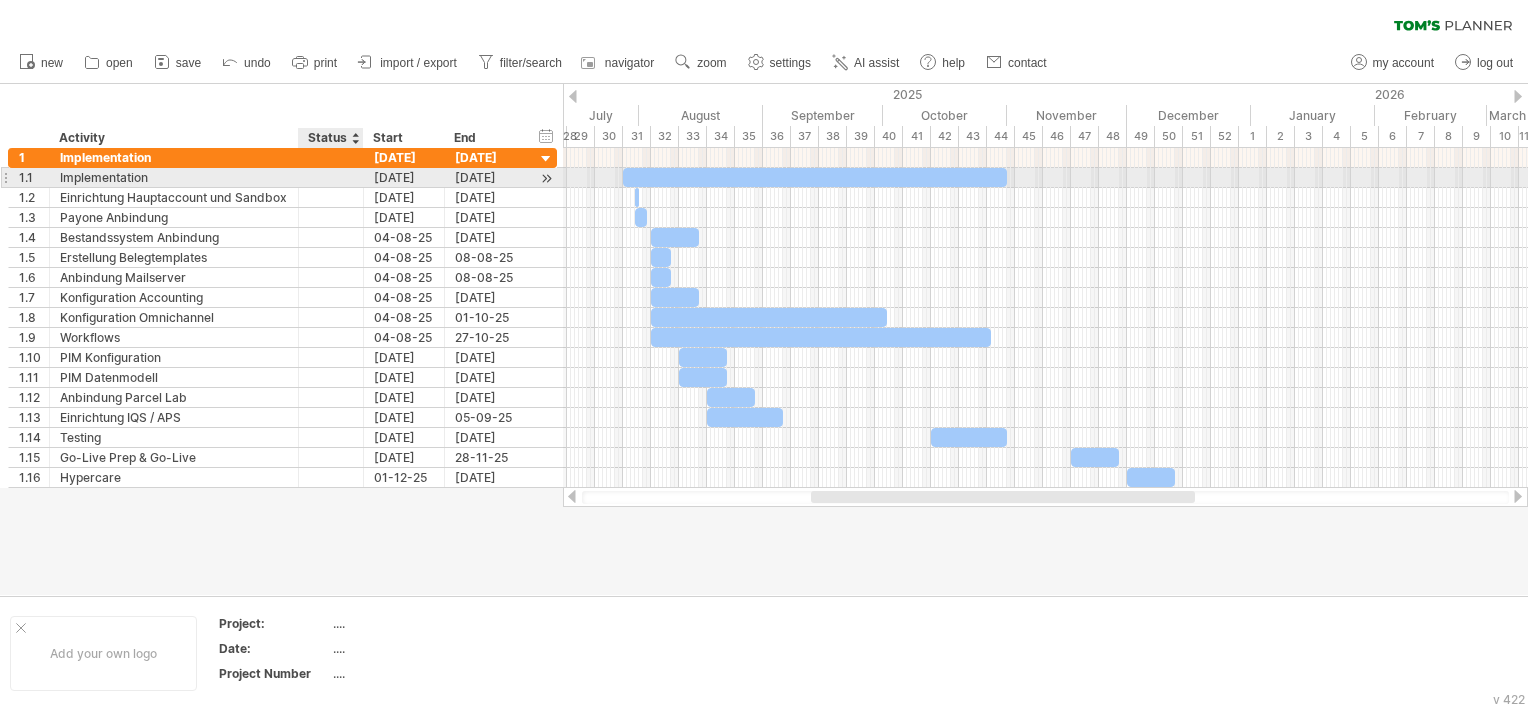 click at bounding box center (331, 177) 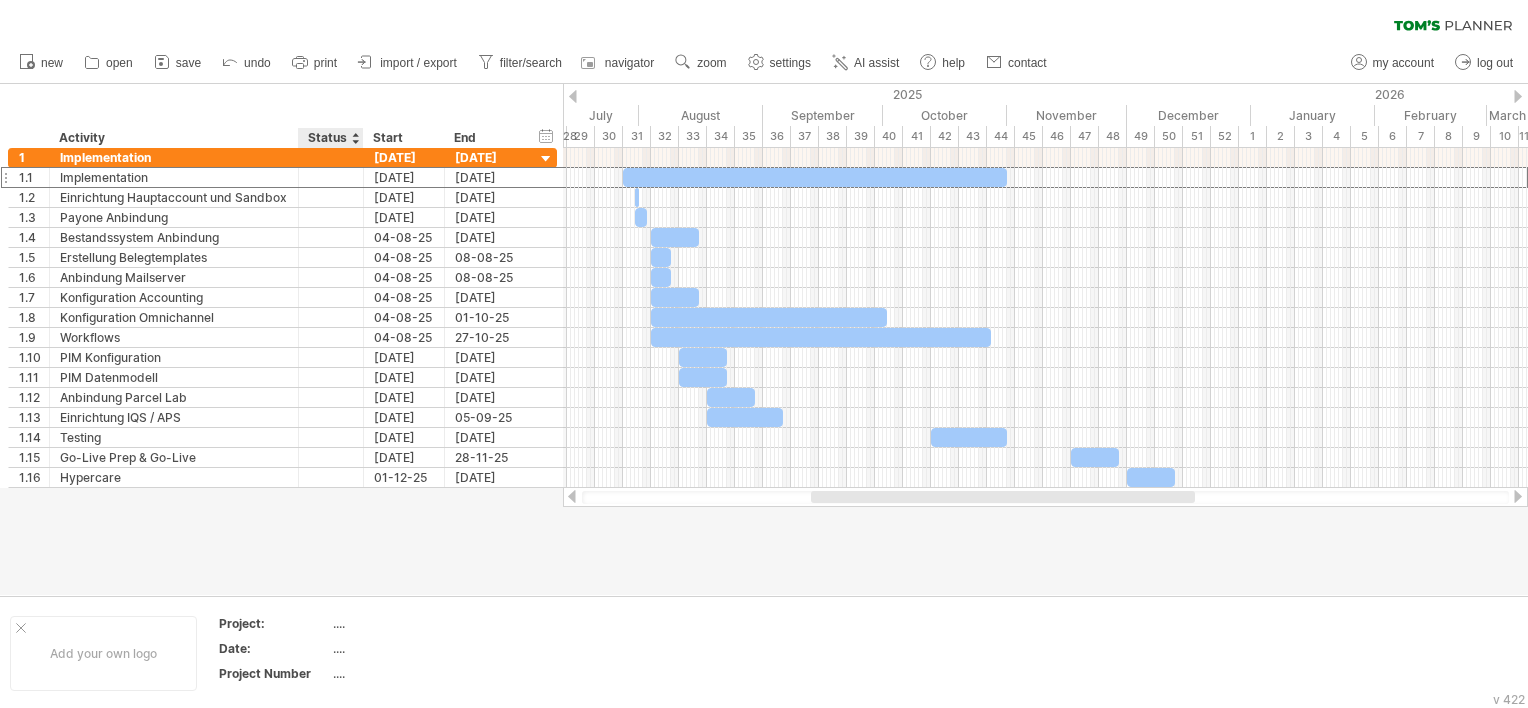 click on "hide start/end/duration show start/end/duration
******** Activity ****** Status Start   End" at bounding box center (281, 116) 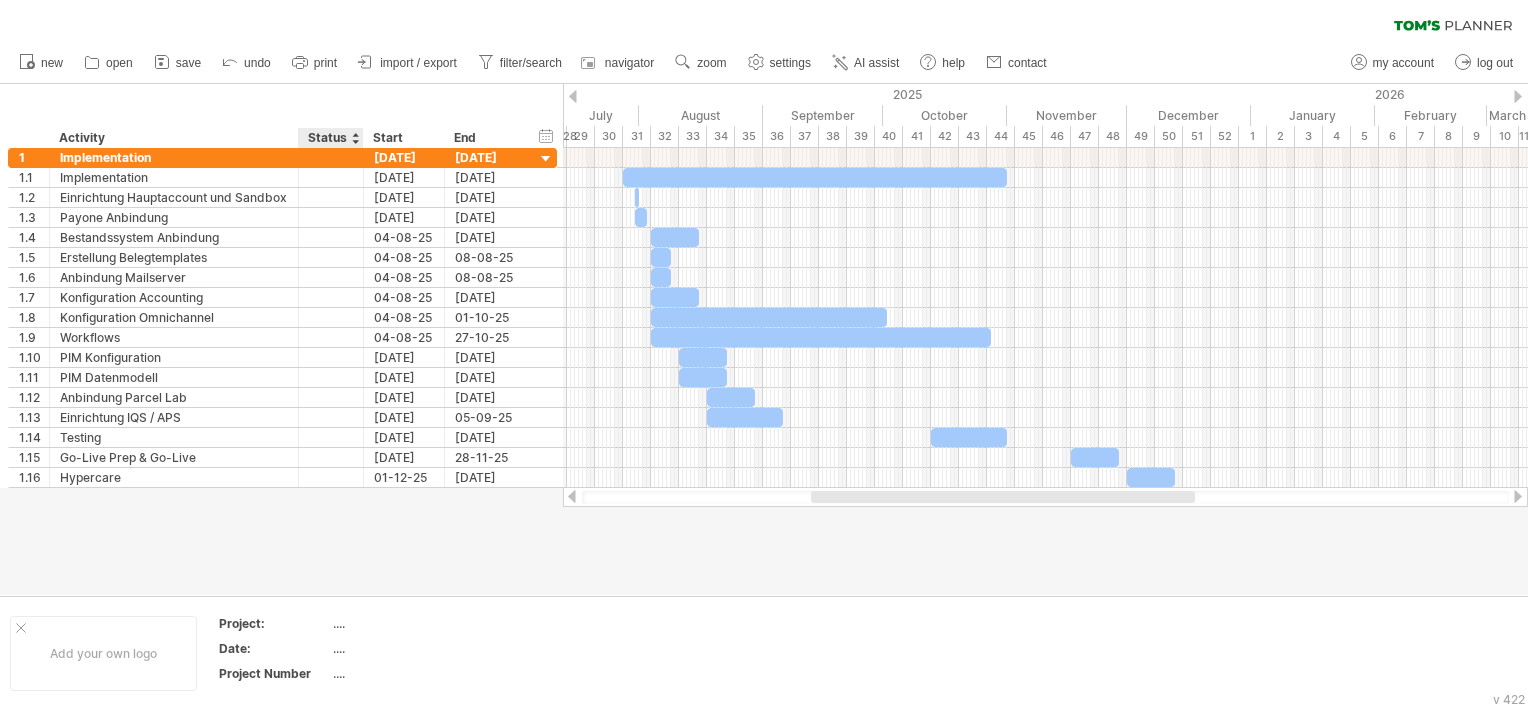 click on "hide start/end/duration show start/end/duration
******** Activity ****** Status Start   End" at bounding box center (281, 116) 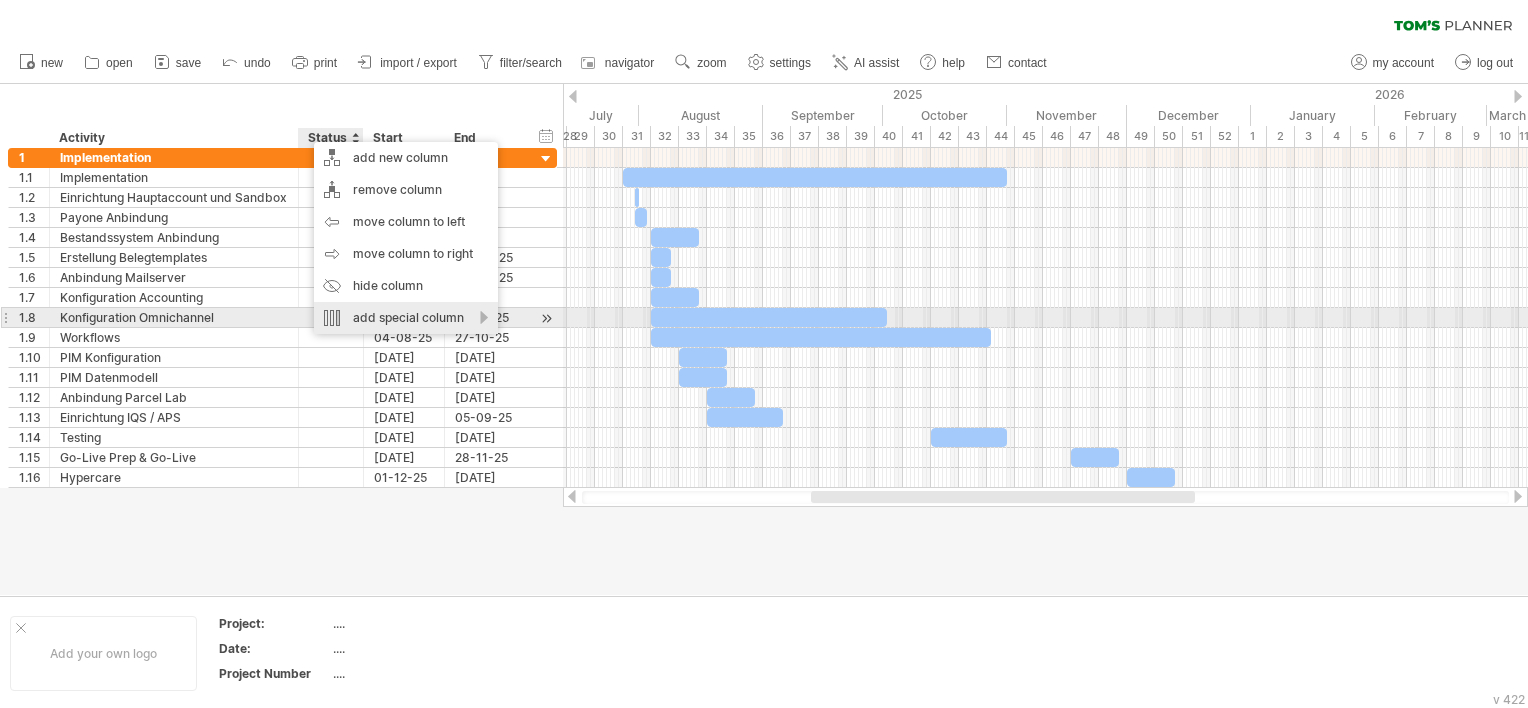 click on "add special column" at bounding box center (406, 318) 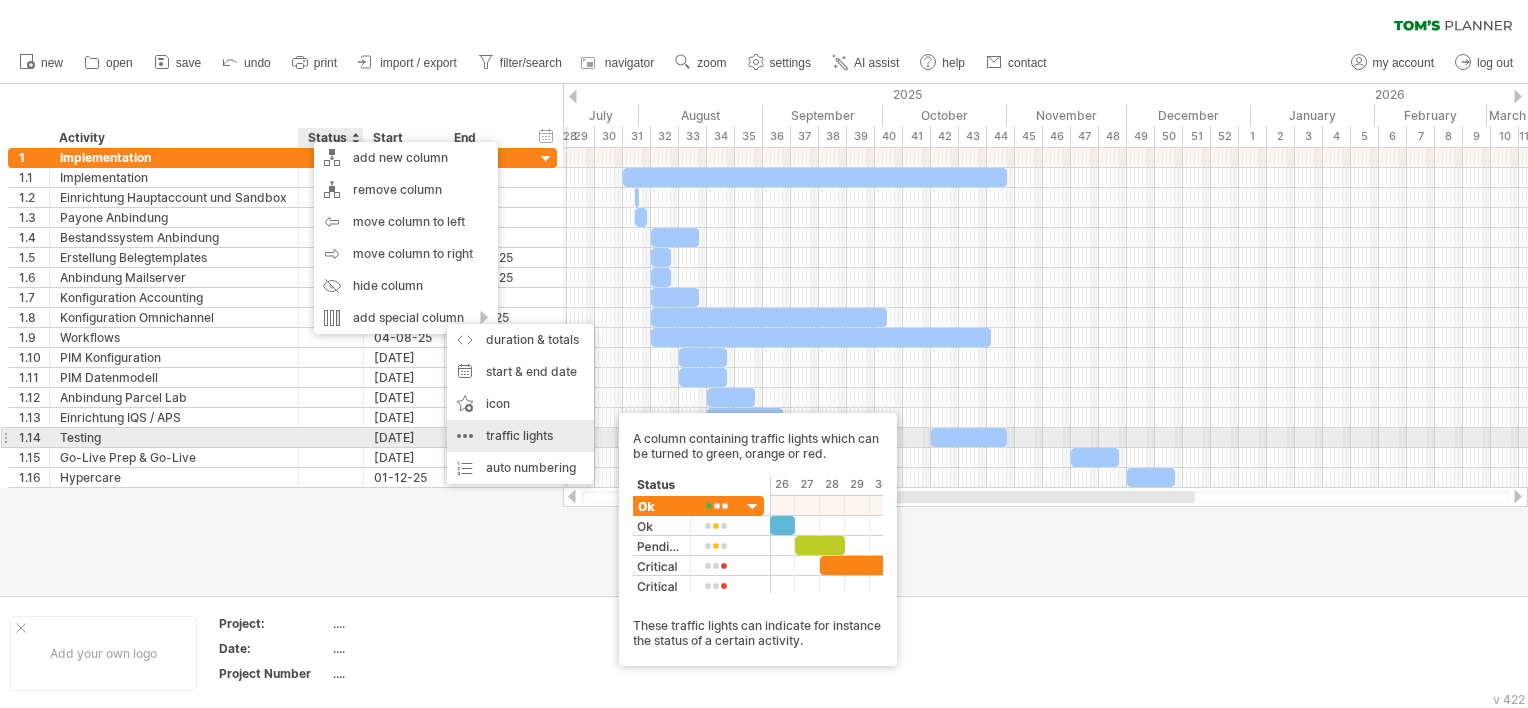 click on "traffic lights A column containing traffic lights which can be turned to green, orange or red.   These traffic lights can indicate for instance the status of a certain activity." at bounding box center (520, 436) 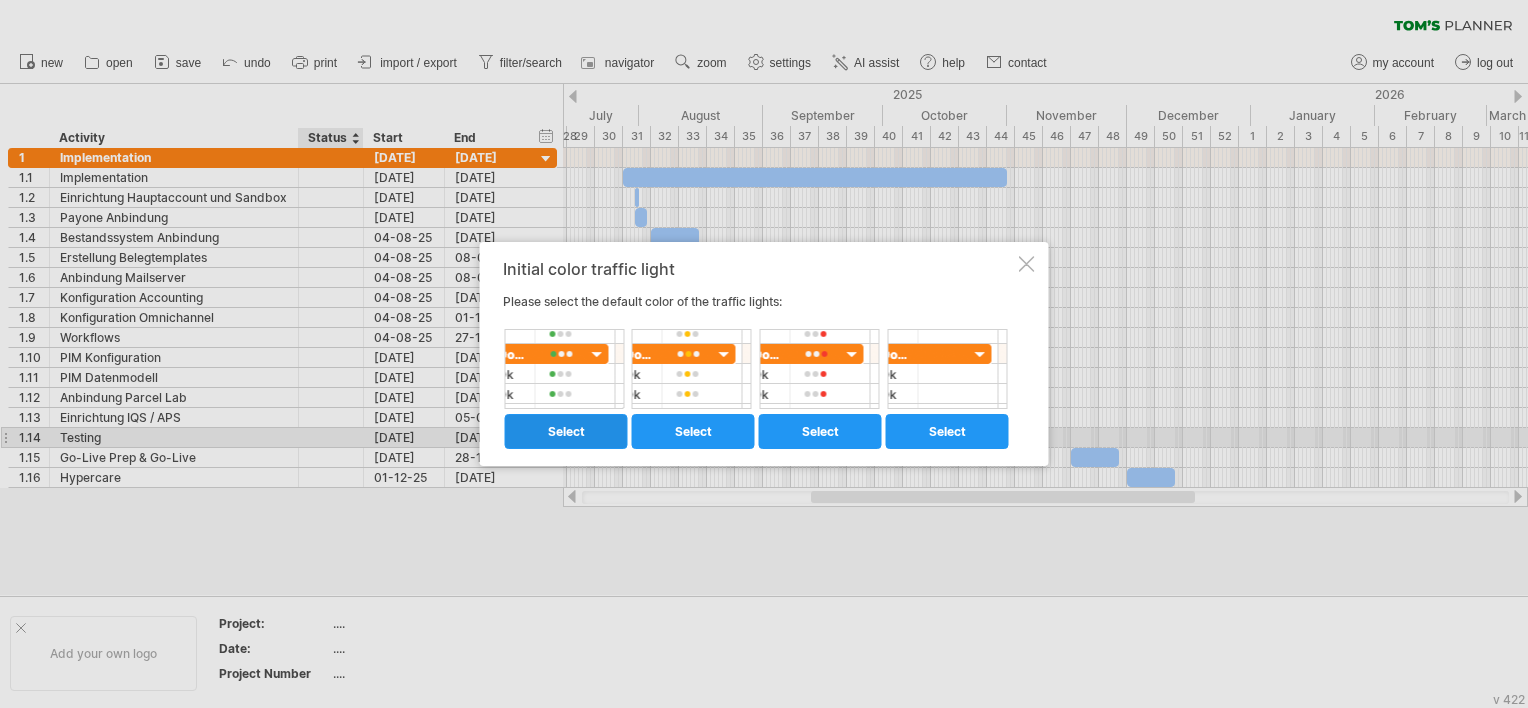 click on "select" at bounding box center (566, 431) 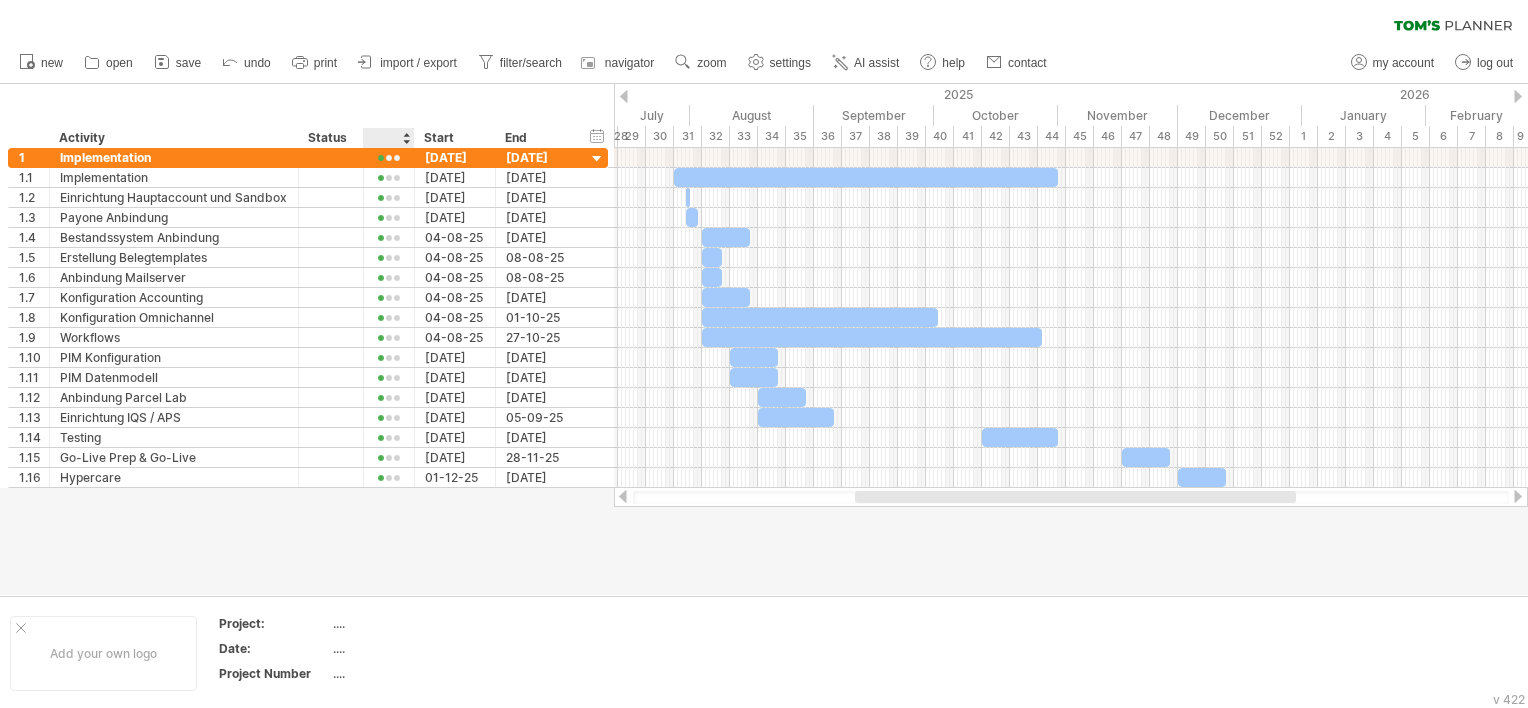 click at bounding box center [388, 138] 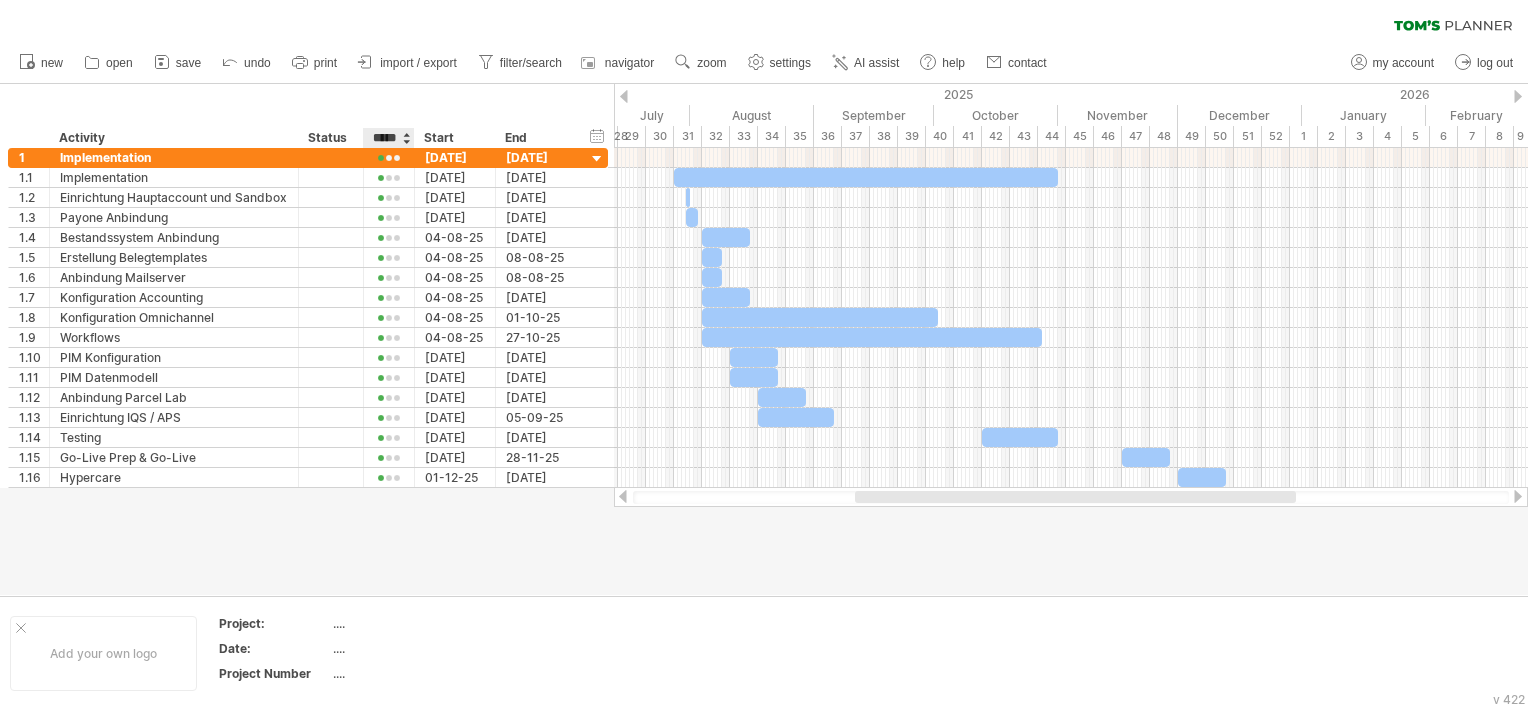 scroll, scrollTop: 0, scrollLeft: 8, axis: horizontal 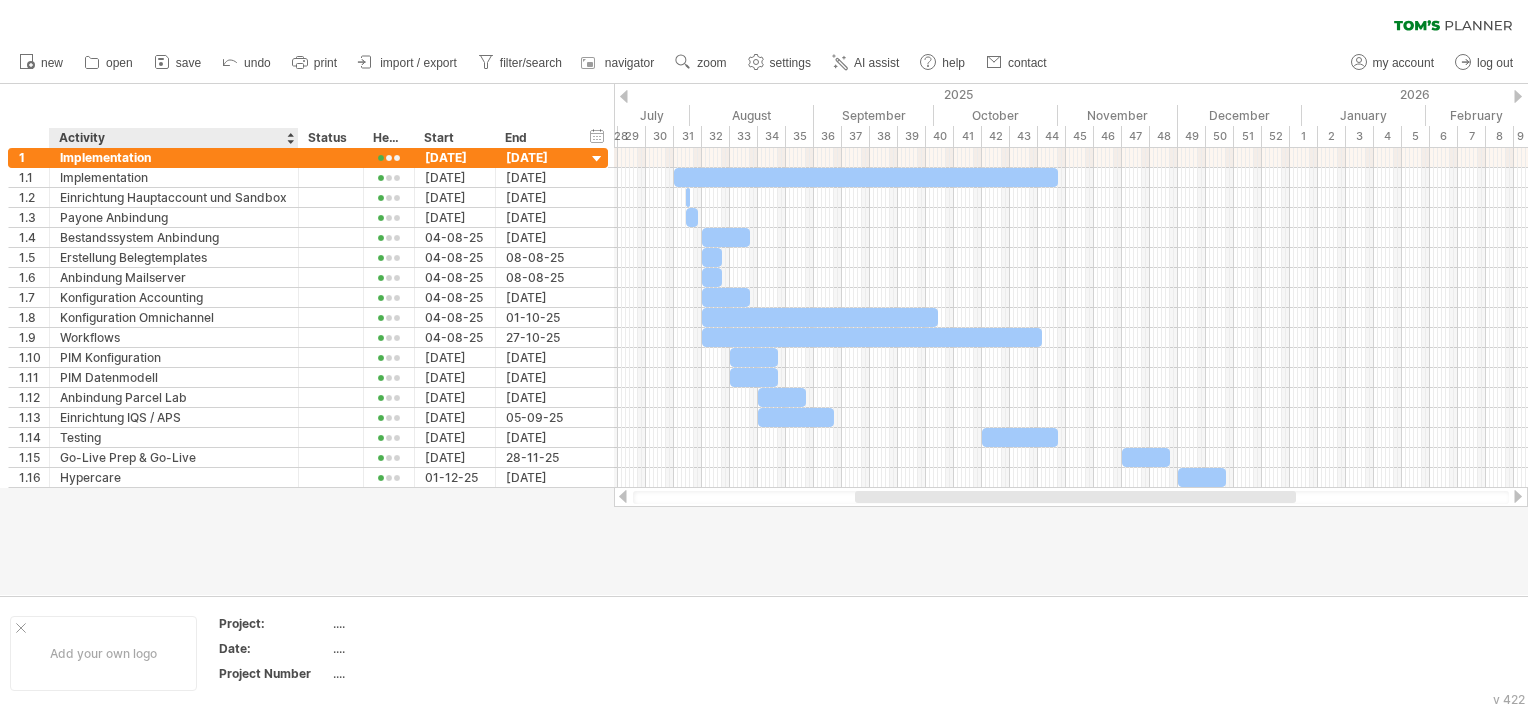 drag, startPoint x: 296, startPoint y: 137, endPoint x: 237, endPoint y: 135, distance: 59.03389 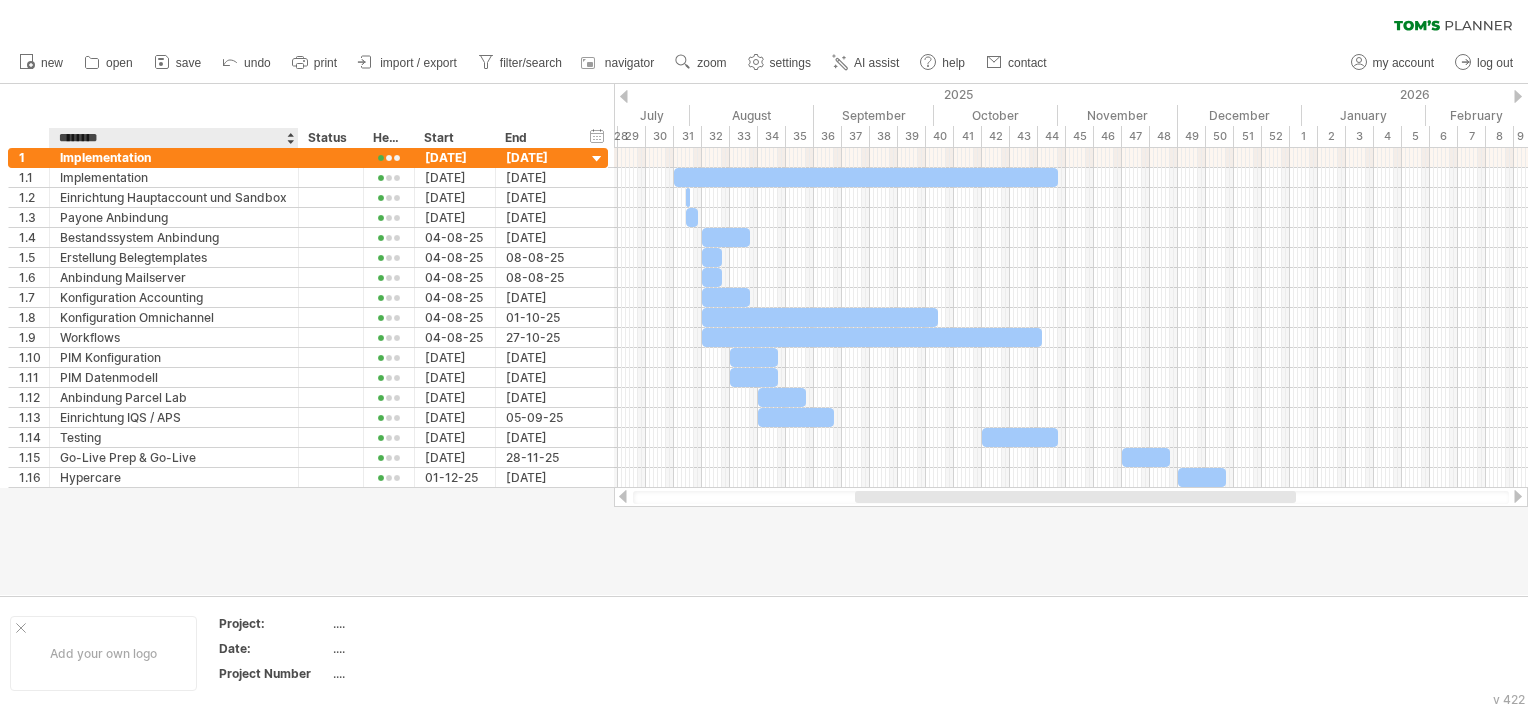 click on "********" at bounding box center [173, 138] 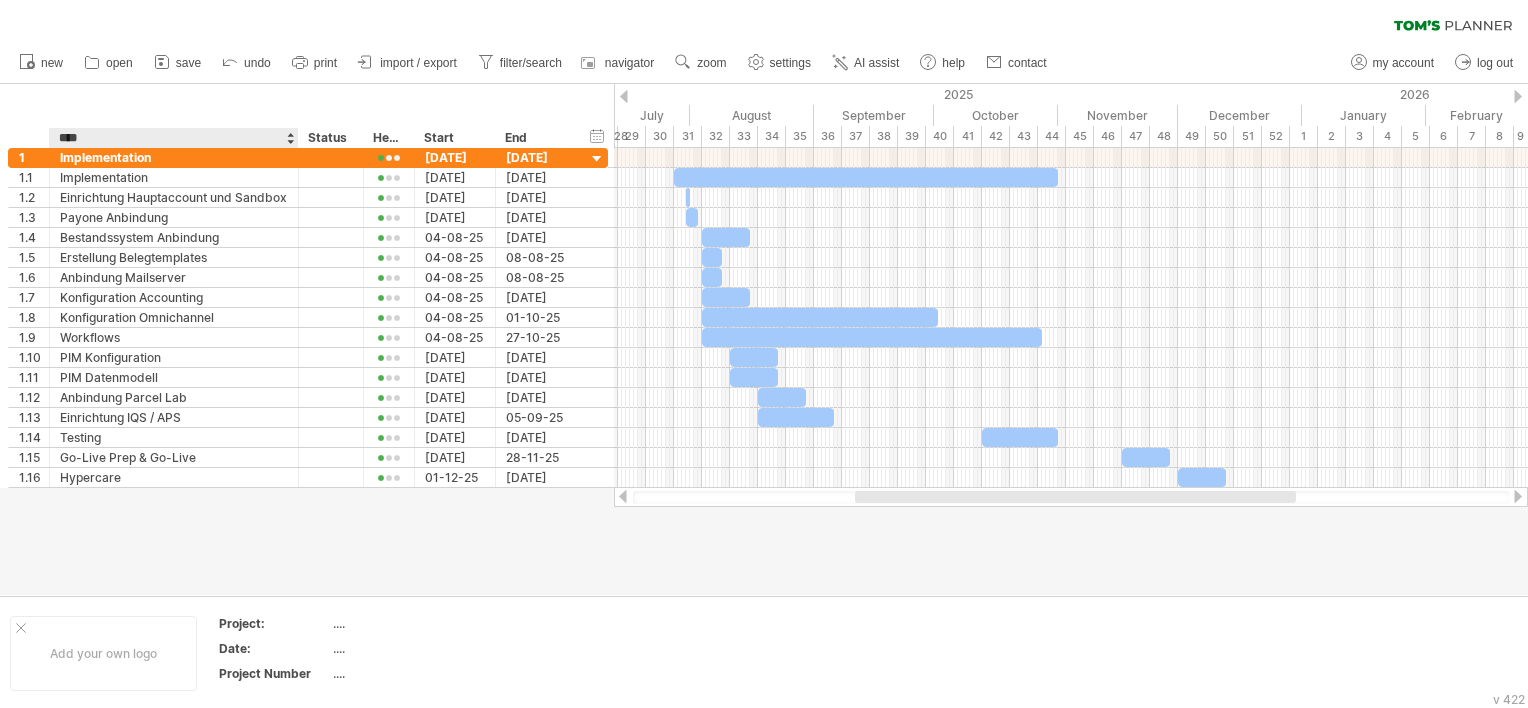 type on "****" 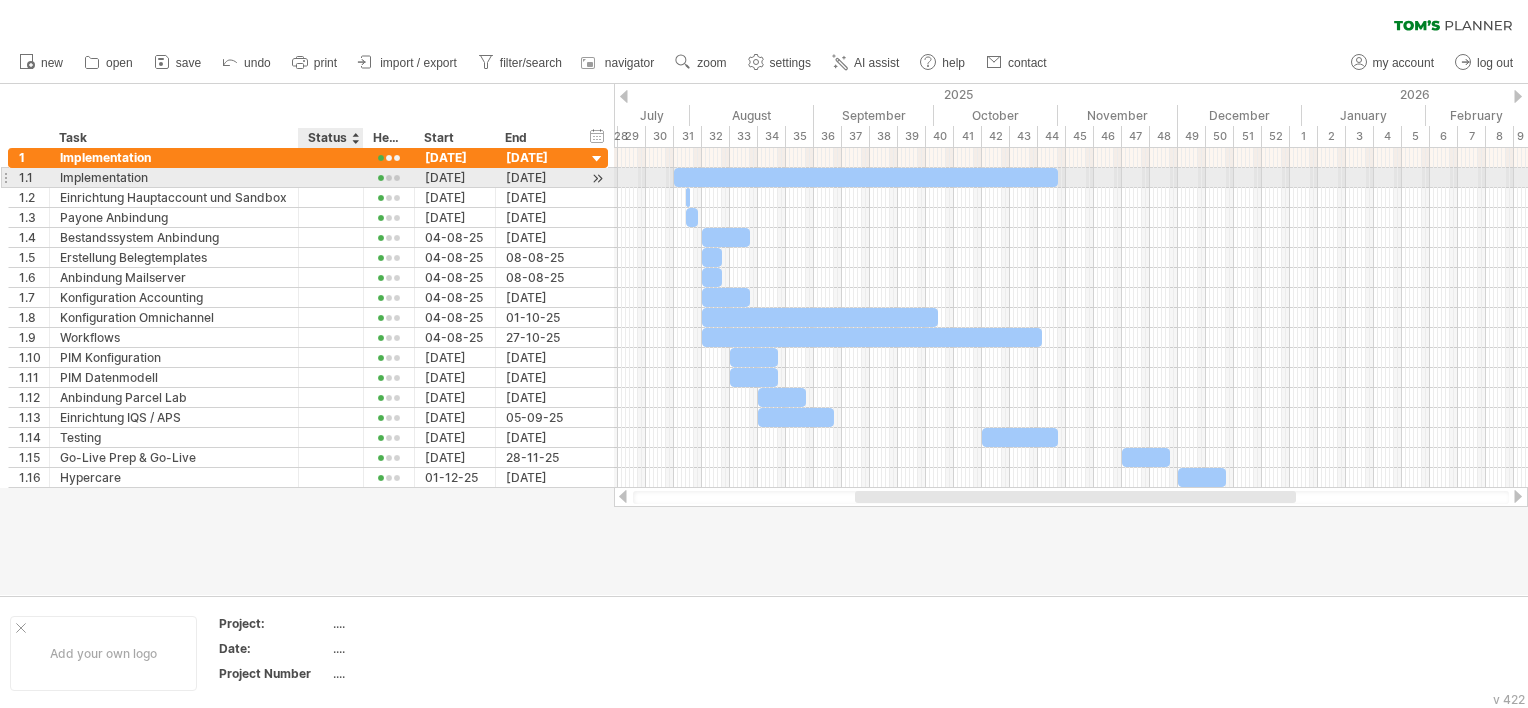 click at bounding box center [331, 177] 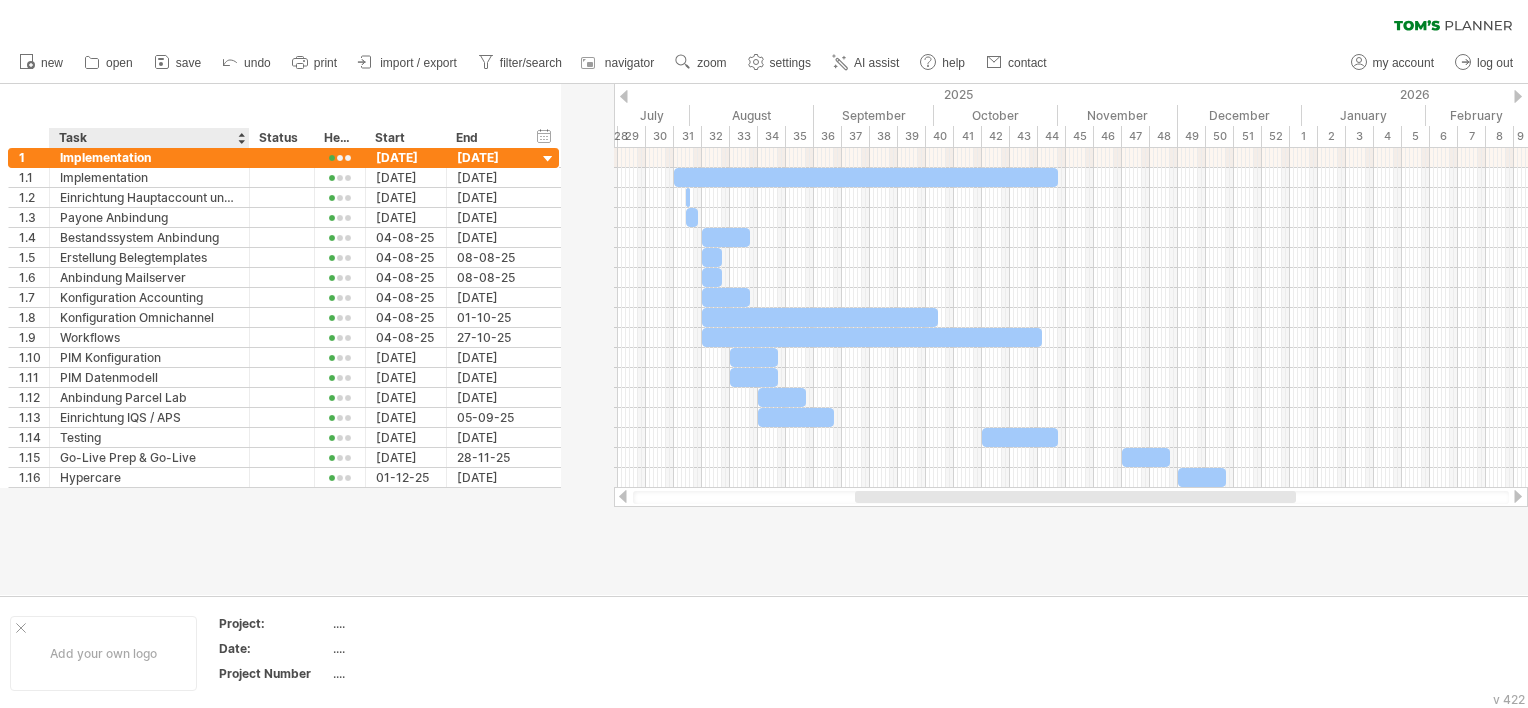 drag, startPoint x: 295, startPoint y: 141, endPoint x: 246, endPoint y: 141, distance: 49 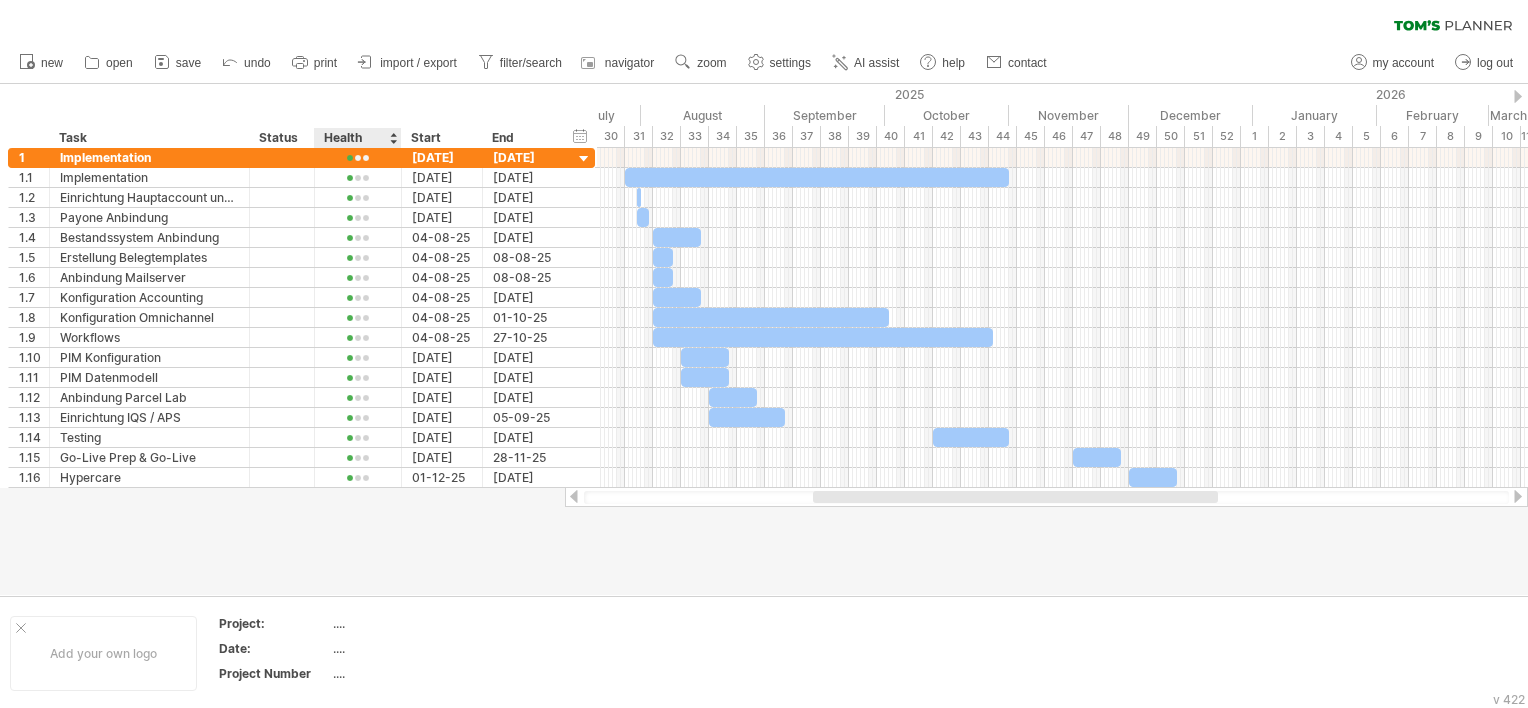 drag, startPoint x: 362, startPoint y: 135, endPoint x: 398, endPoint y: 126, distance: 37.107952 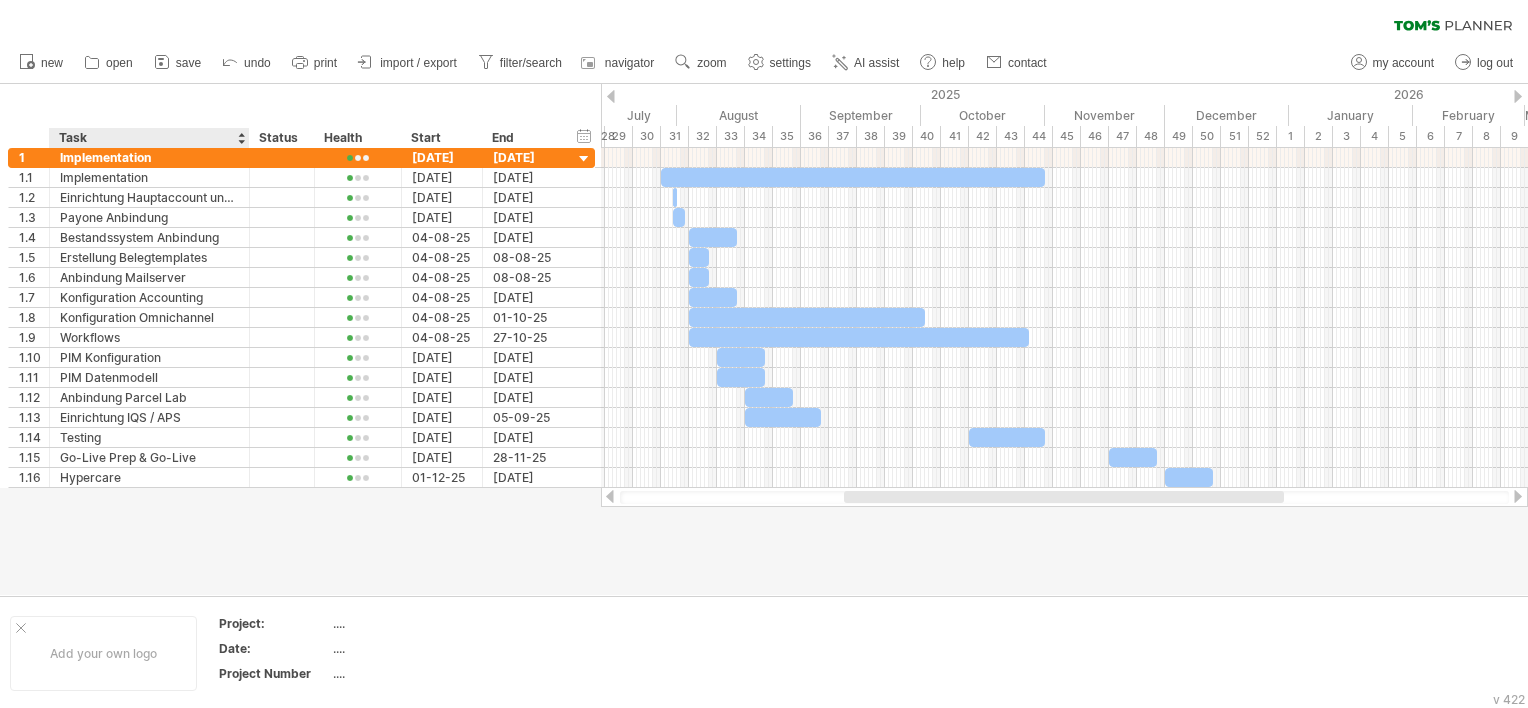click on "hide start/end/duration show start/end/duration
**** Task ****** Status ****** Health Start   End" at bounding box center (300, 116) 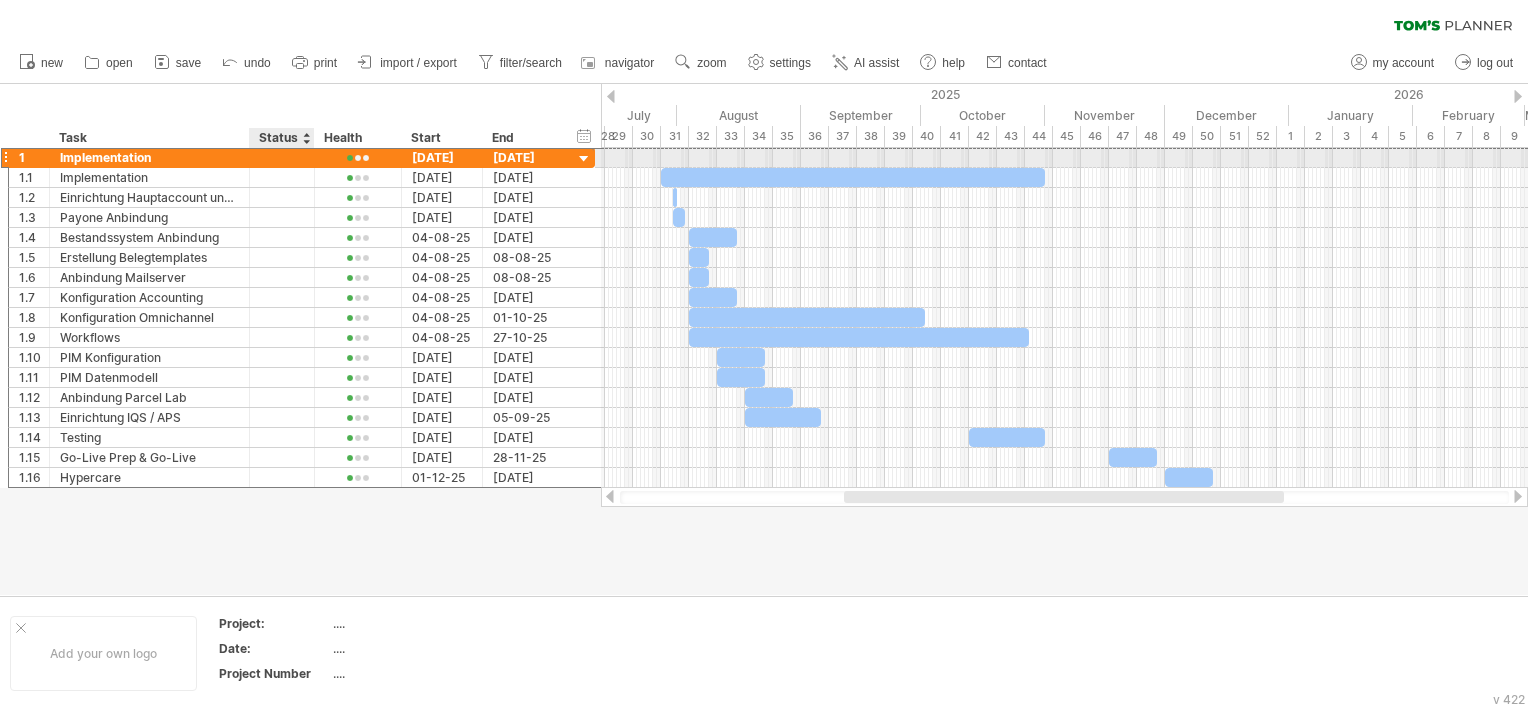 click at bounding box center [282, 157] 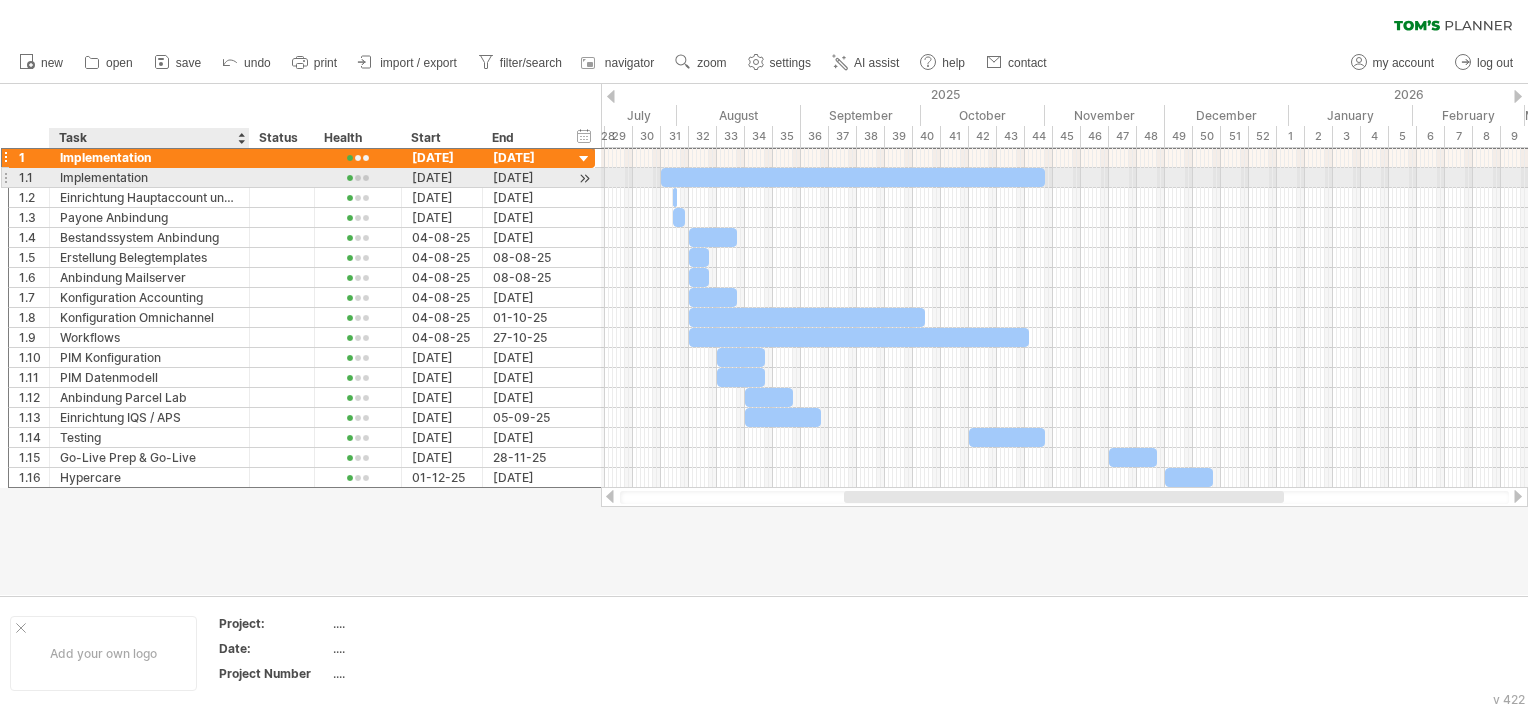 click on "Implementation" at bounding box center (149, 177) 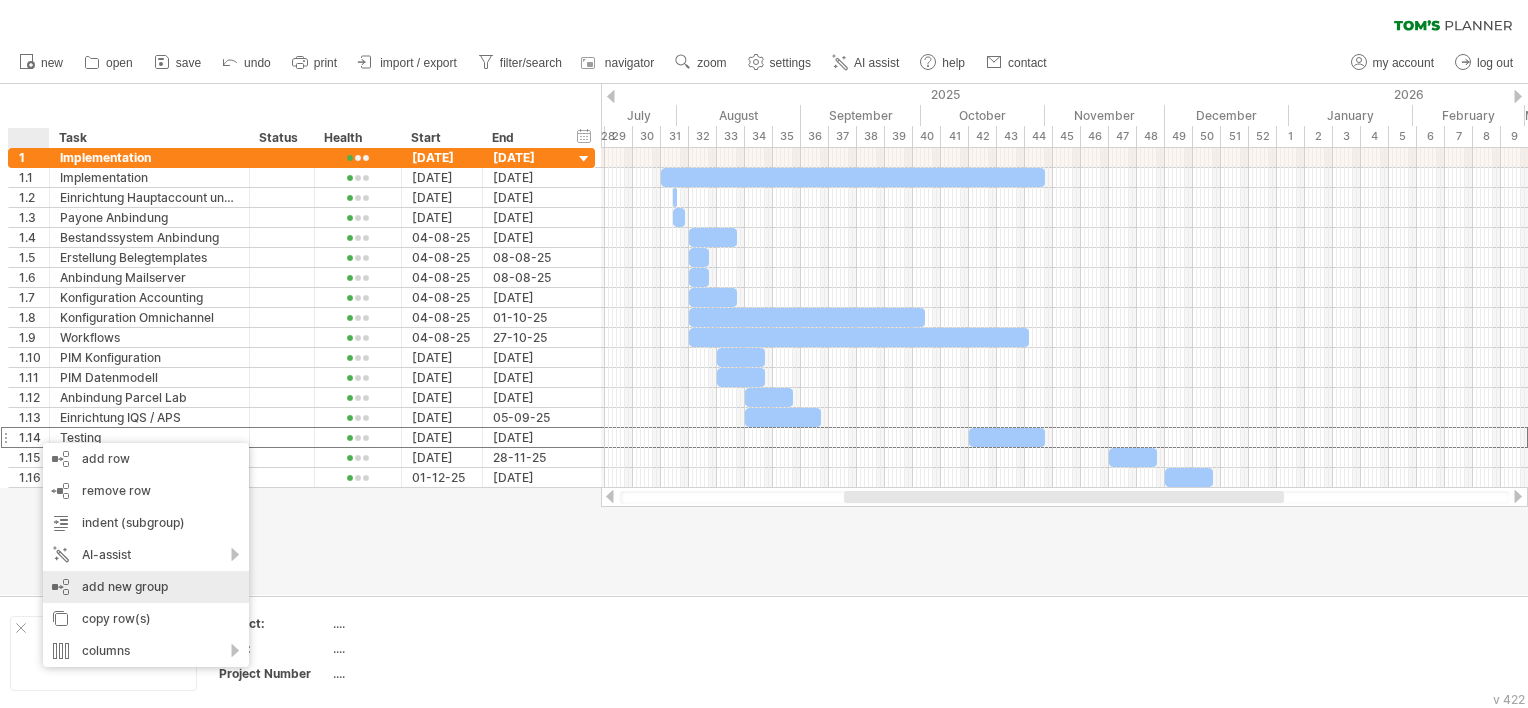 click on "add new group" at bounding box center (146, 587) 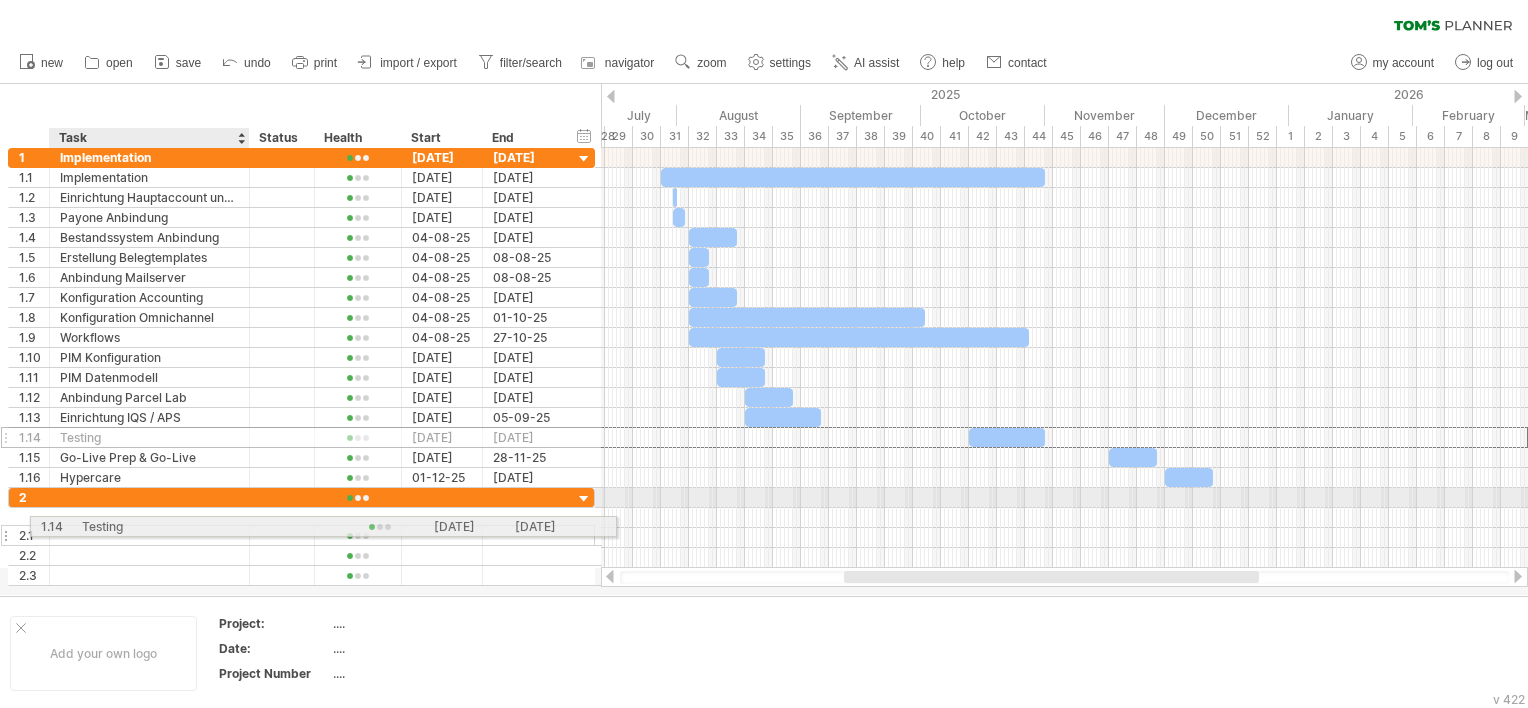 drag, startPoint x: 81, startPoint y: 439, endPoint x: 100, endPoint y: 520, distance: 83.198555 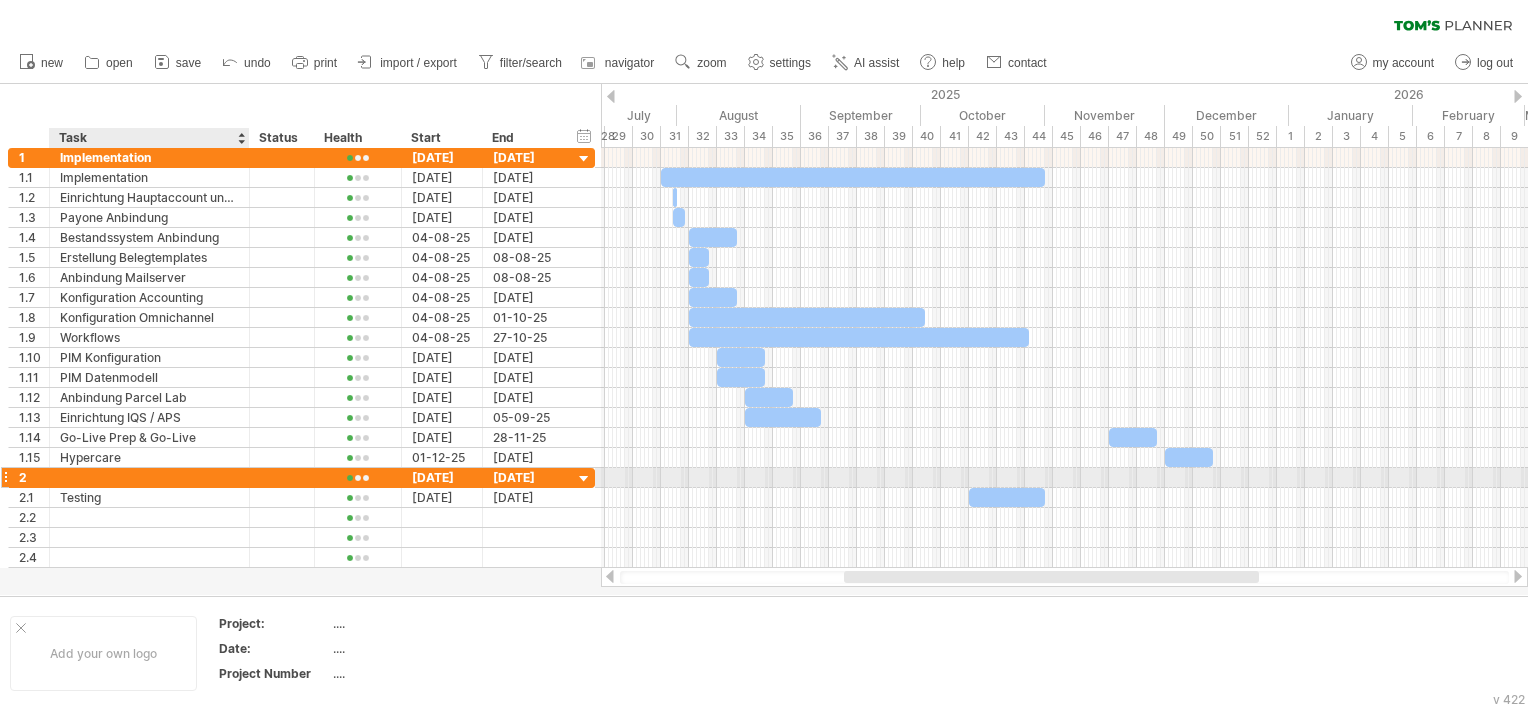 click at bounding box center (149, 477) 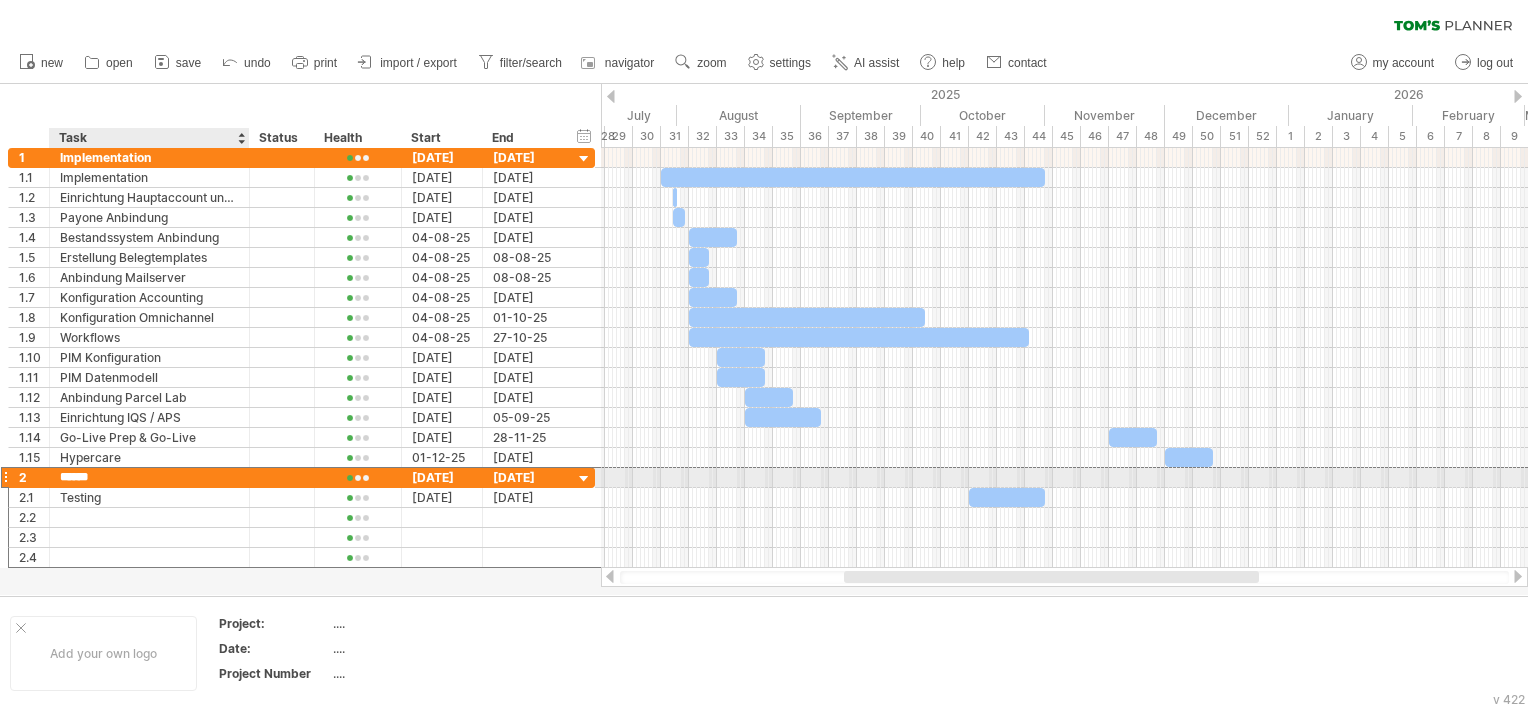 type on "*******" 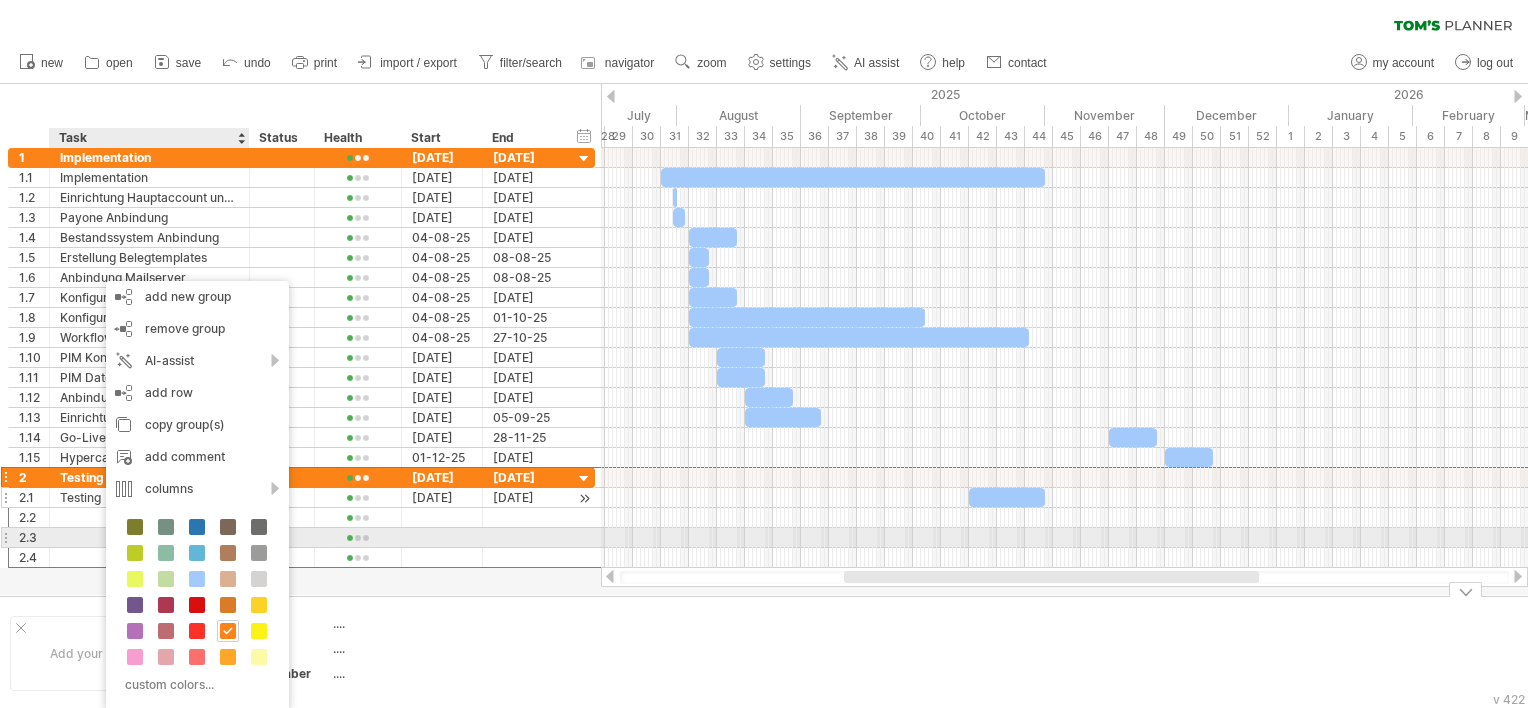 click at bounding box center [47, 498] 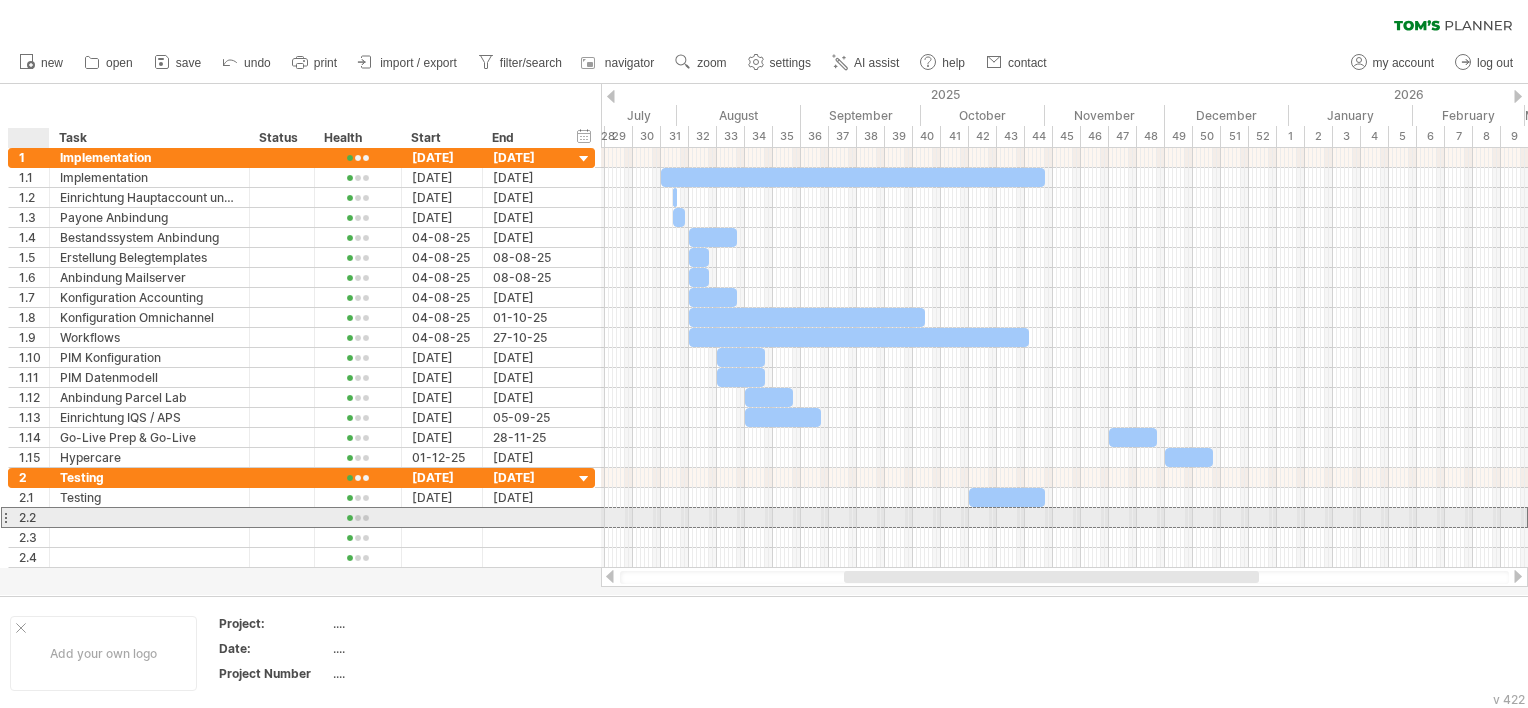 click at bounding box center [149, 517] 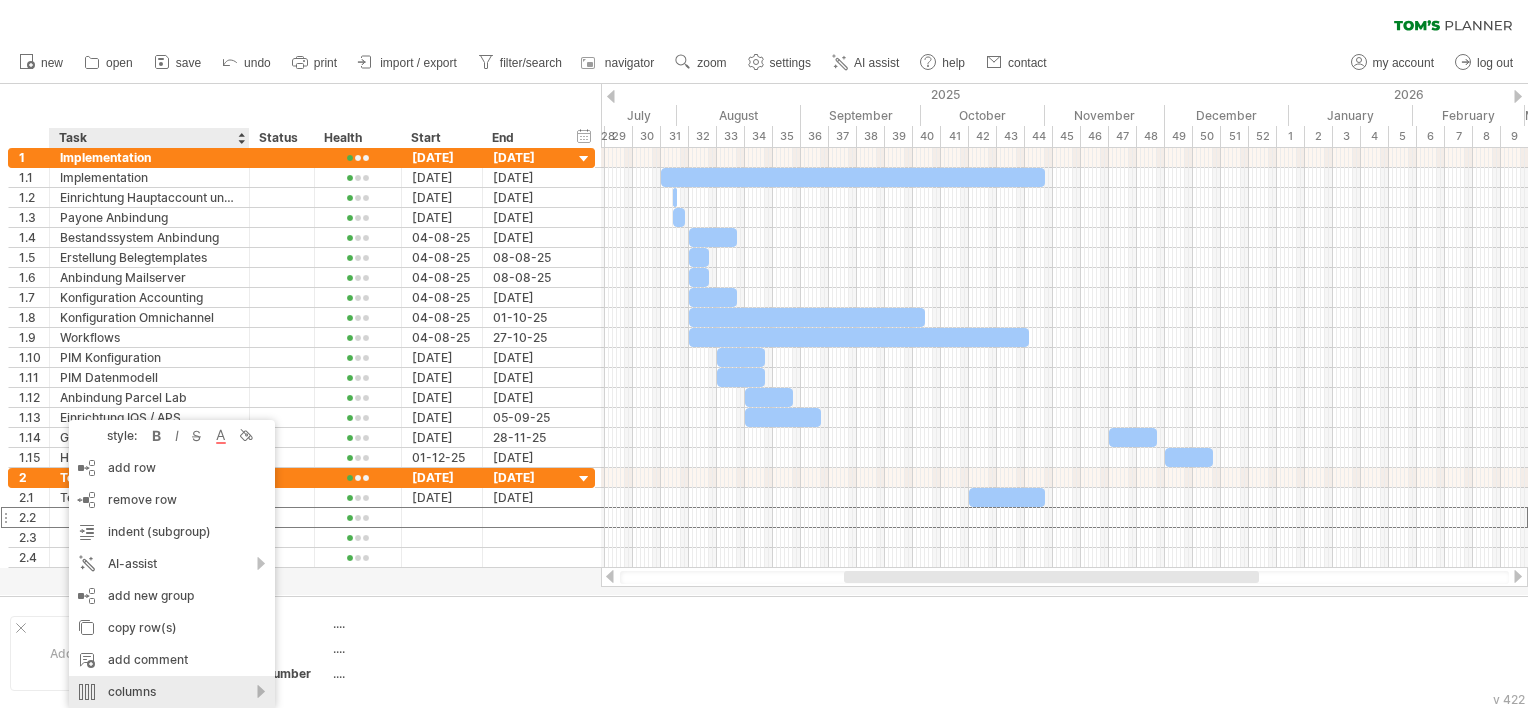 click on "columns" at bounding box center [172, 692] 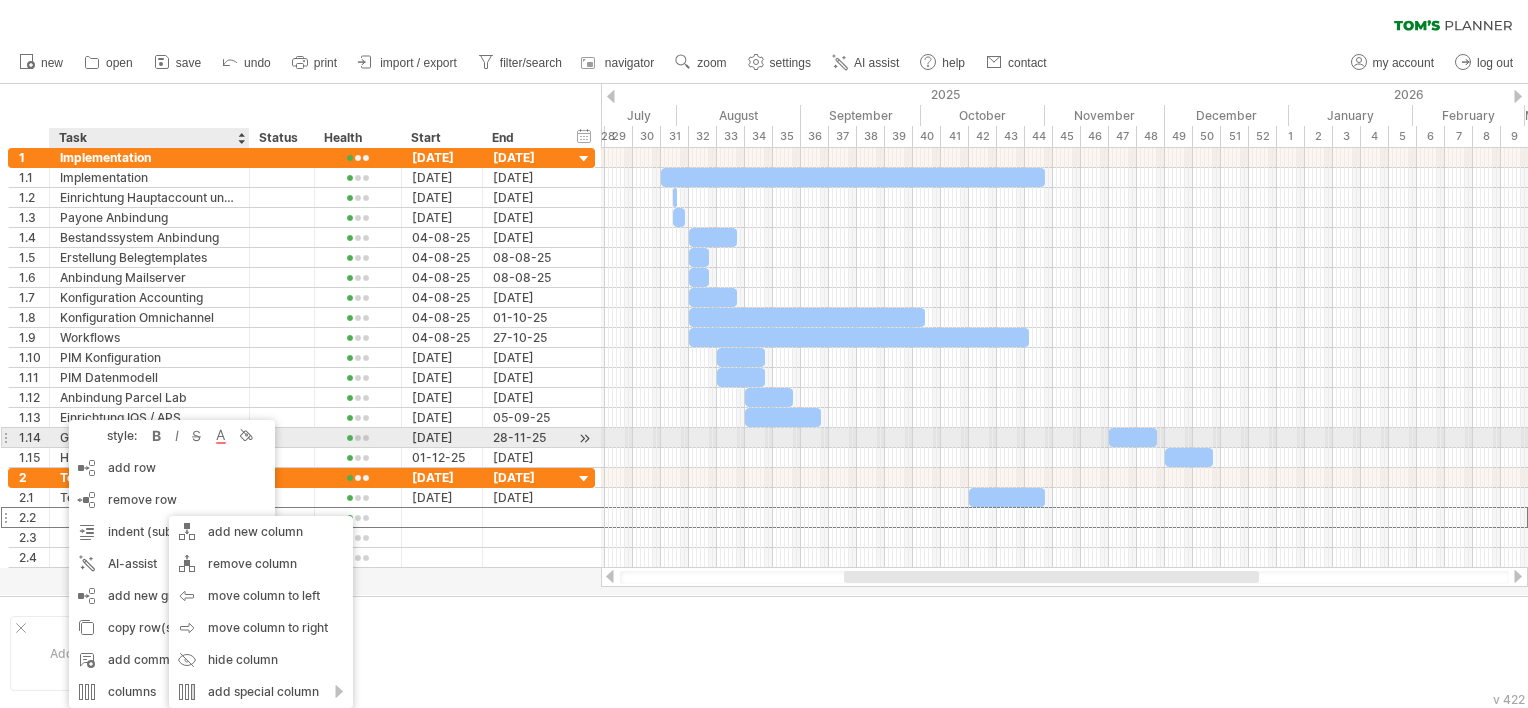click on "style:" at bounding box center (112, 435) 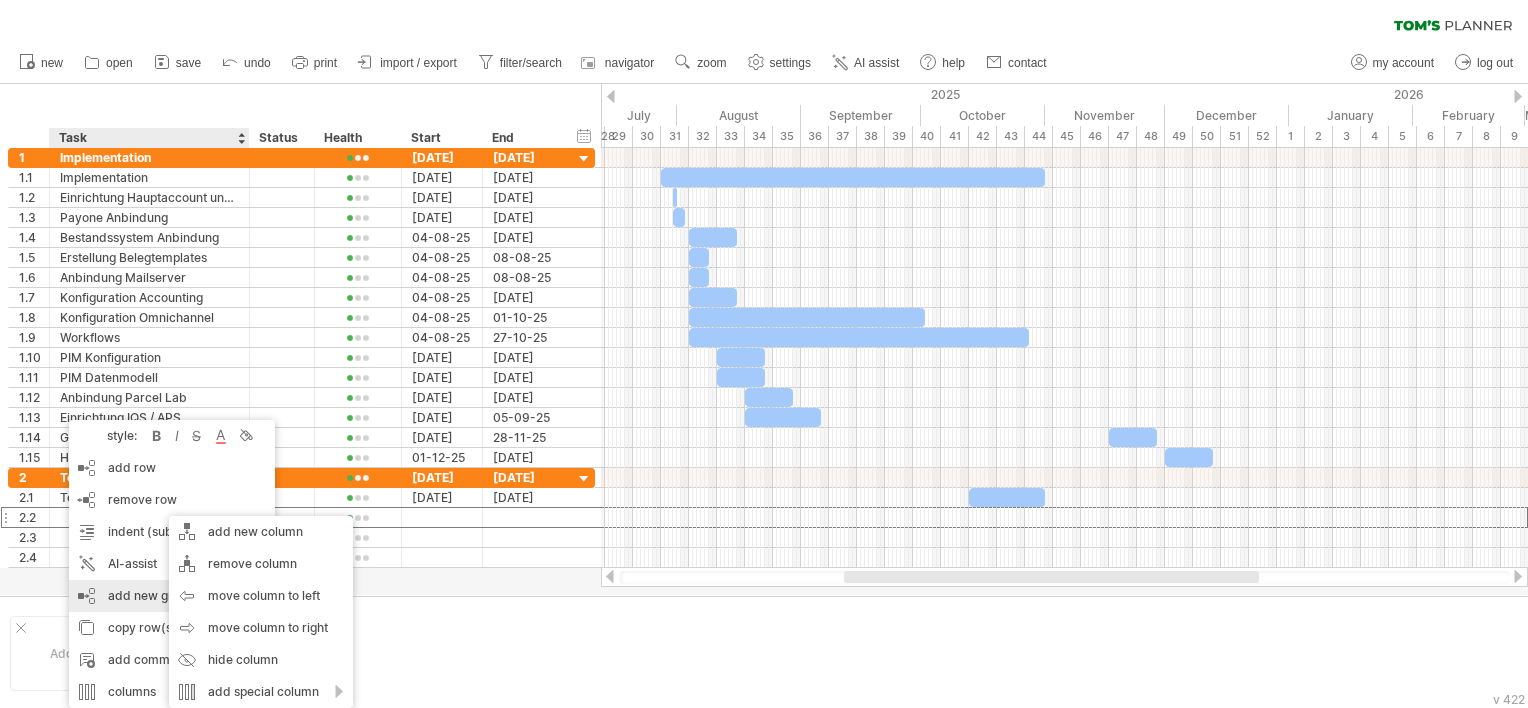 click on "add new group" at bounding box center [172, 596] 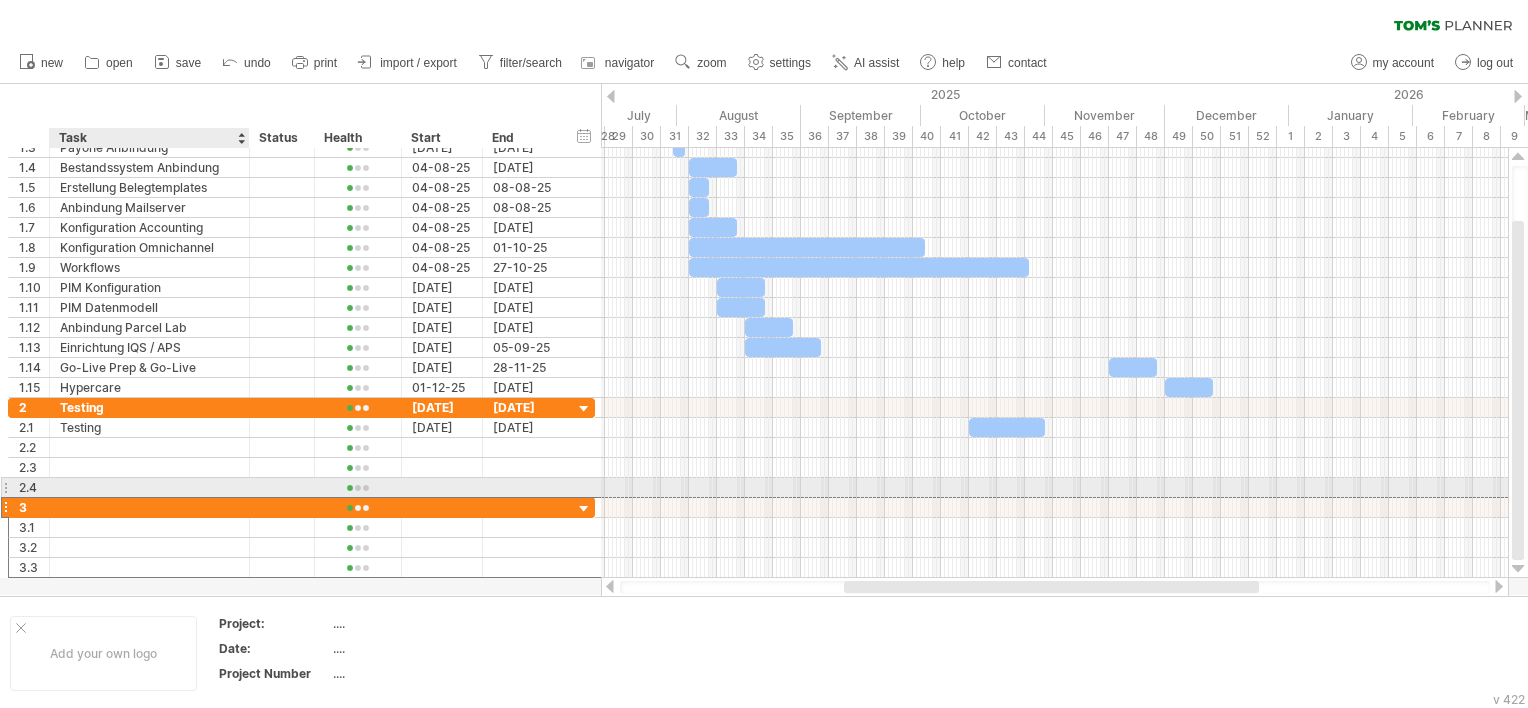 click at bounding box center (149, 507) 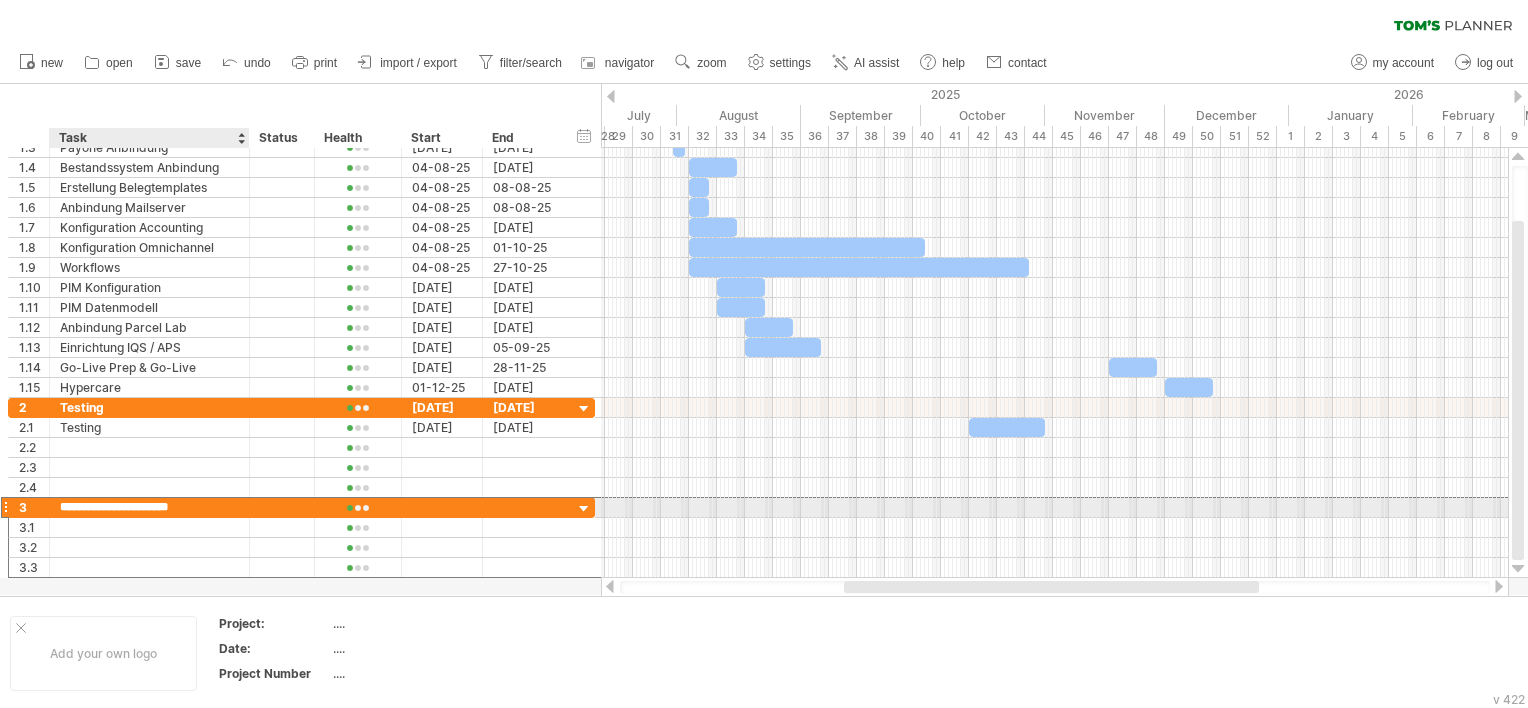 type on "*******" 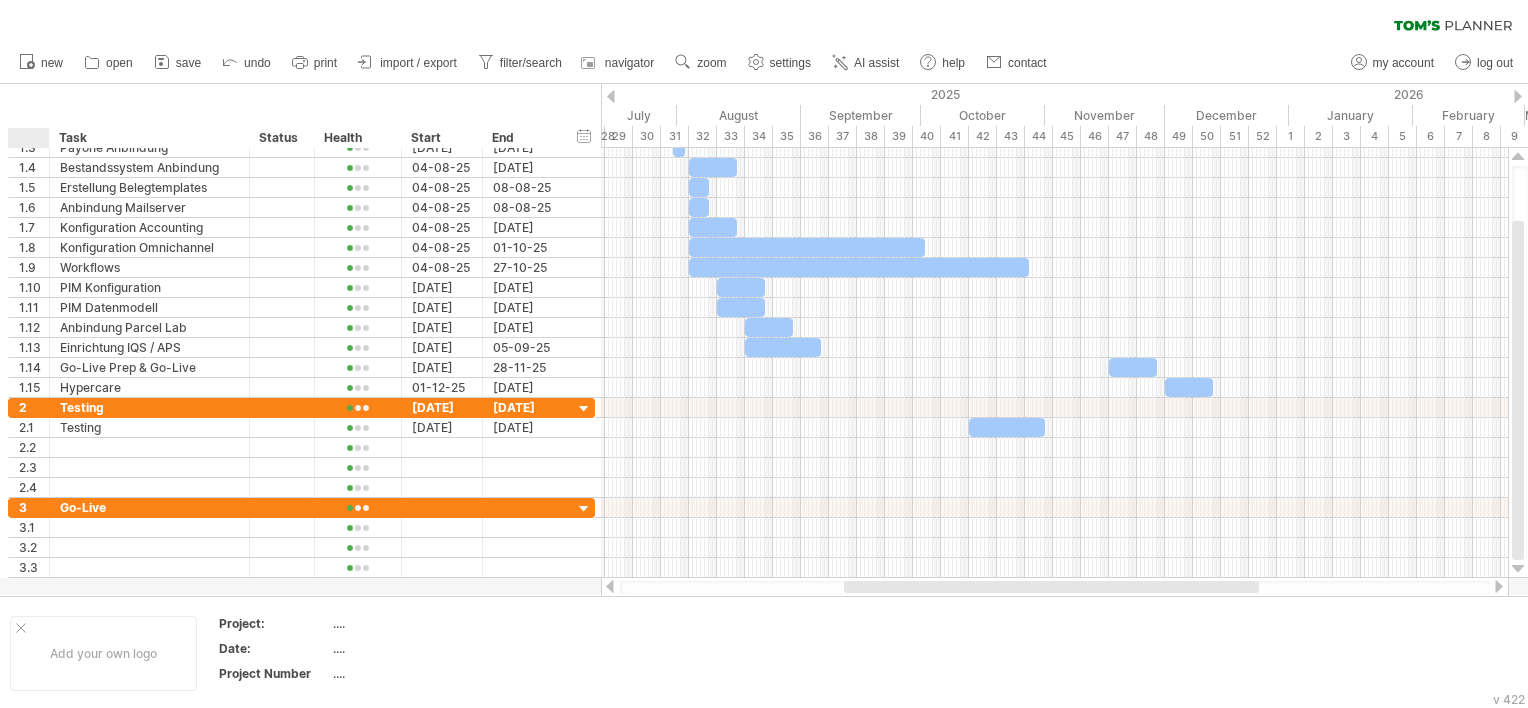 click at bounding box center (764, 339) 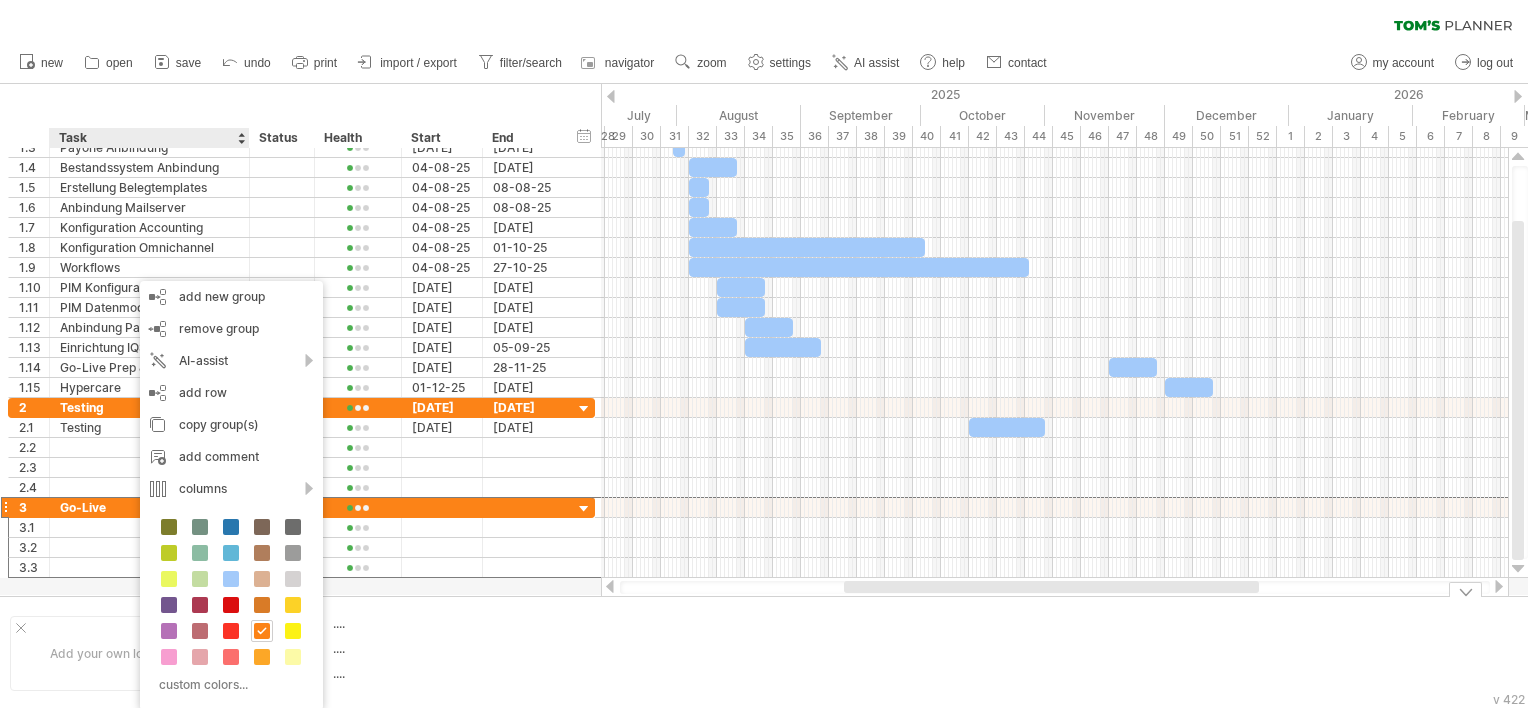 click at bounding box center (594, 653) 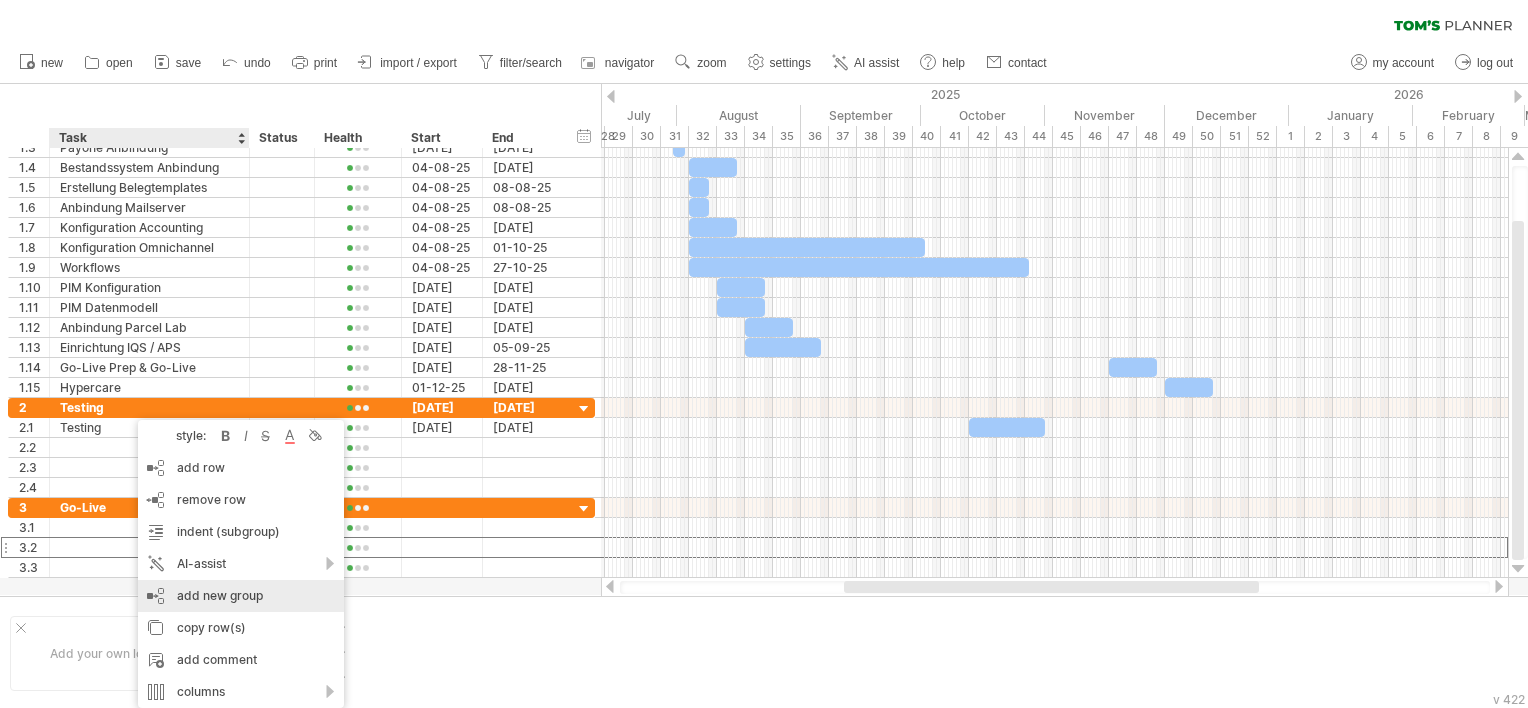 click on "add new group" at bounding box center (241, 596) 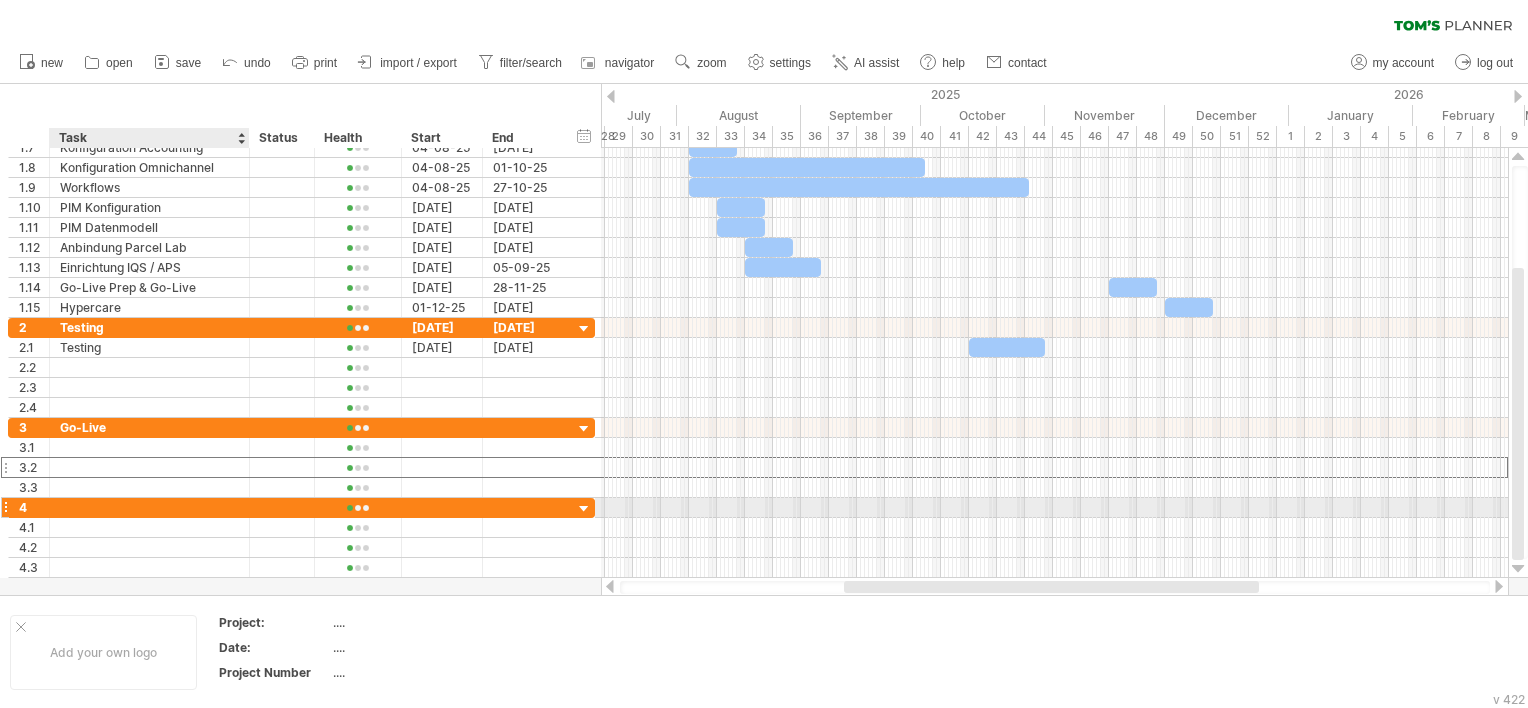 click at bounding box center (149, 507) 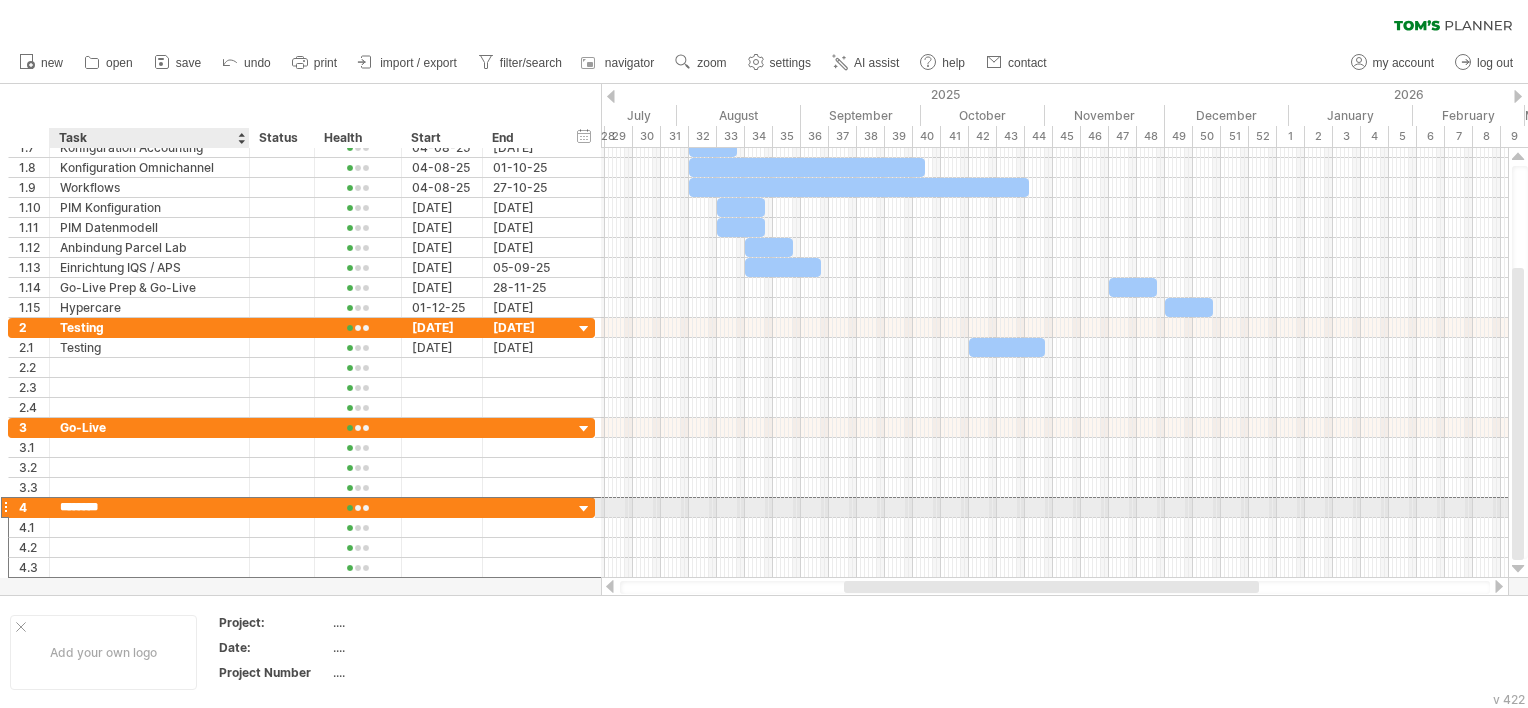 type on "*********" 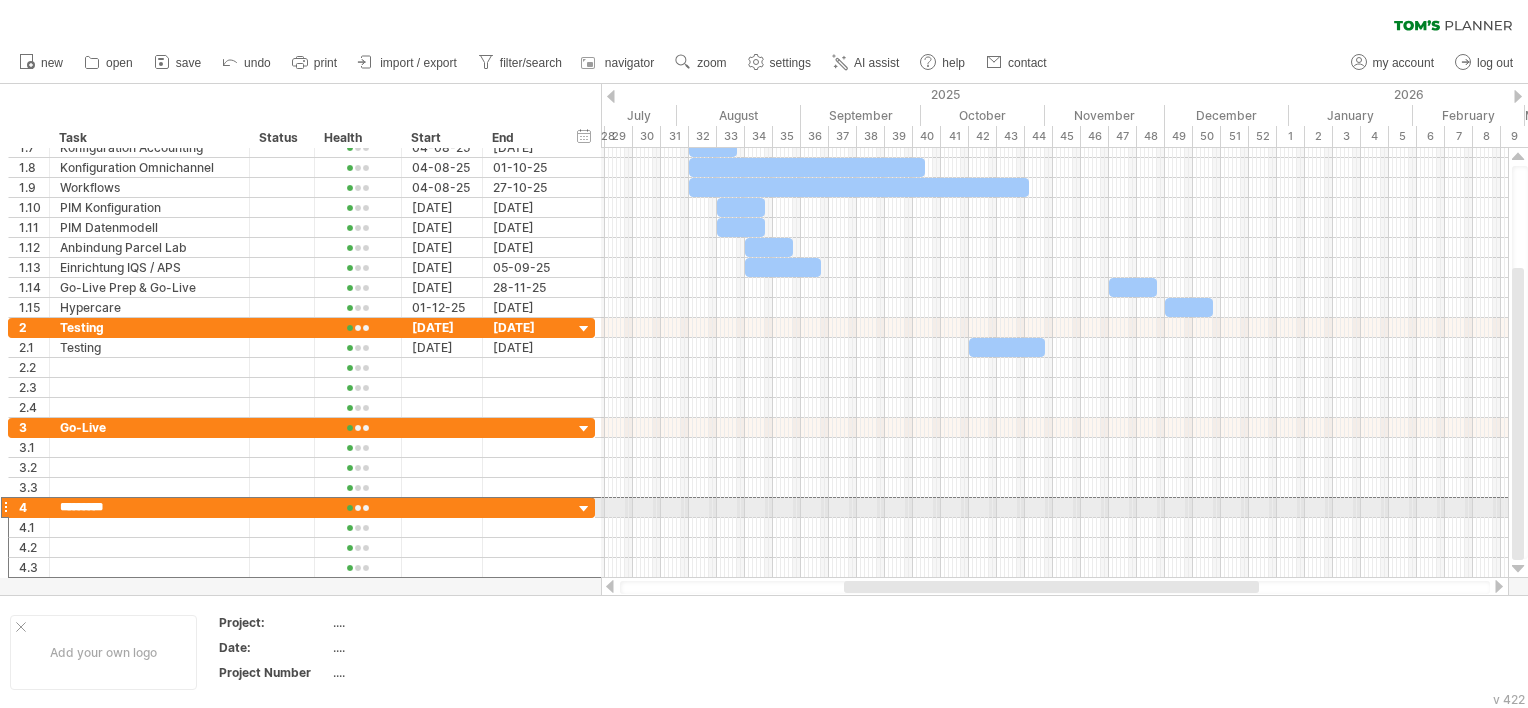 click at bounding box center [1054, 508] 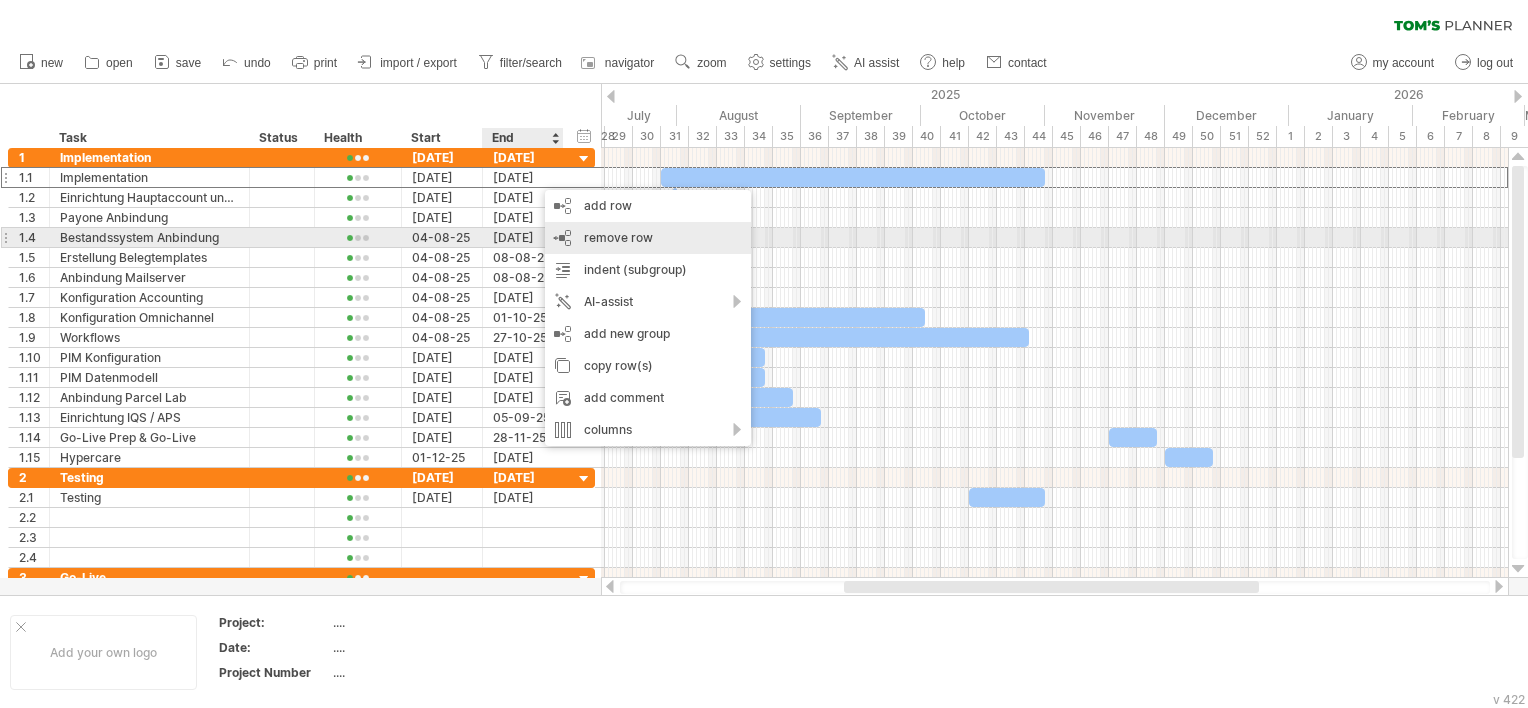 click on "remove row" at bounding box center [618, 237] 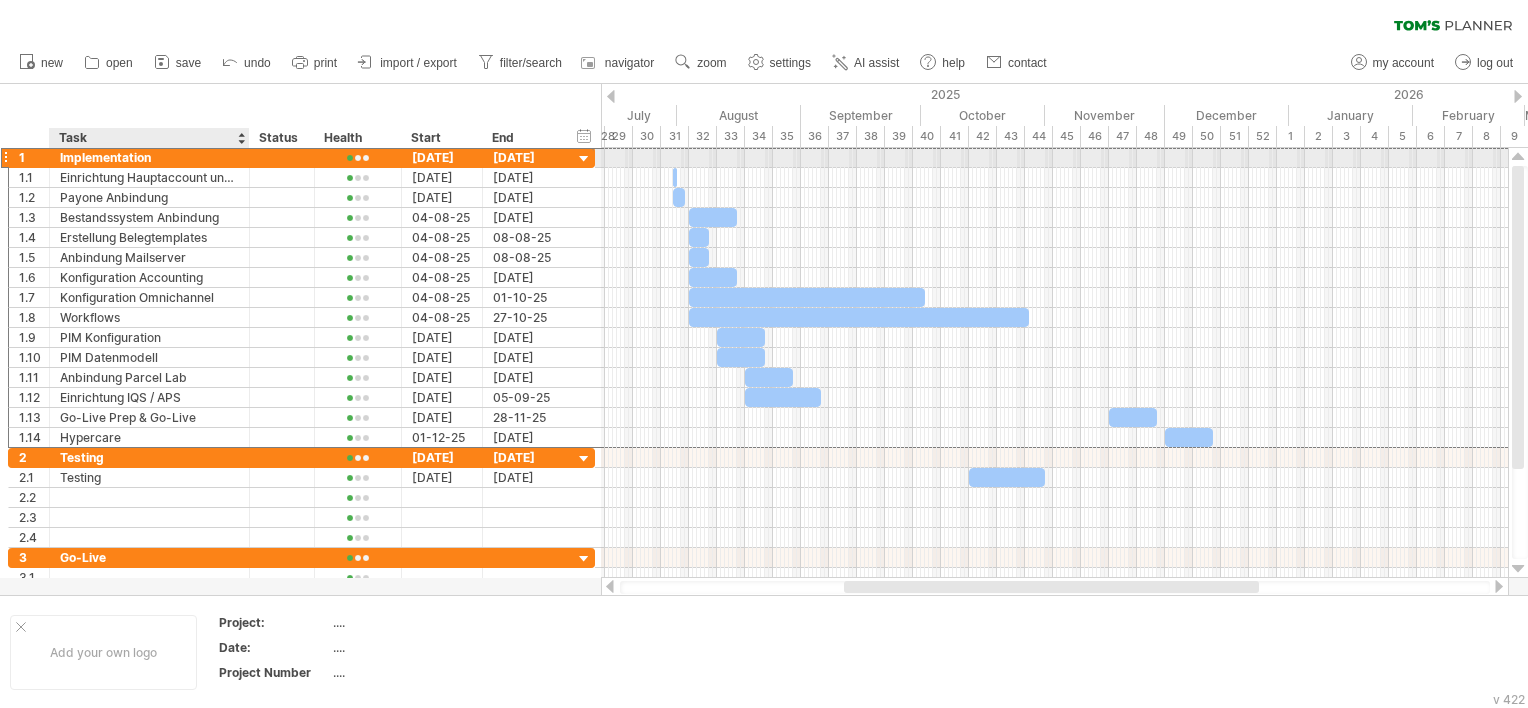 click on "Implementation" at bounding box center (149, 157) 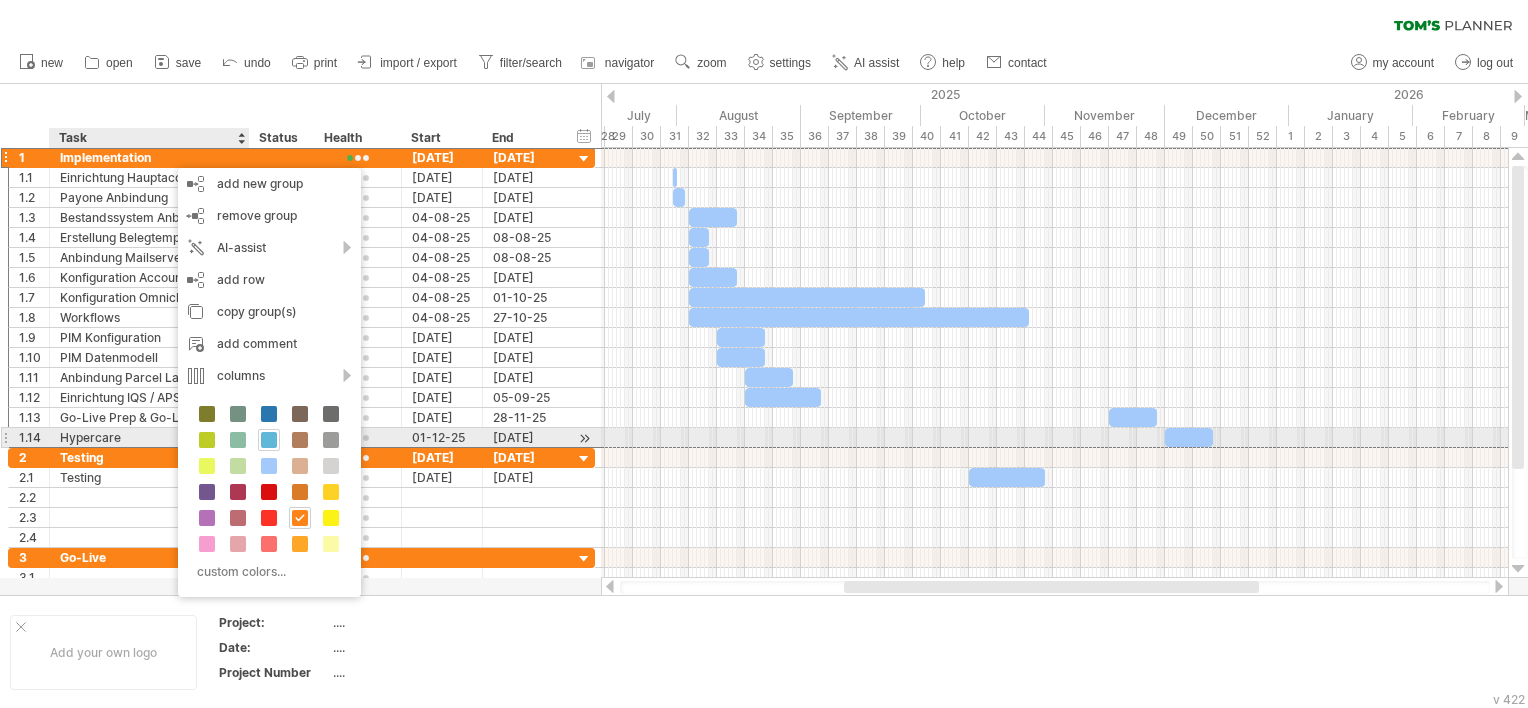 click at bounding box center (269, 440) 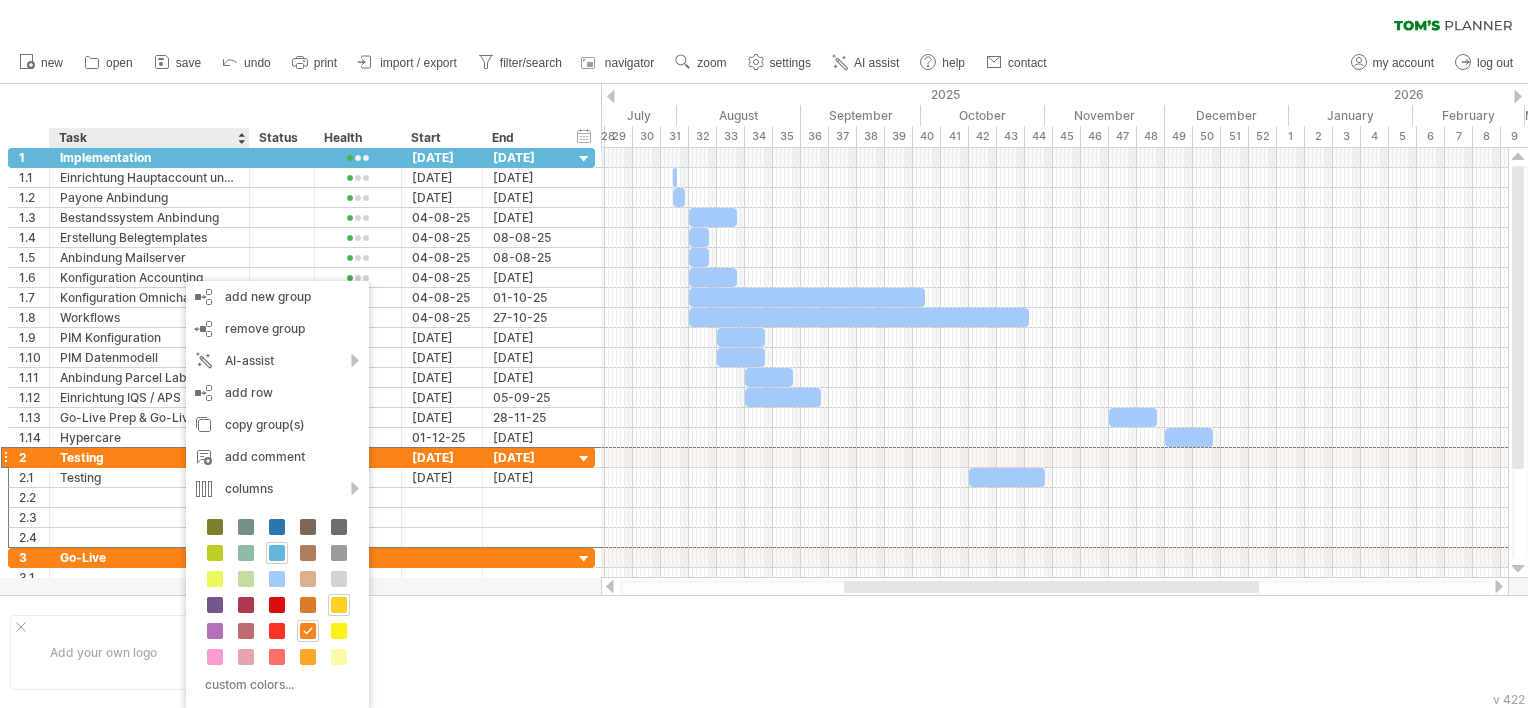 click at bounding box center [339, 605] 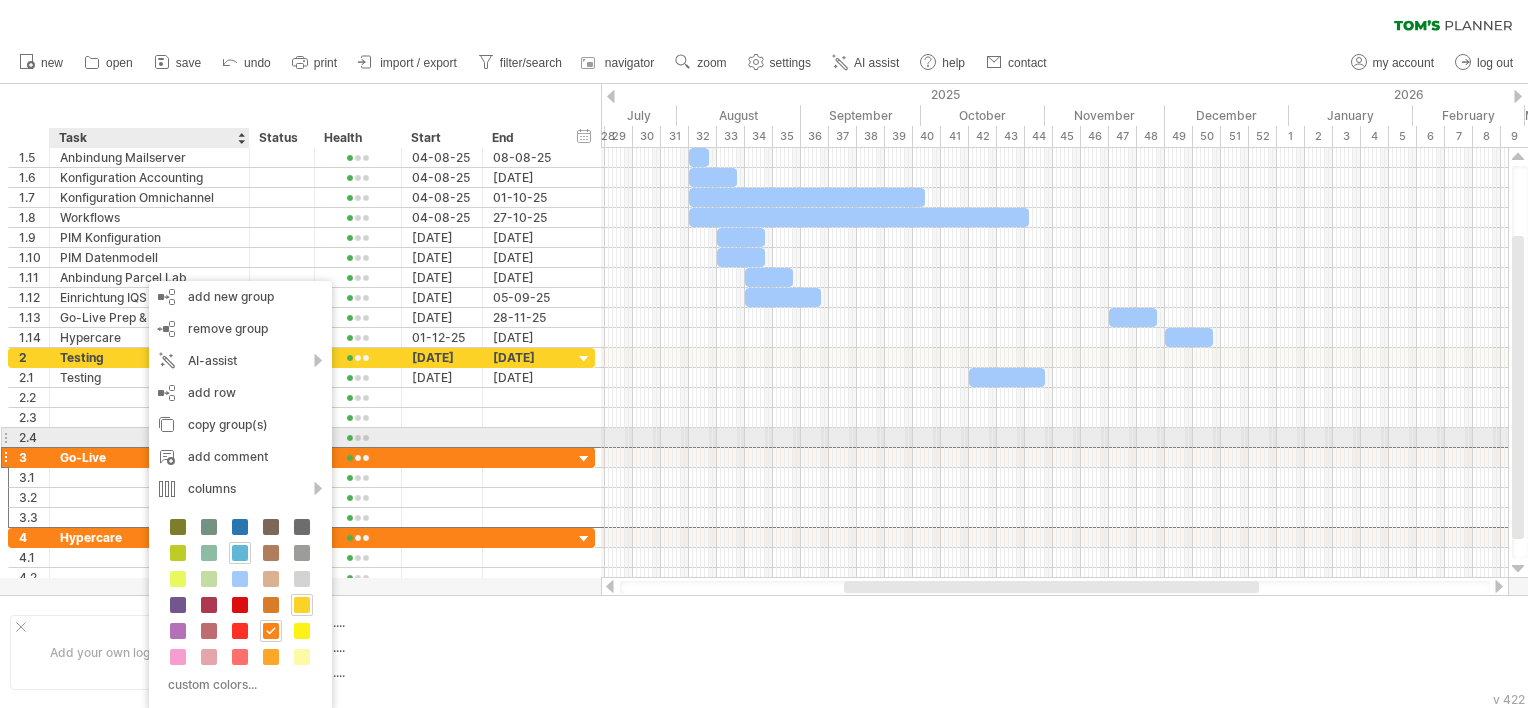 click on "Go-Live" at bounding box center (149, 457) 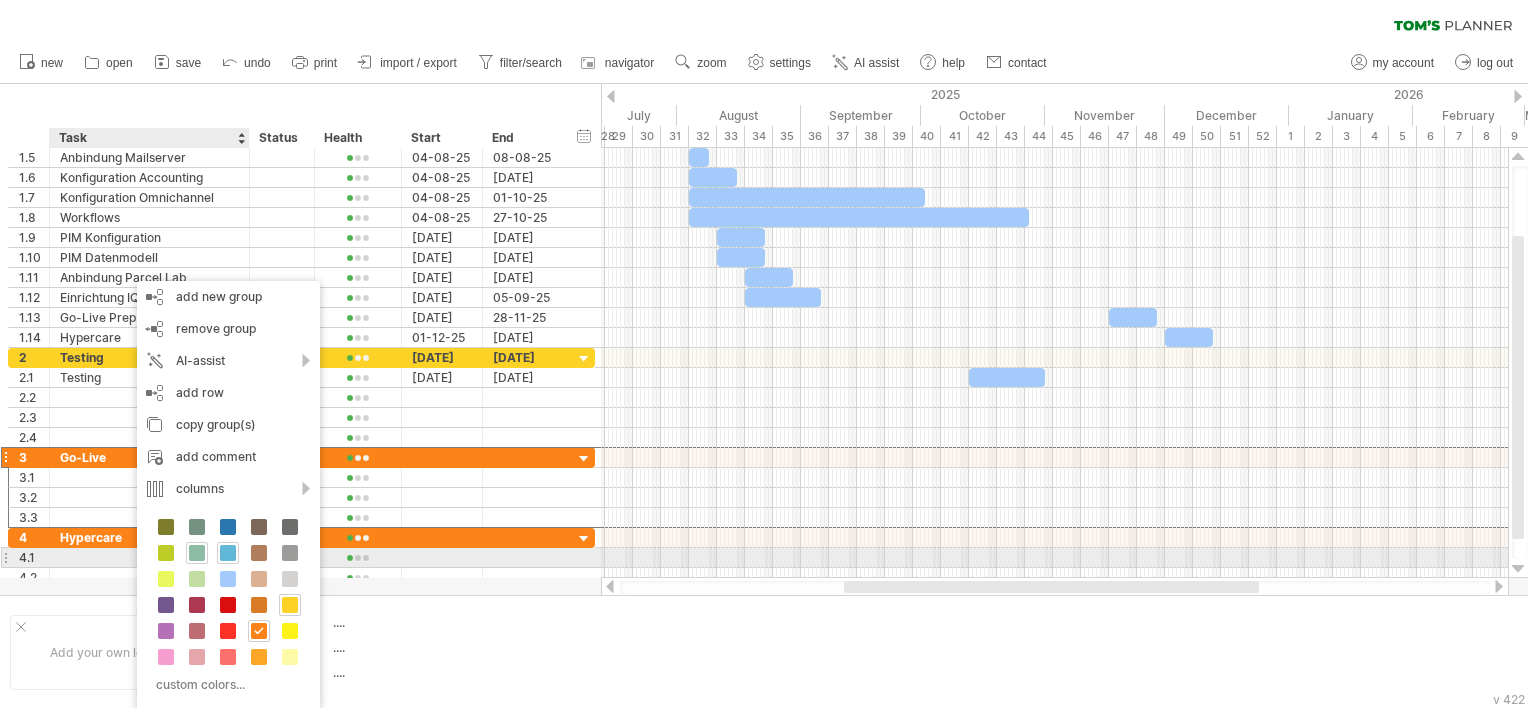 click at bounding box center [197, 553] 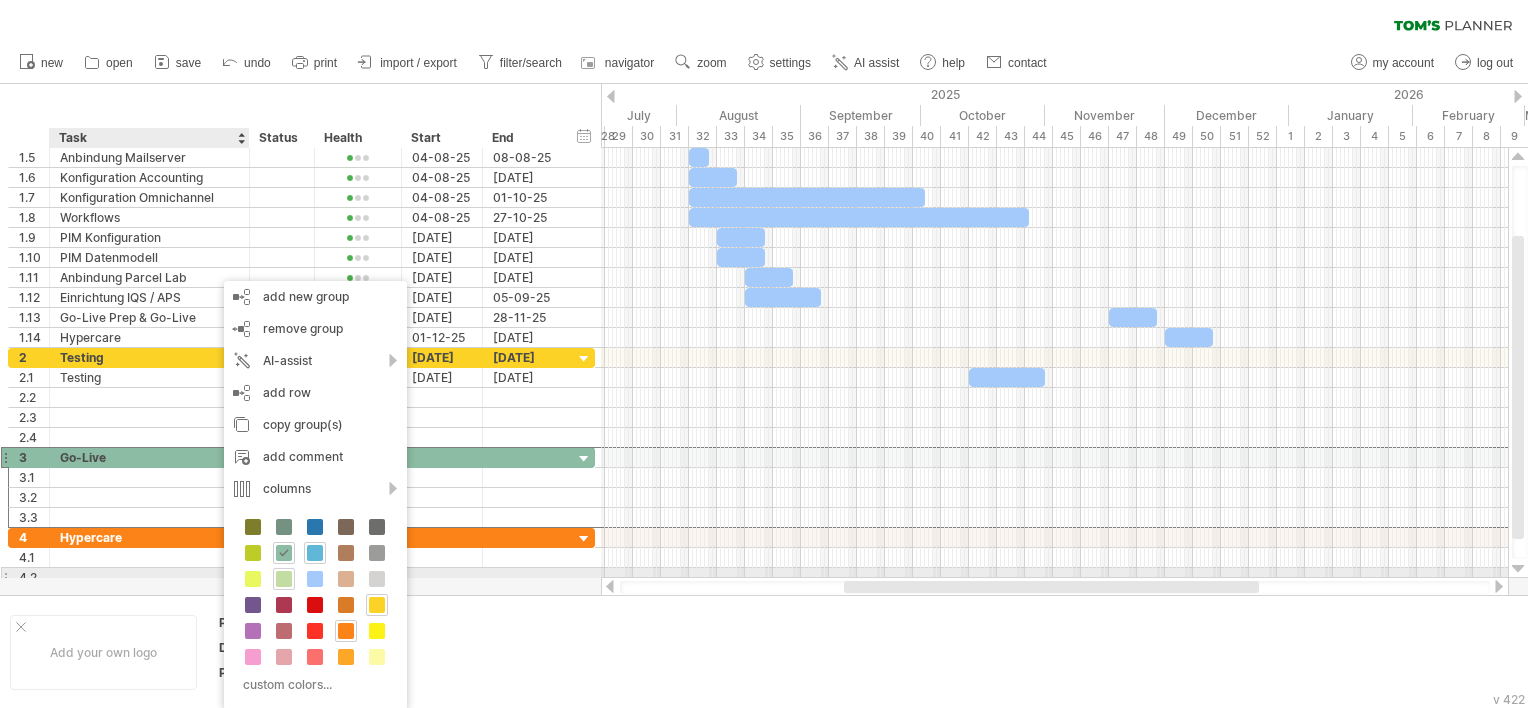 drag, startPoint x: 281, startPoint y: 531, endPoint x: 284, endPoint y: 577, distance: 46.09772 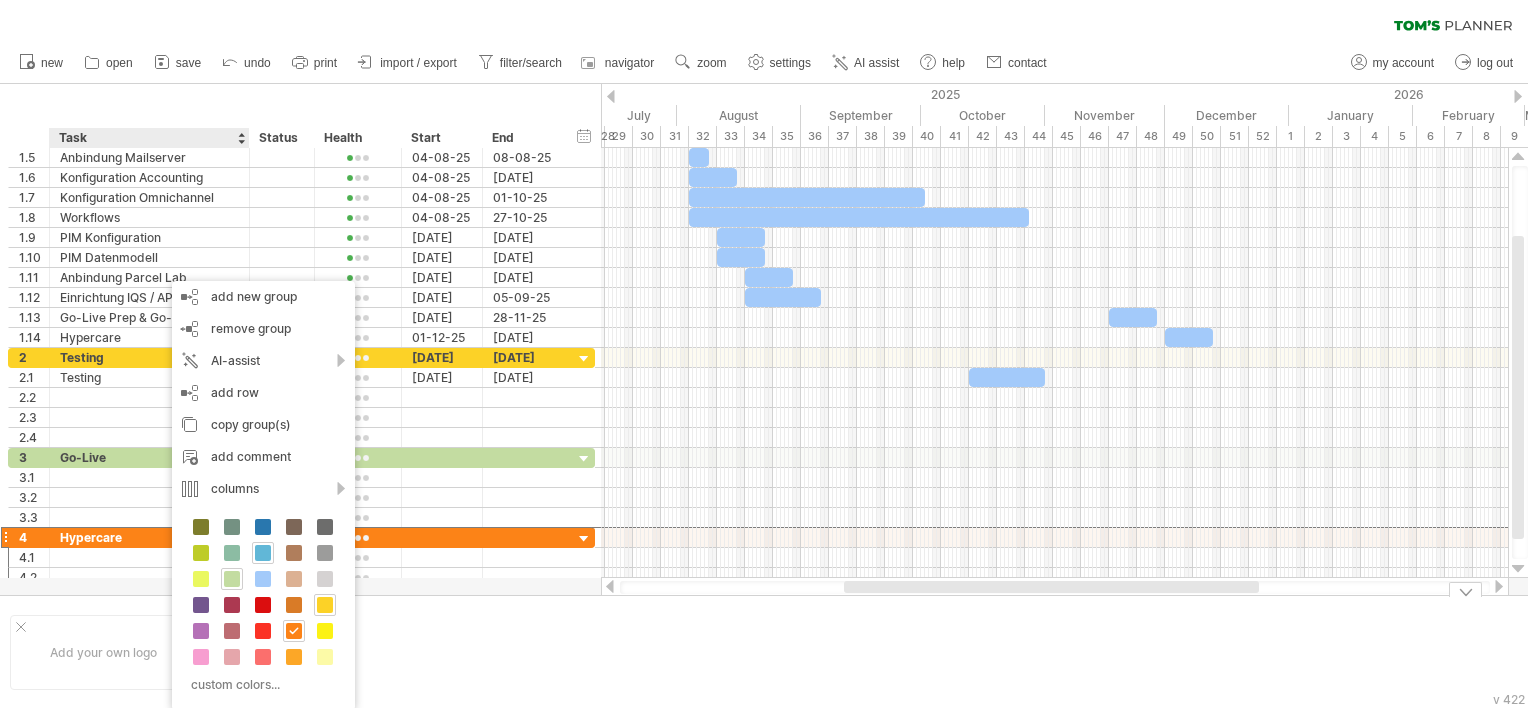 click on "...." at bounding box center [417, 622] 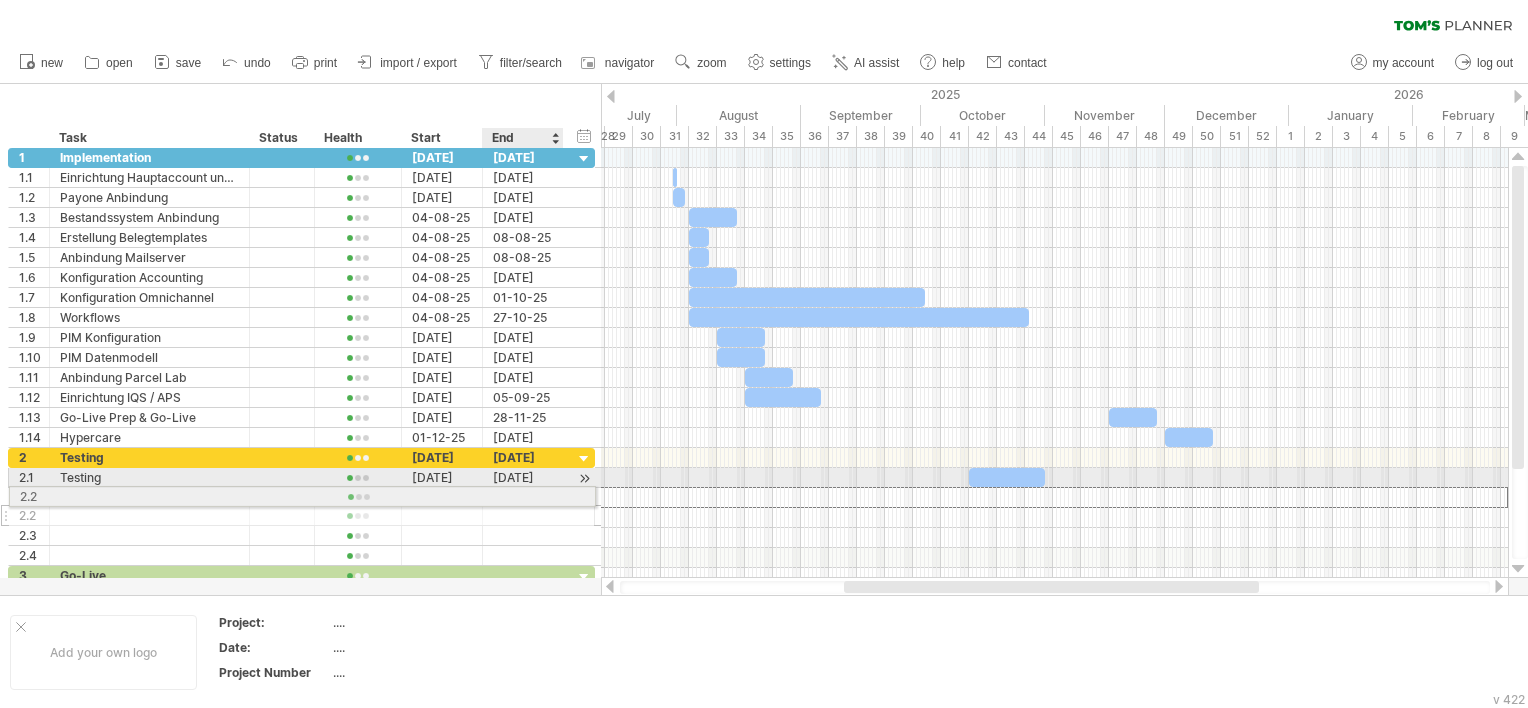 drag, startPoint x: 549, startPoint y: 500, endPoint x: 539, endPoint y: 493, distance: 12.206555 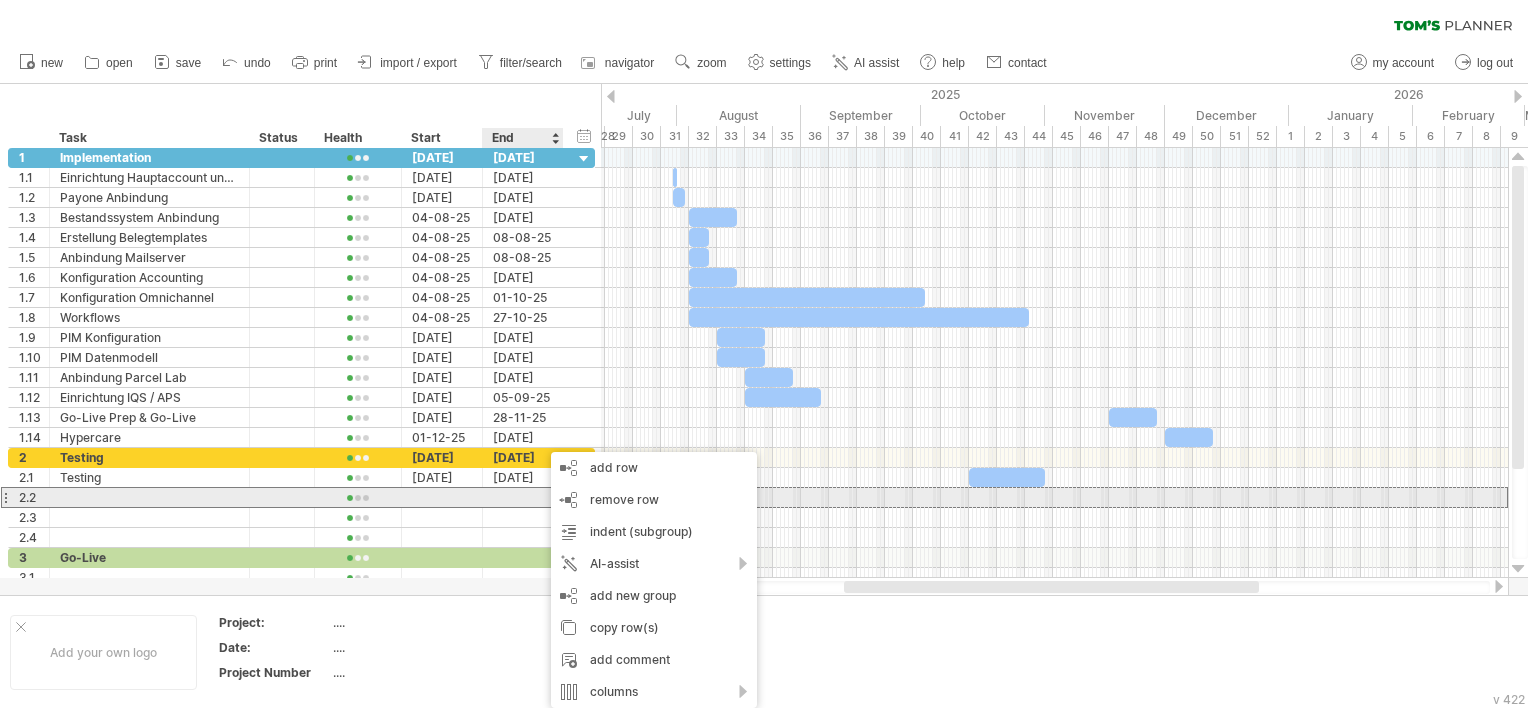 click at bounding box center [523, 497] 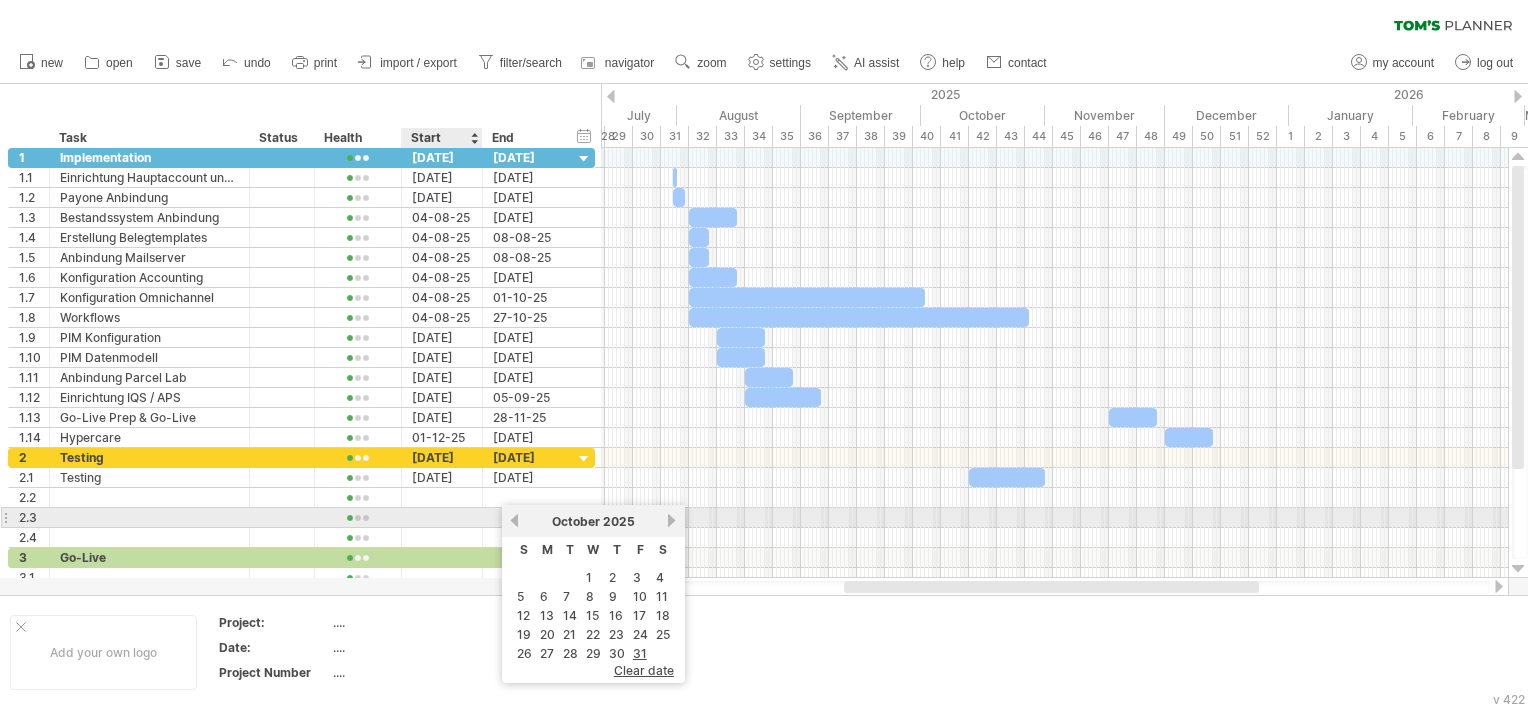 click at bounding box center (442, 517) 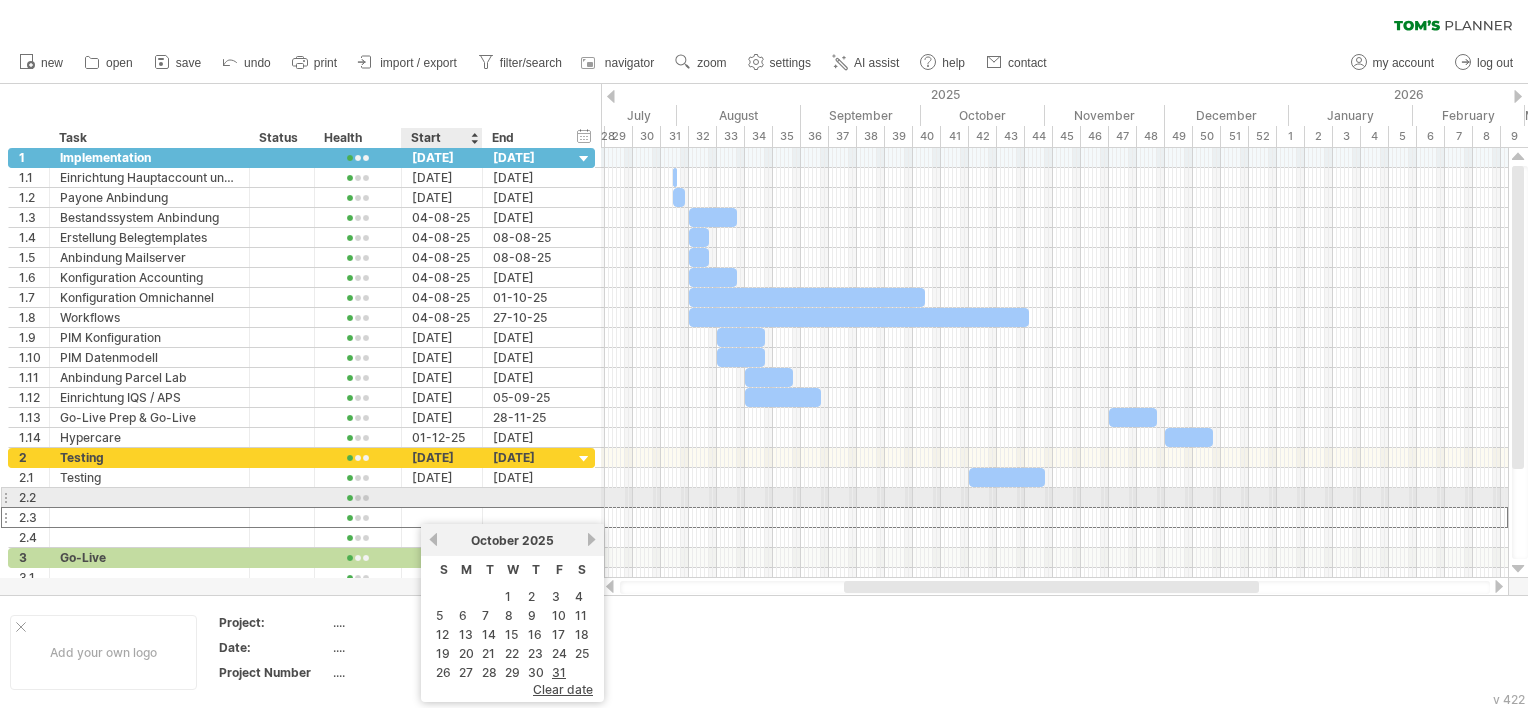 click at bounding box center (442, 497) 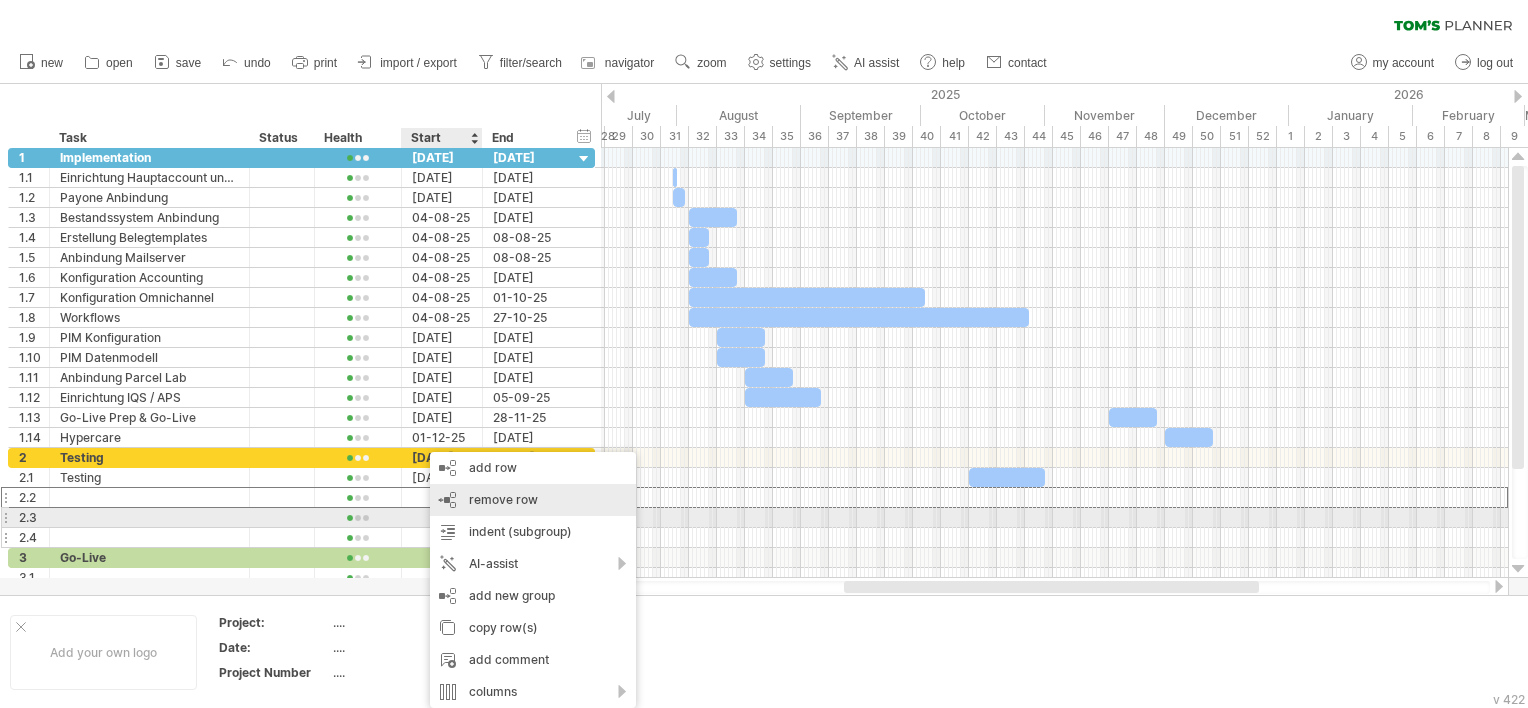 click on "remove row remove selected rows" at bounding box center (533, 500) 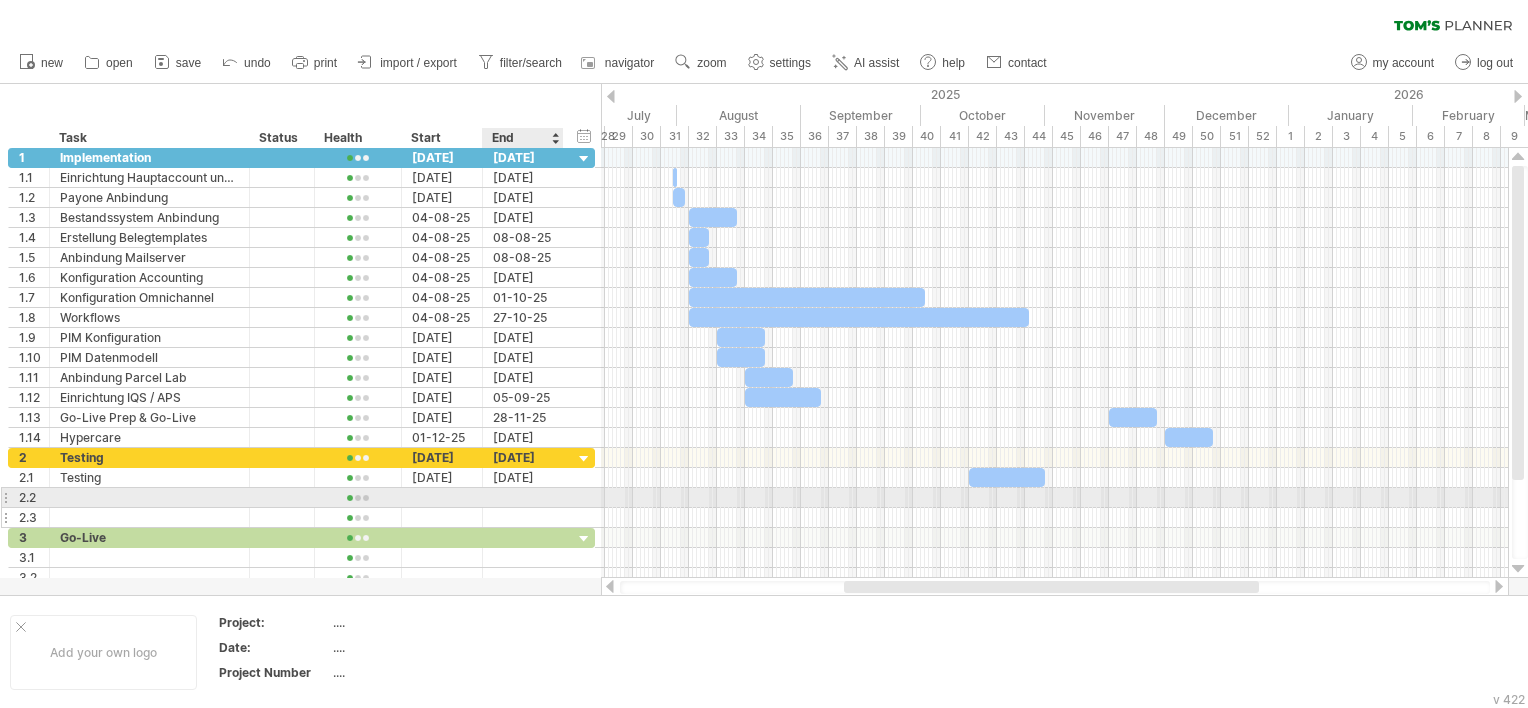 click at bounding box center (523, 517) 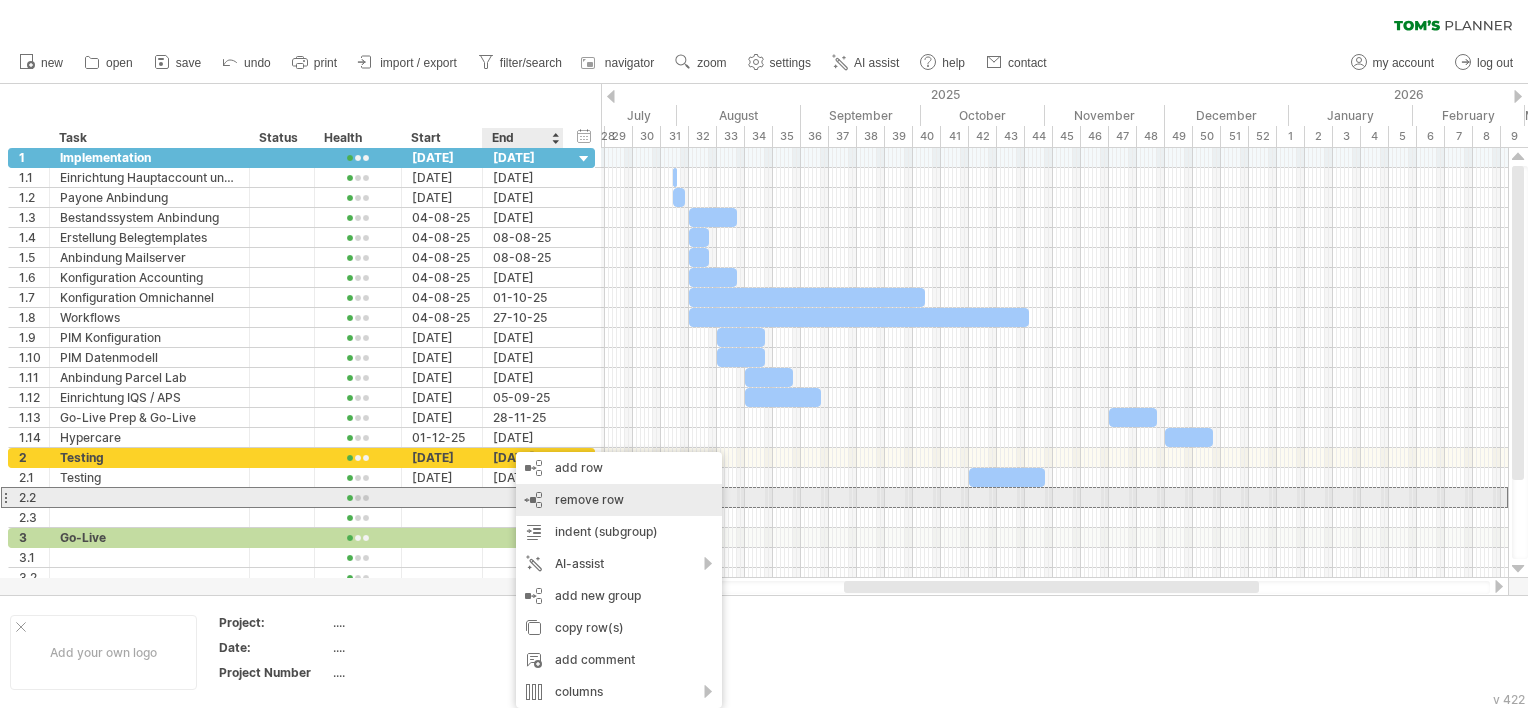 click on "remove row" at bounding box center (589, 499) 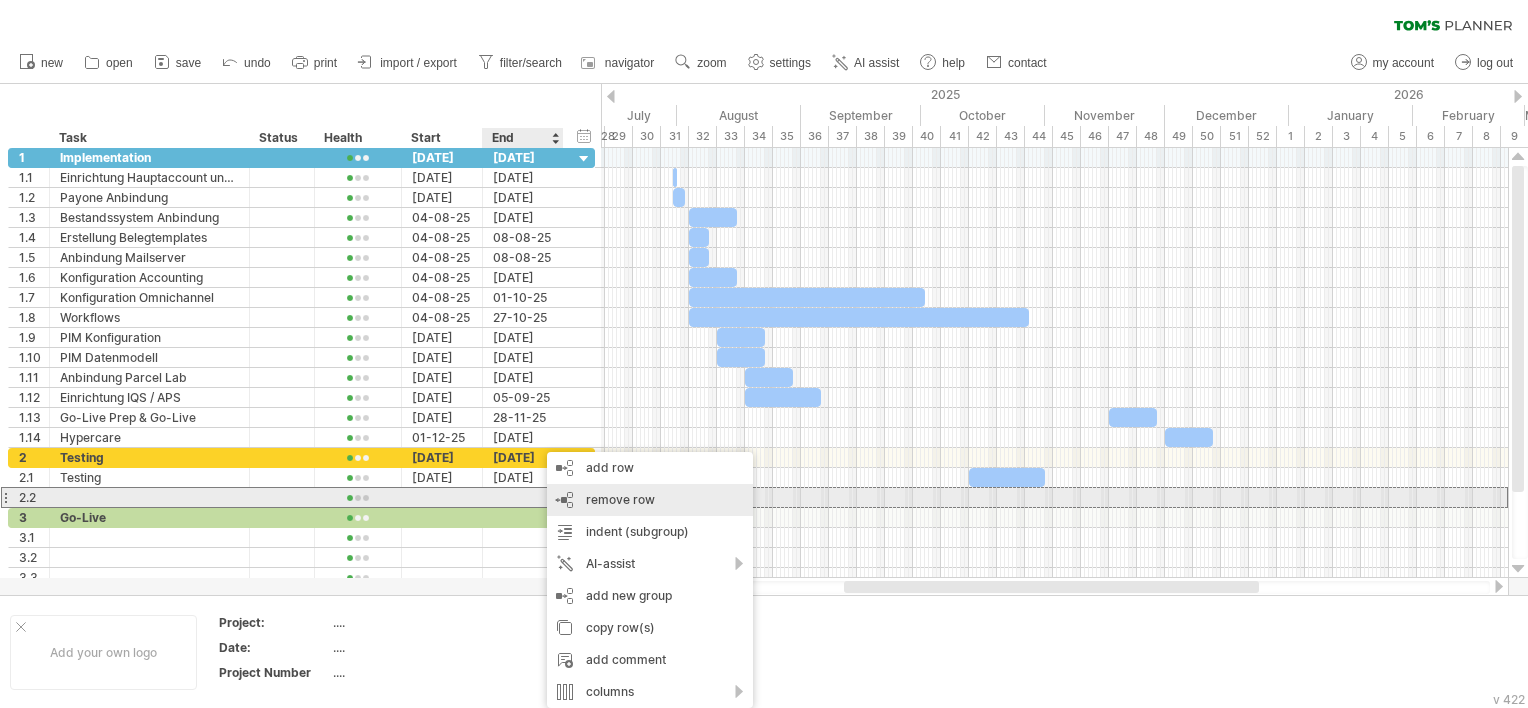 click on "remove row" at bounding box center [620, 499] 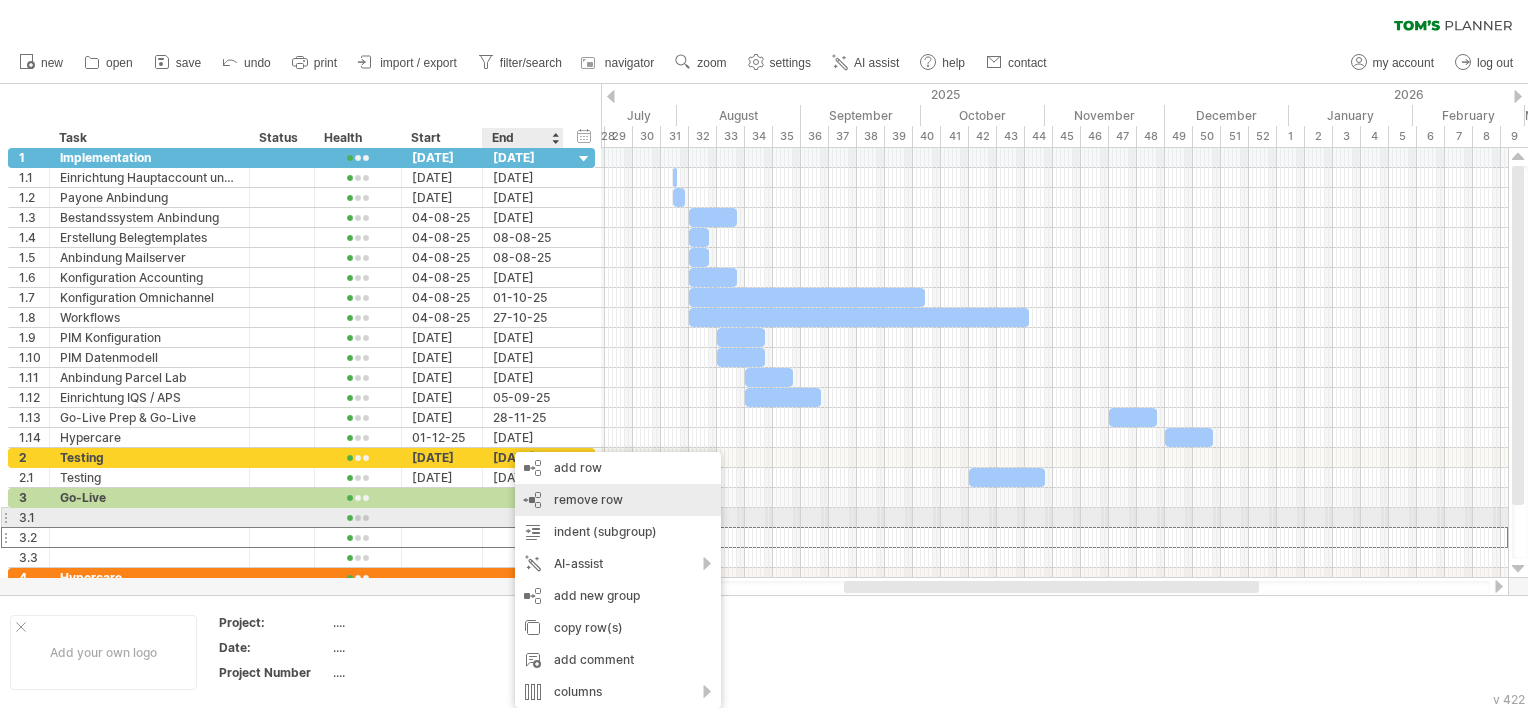 click on "remove row remove selected rows" at bounding box center (618, 500) 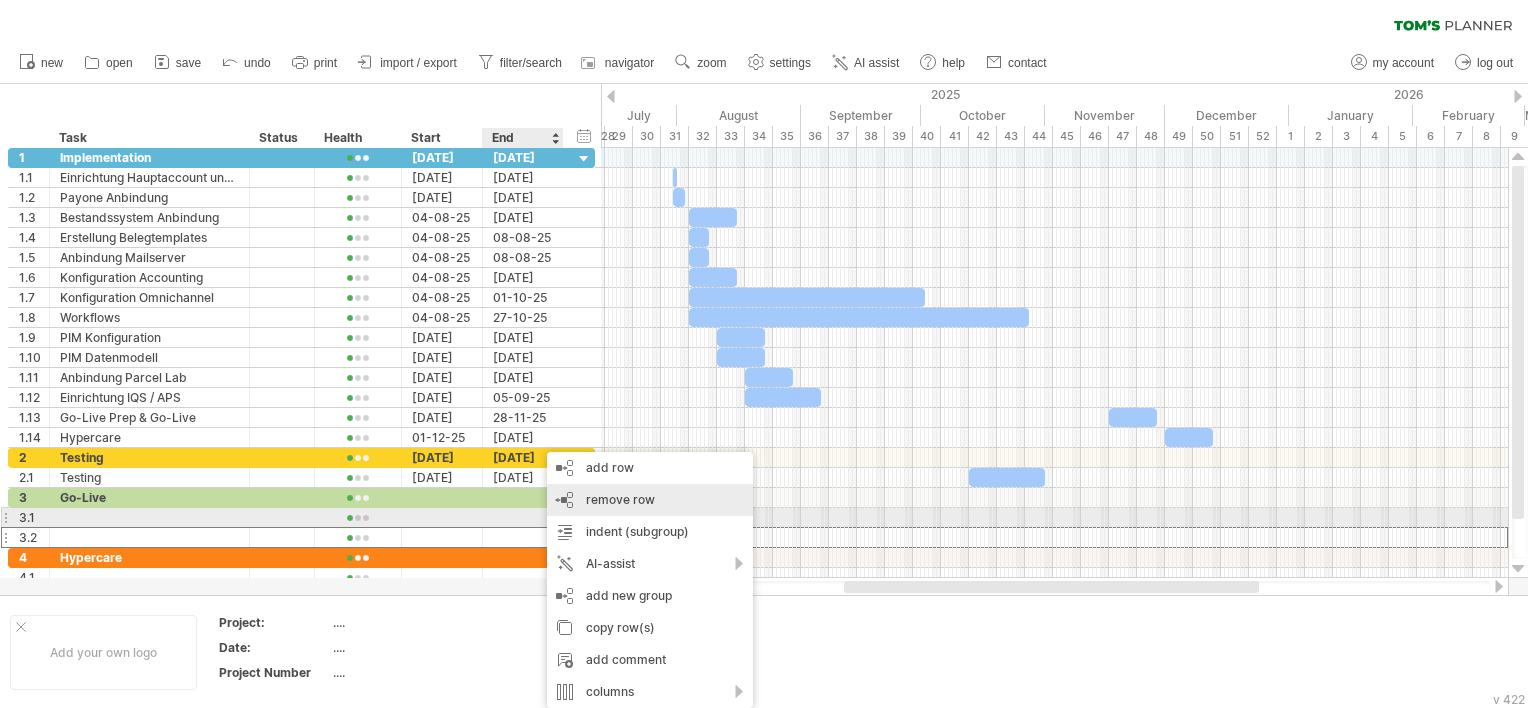 click on "remove row remove selected rows" at bounding box center (650, 500) 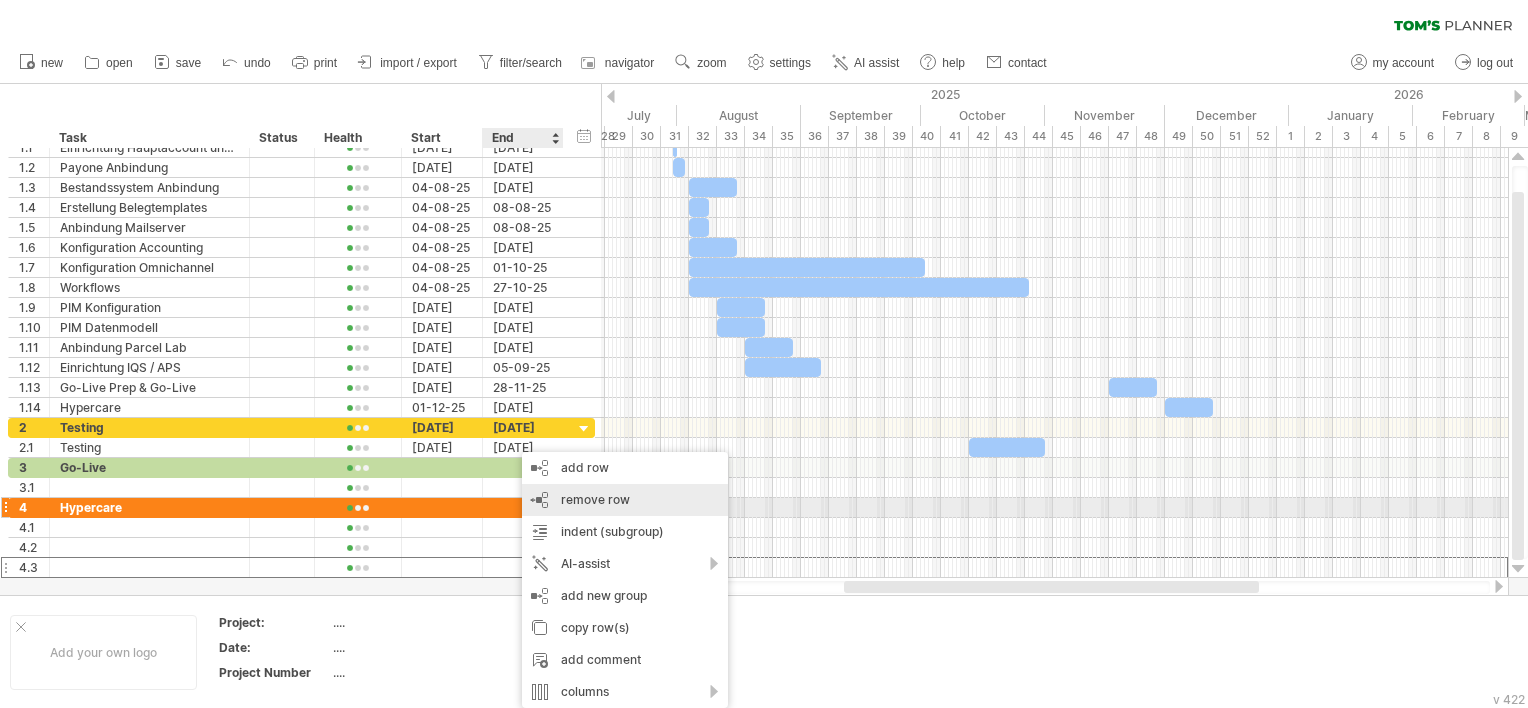 click on "remove row" at bounding box center [595, 499] 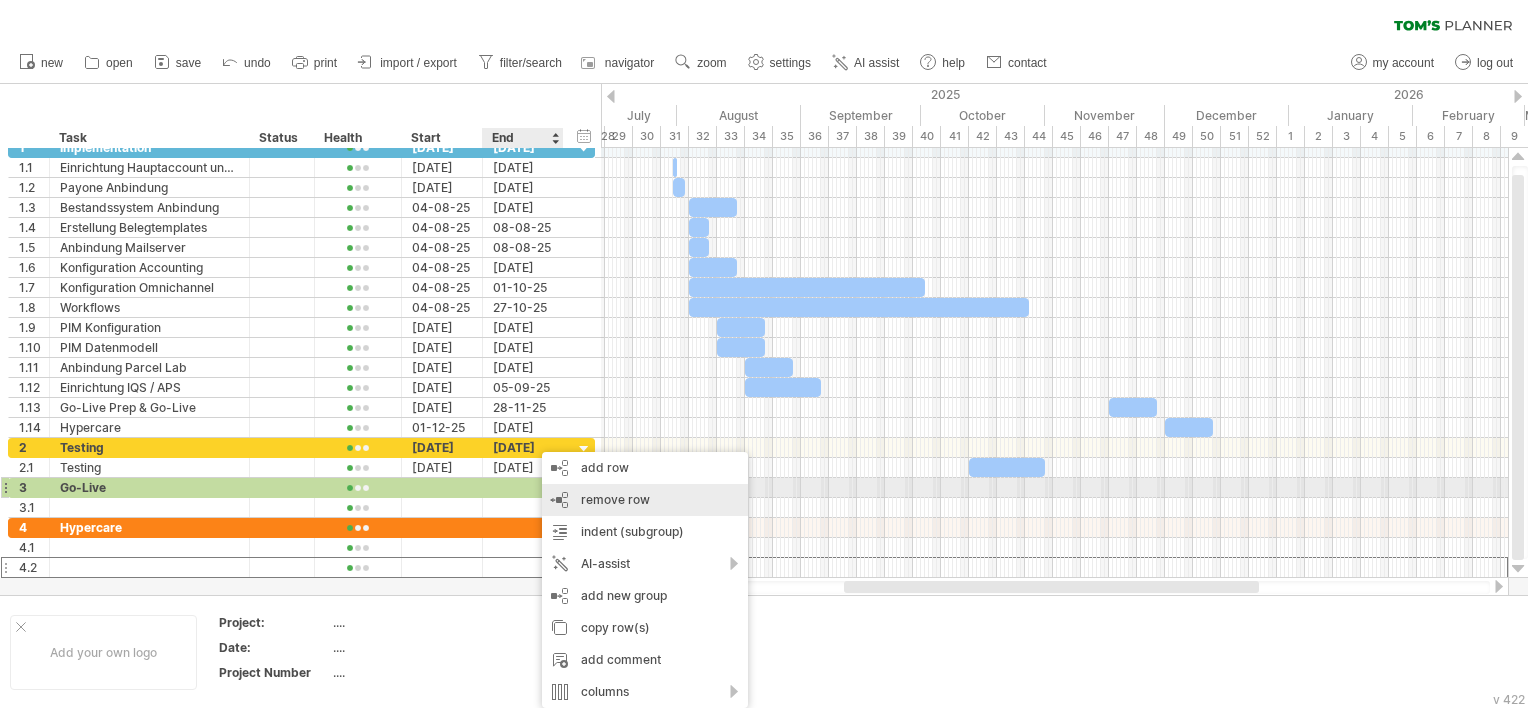 click on "remove row" at bounding box center [615, 499] 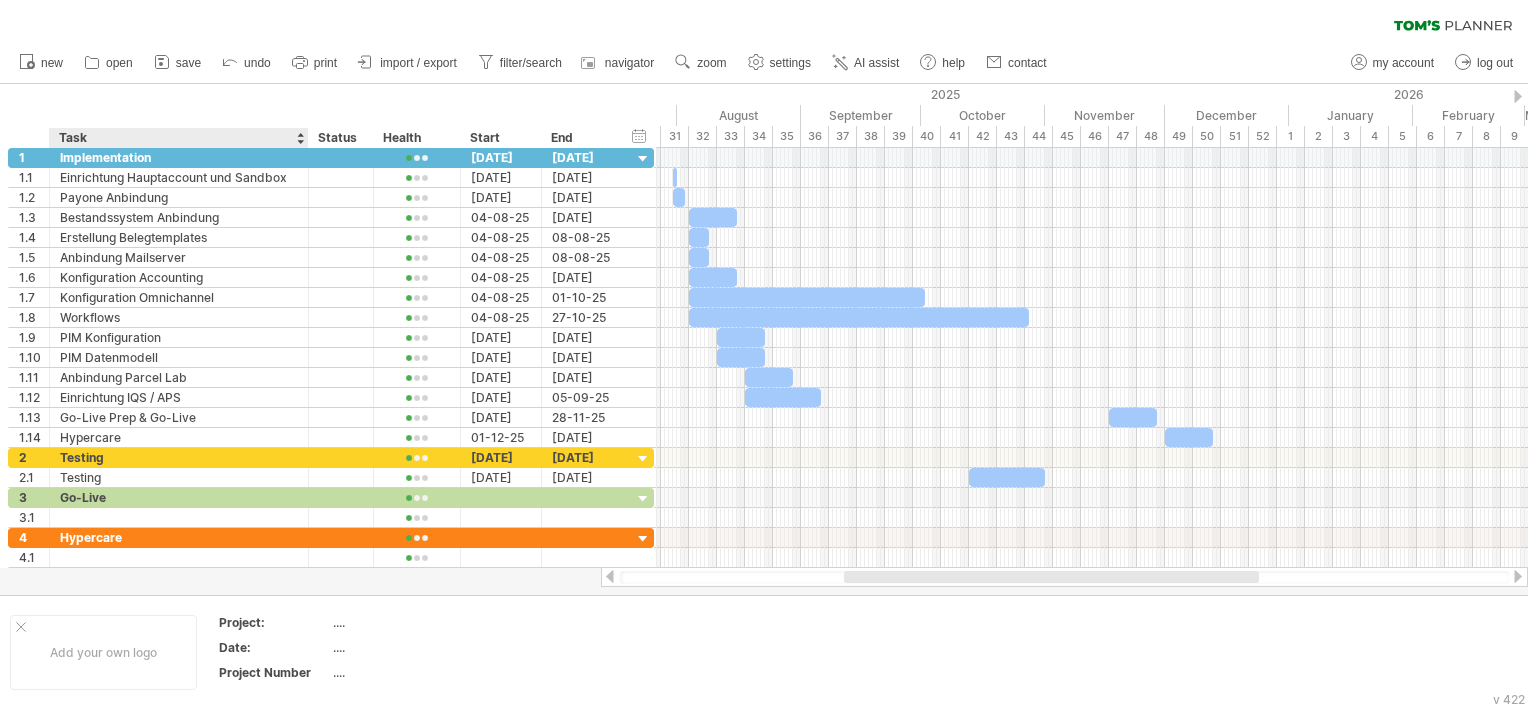drag, startPoint x: 244, startPoint y: 134, endPoint x: 303, endPoint y: 146, distance: 60.207973 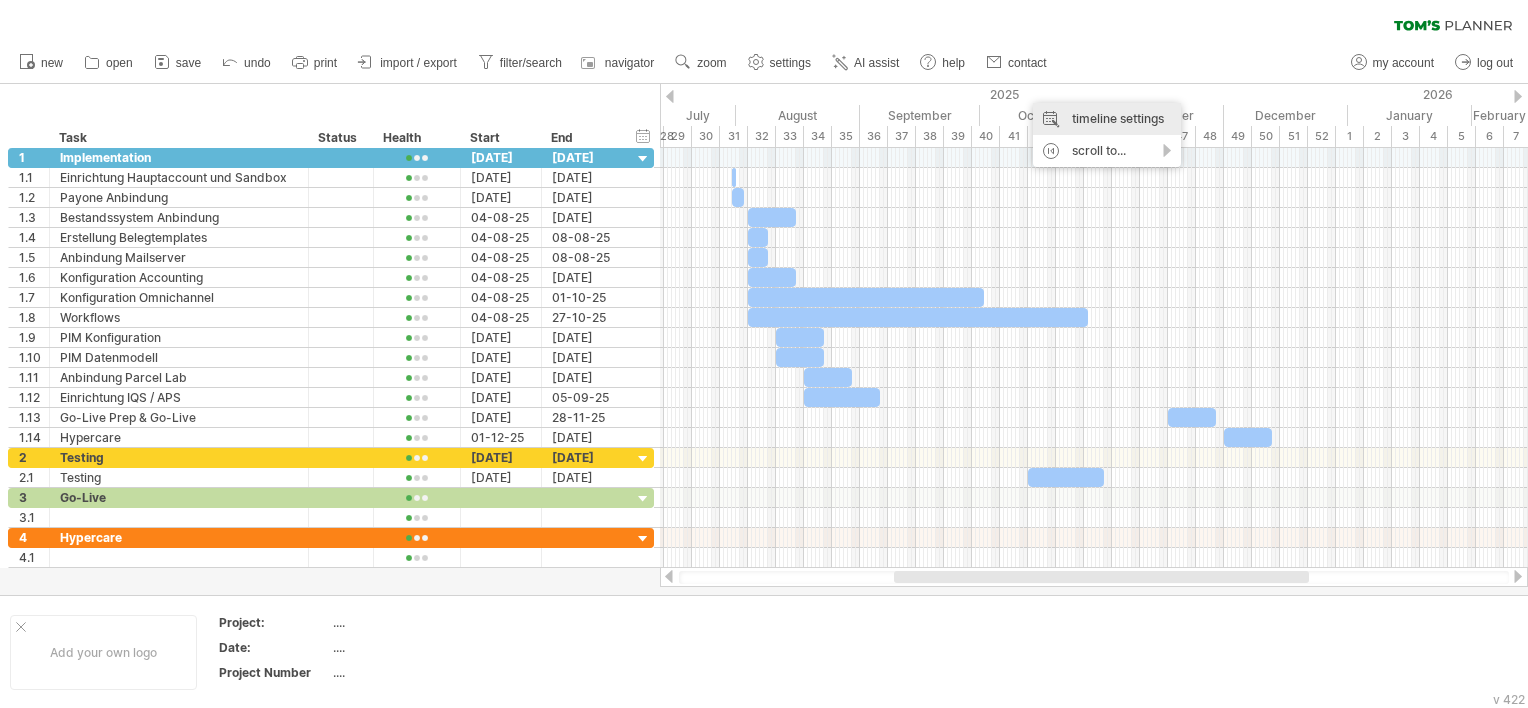 click on "timeline settings" at bounding box center (1107, 119) 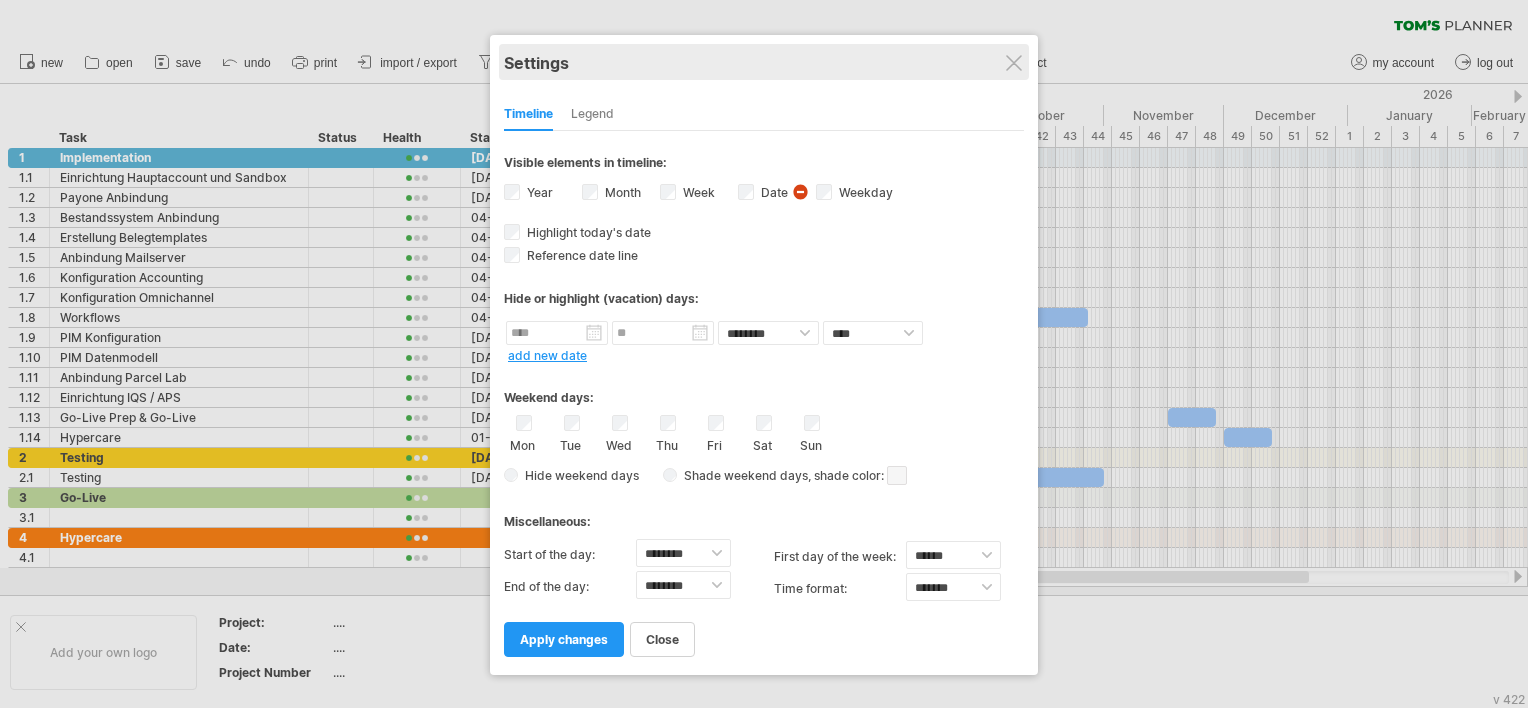 click on "Settings" at bounding box center (764, 62) 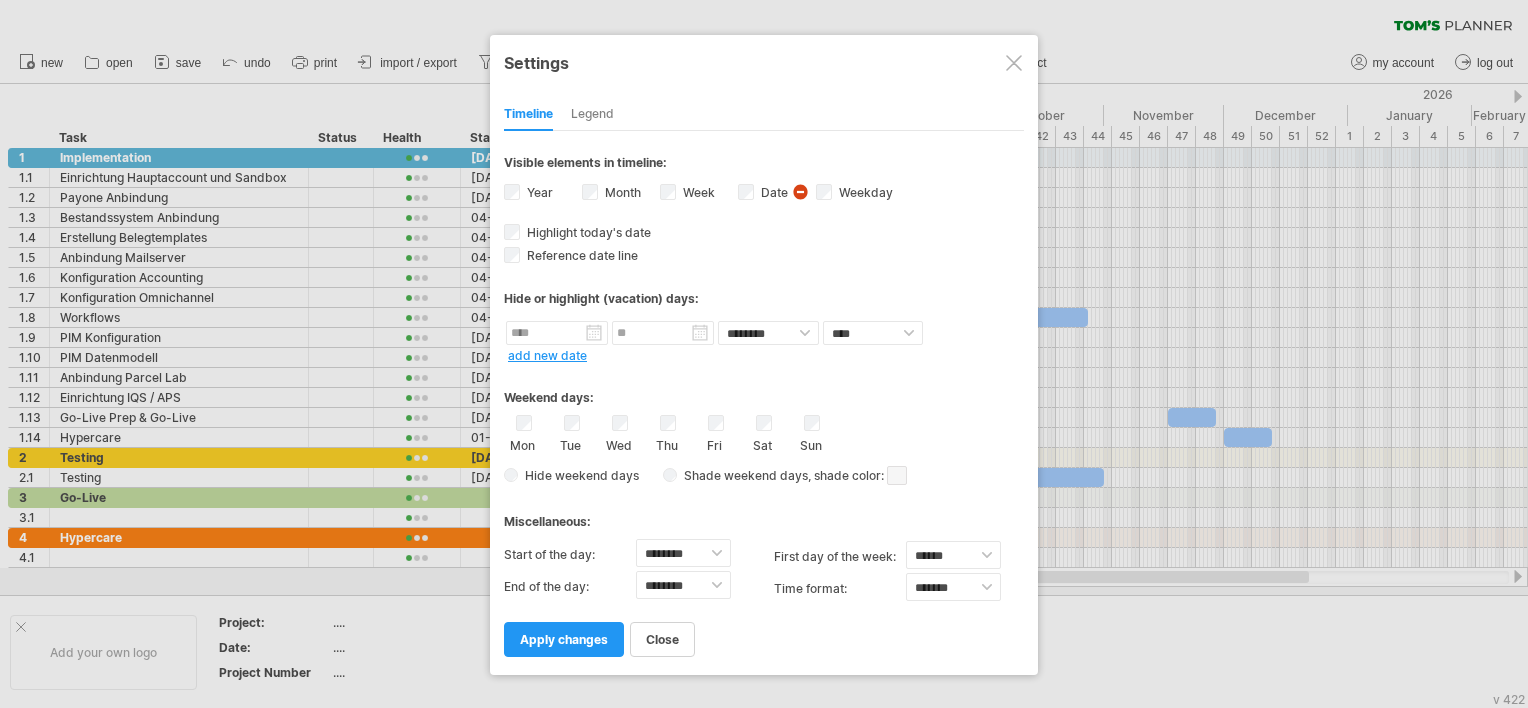 click at bounding box center [1014, 63] 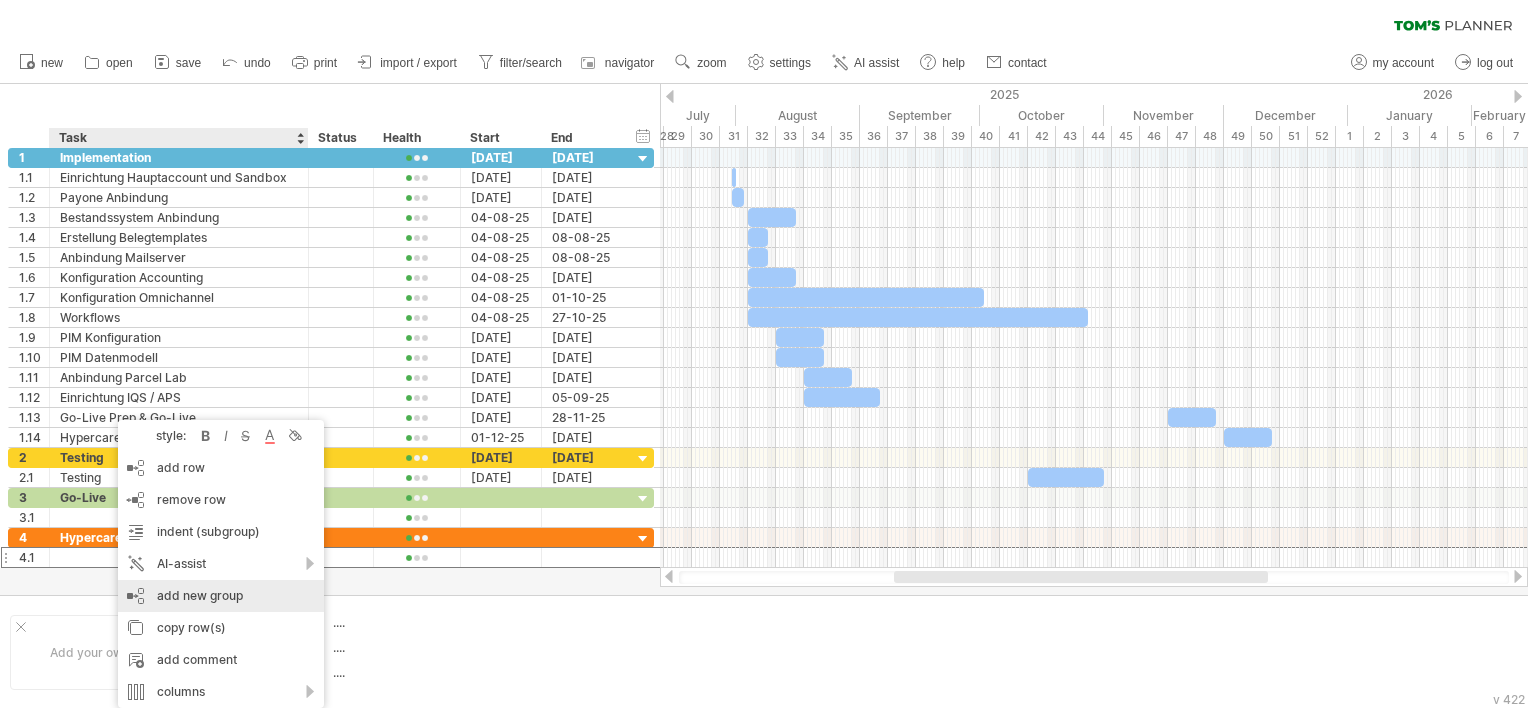 click on "add new group" at bounding box center (221, 596) 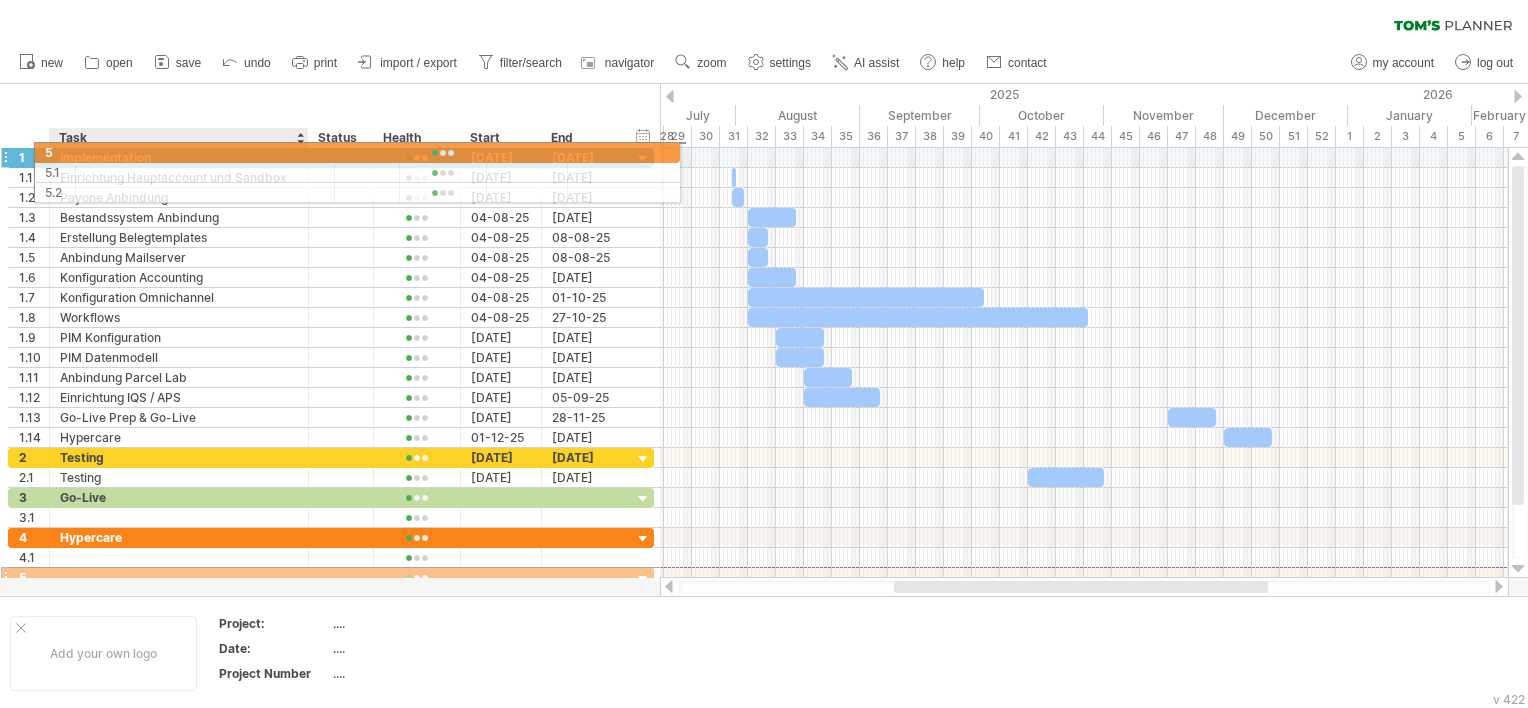 drag, startPoint x: 96, startPoint y: 526, endPoint x: 112, endPoint y: 149, distance: 377.33936 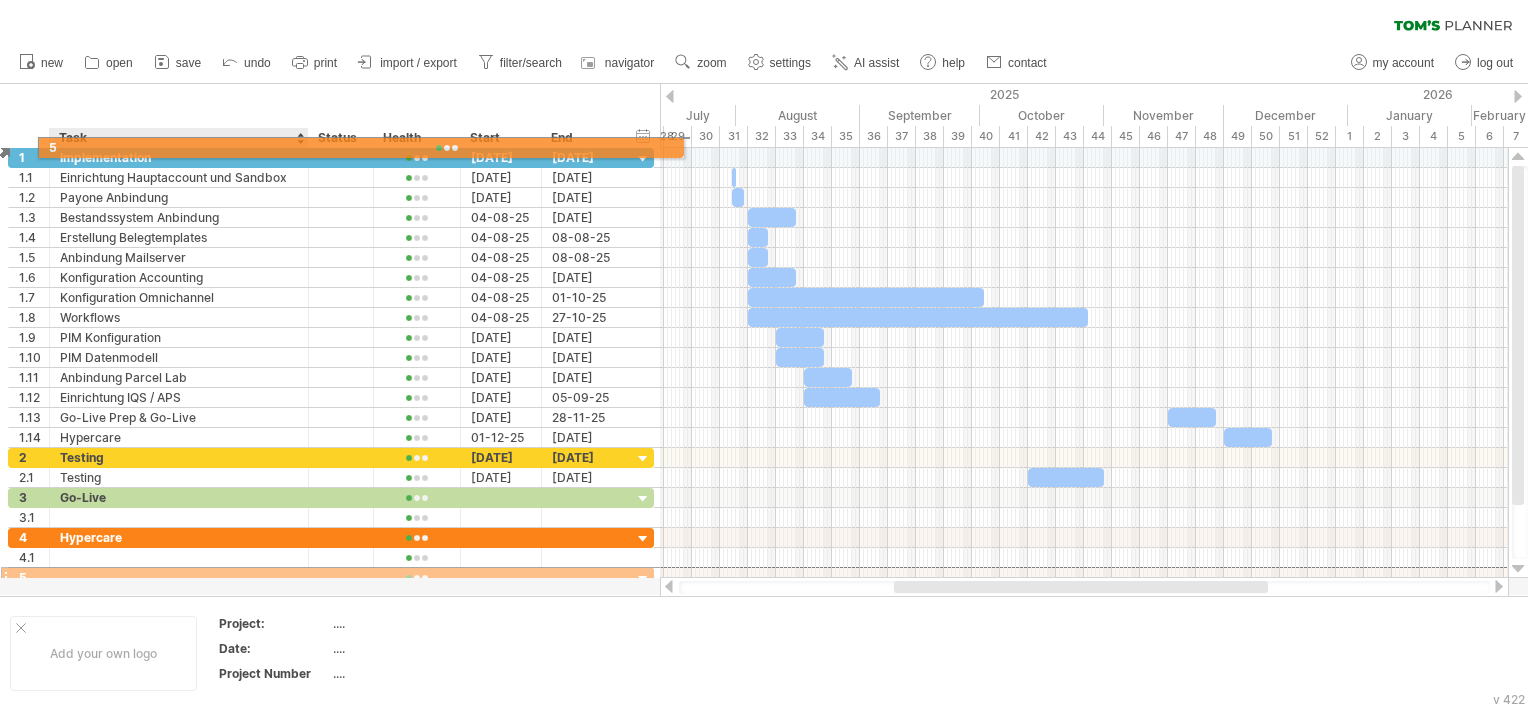 drag, startPoint x: 100, startPoint y: 565, endPoint x: 128, endPoint y: 144, distance: 421.93008 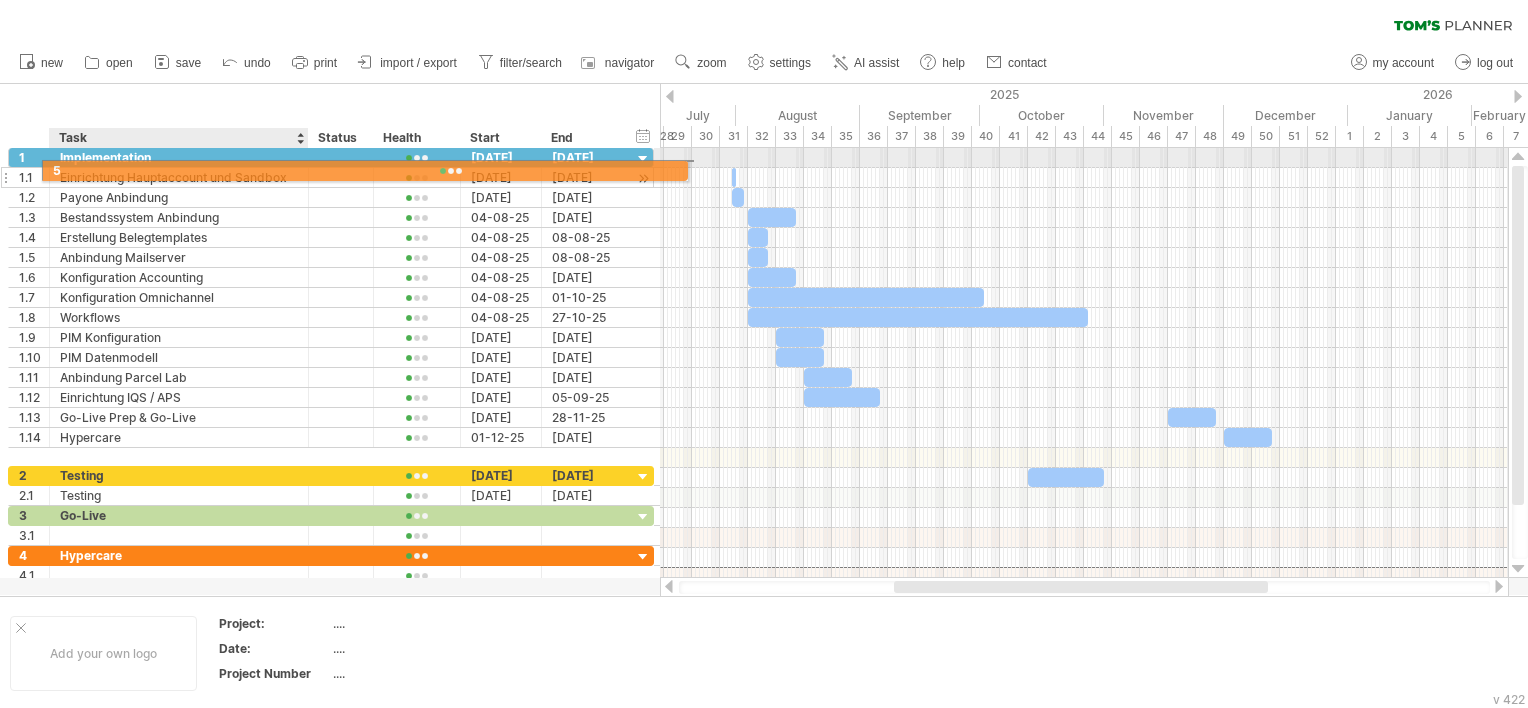 drag, startPoint x: 68, startPoint y: 565, endPoint x: 97, endPoint y: 168, distance: 398.05777 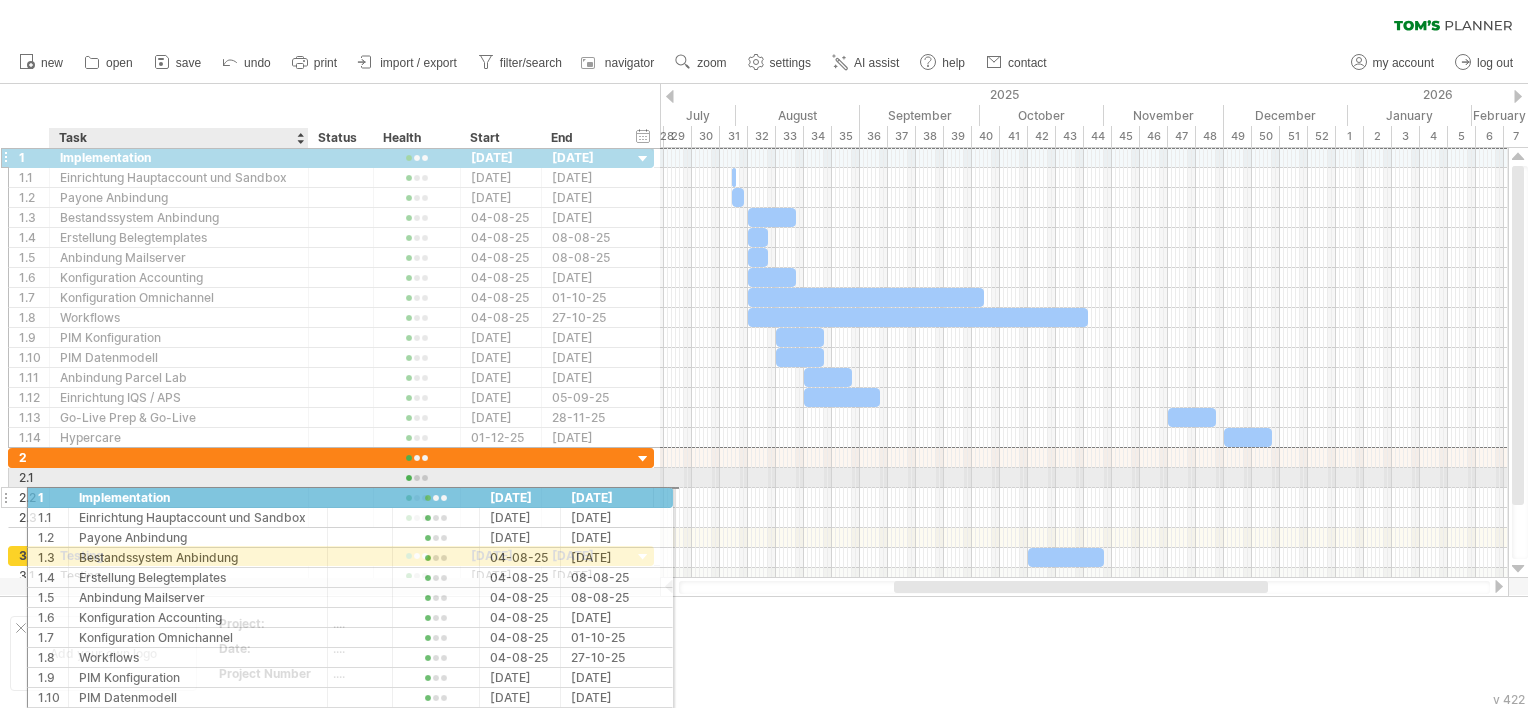 drag, startPoint x: 142, startPoint y: 152, endPoint x: 155, endPoint y: 494, distance: 342.24698 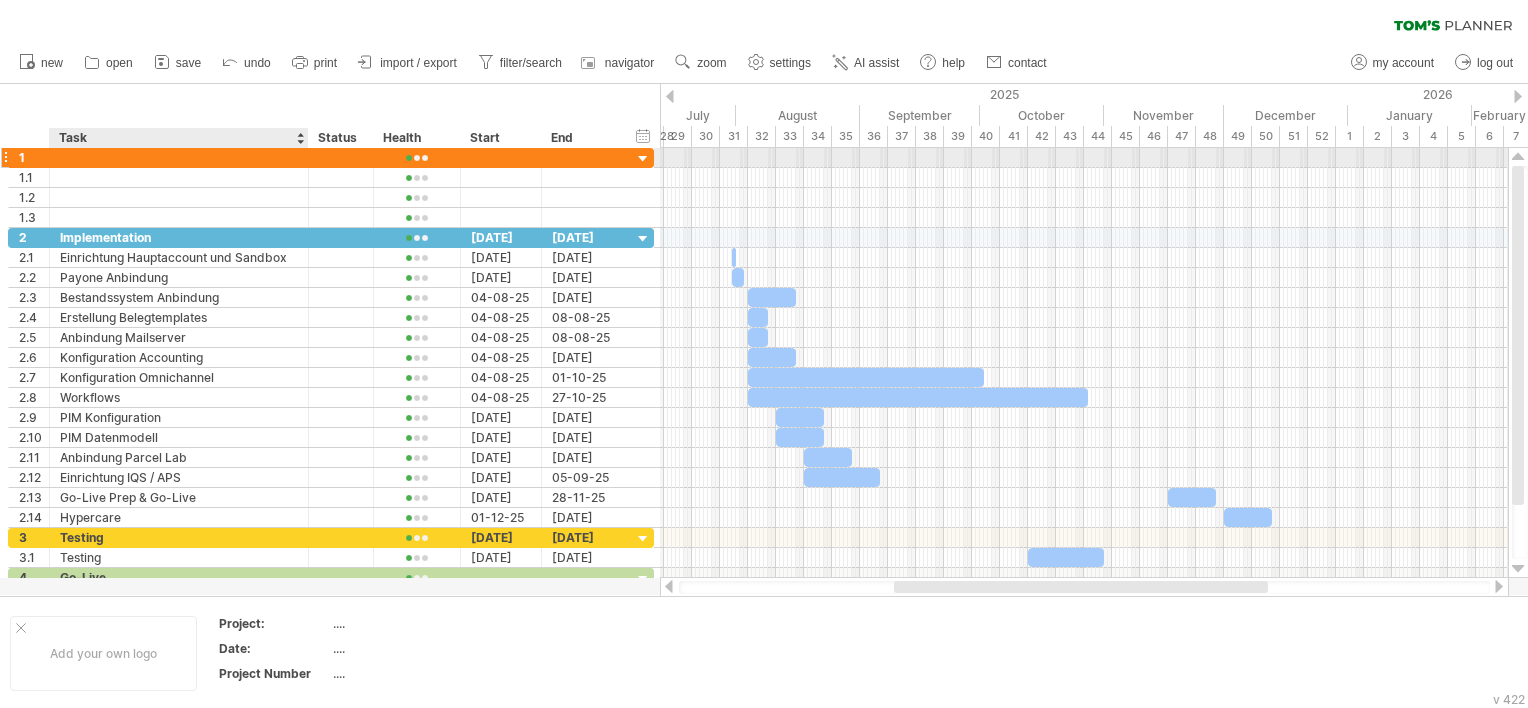 click at bounding box center (179, 157) 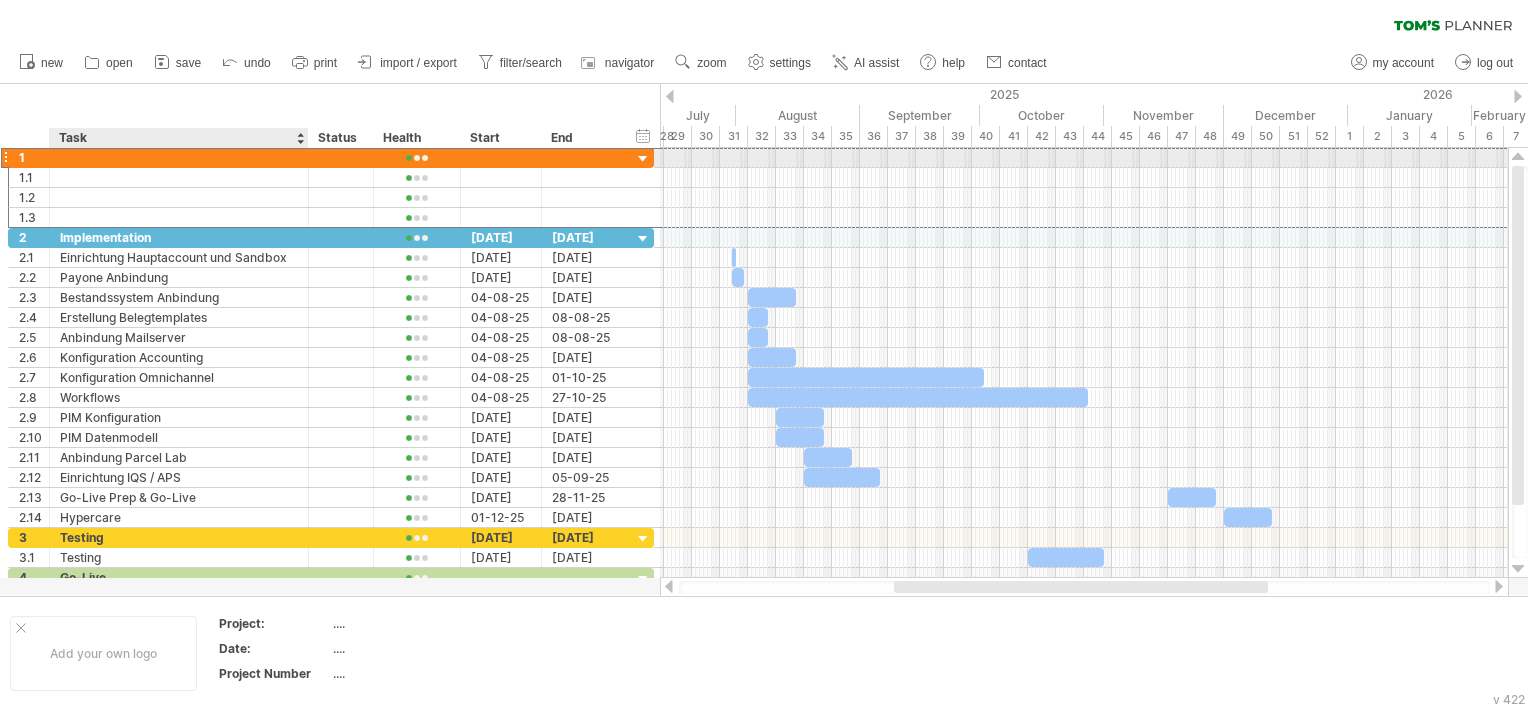 click at bounding box center [179, 157] 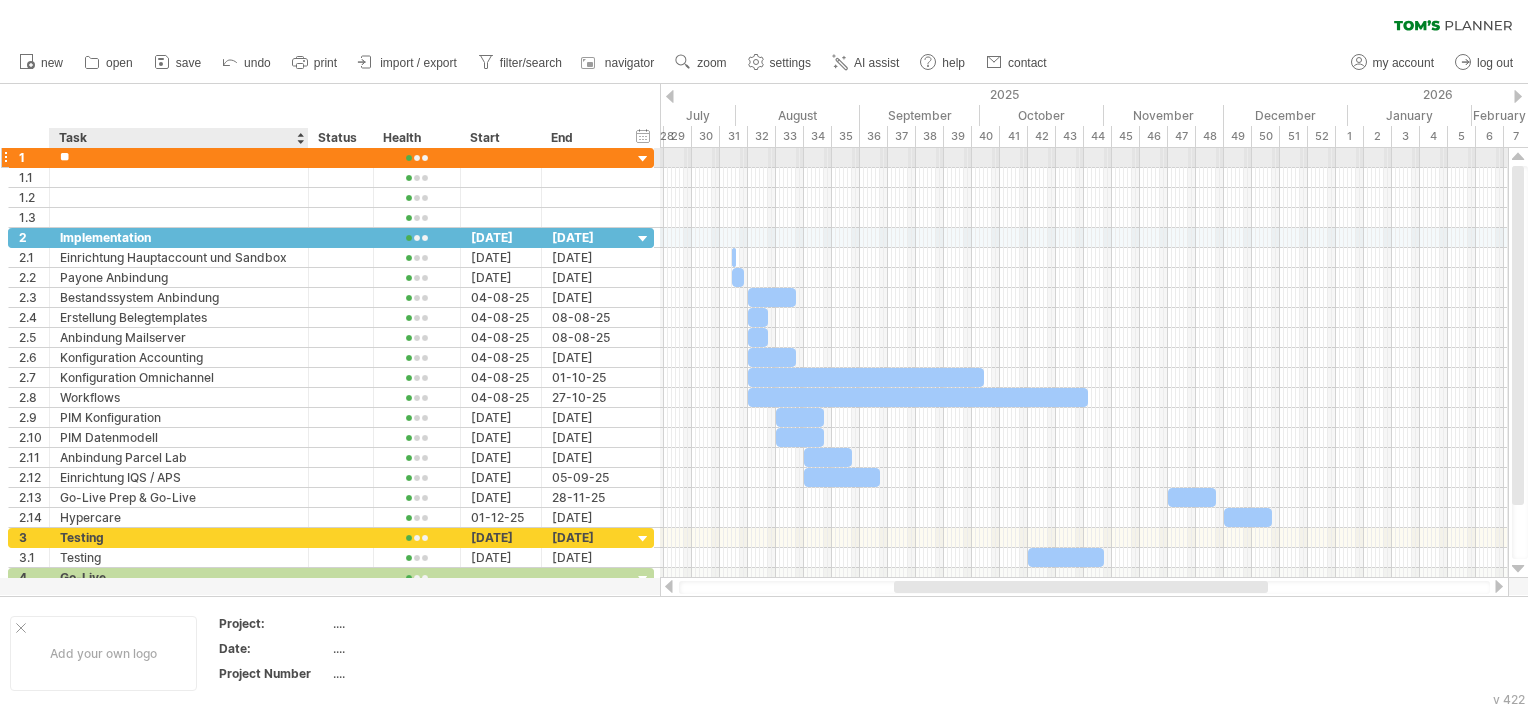 type on "*" 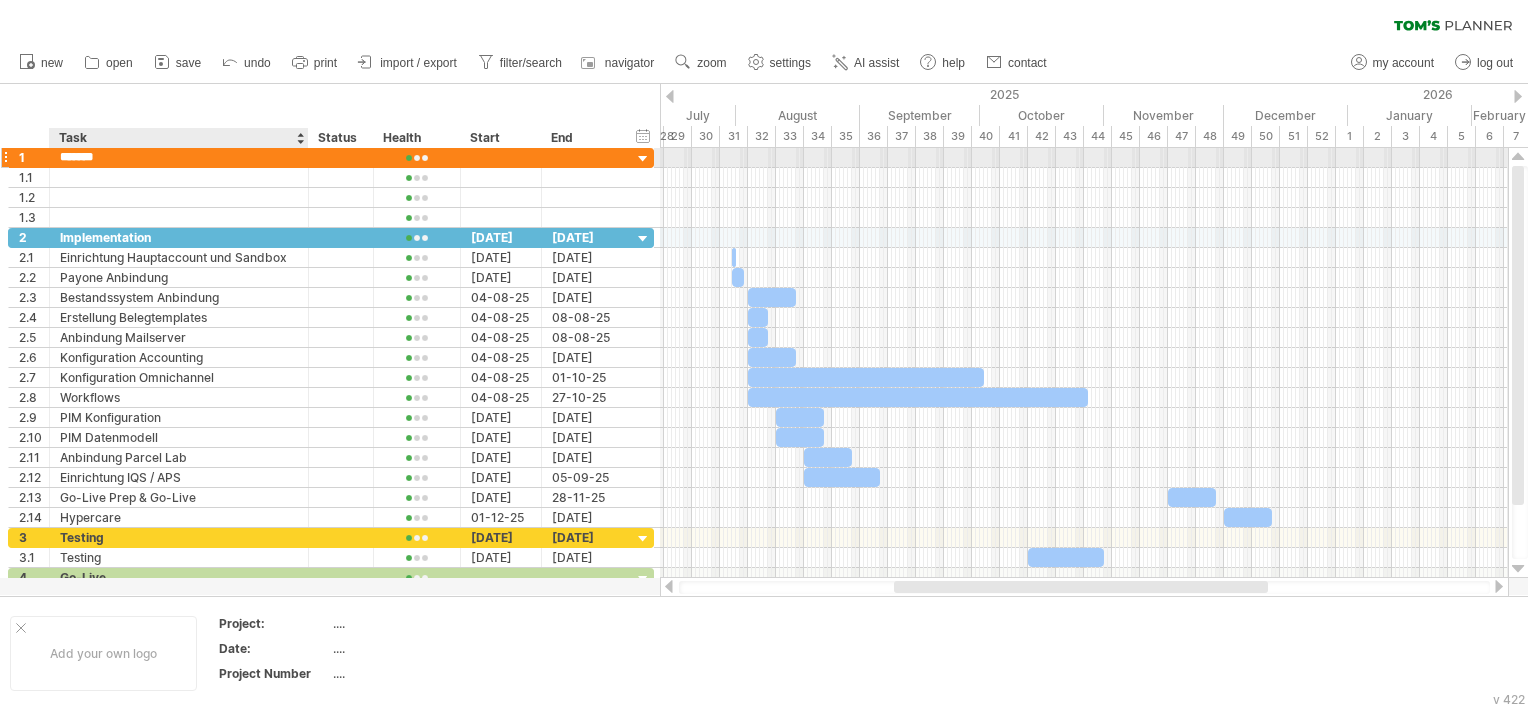click on "*******" at bounding box center [179, 157] 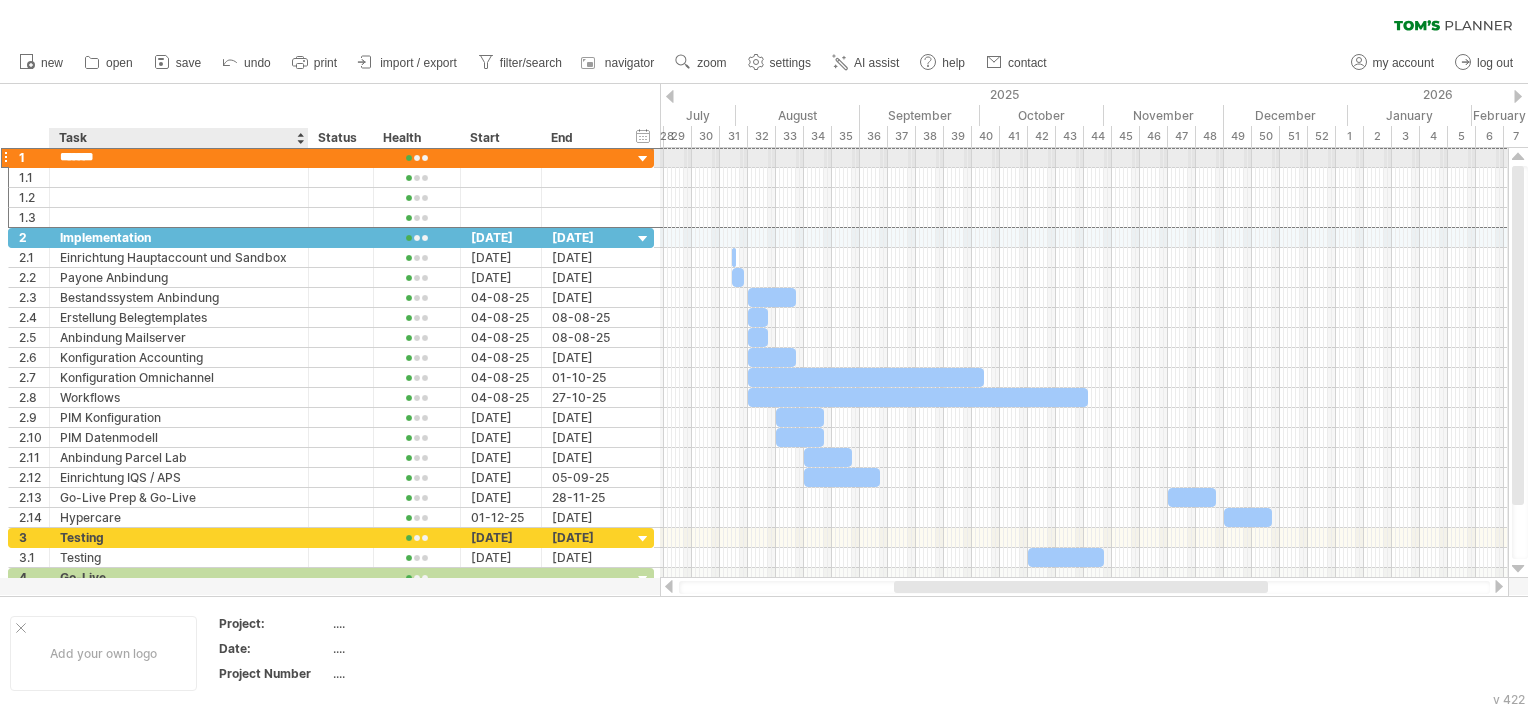 click on "*******" at bounding box center [179, 157] 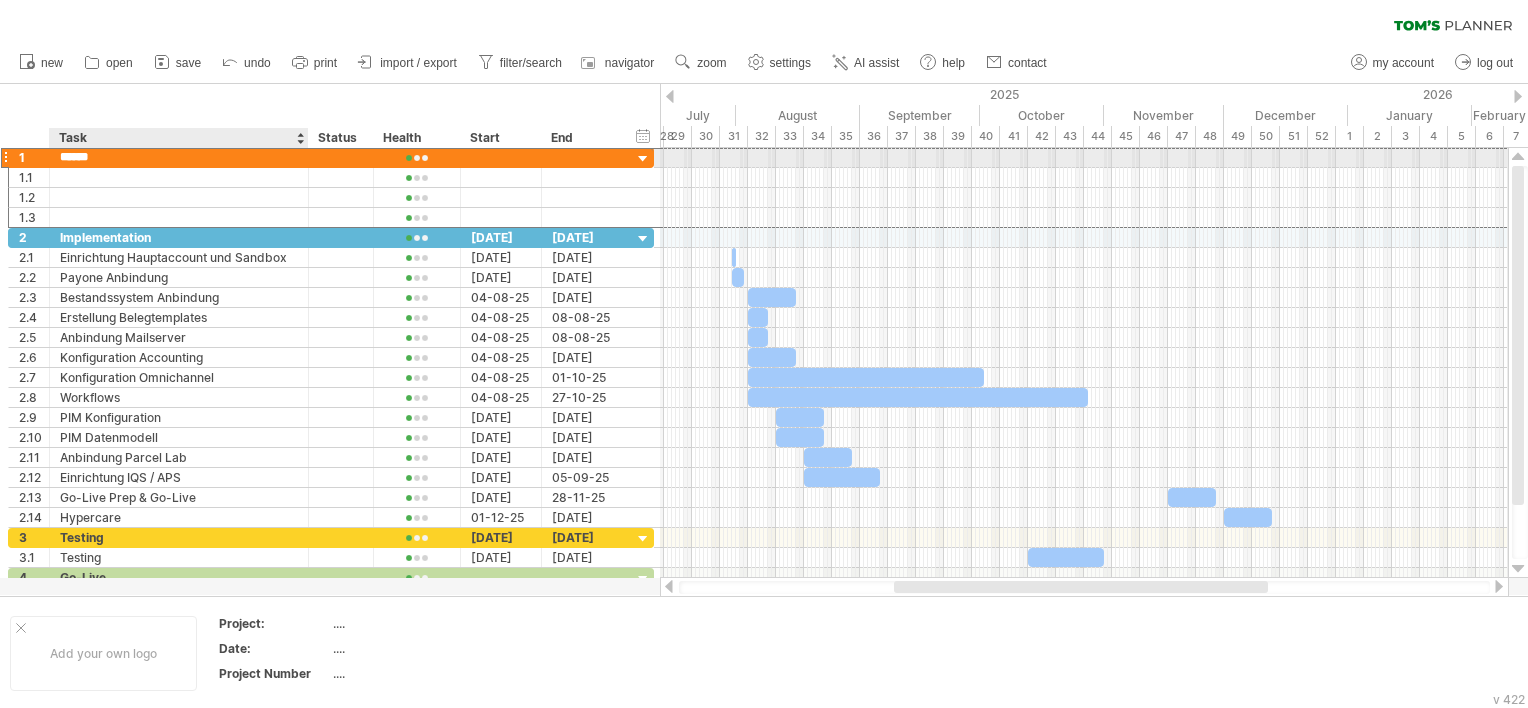 type on "*******" 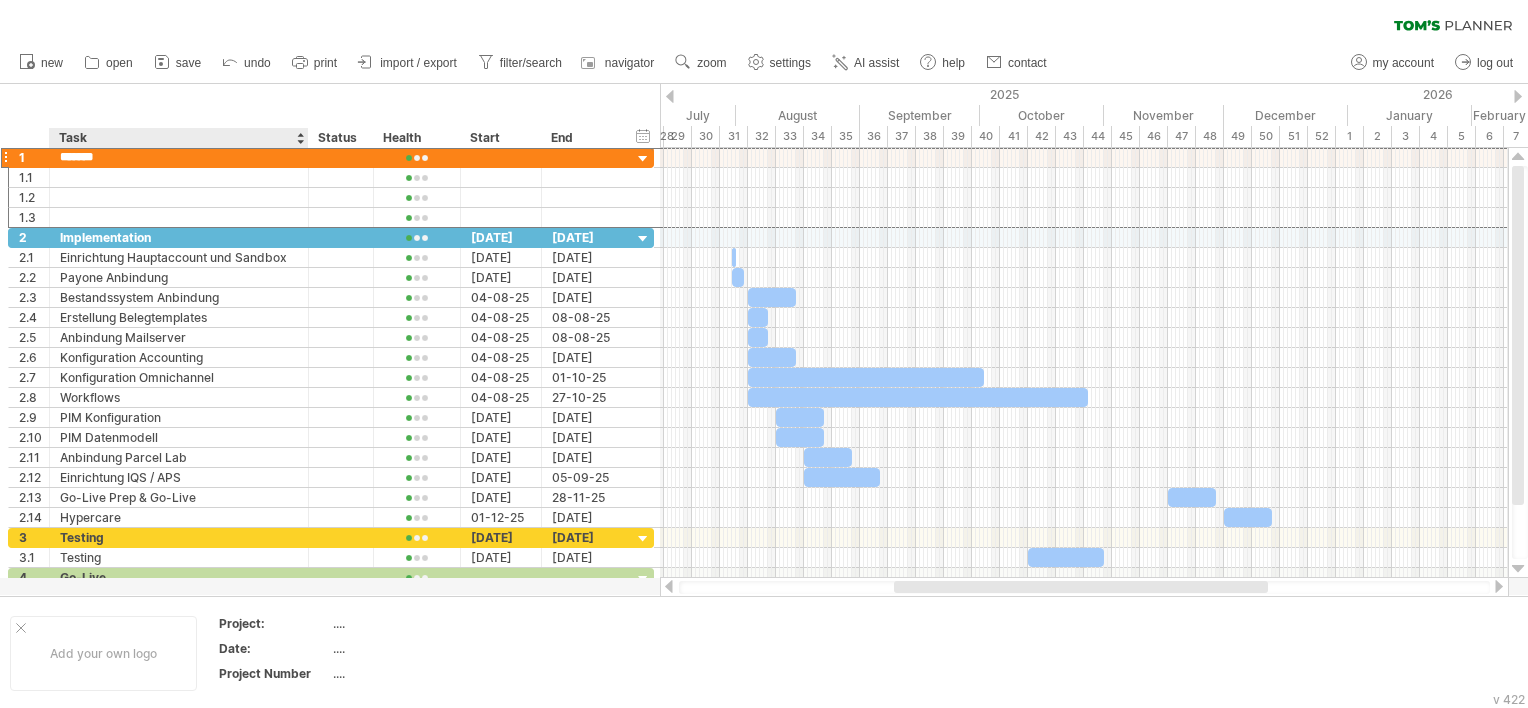 click on "hide start/end/duration show start/end/duration
**** Task ****** Status ****** Health Start   End" at bounding box center [330, 116] 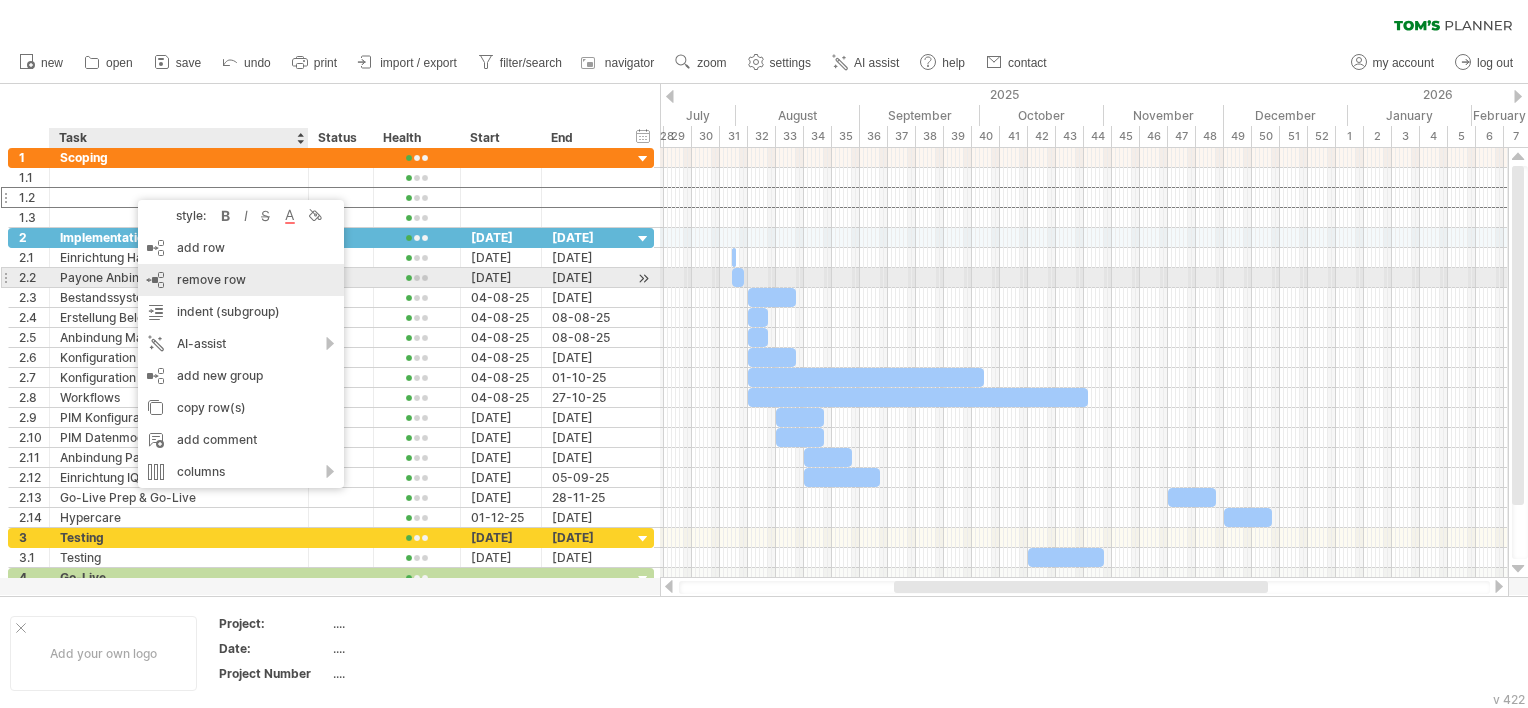 click on "remove row" at bounding box center [211, 279] 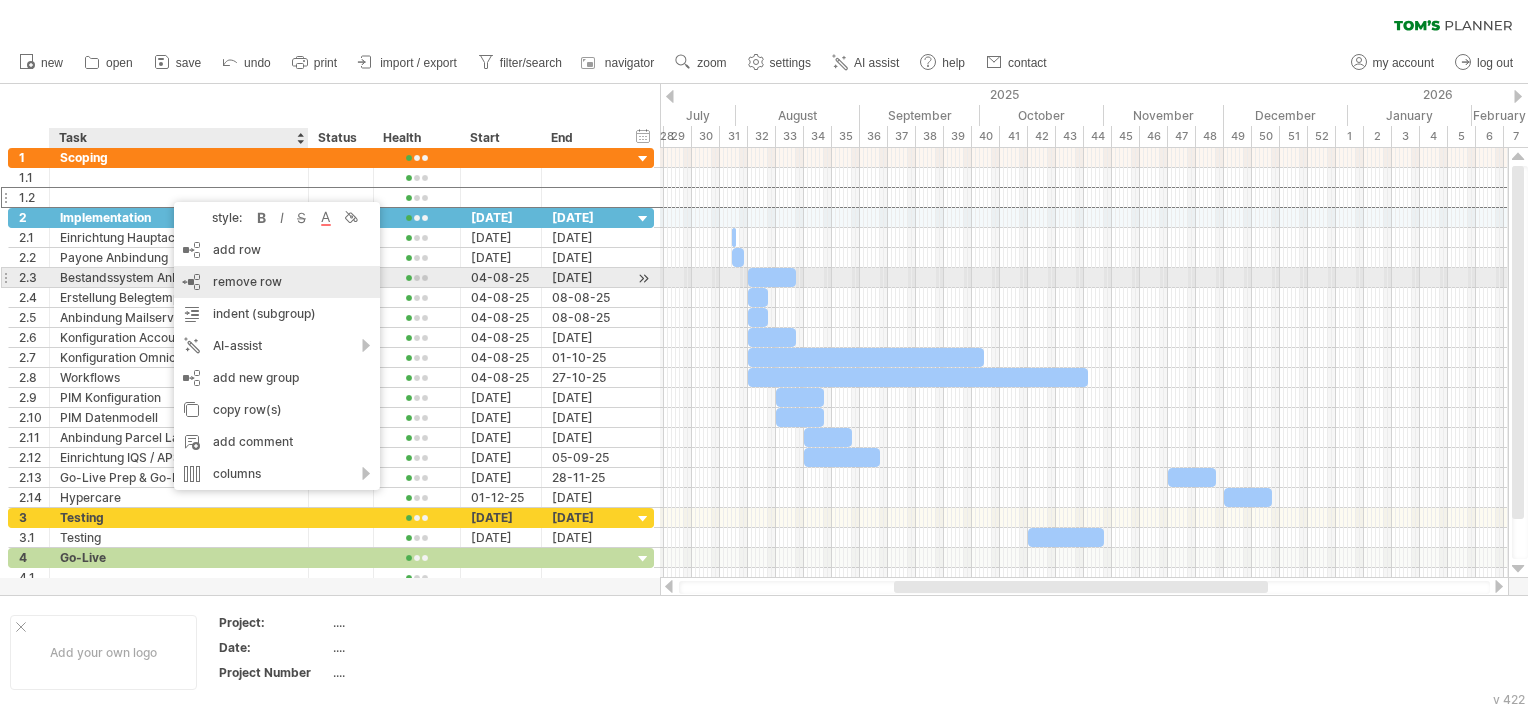 click on "remove row" at bounding box center [247, 281] 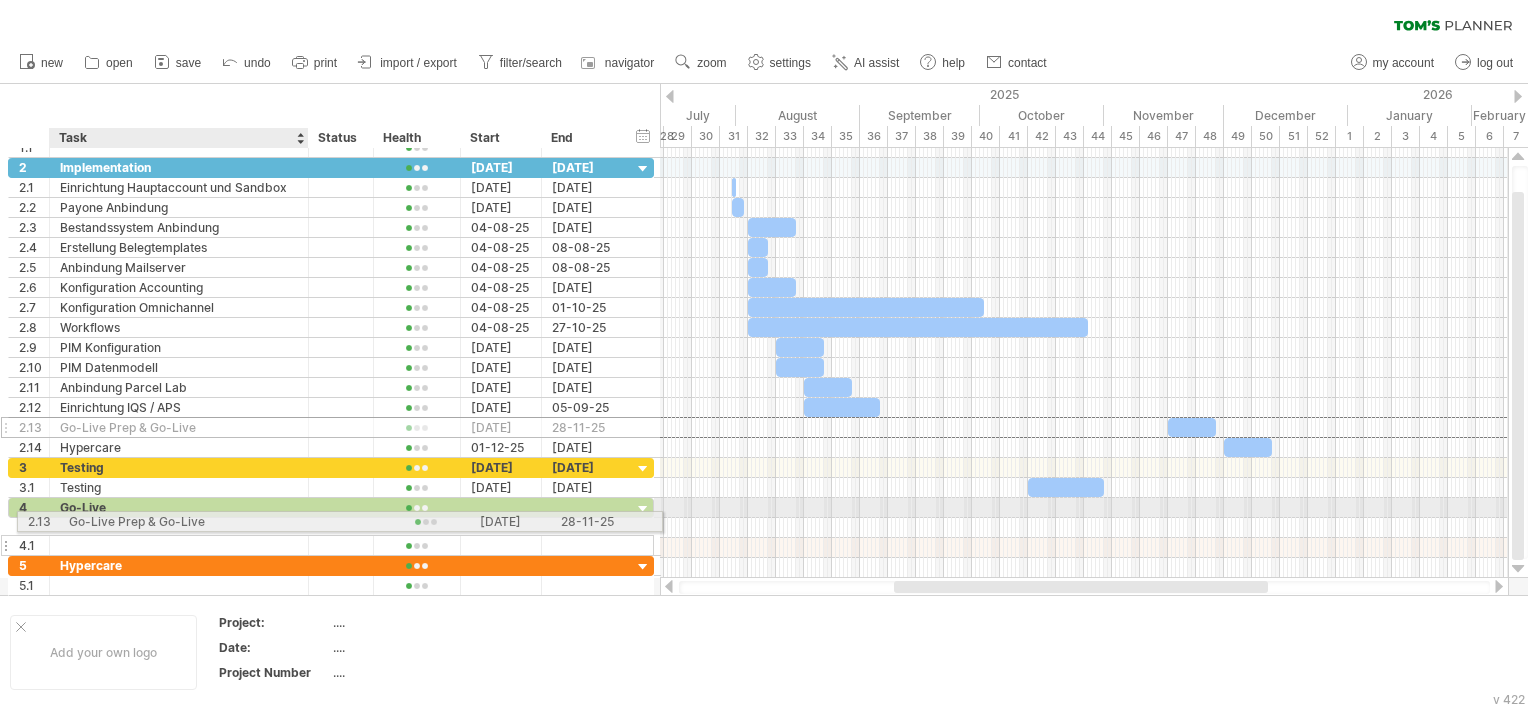 drag, startPoint x: 104, startPoint y: 421, endPoint x: 111, endPoint y: 516, distance: 95.257545 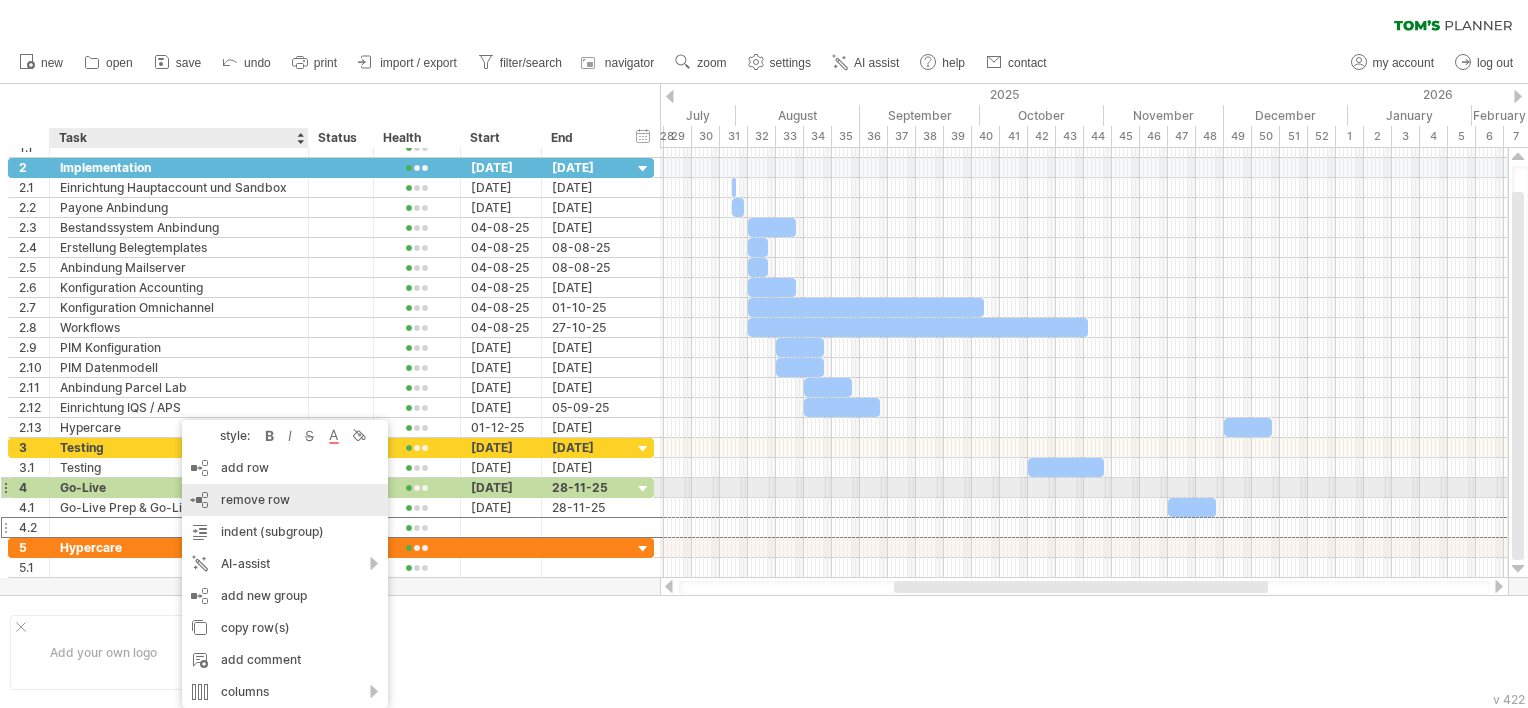 click on "remove row remove selected rows" at bounding box center (285, 500) 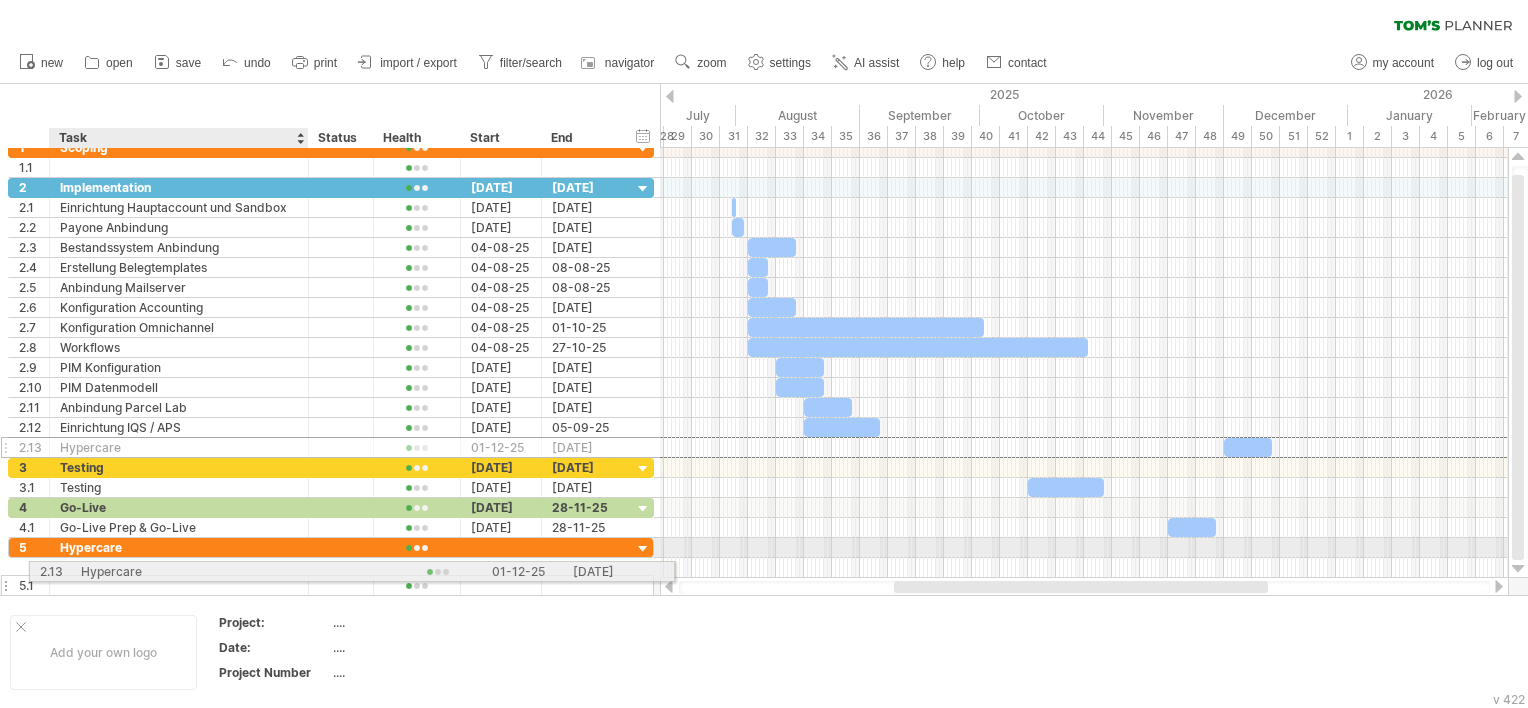 drag, startPoint x: 101, startPoint y: 442, endPoint x: 119, endPoint y: 561, distance: 120.353645 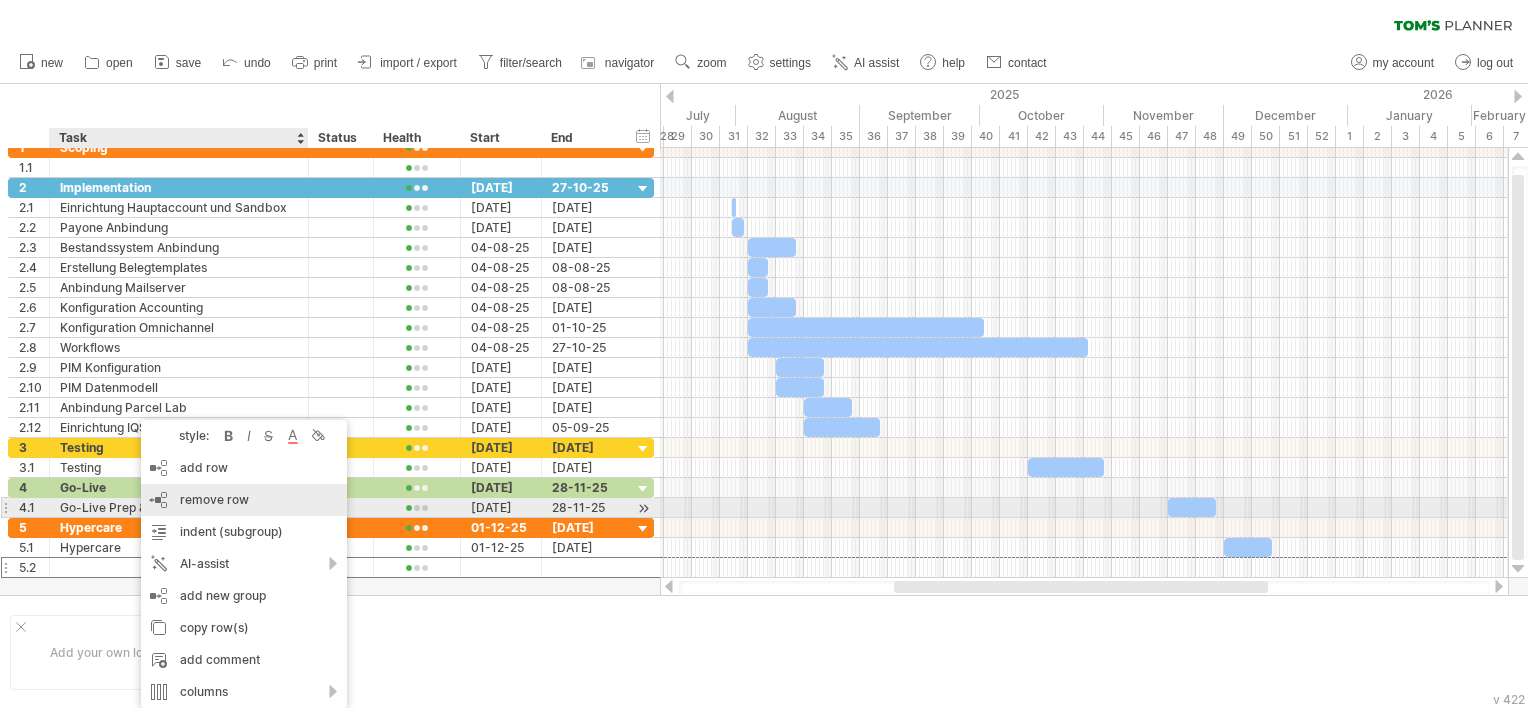 click on "remove row remove selected rows" at bounding box center (244, 500) 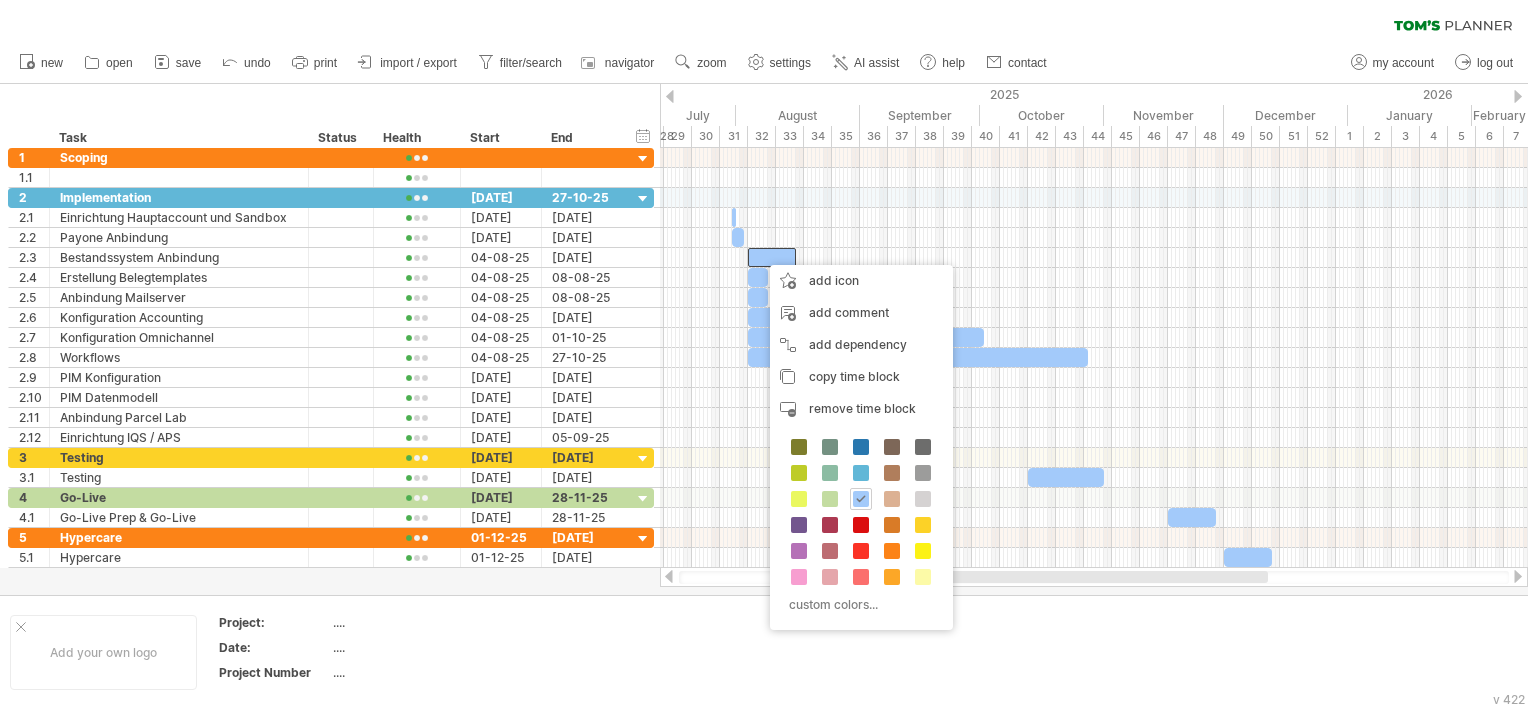 click on "clear filter
reapply filter" at bounding box center [764, 21] 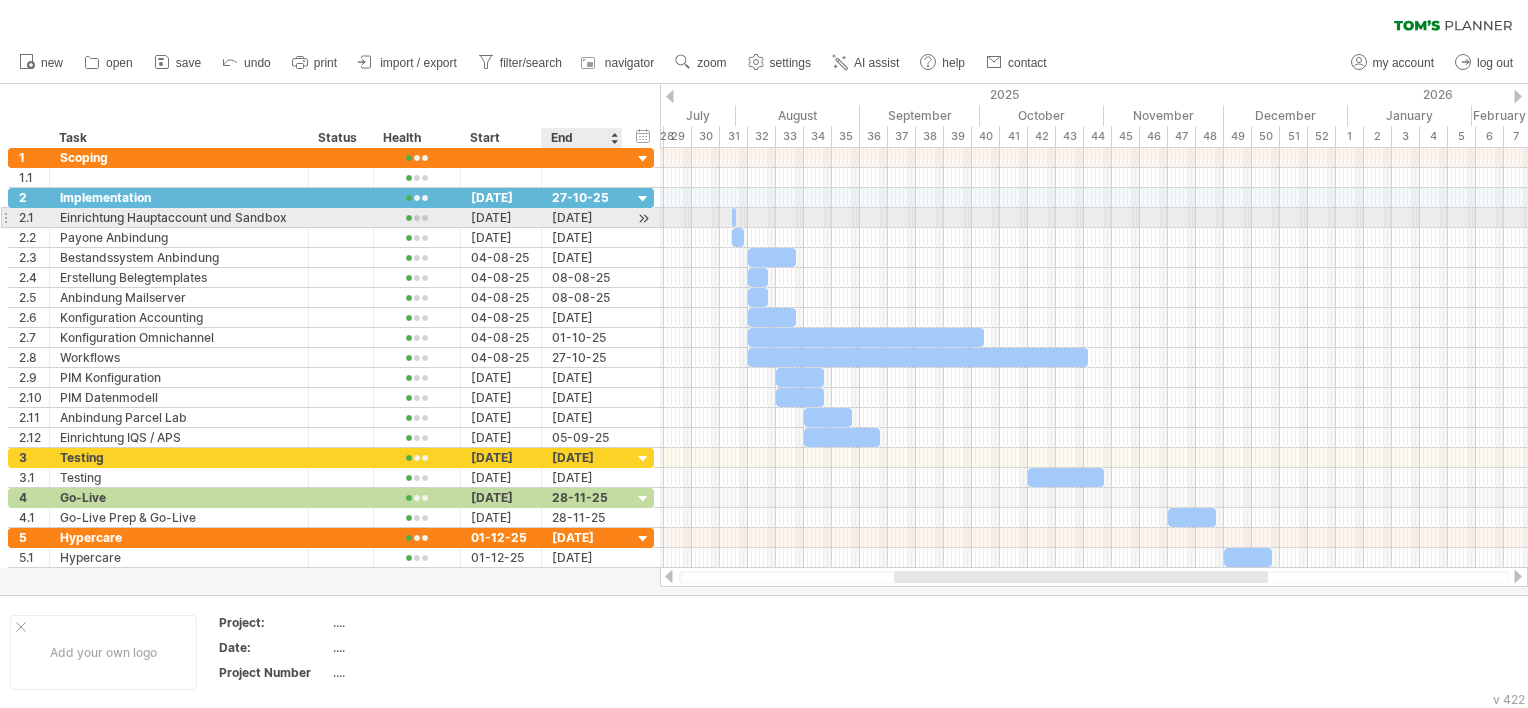 click at bounding box center (643, 218) 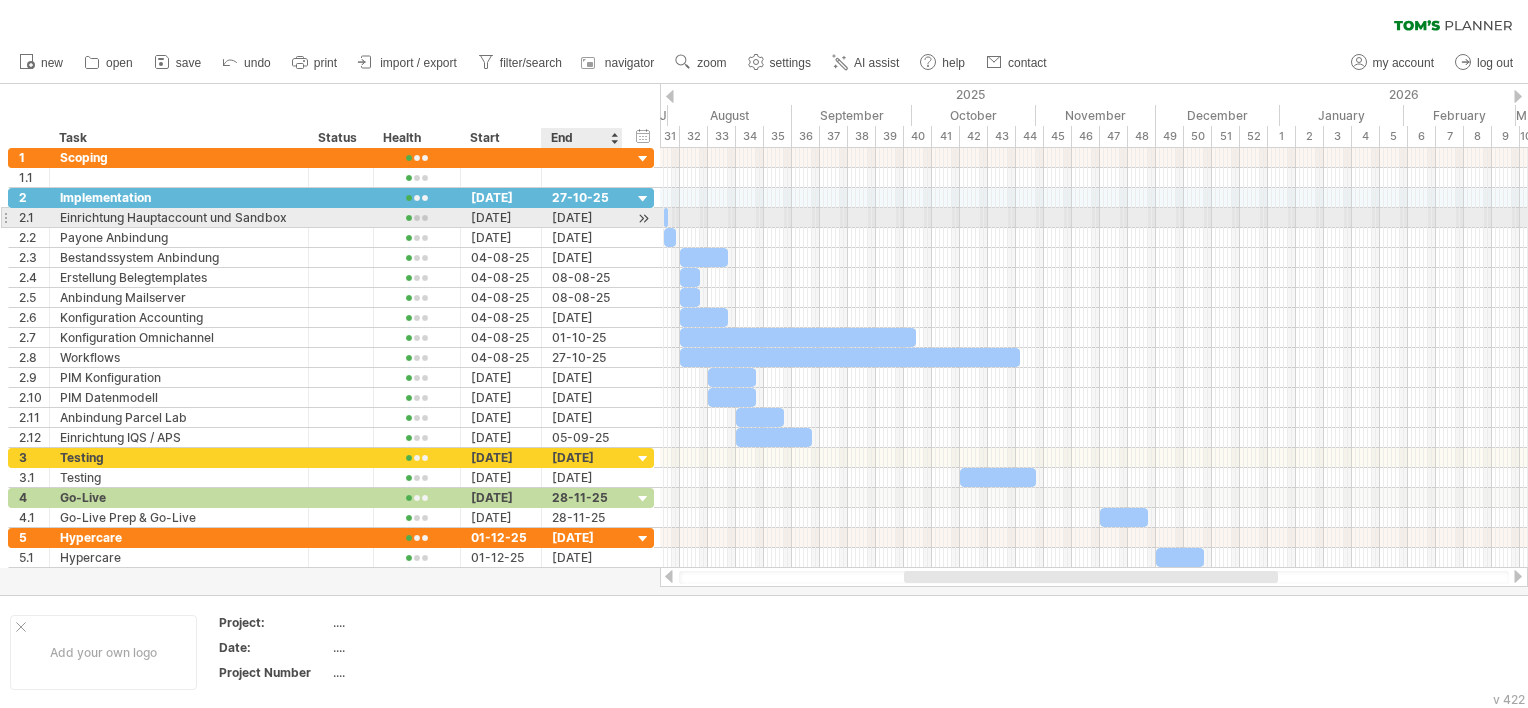 click at bounding box center (643, 218) 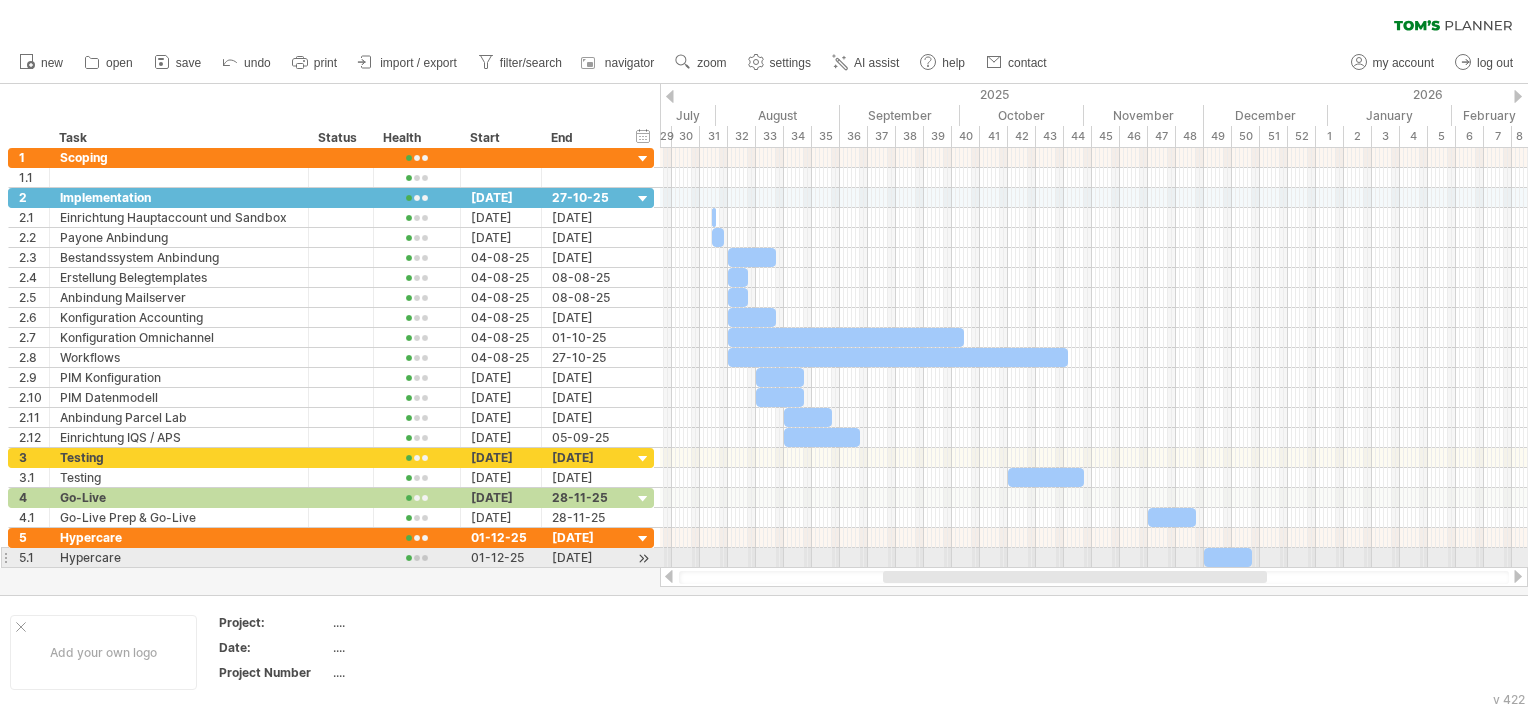 drag, startPoint x: 957, startPoint y: 572, endPoint x: 933, endPoint y: 556, distance: 28.84441 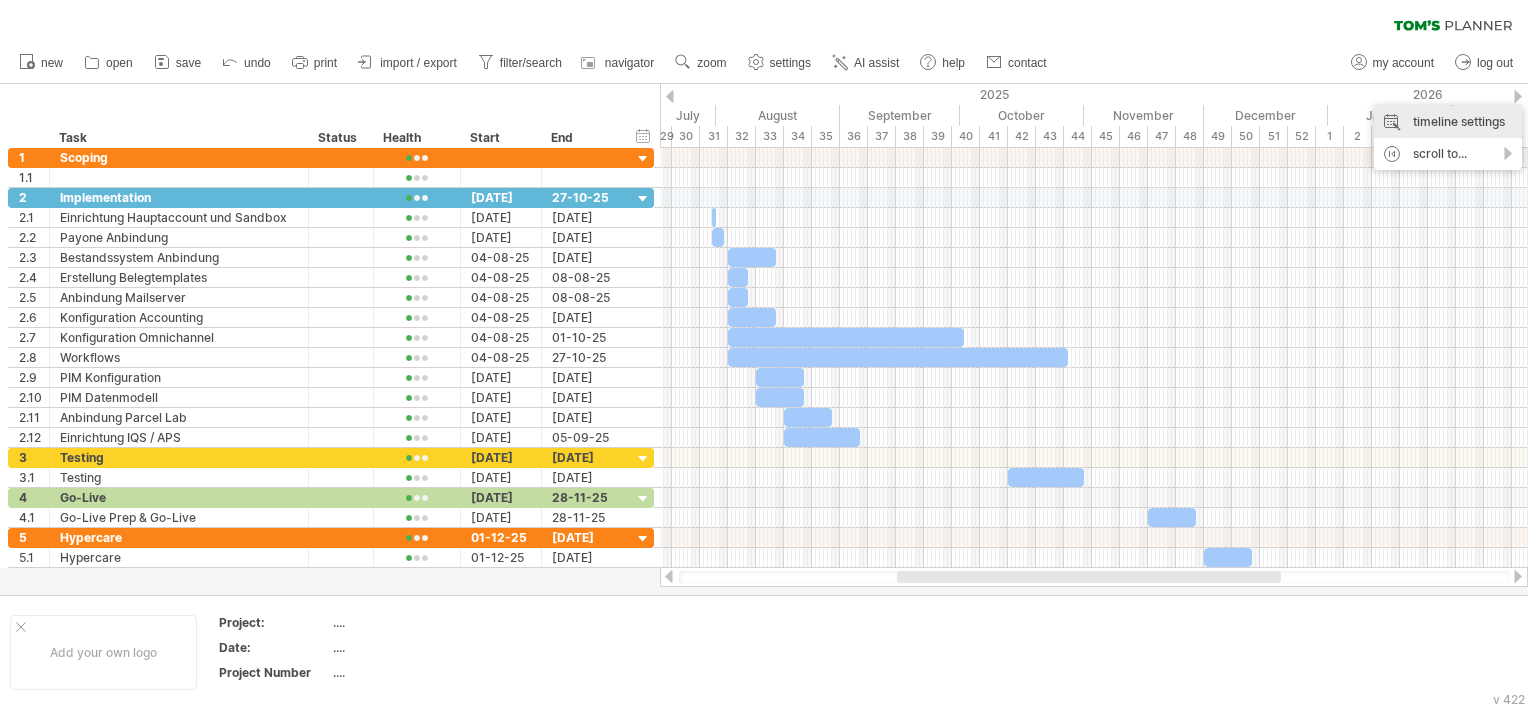 click on "timeline settings" at bounding box center [1448, 122] 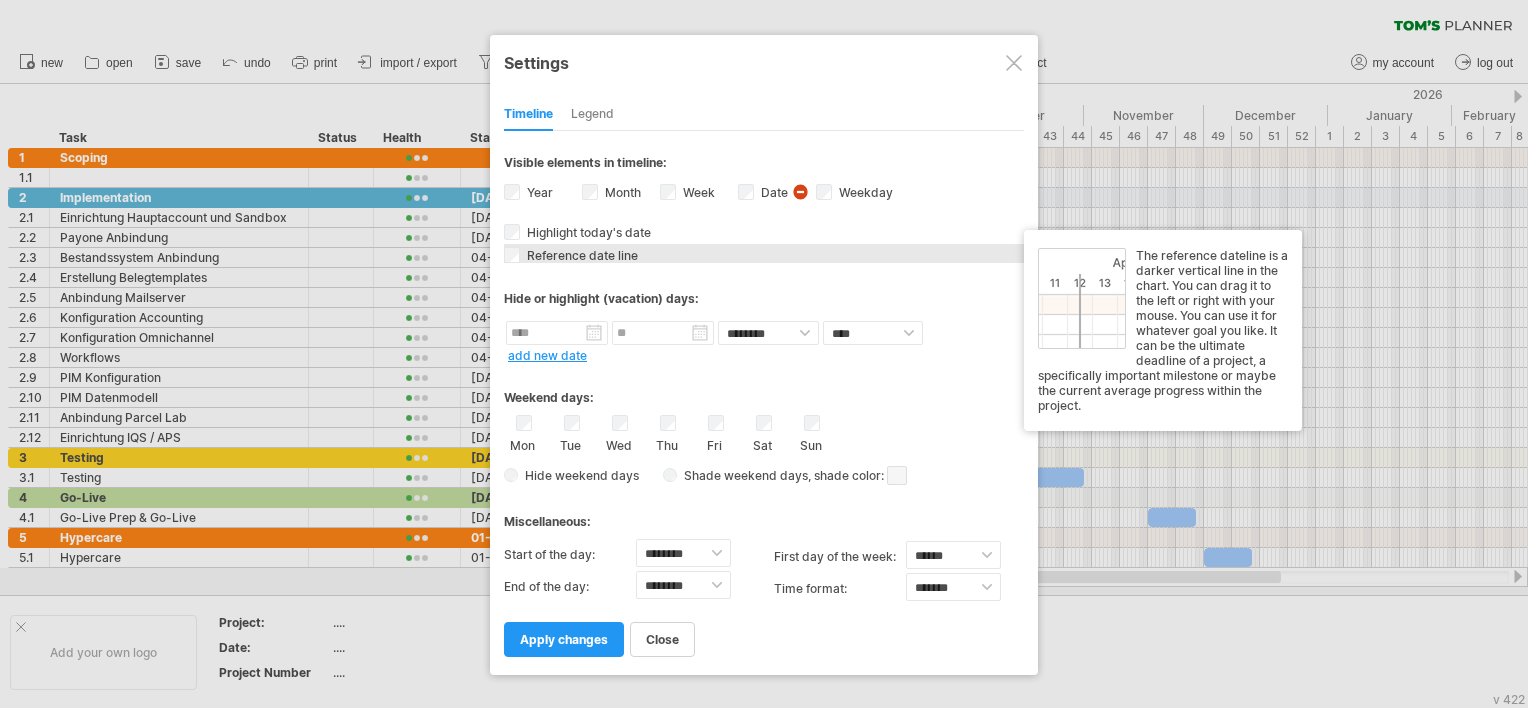 click on "Reference date line" at bounding box center [580, 255] 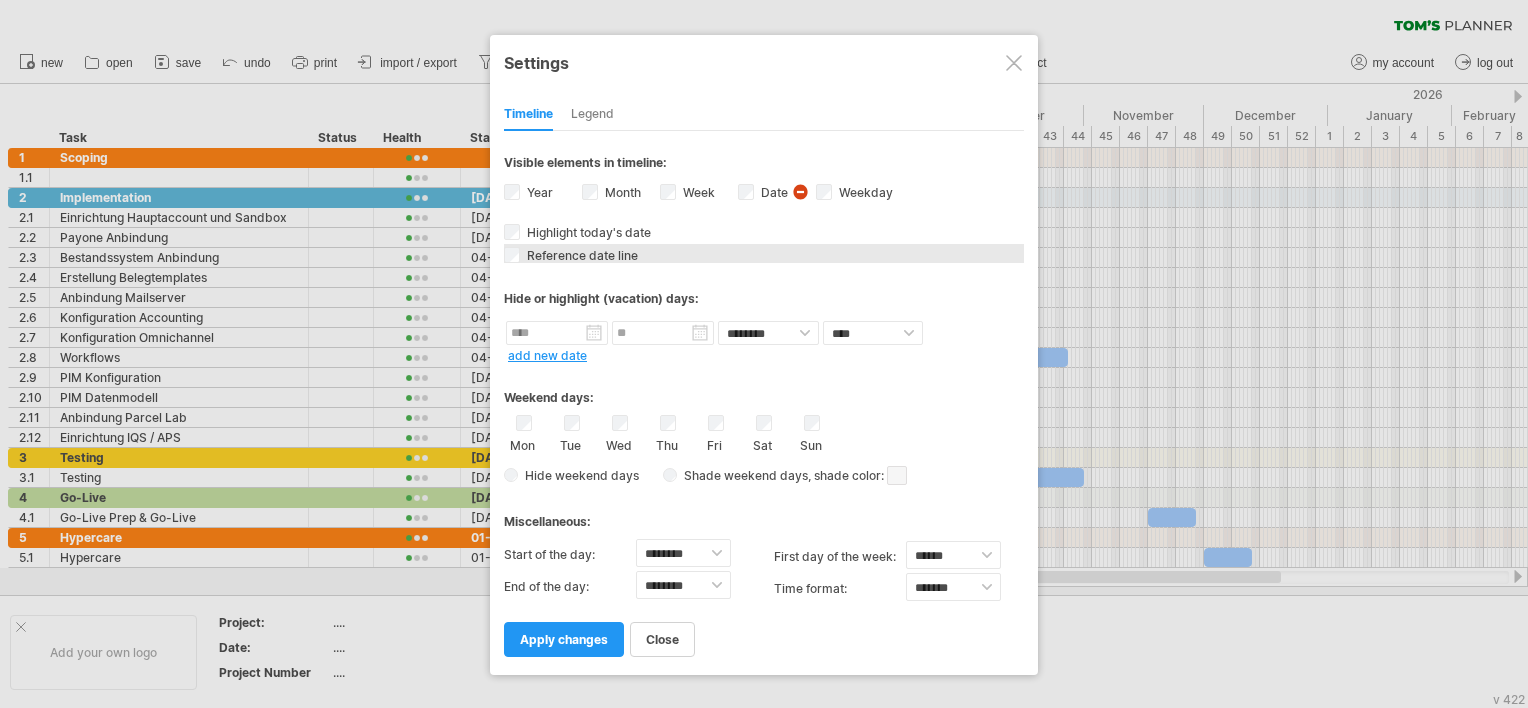click on "Reference date line" at bounding box center [580, 255] 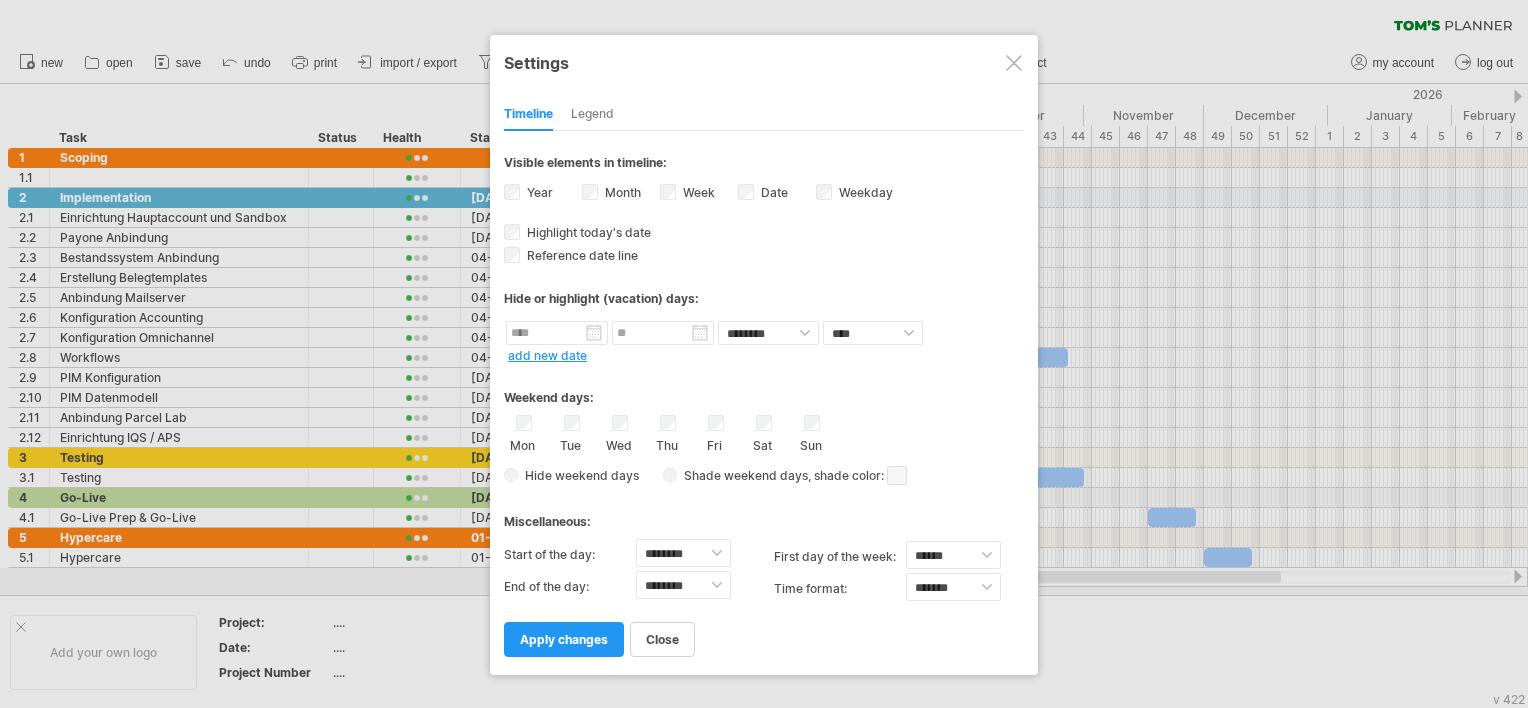 click on "Timeline
Legend" at bounding box center [764, 109] 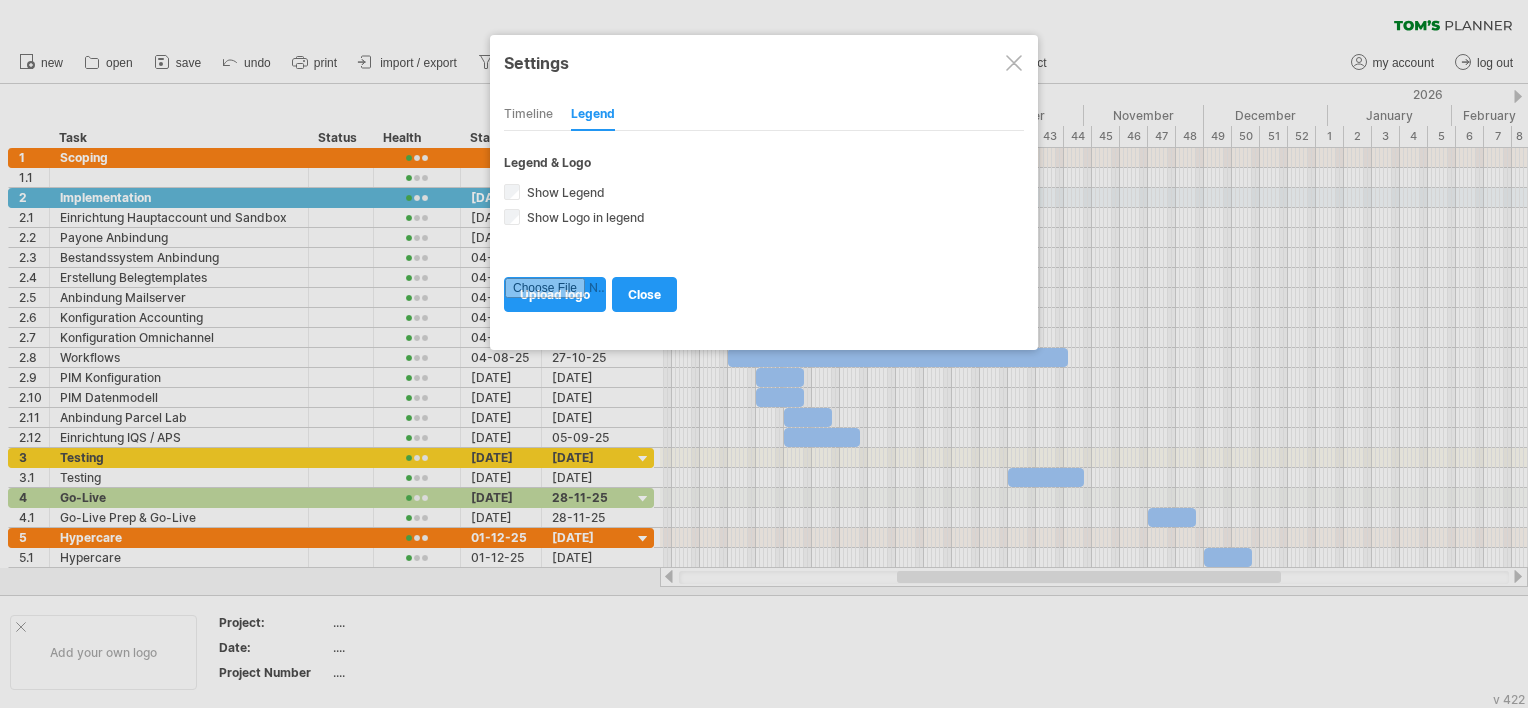click on "Timeline" at bounding box center (528, 115) 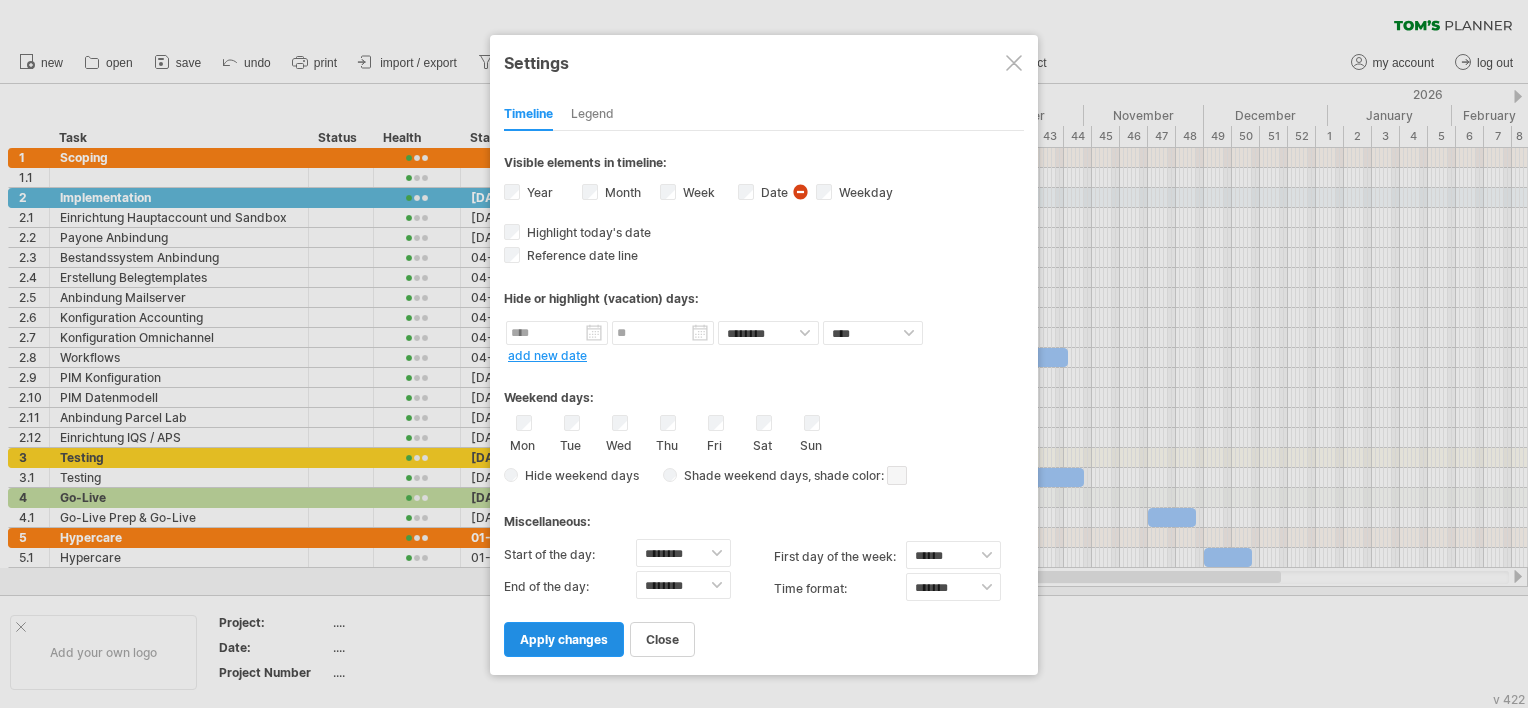 click on "apply changes" at bounding box center (564, 639) 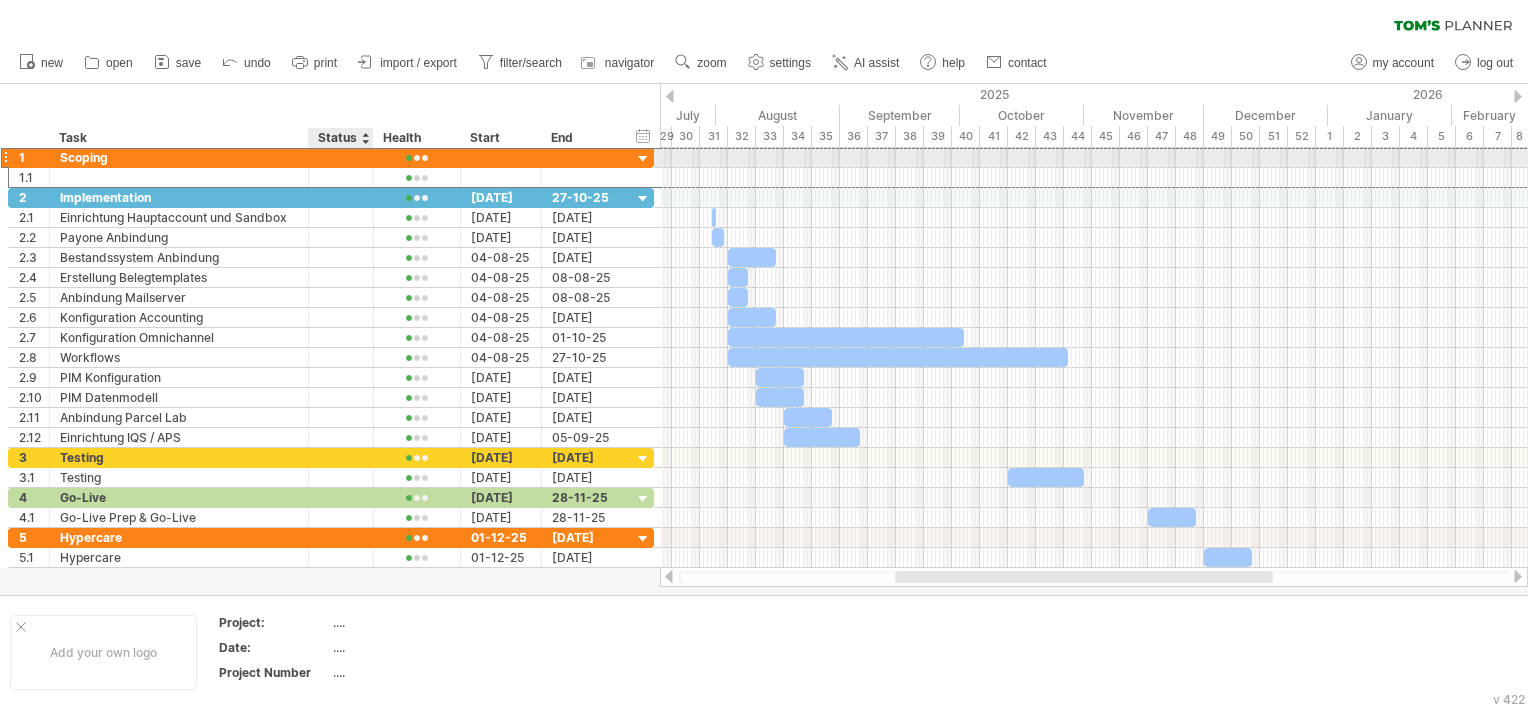 click at bounding box center (341, 157) 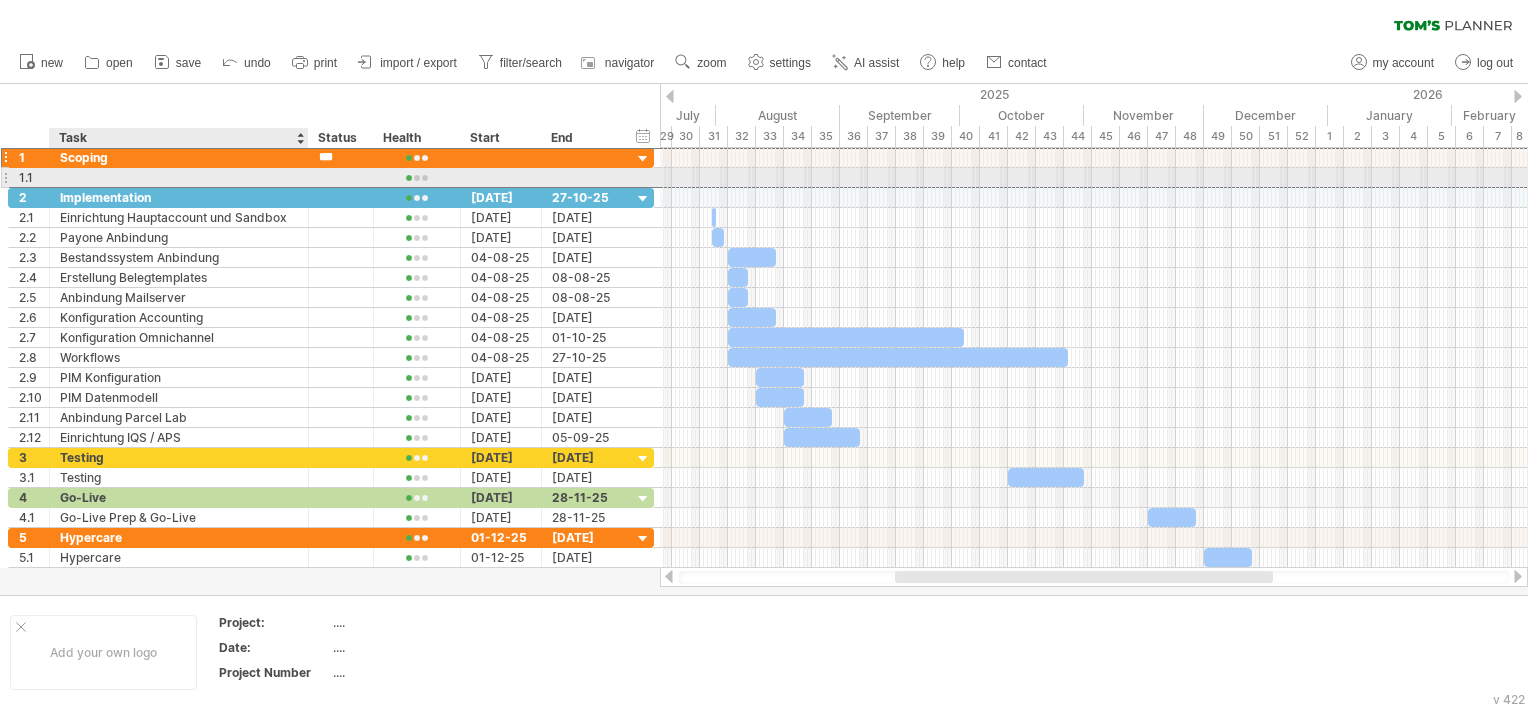 type on "****" 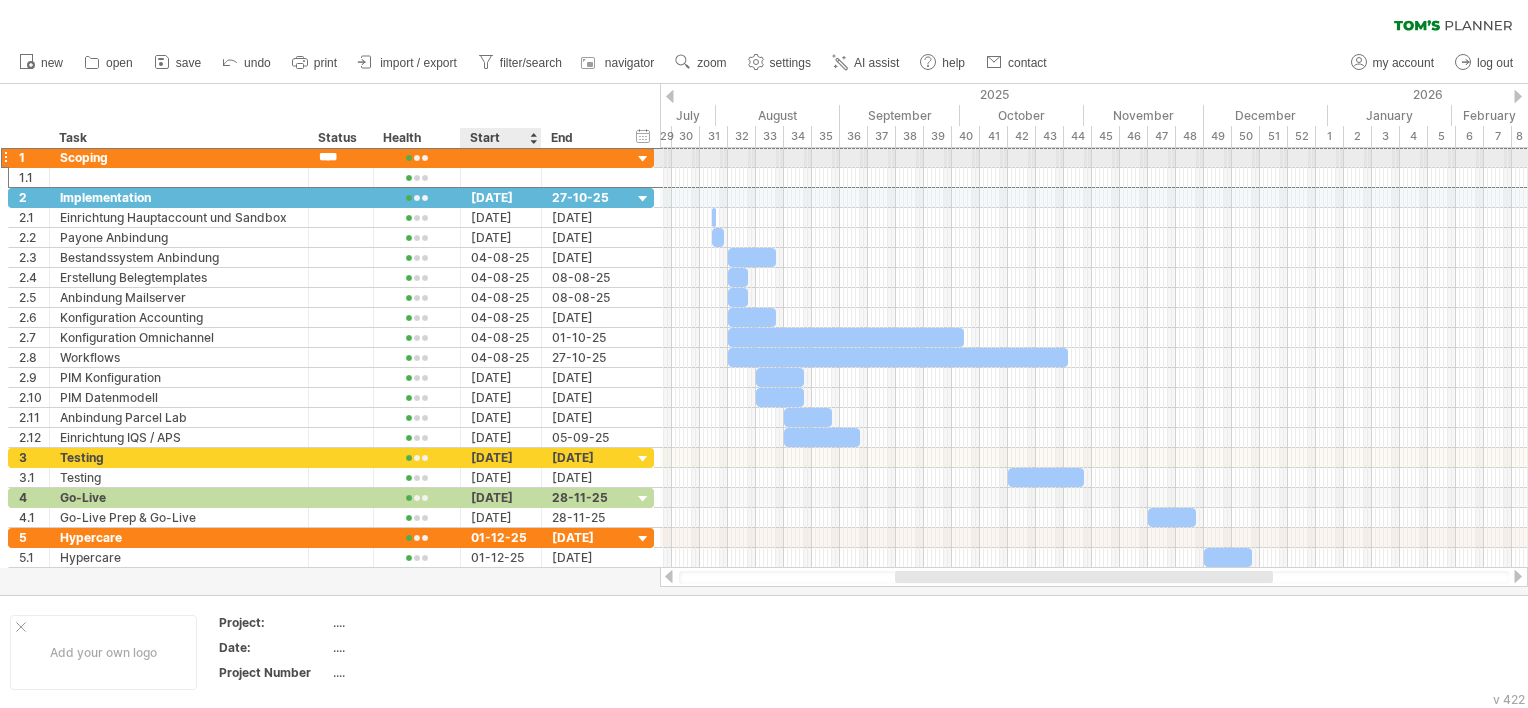 click at bounding box center [501, 157] 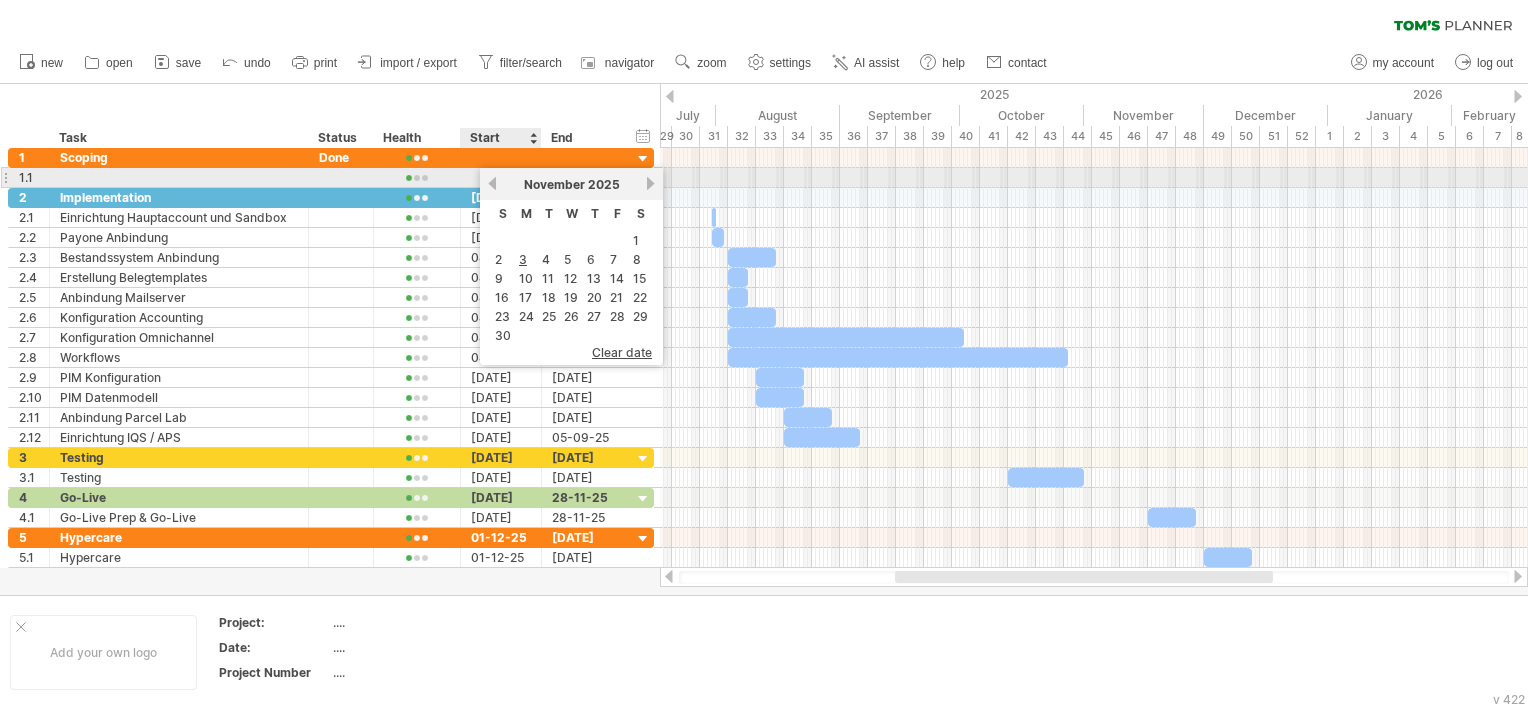 click on "previous" at bounding box center (492, 183) 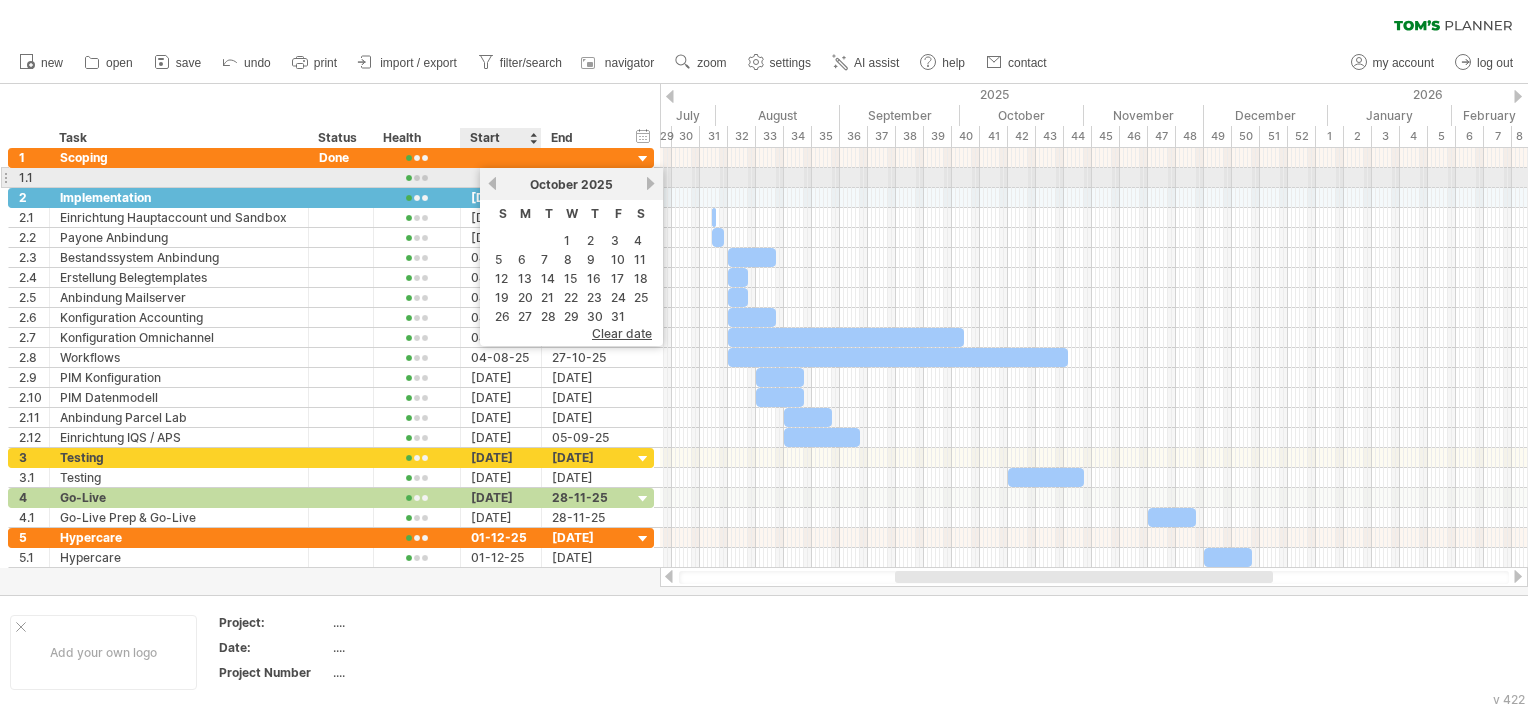click on "previous" at bounding box center (492, 183) 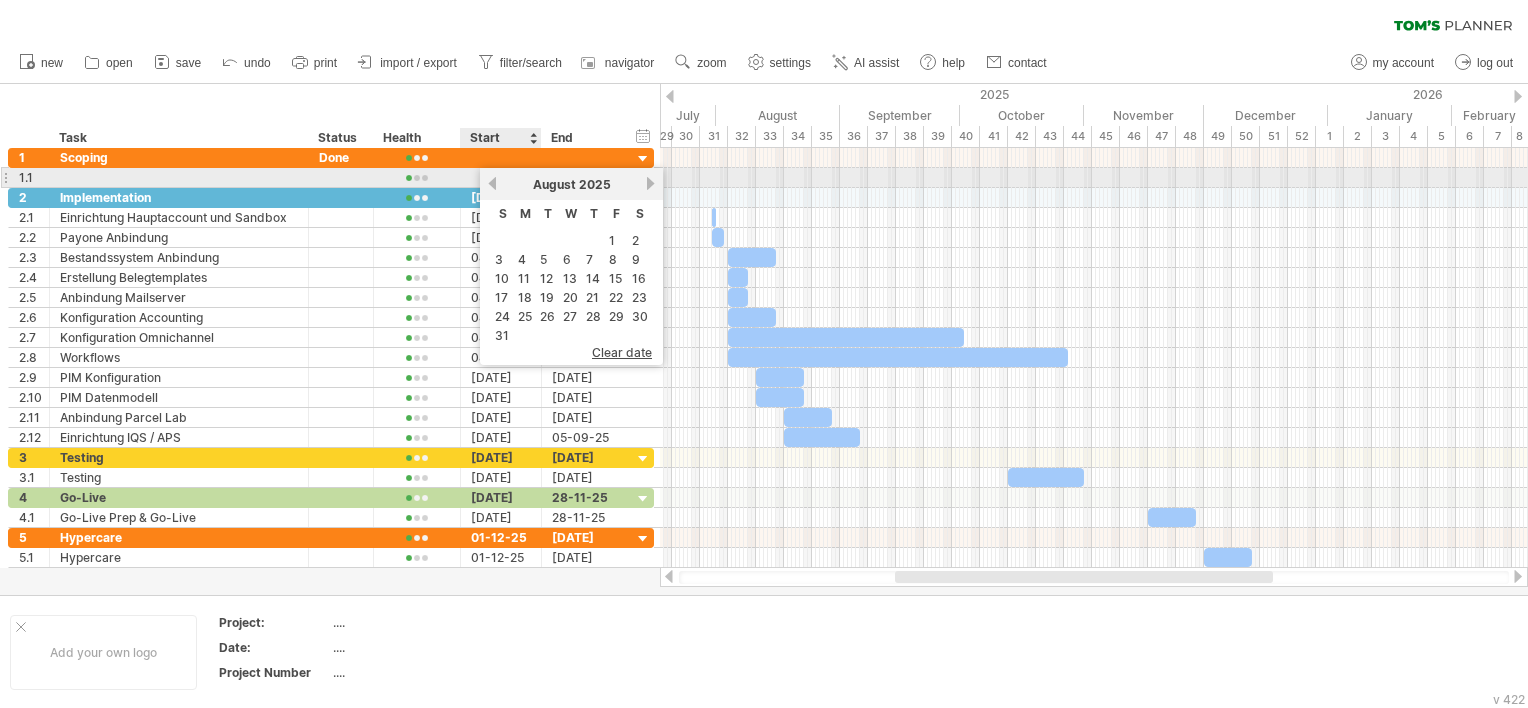click on "previous" at bounding box center [492, 183] 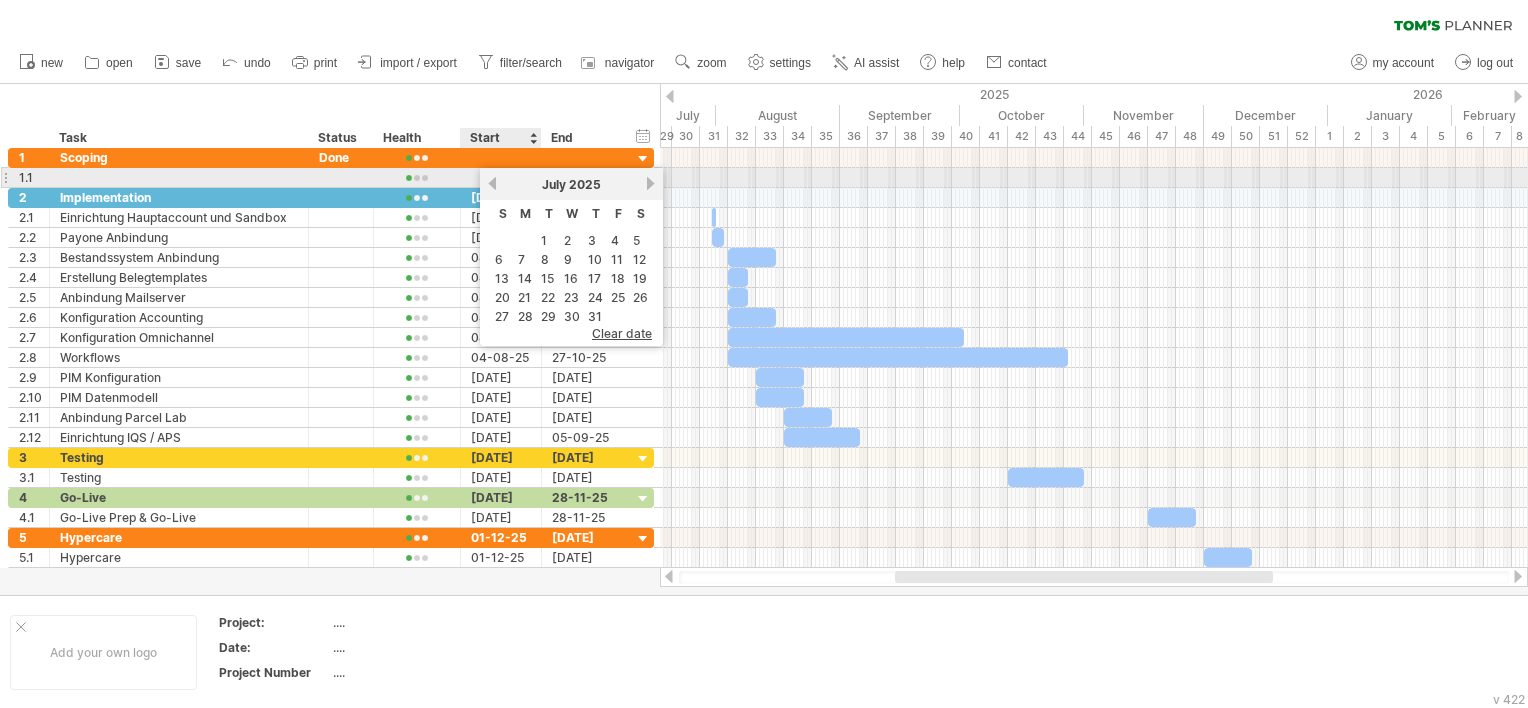 click on "previous" at bounding box center [492, 183] 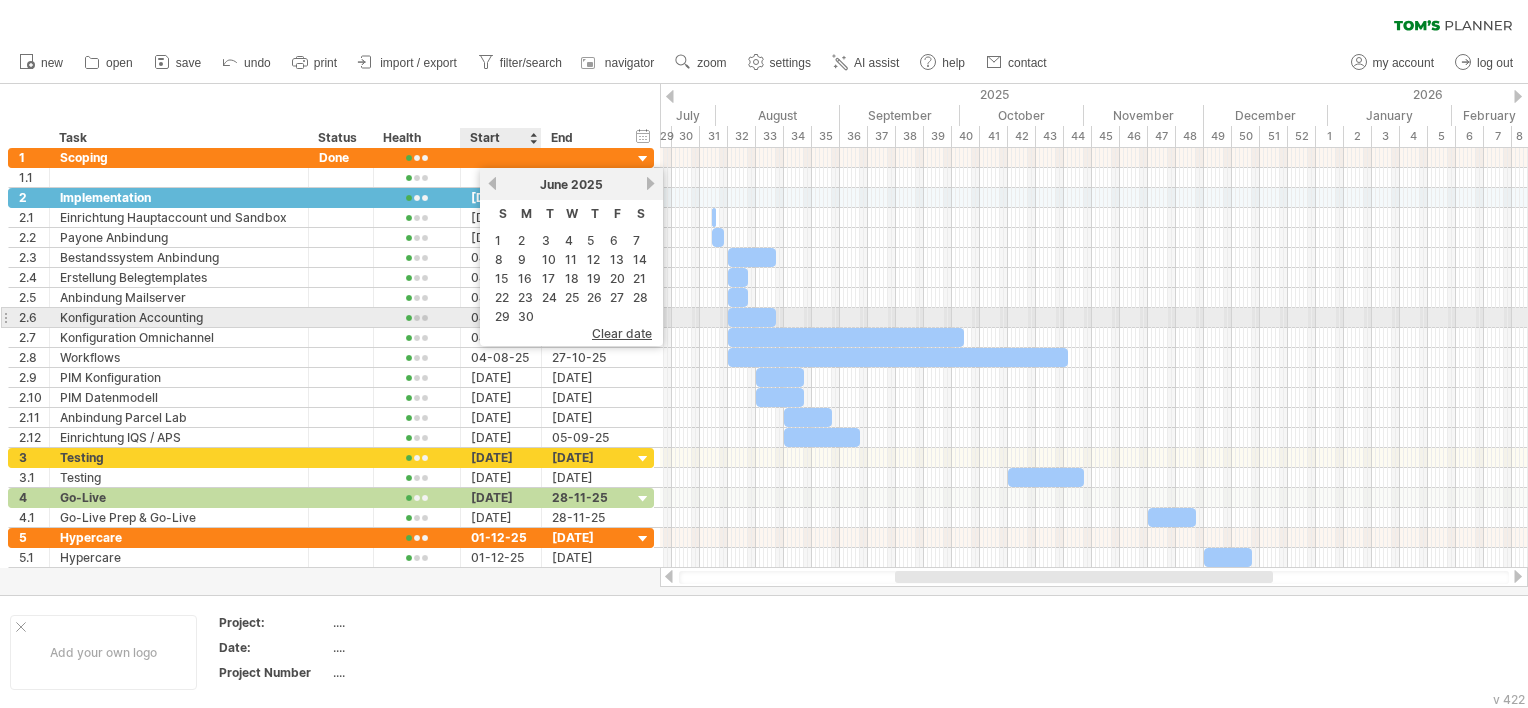 click on "30" at bounding box center (526, 316) 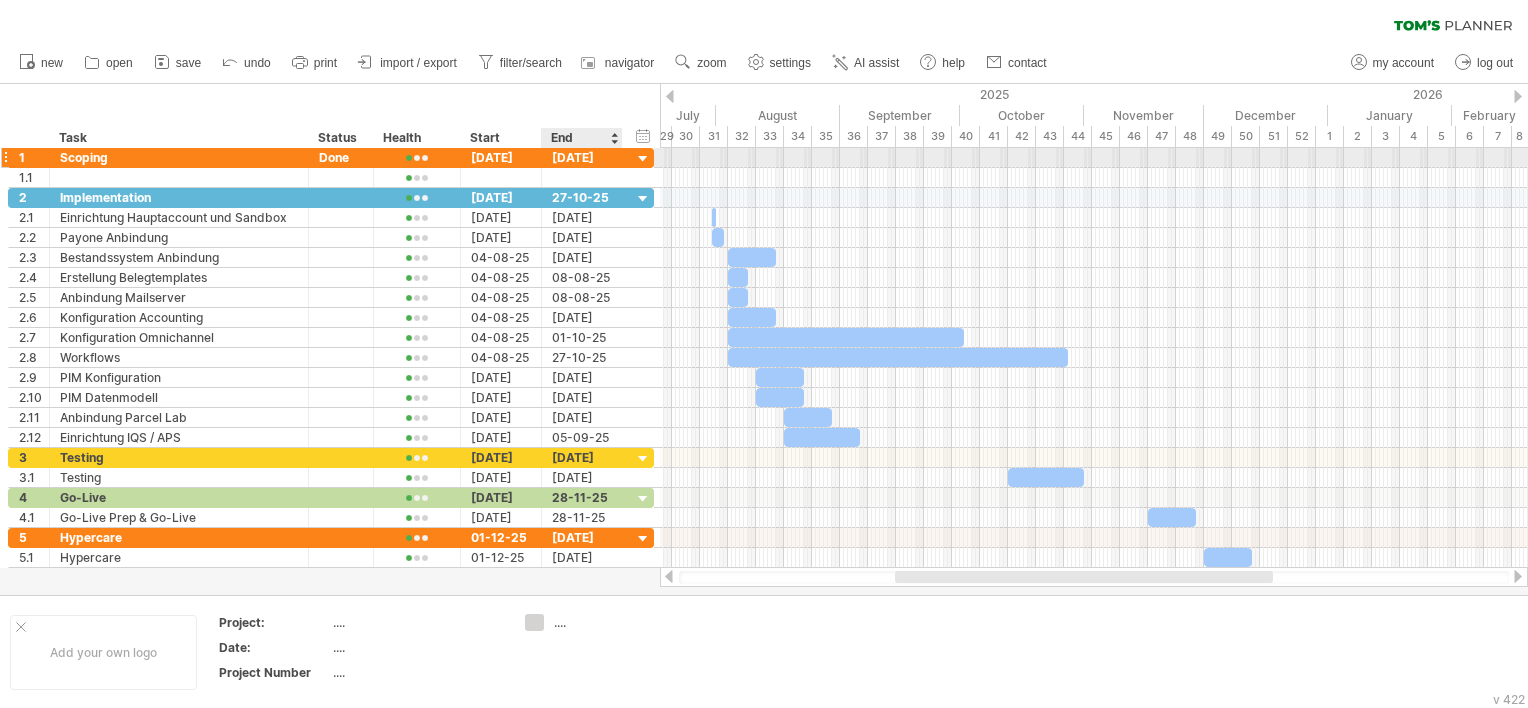 click on "[DATE]" at bounding box center [582, 157] 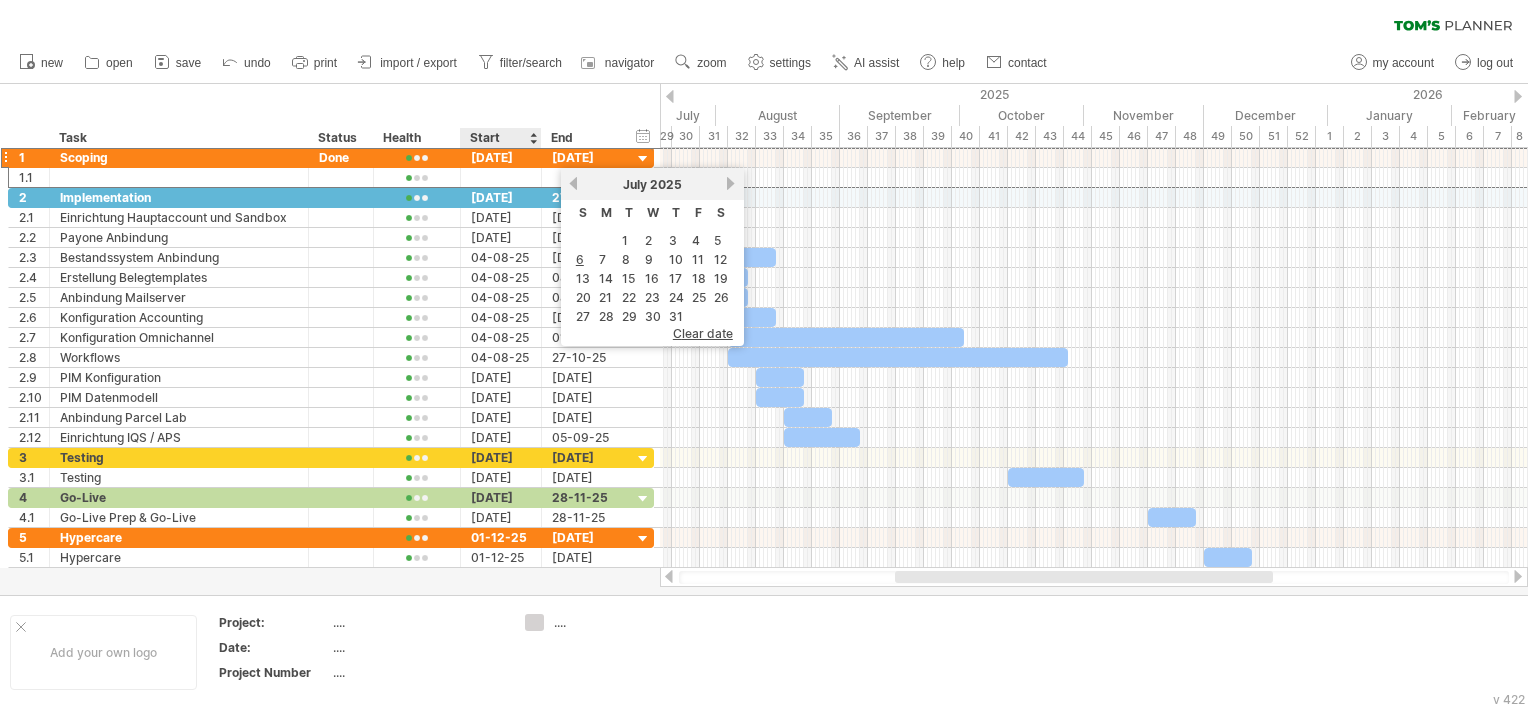 click on "hide start/end/duration show start/end/duration
**** Task ****** Status ****** Health Start   End" at bounding box center [330, 116] 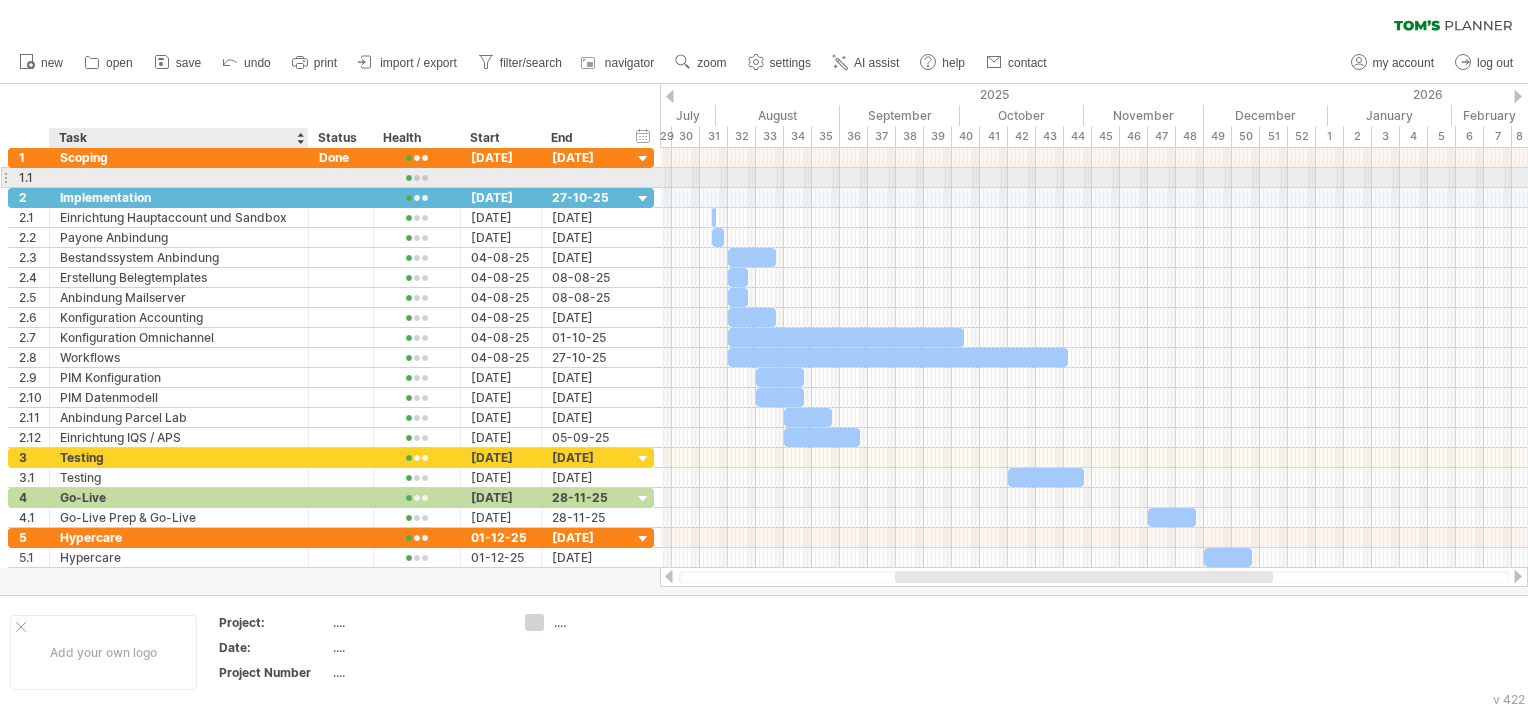 click at bounding box center (179, 177) 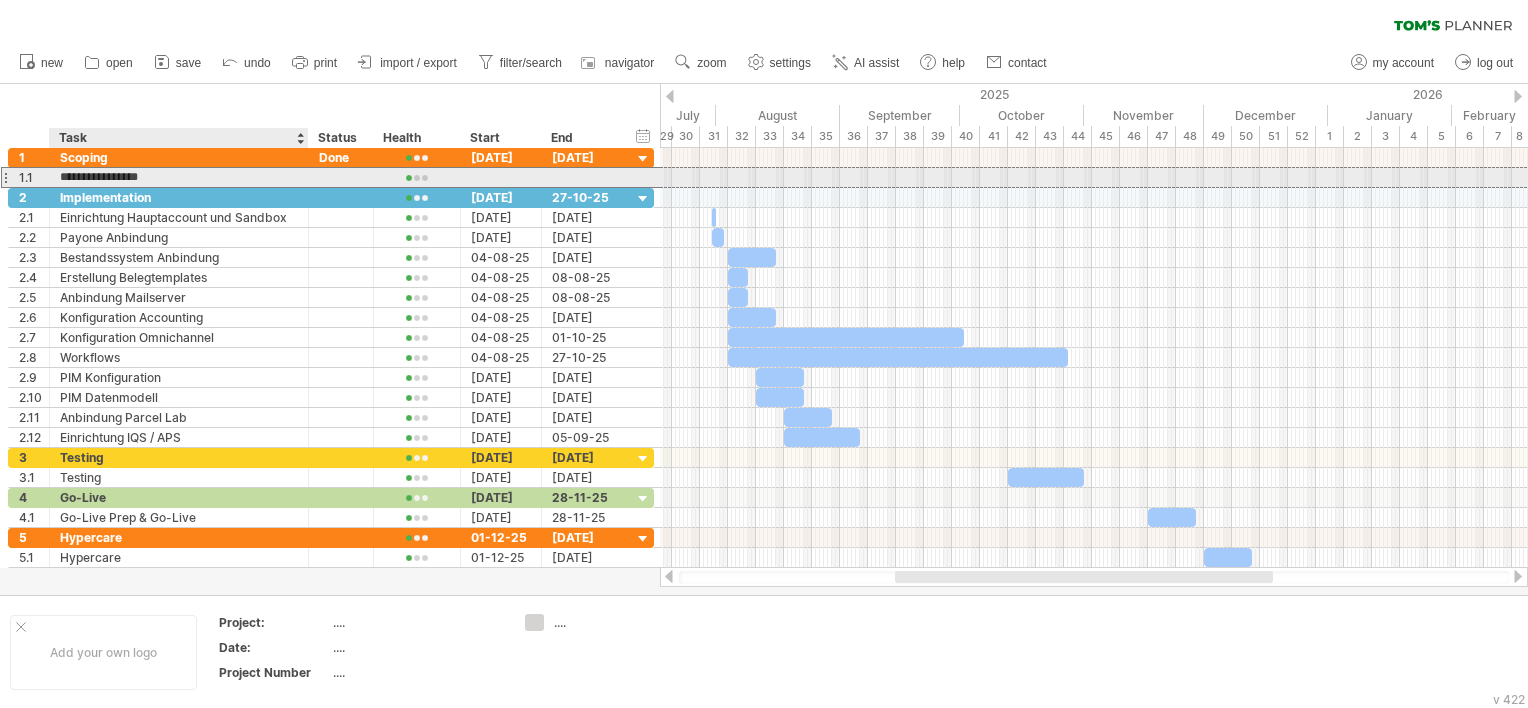 type on "**********" 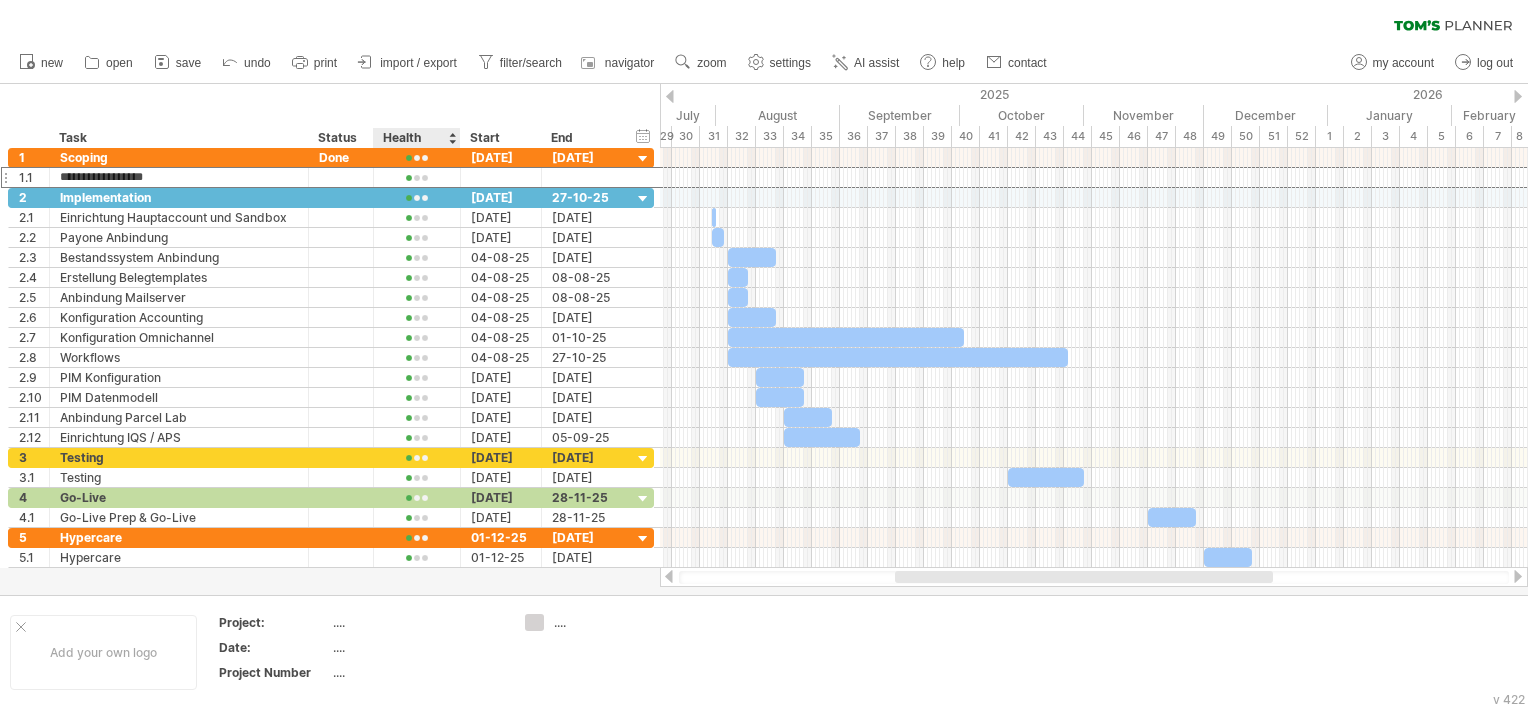 click on "hide start/end/duration show start/end/duration
**** Task ****** Status ****** Health Start   End" at bounding box center [330, 116] 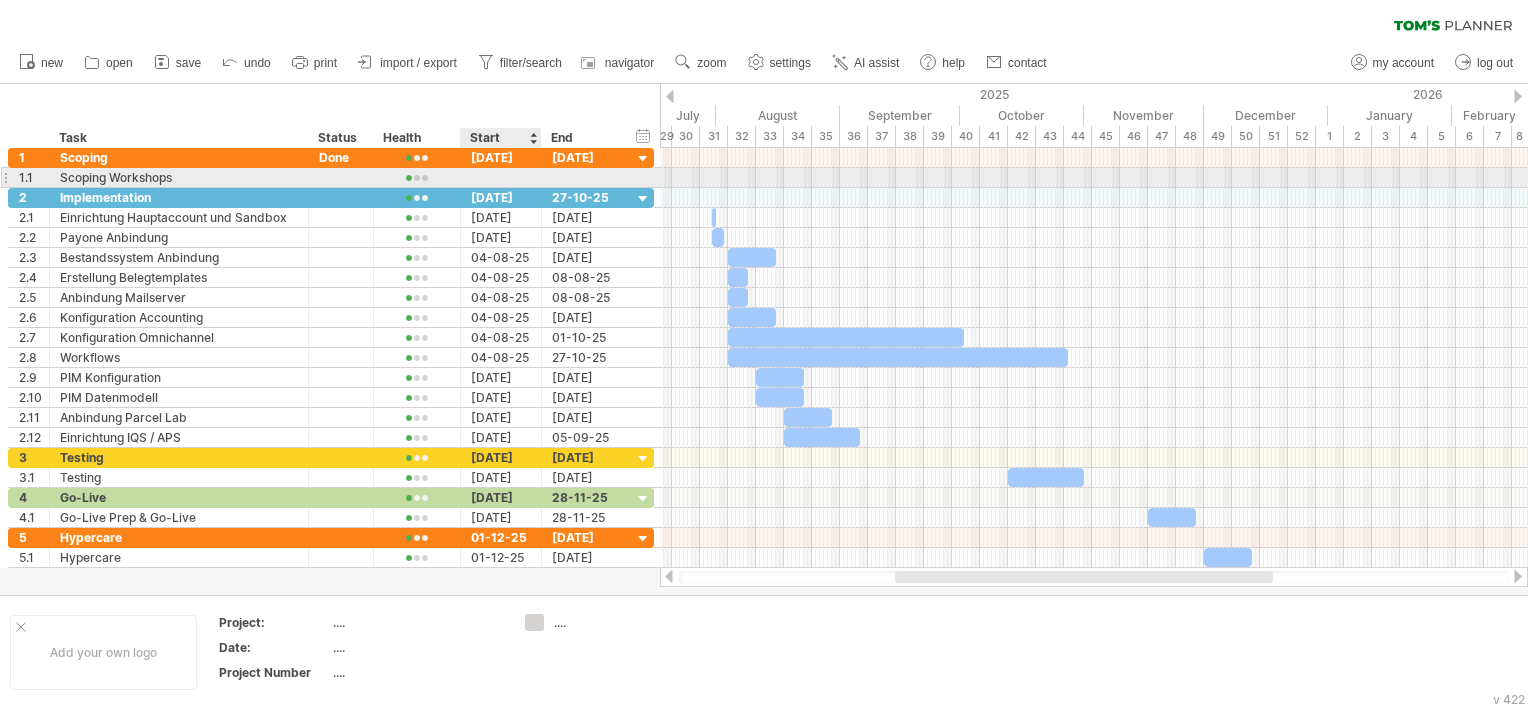 click at bounding box center [501, 177] 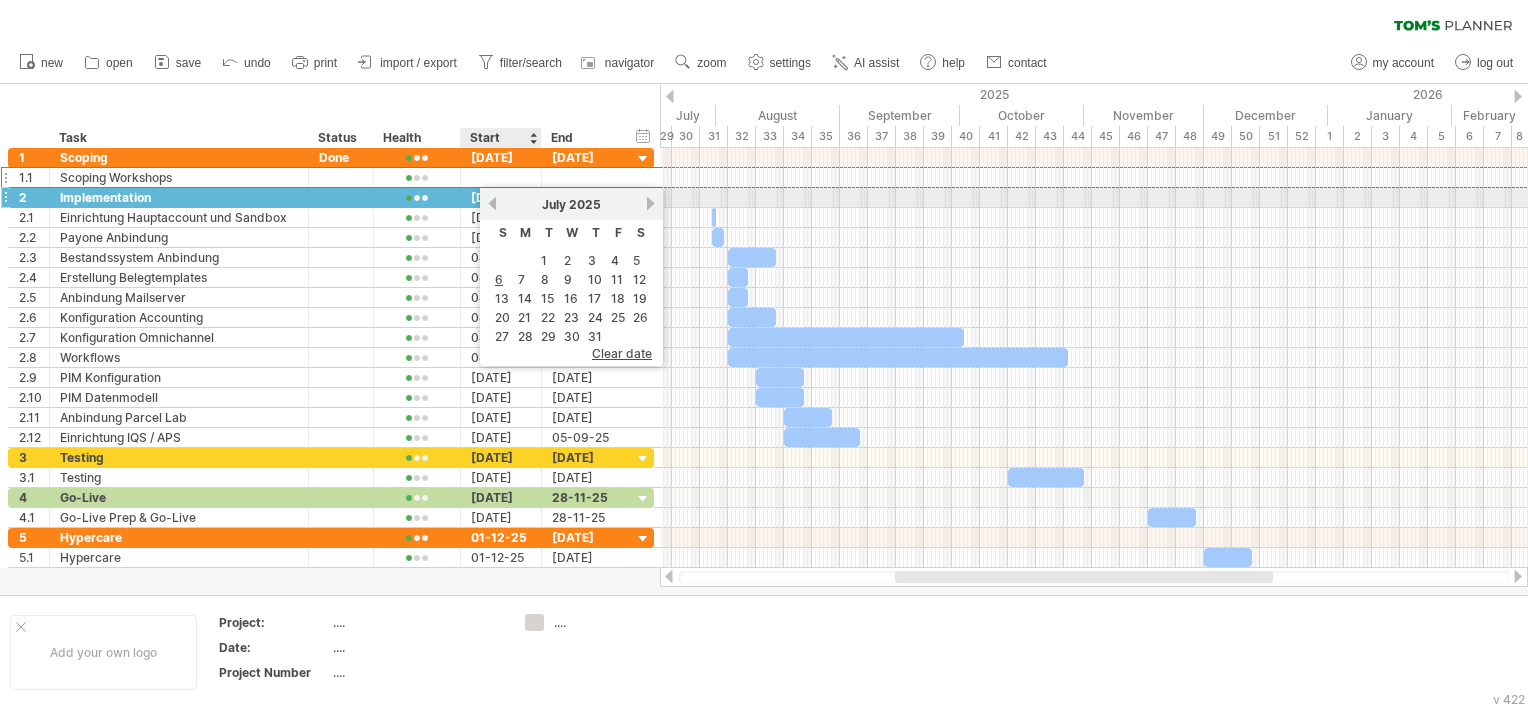 click on "previous" at bounding box center [492, 203] 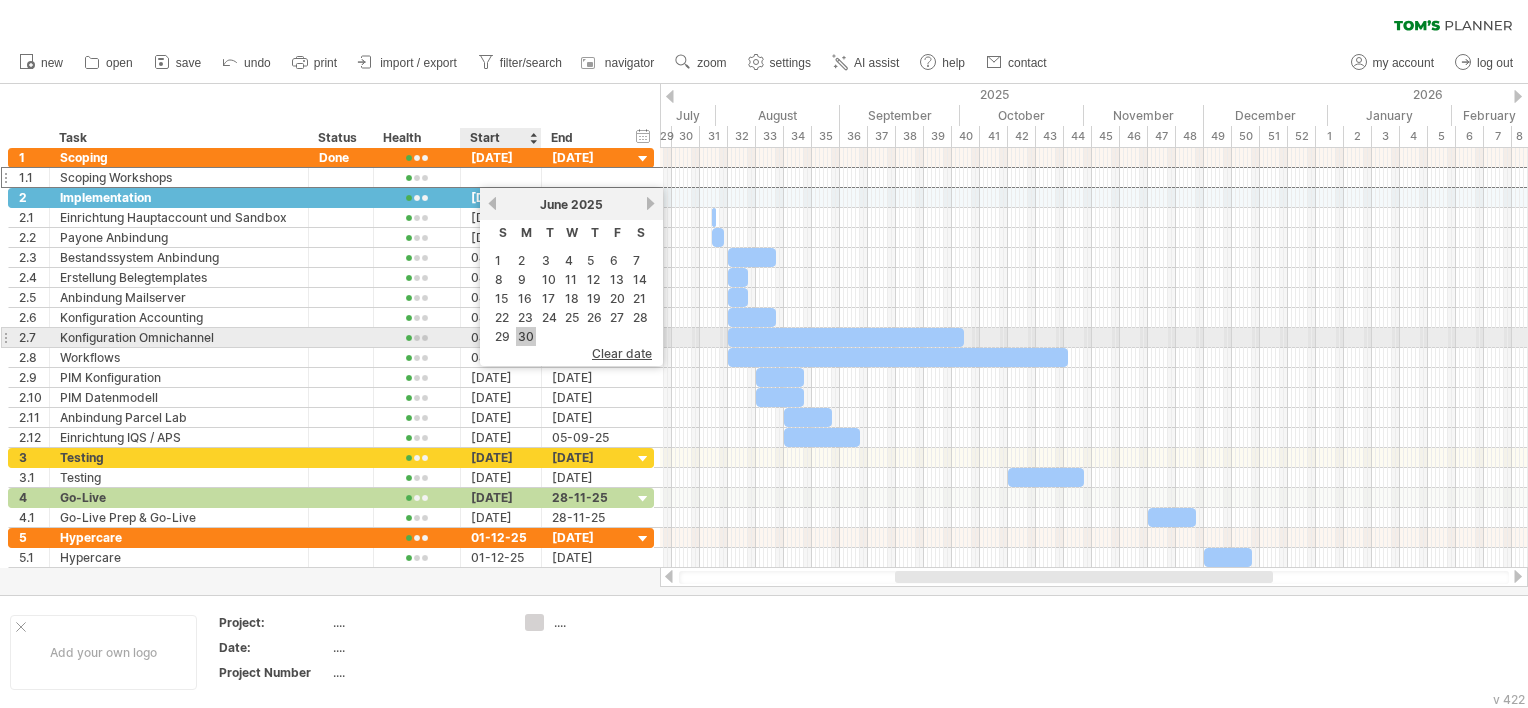 click on "30" at bounding box center (526, 336) 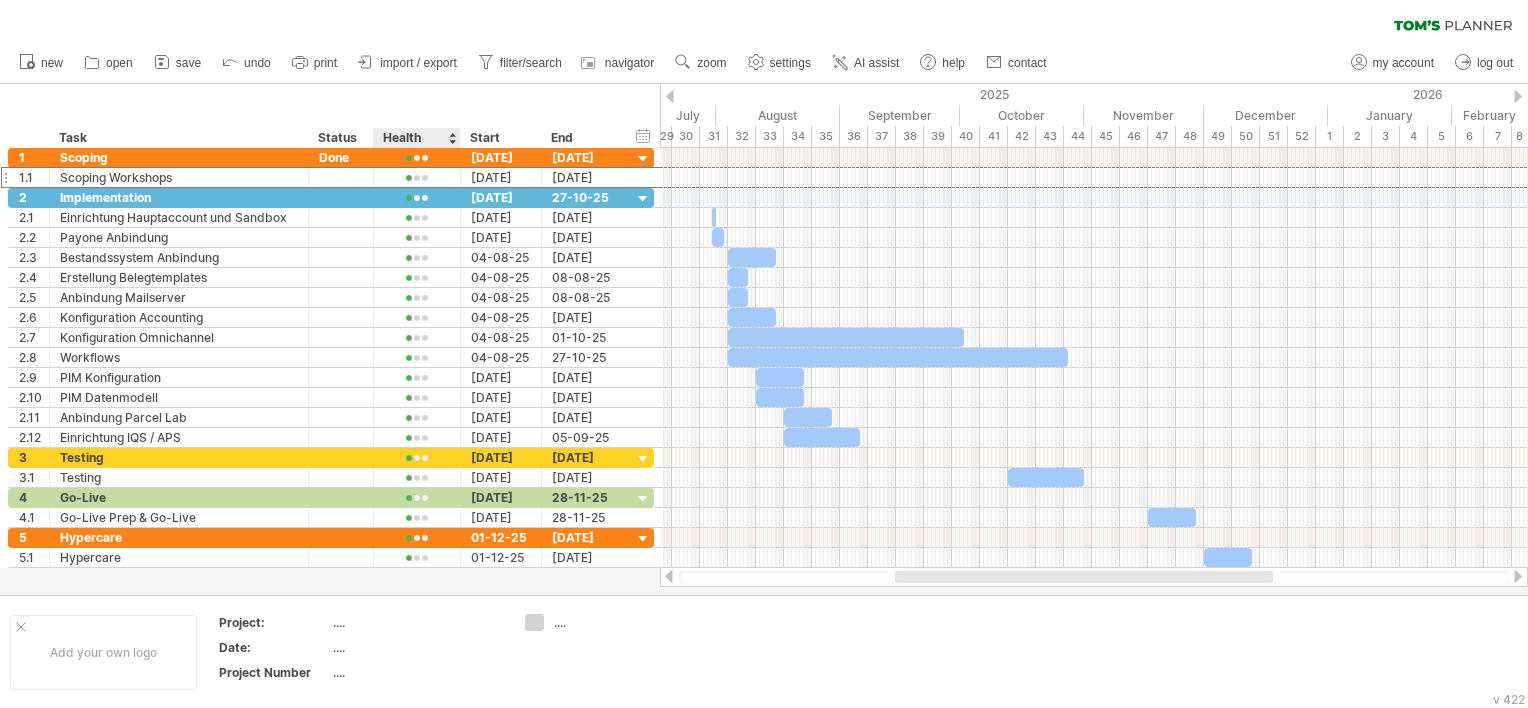 click on "hide start/end/duration show start/end/duration
**** Task ****** Status ****** Health Start   End" at bounding box center (330, 116) 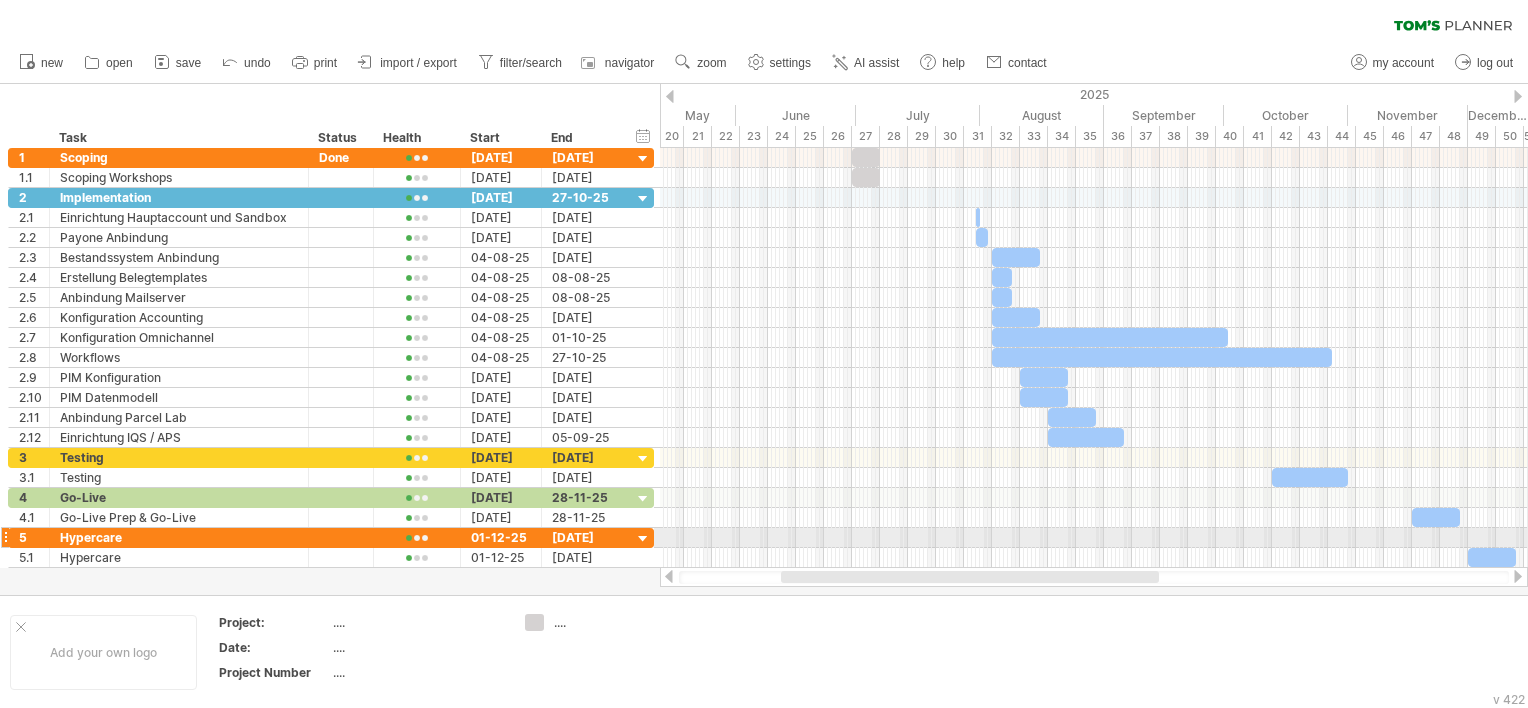 drag, startPoint x: 956, startPoint y: 576, endPoint x: 843, endPoint y: 477, distance: 150.23315 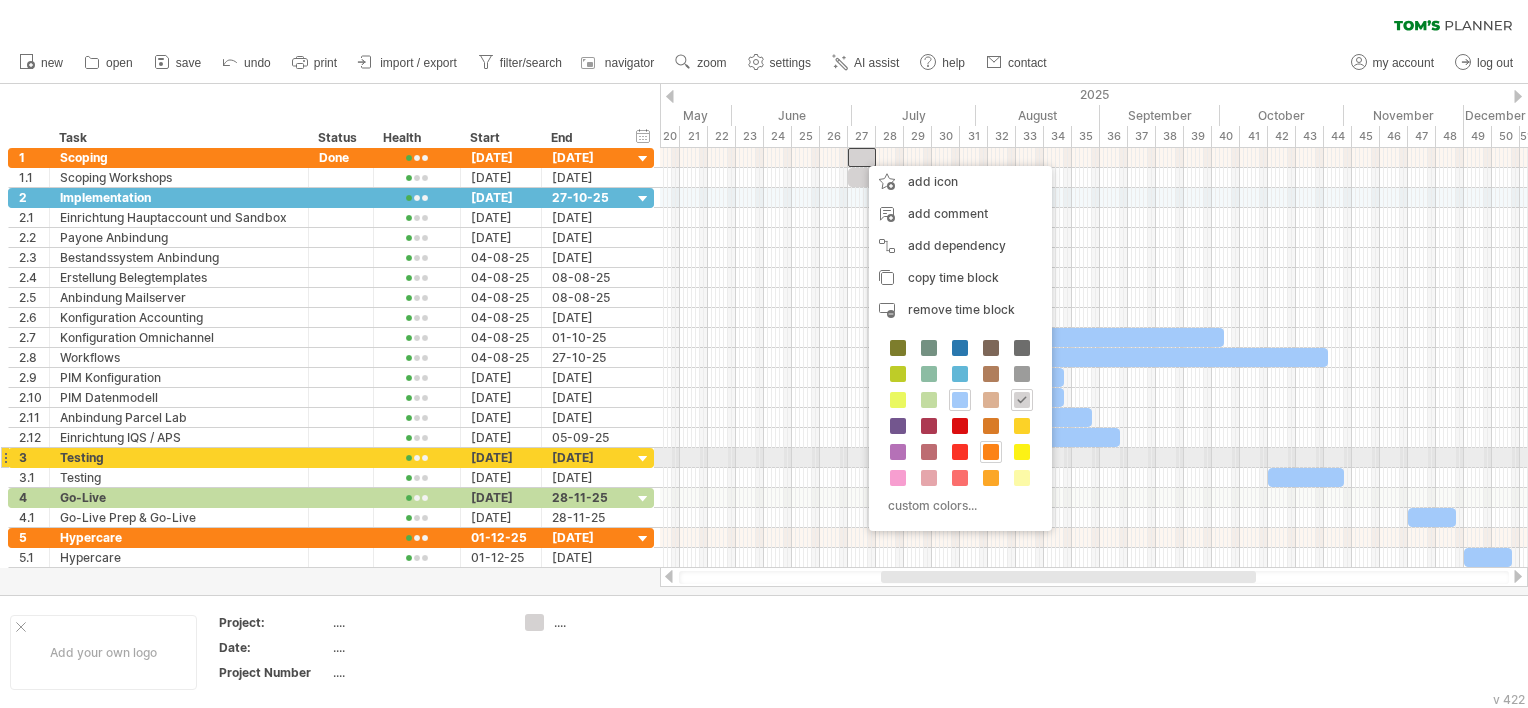 click at bounding box center (991, 452) 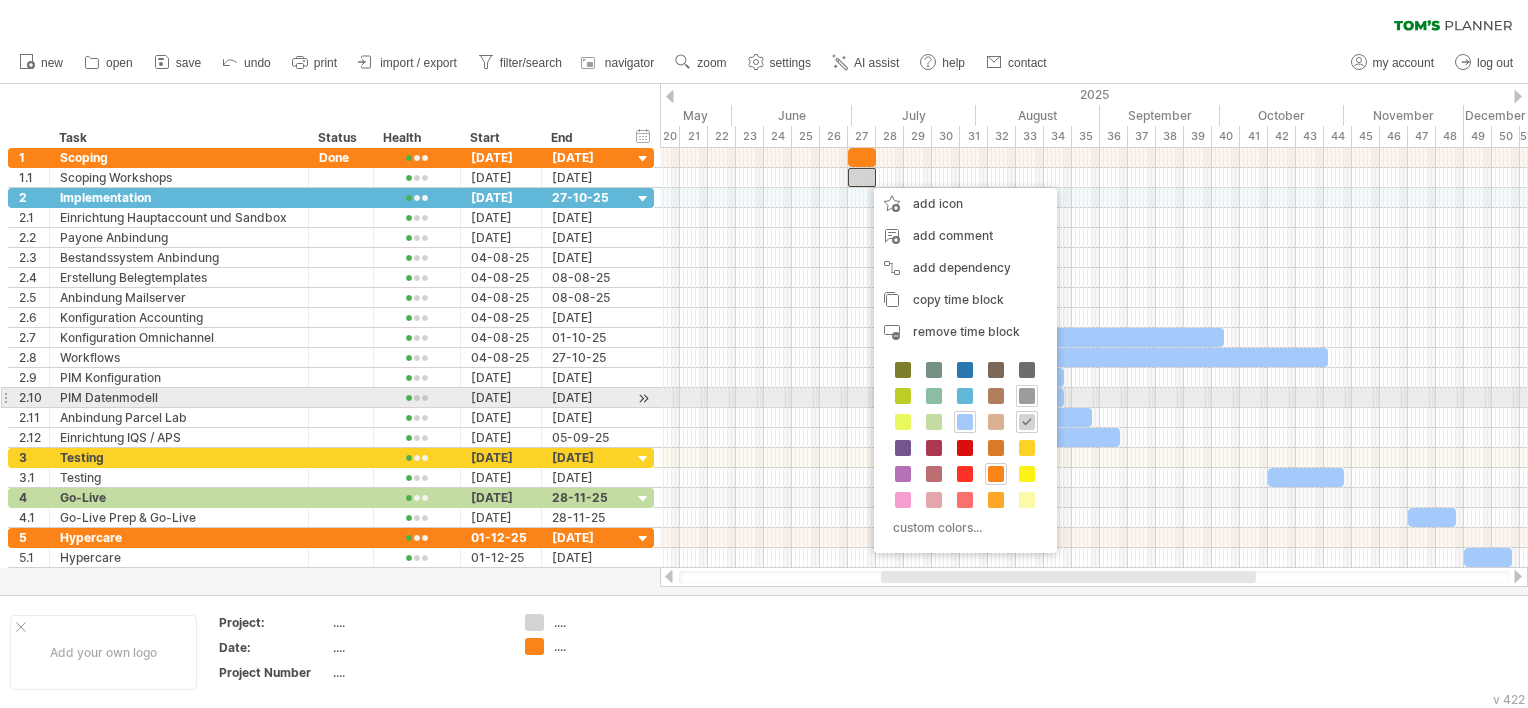 click at bounding box center (1027, 396) 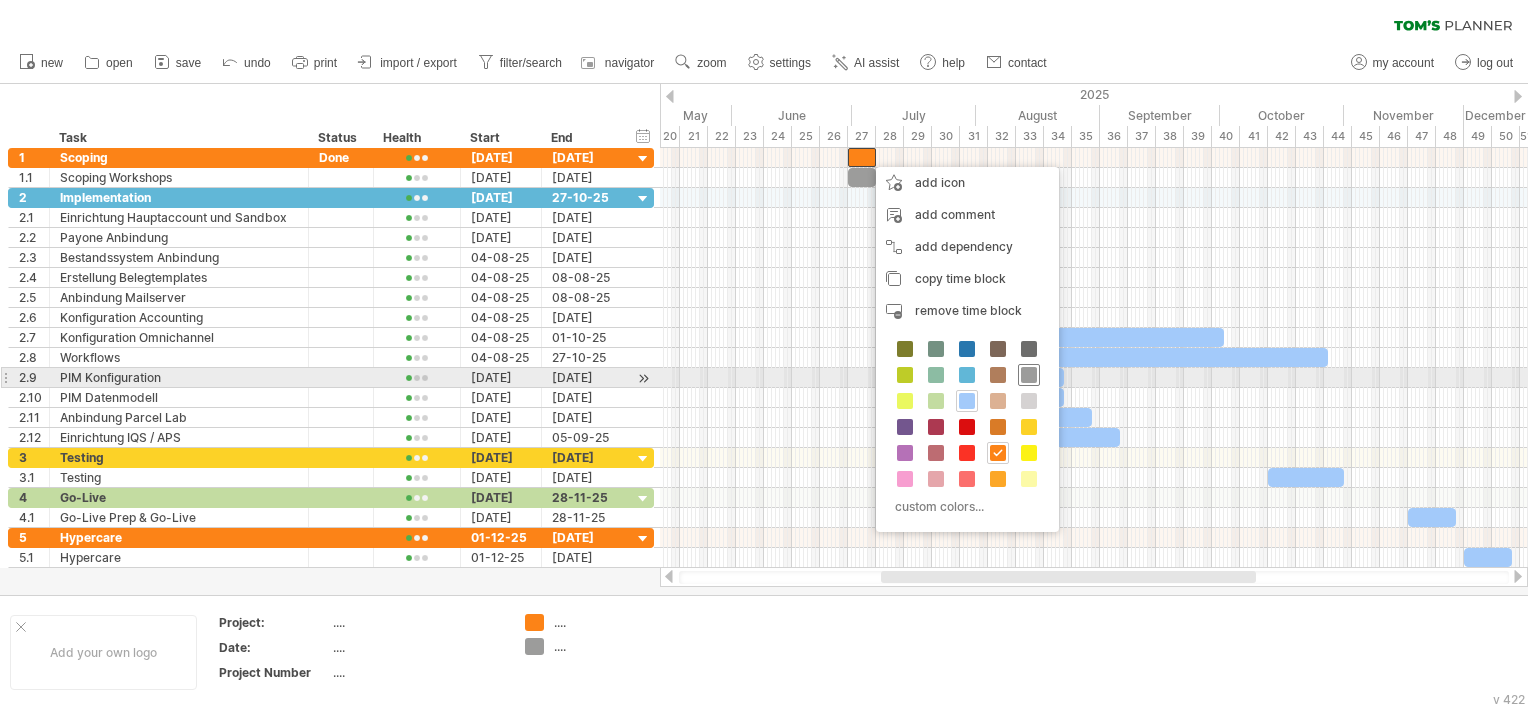 click at bounding box center (1029, 375) 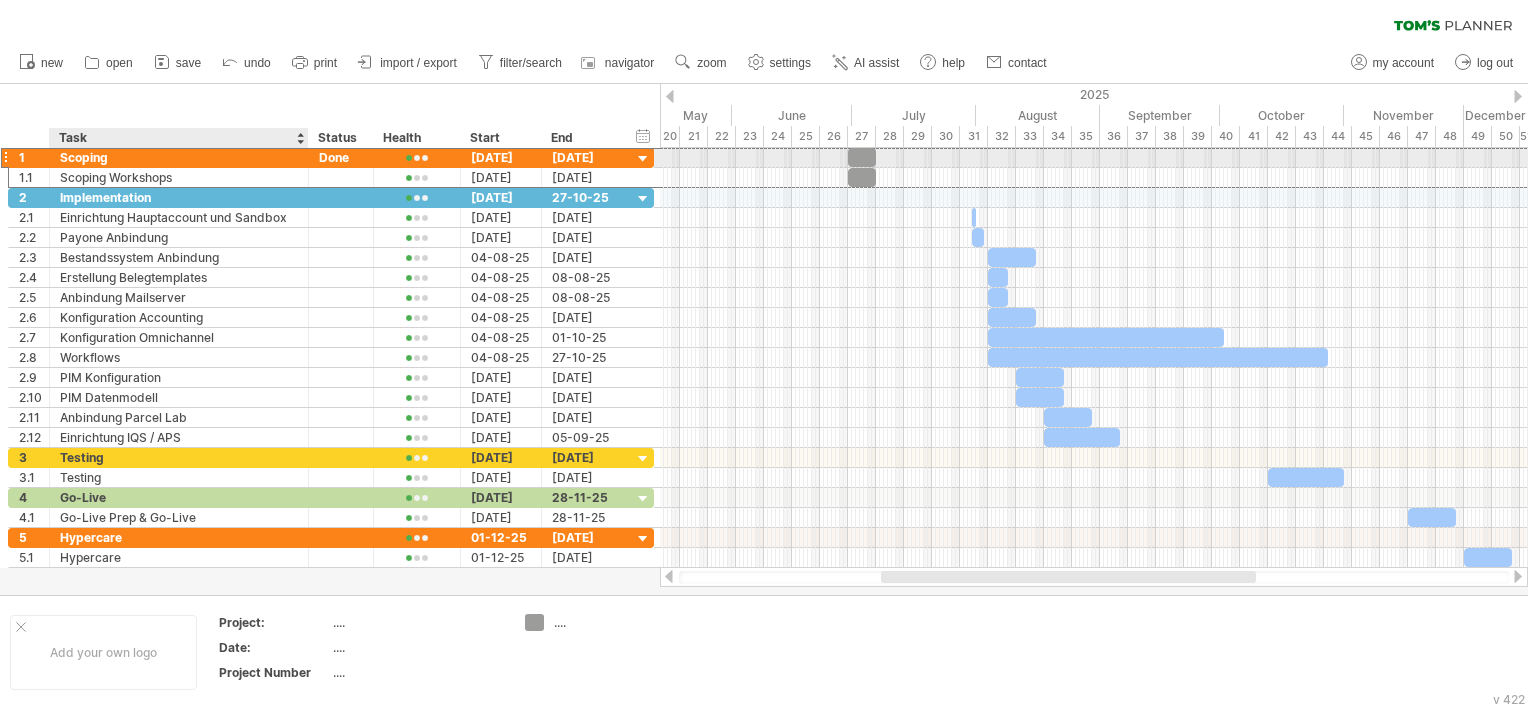 click on "Scoping" at bounding box center (179, 157) 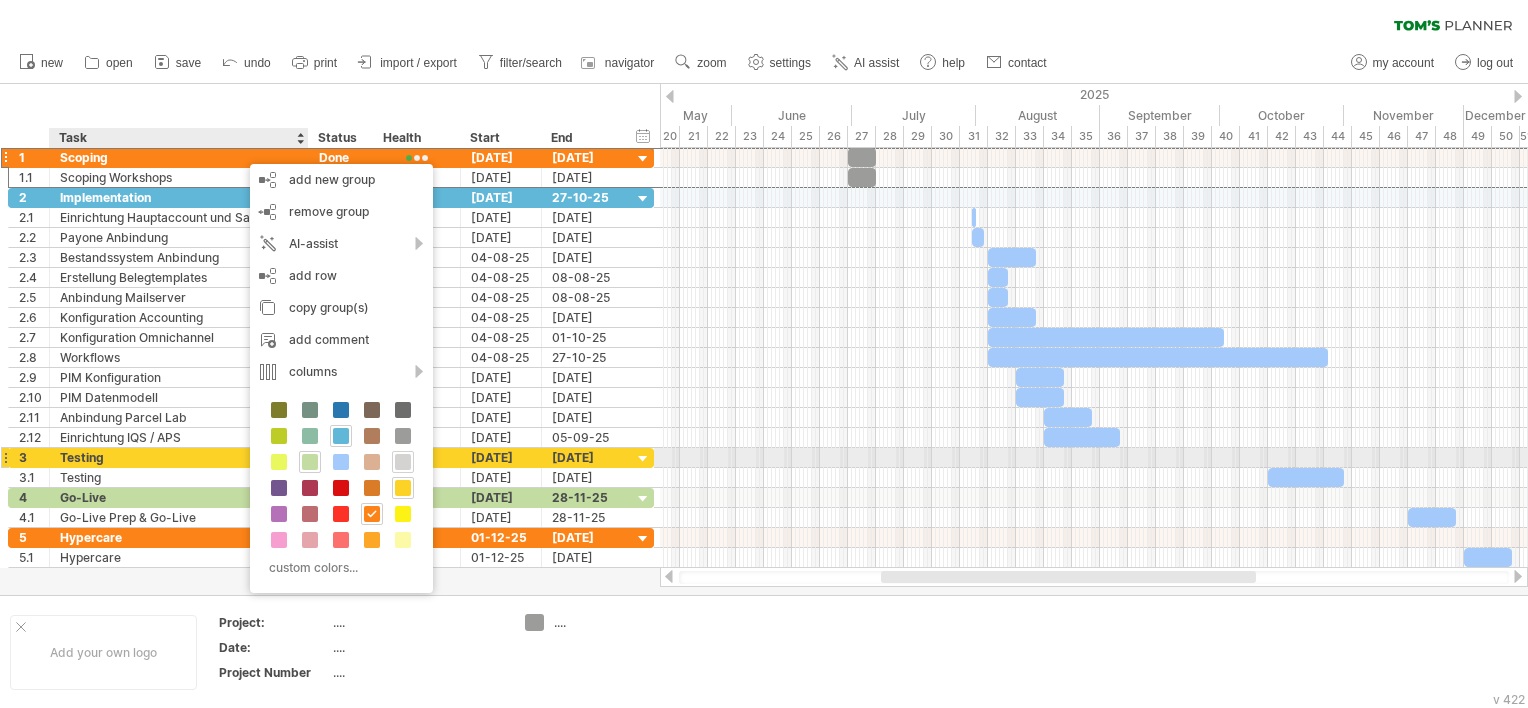 click at bounding box center [403, 462] 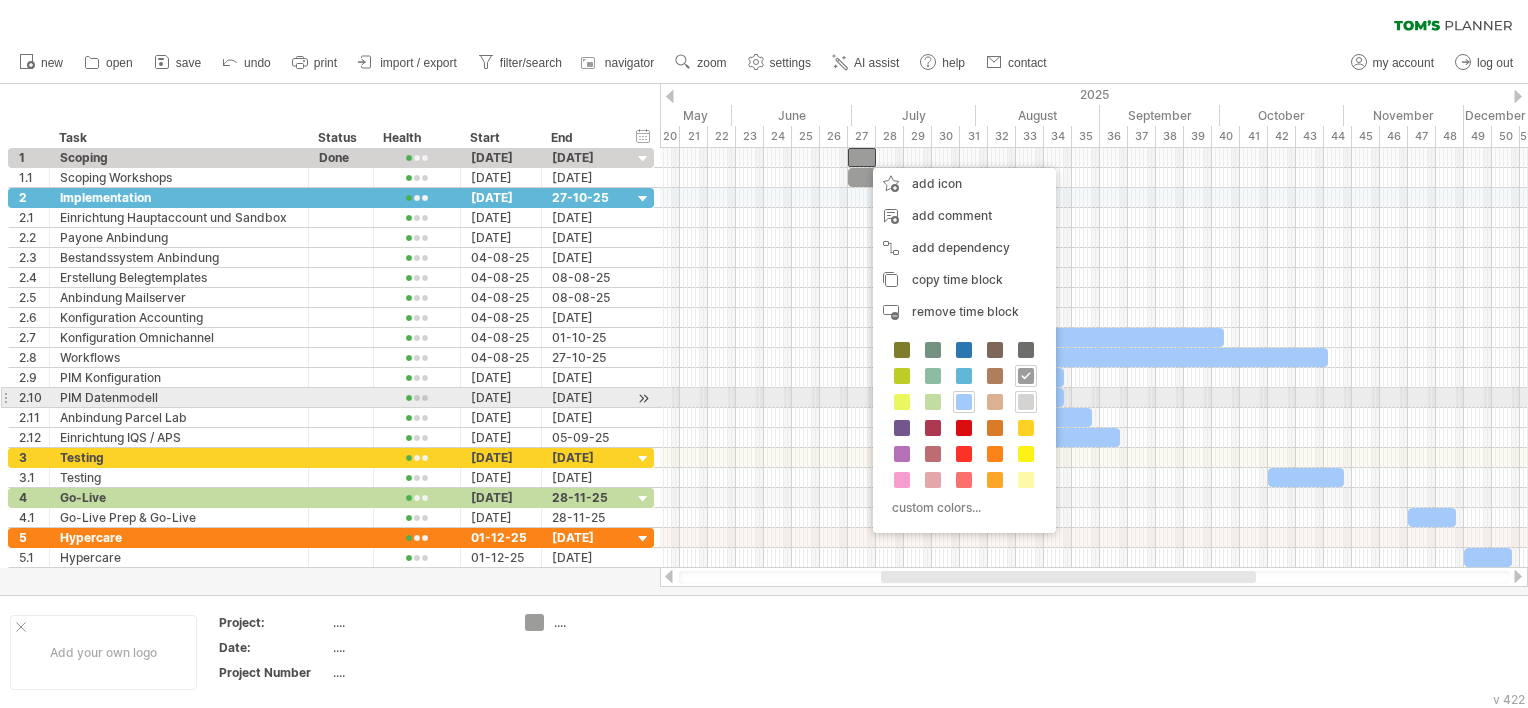 click at bounding box center [1026, 402] 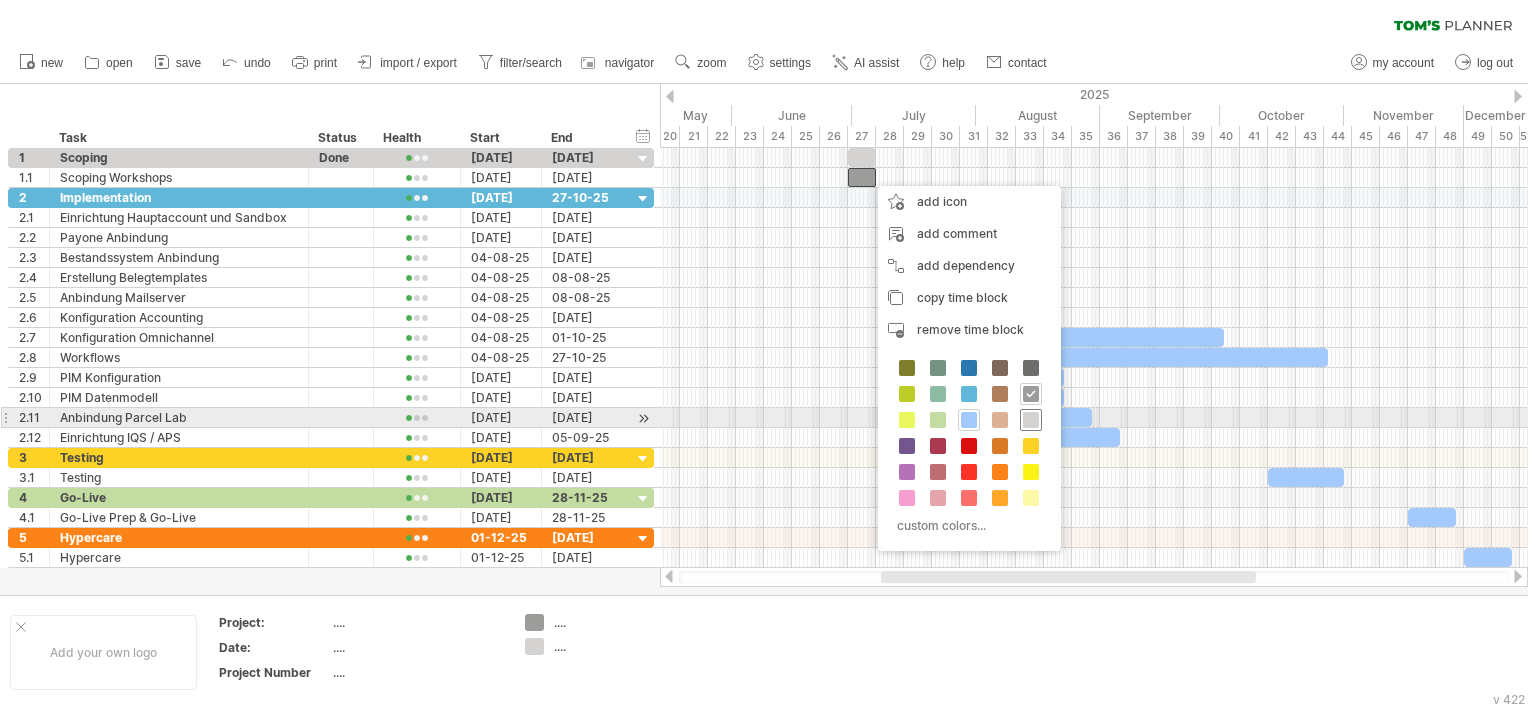 click at bounding box center [1031, 420] 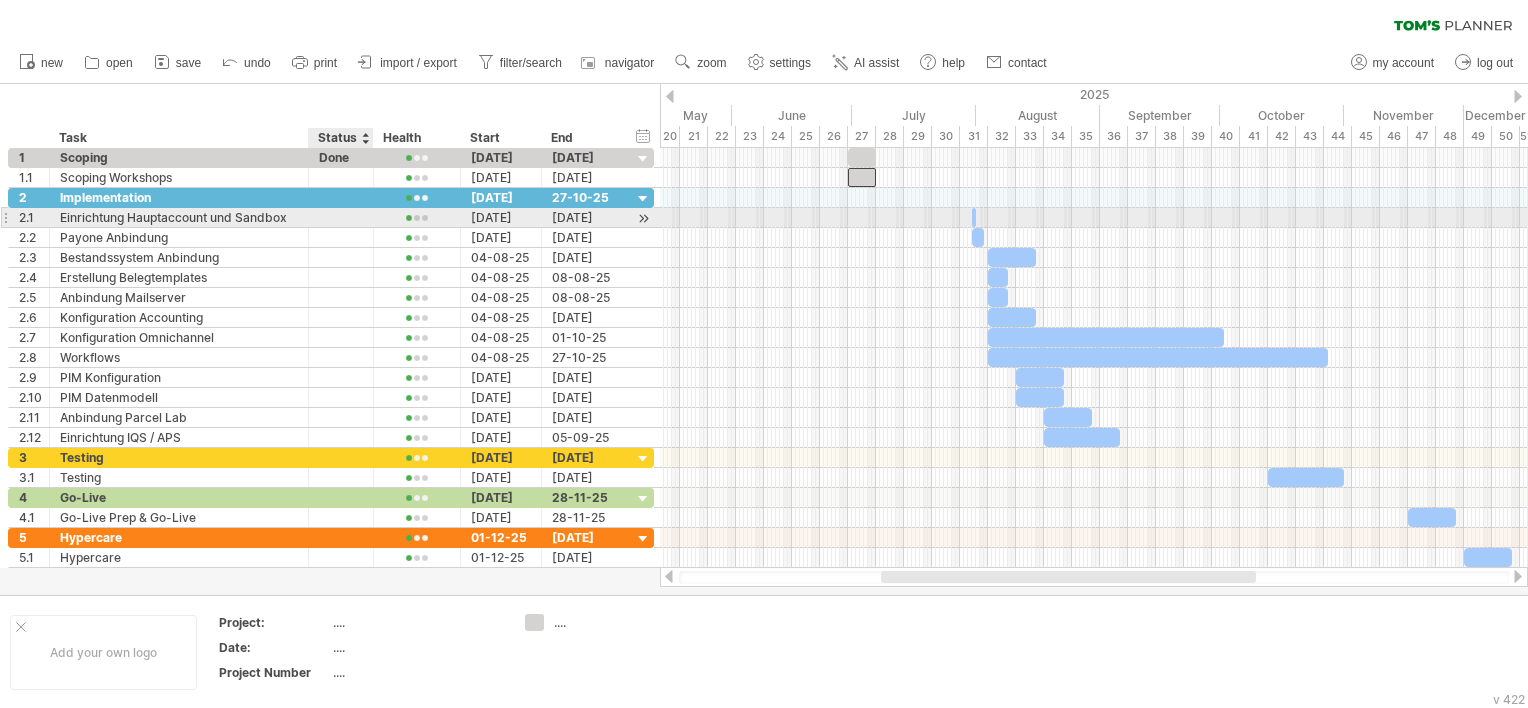 click at bounding box center (341, 217) 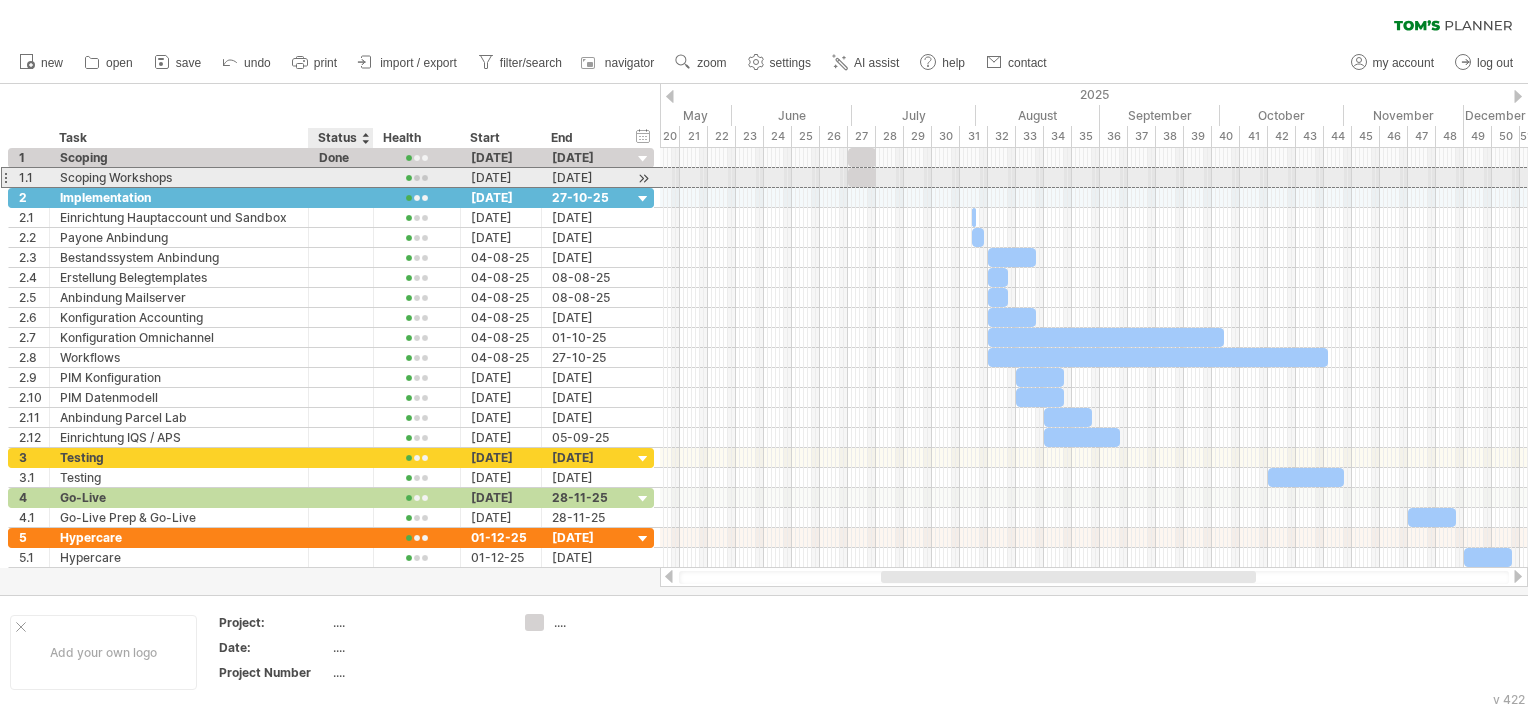 click at bounding box center (341, 177) 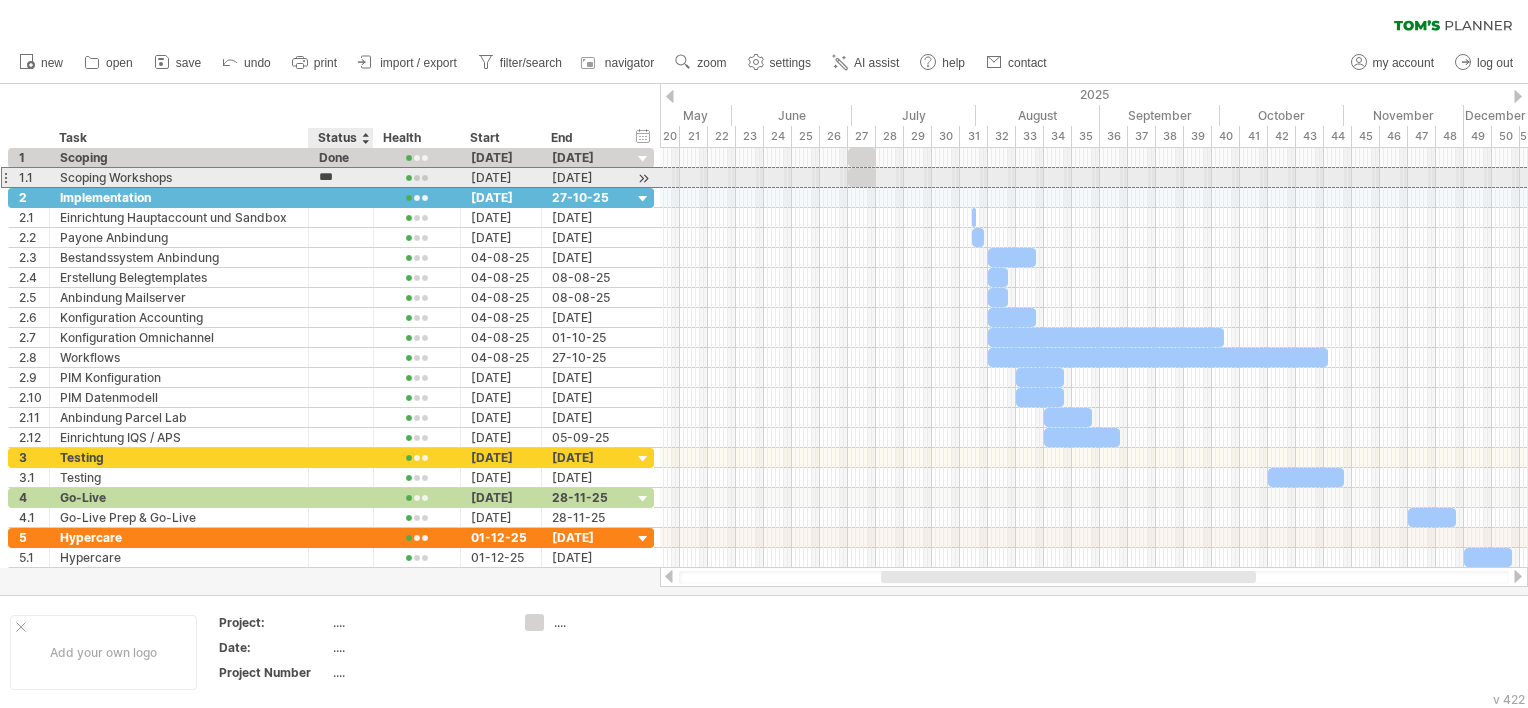 type on "****" 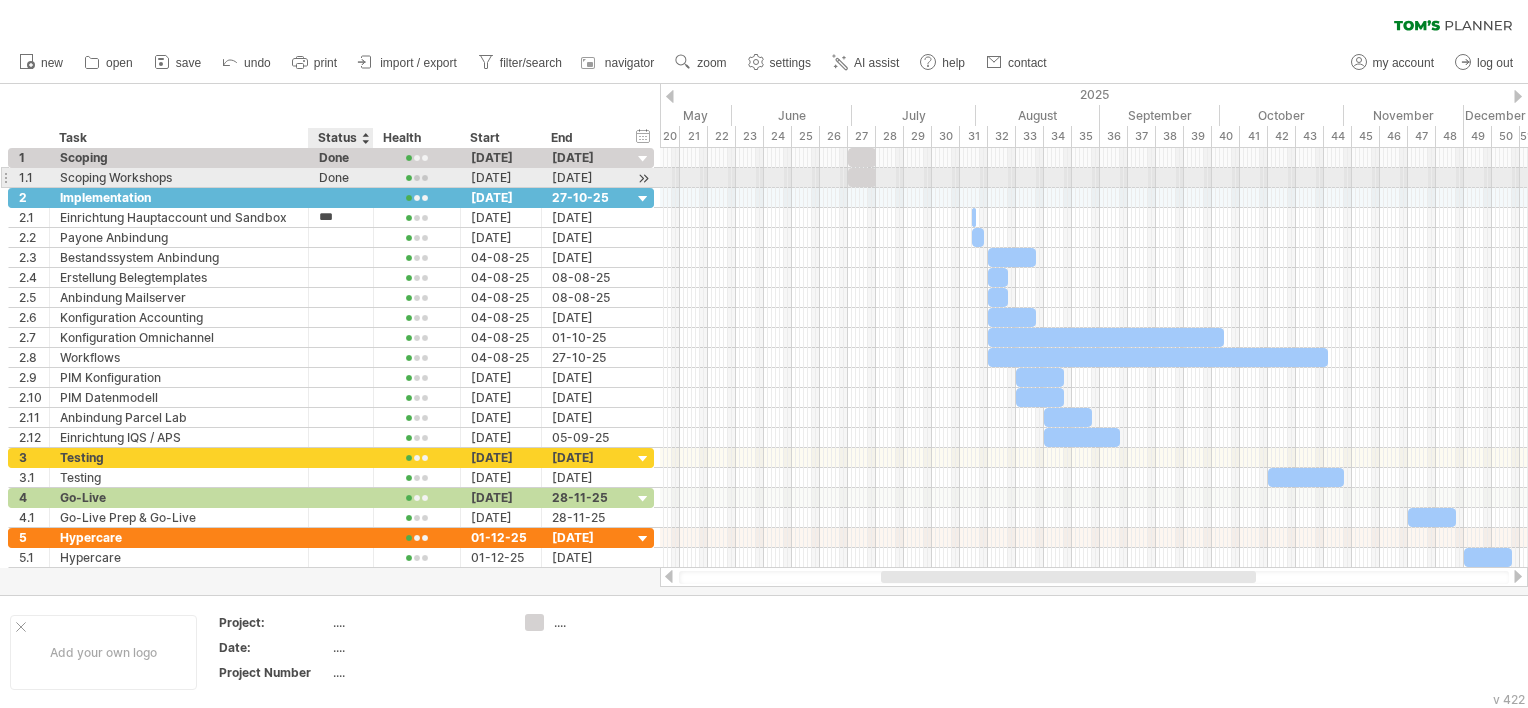 type on "****" 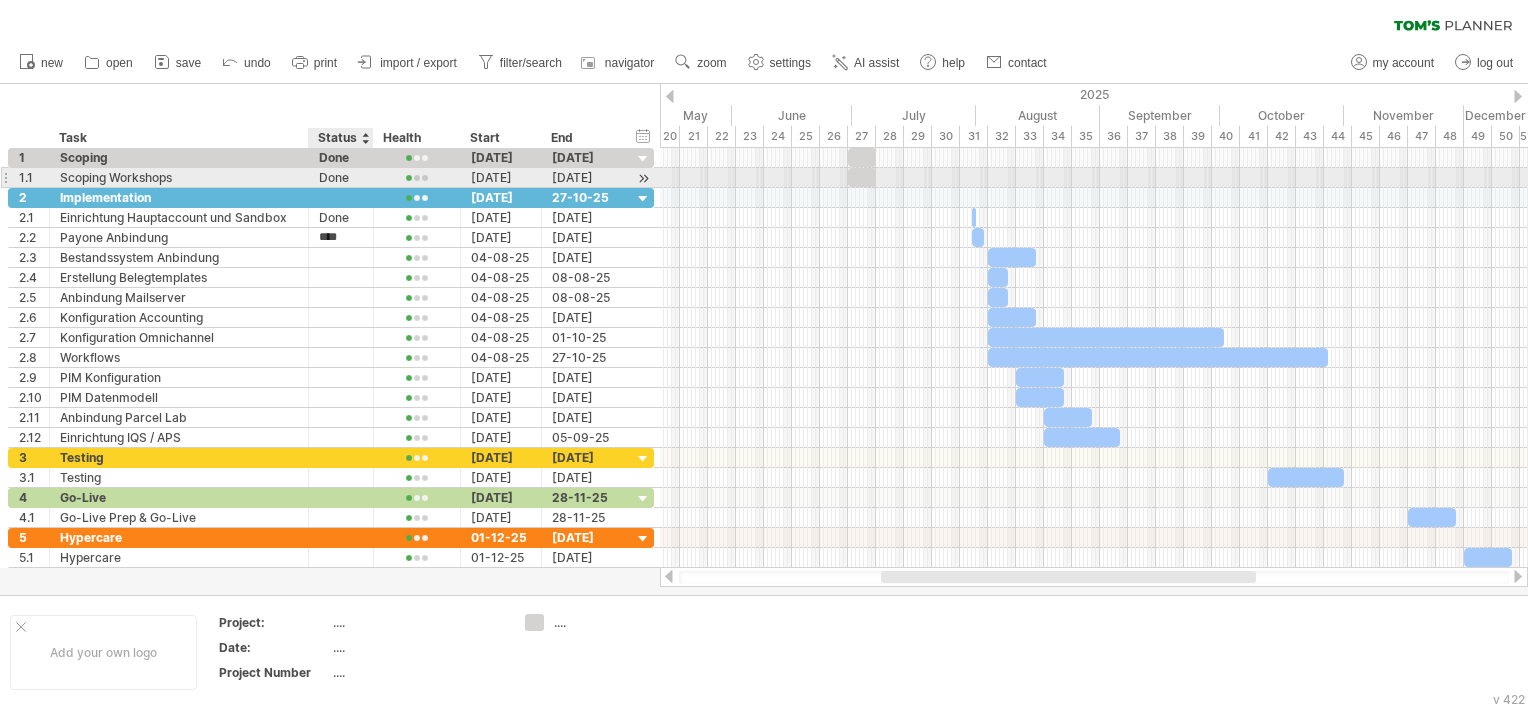 type on "*****" 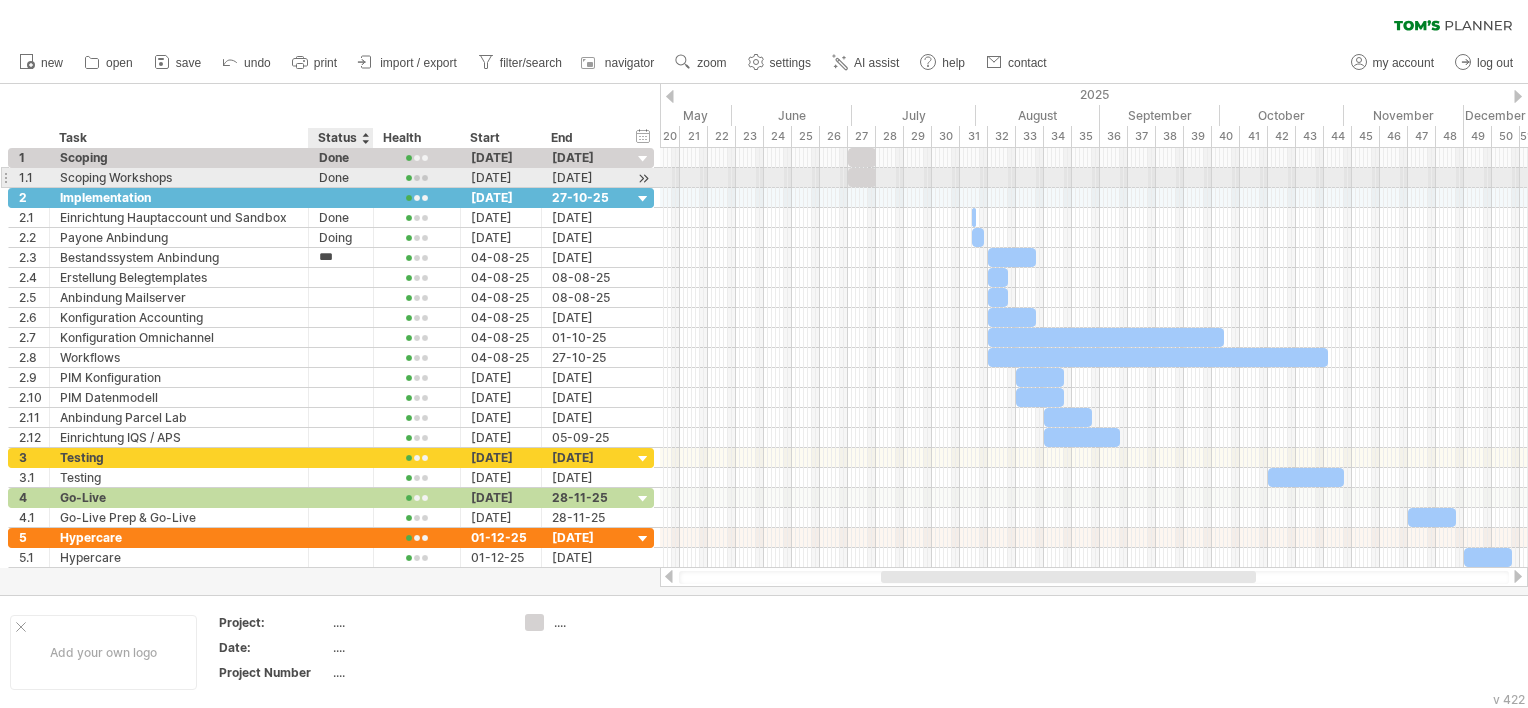type on "****" 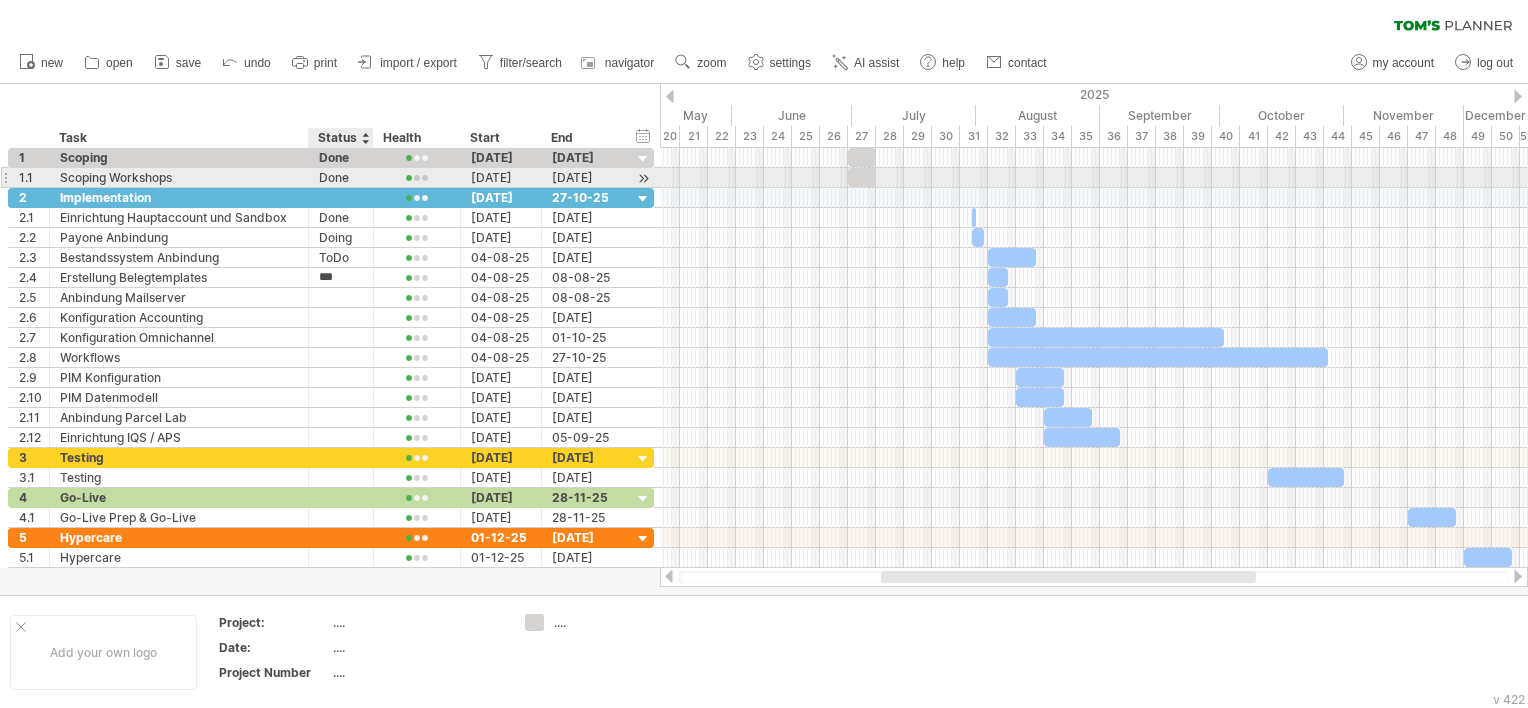 type on "****" 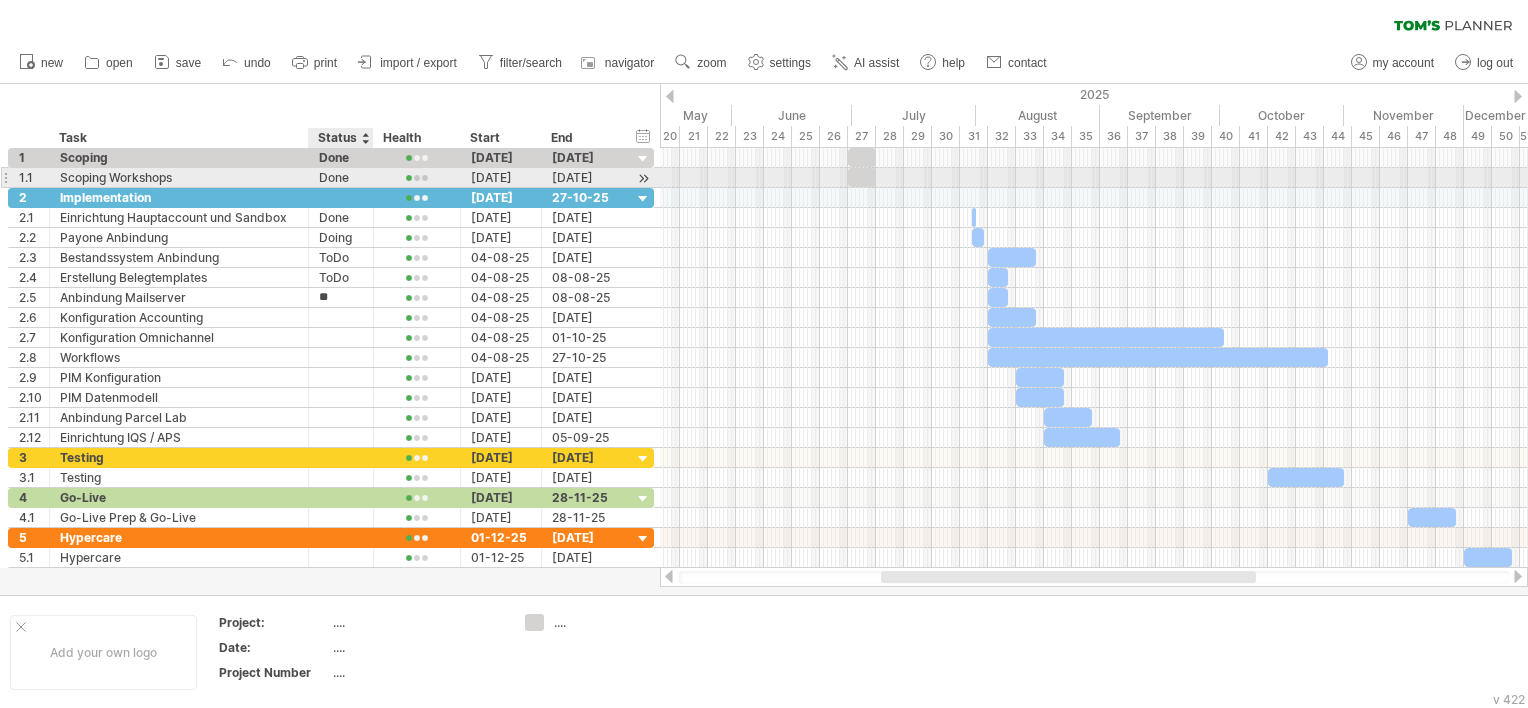 type on "****" 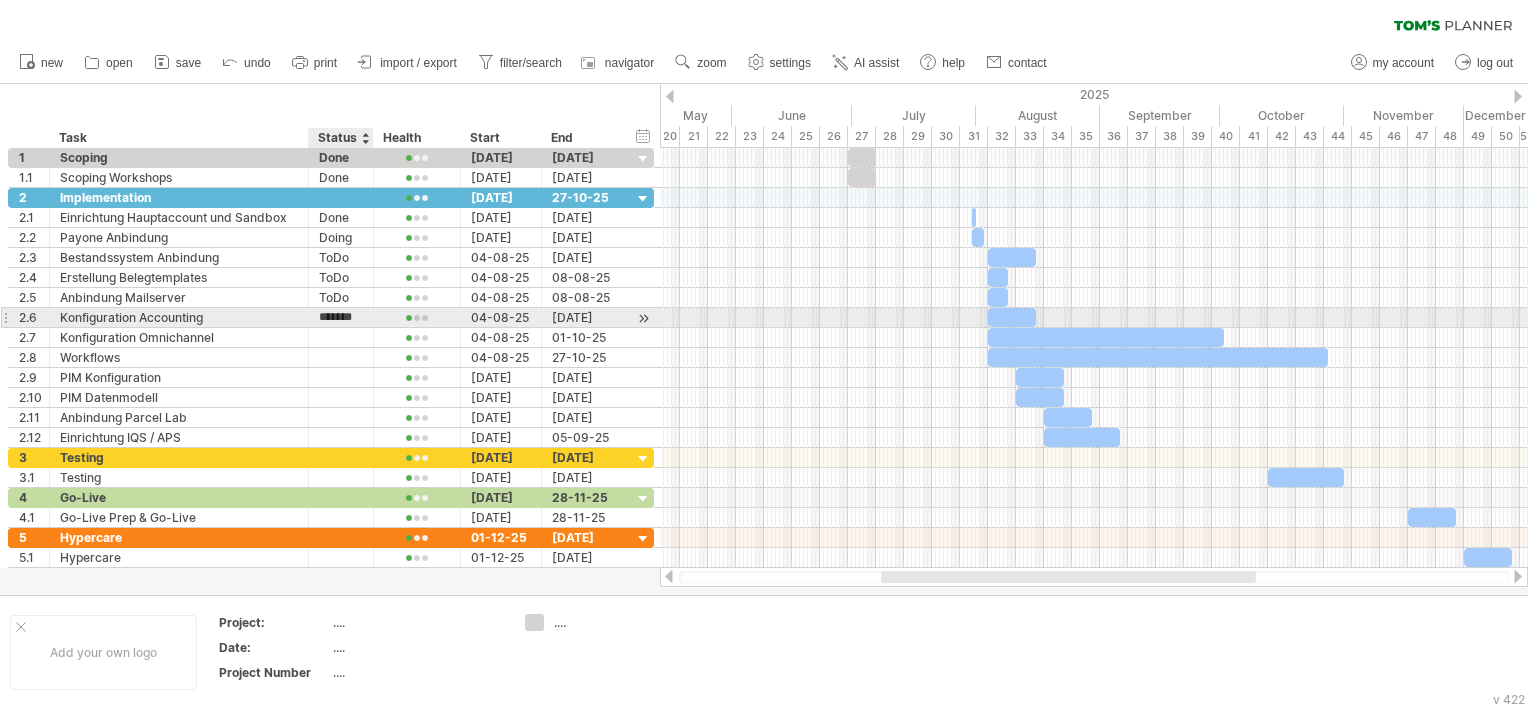 click on "*******" at bounding box center (341, 317) 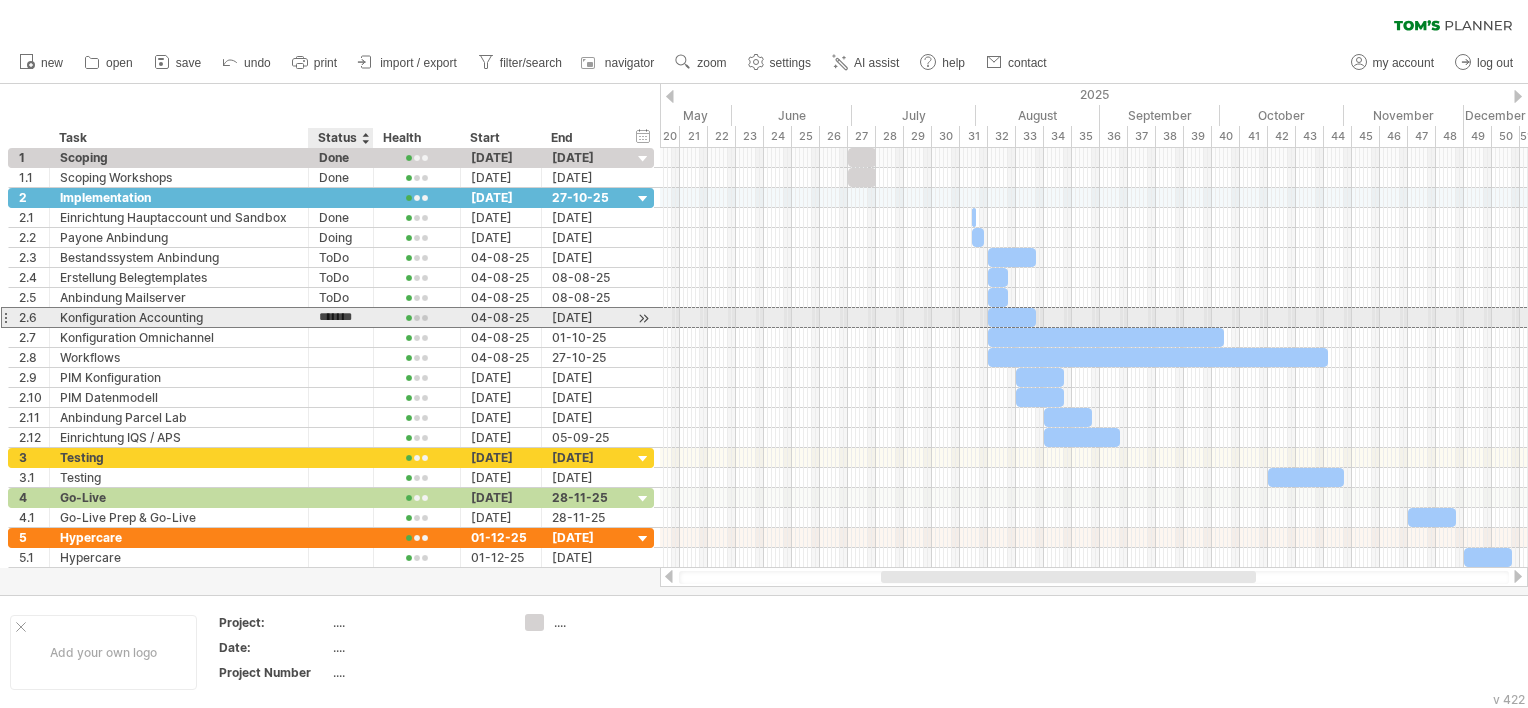 click on "*******" at bounding box center (341, 317) 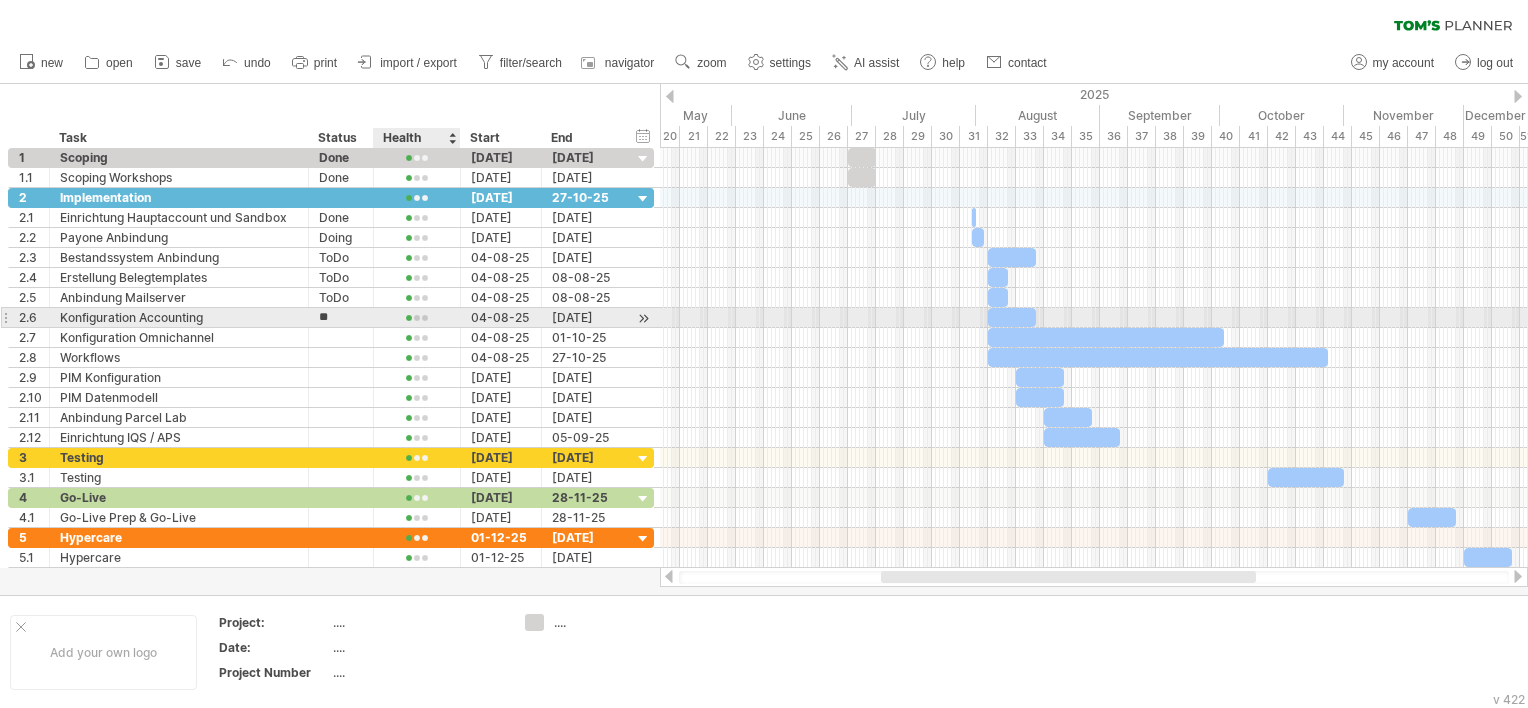 type on "****" 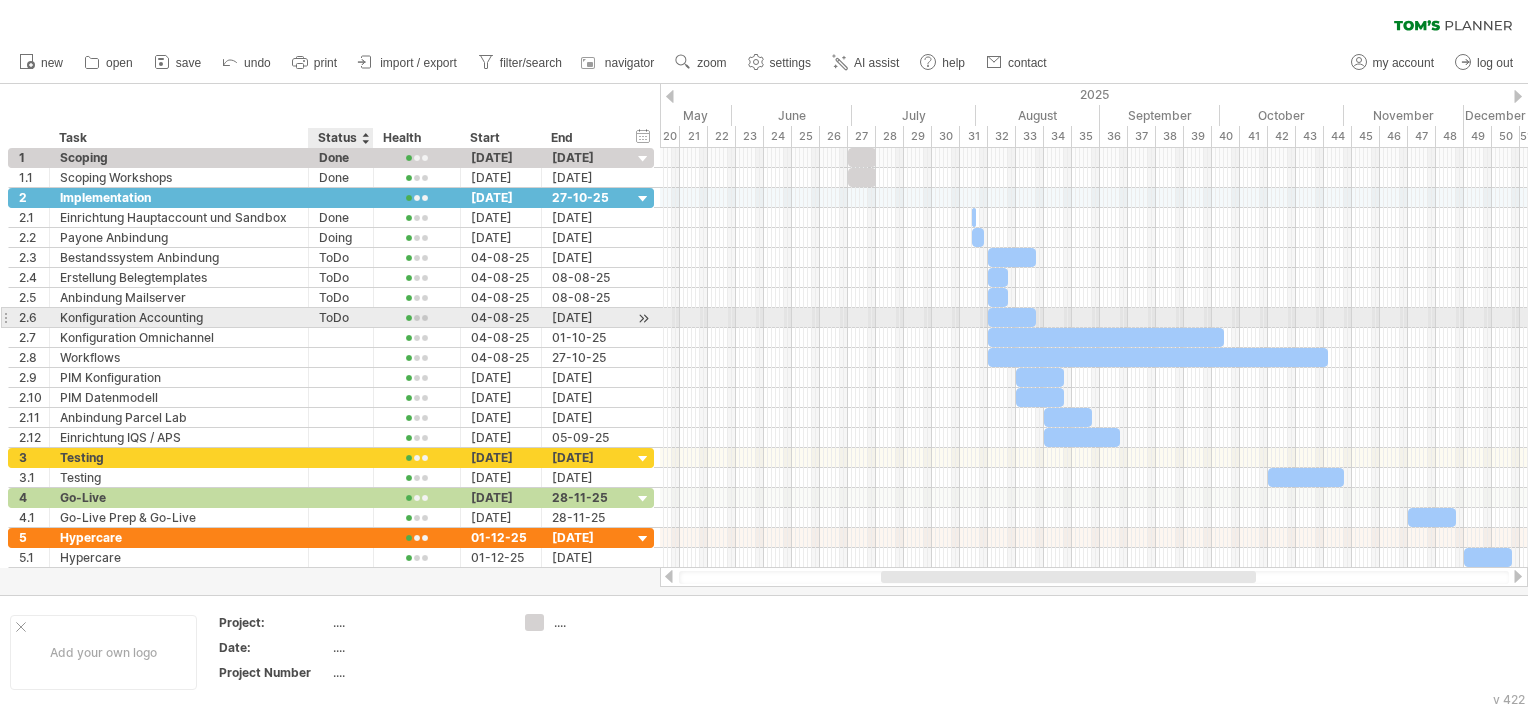 click on "ToDo" at bounding box center [341, 317] 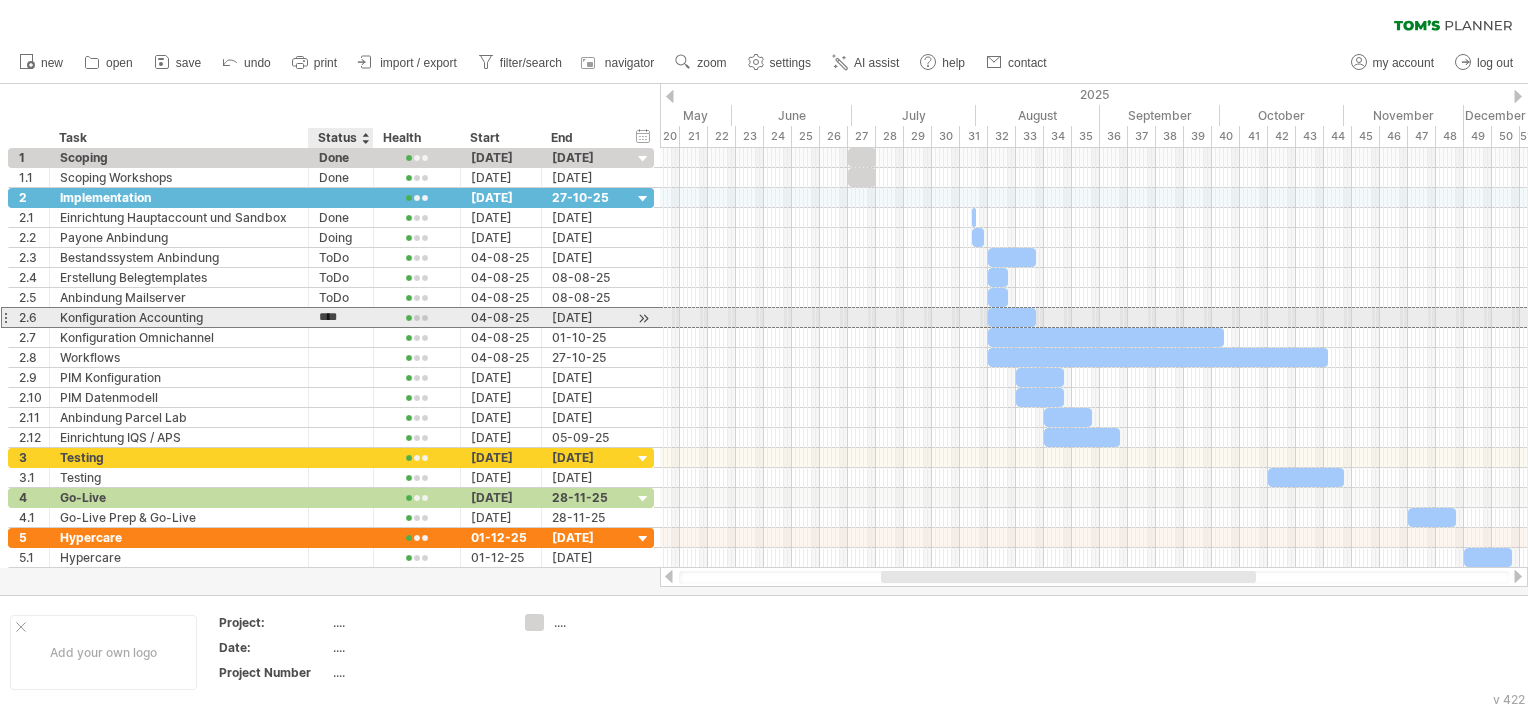 click on "****" at bounding box center (341, 317) 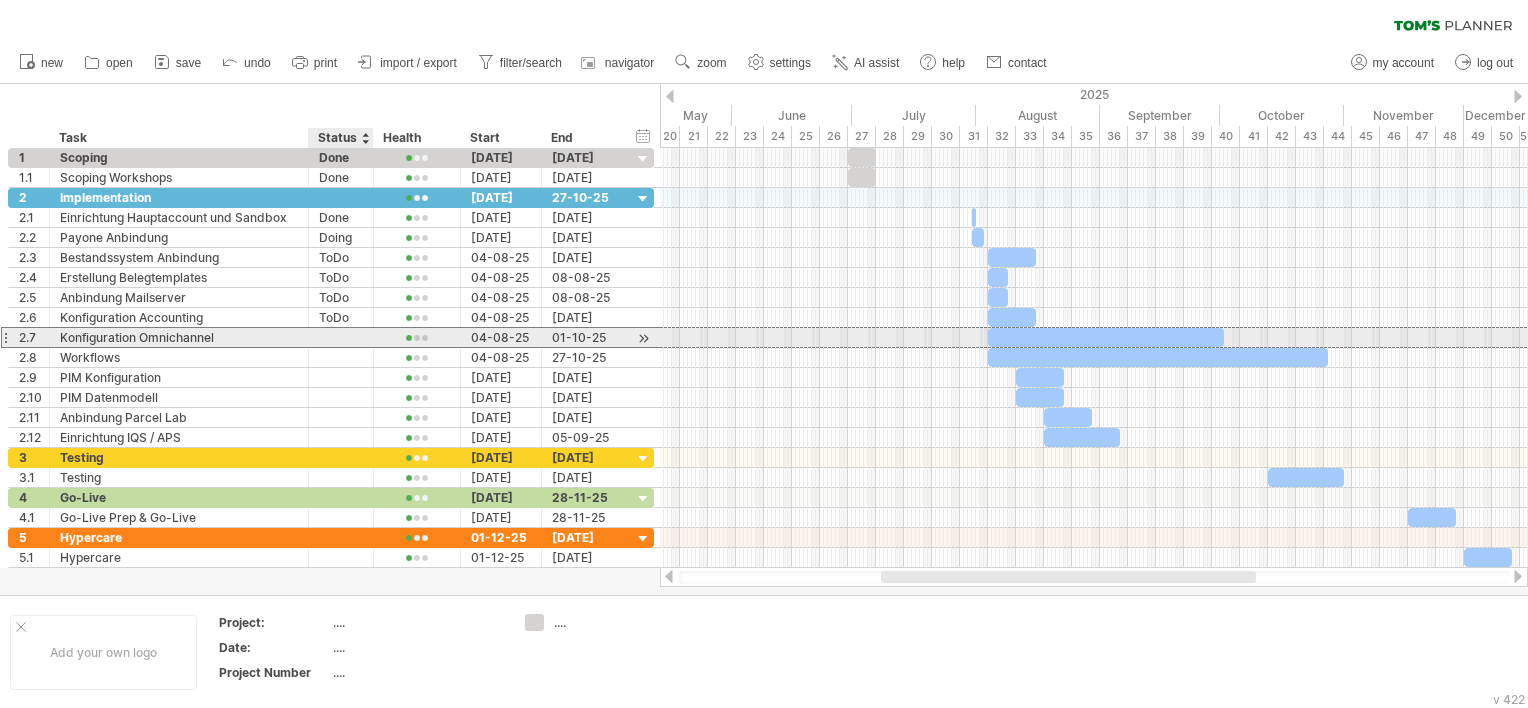 click at bounding box center [341, 337] 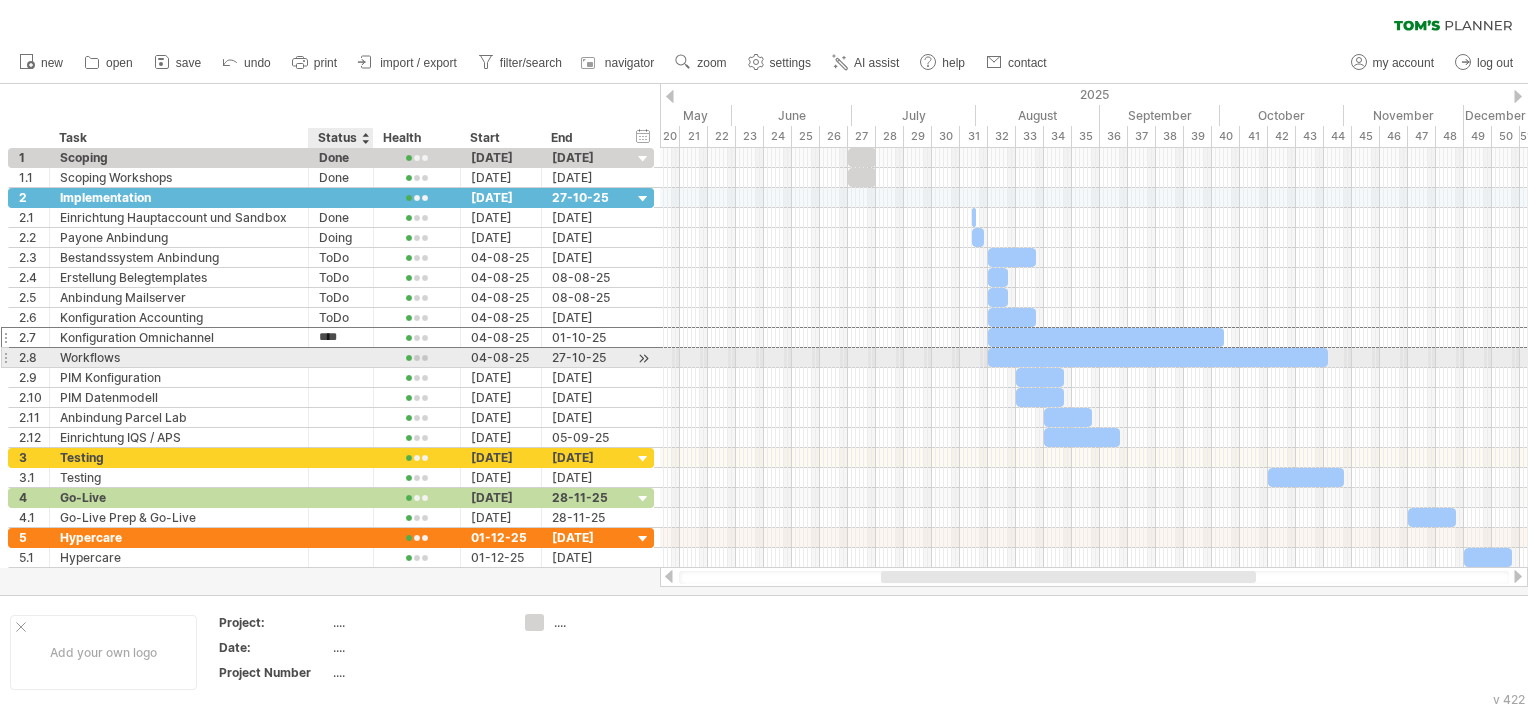 click at bounding box center (341, 357) 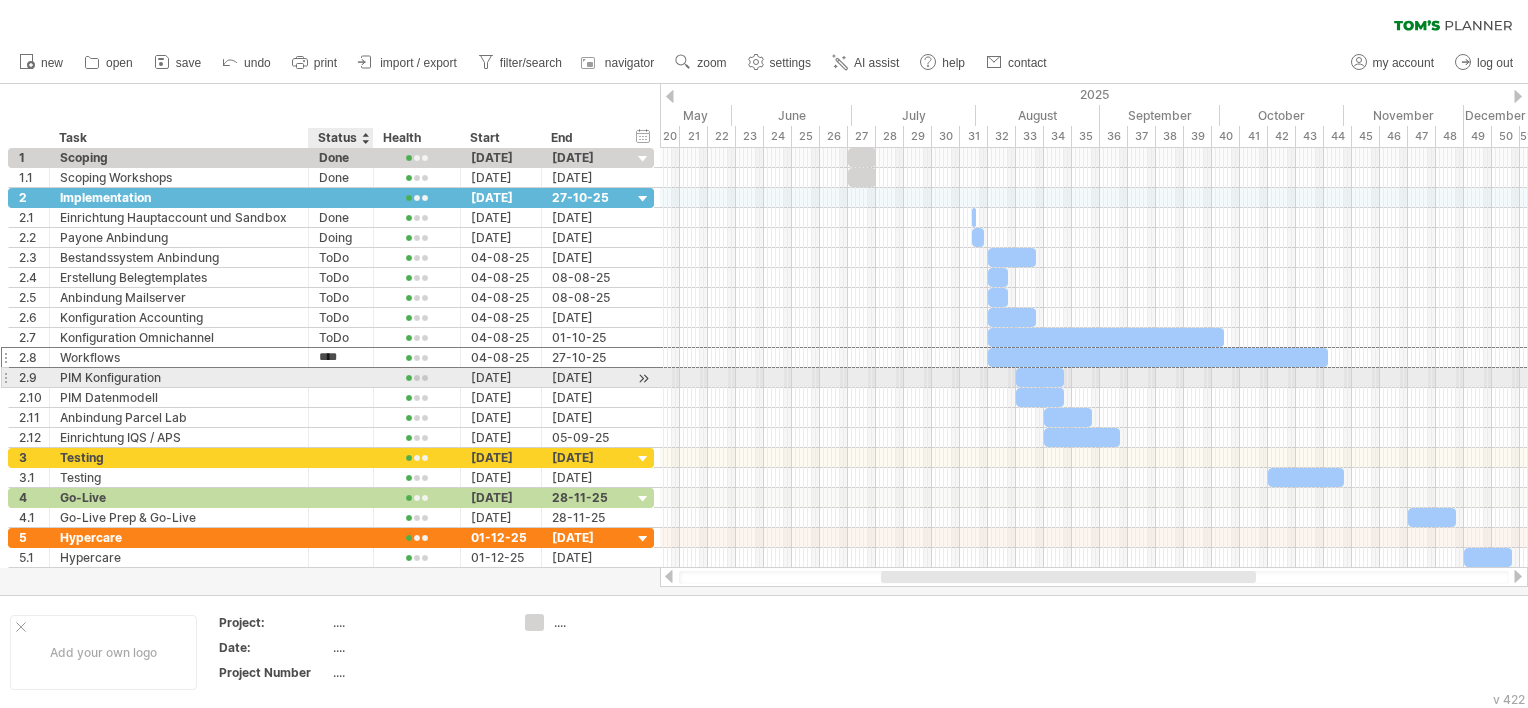 click at bounding box center [341, 377] 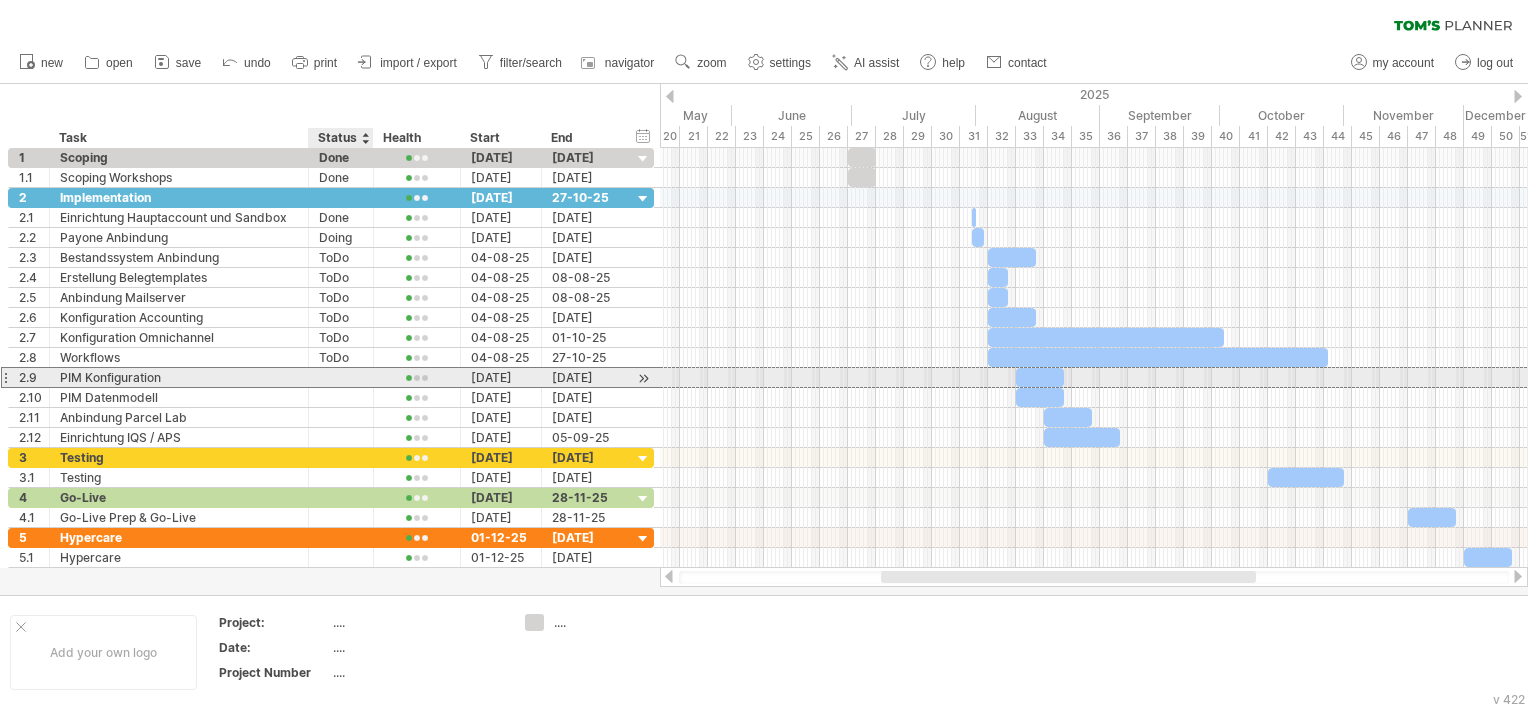 paste on "****" 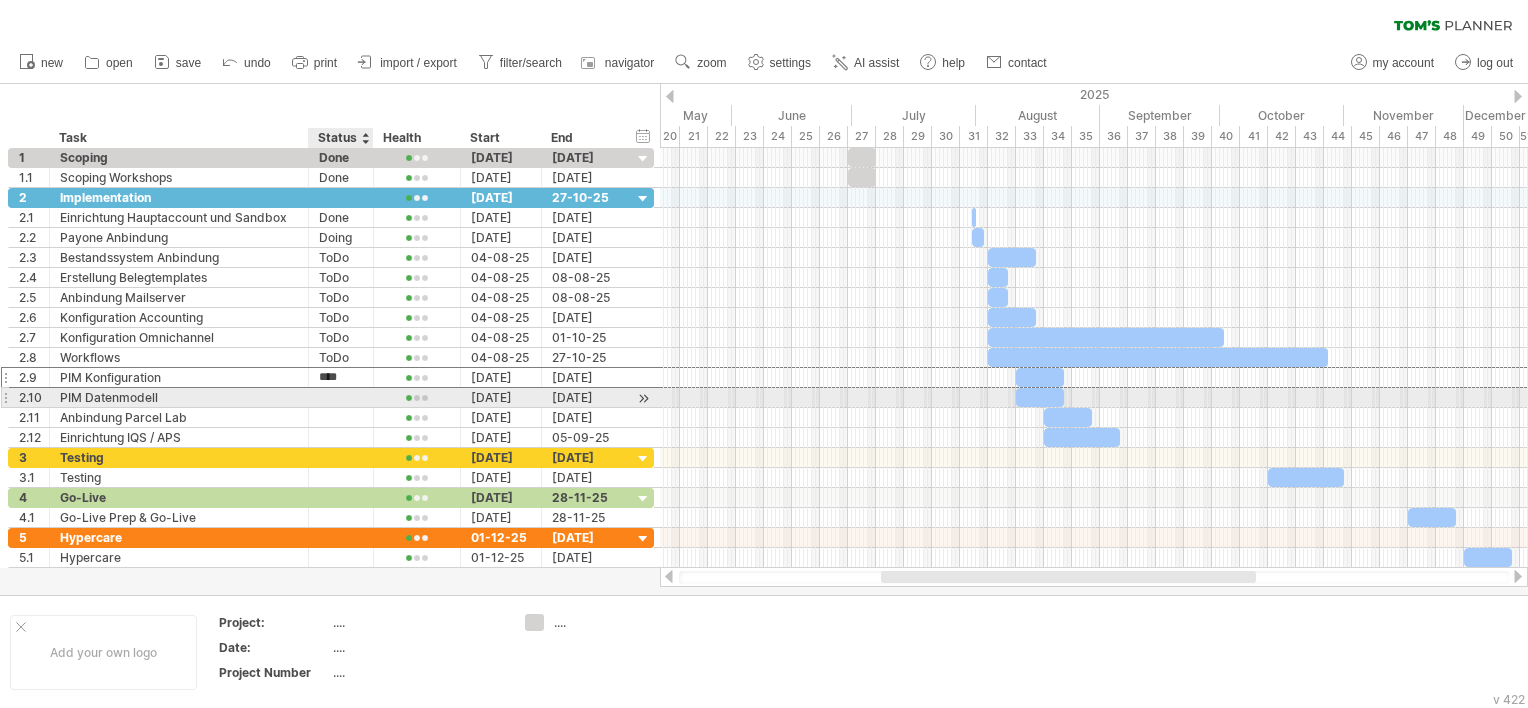 click at bounding box center (341, 397) 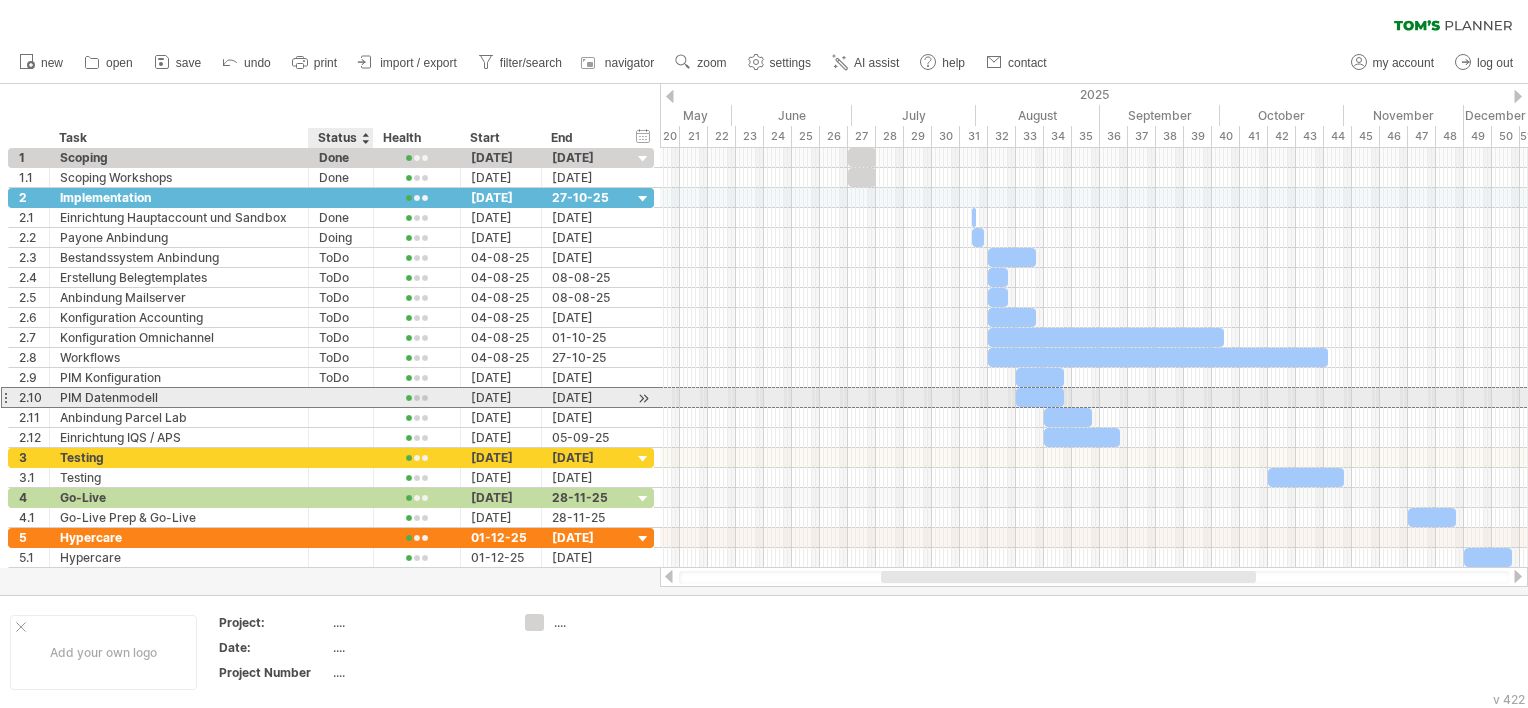 paste on "****" 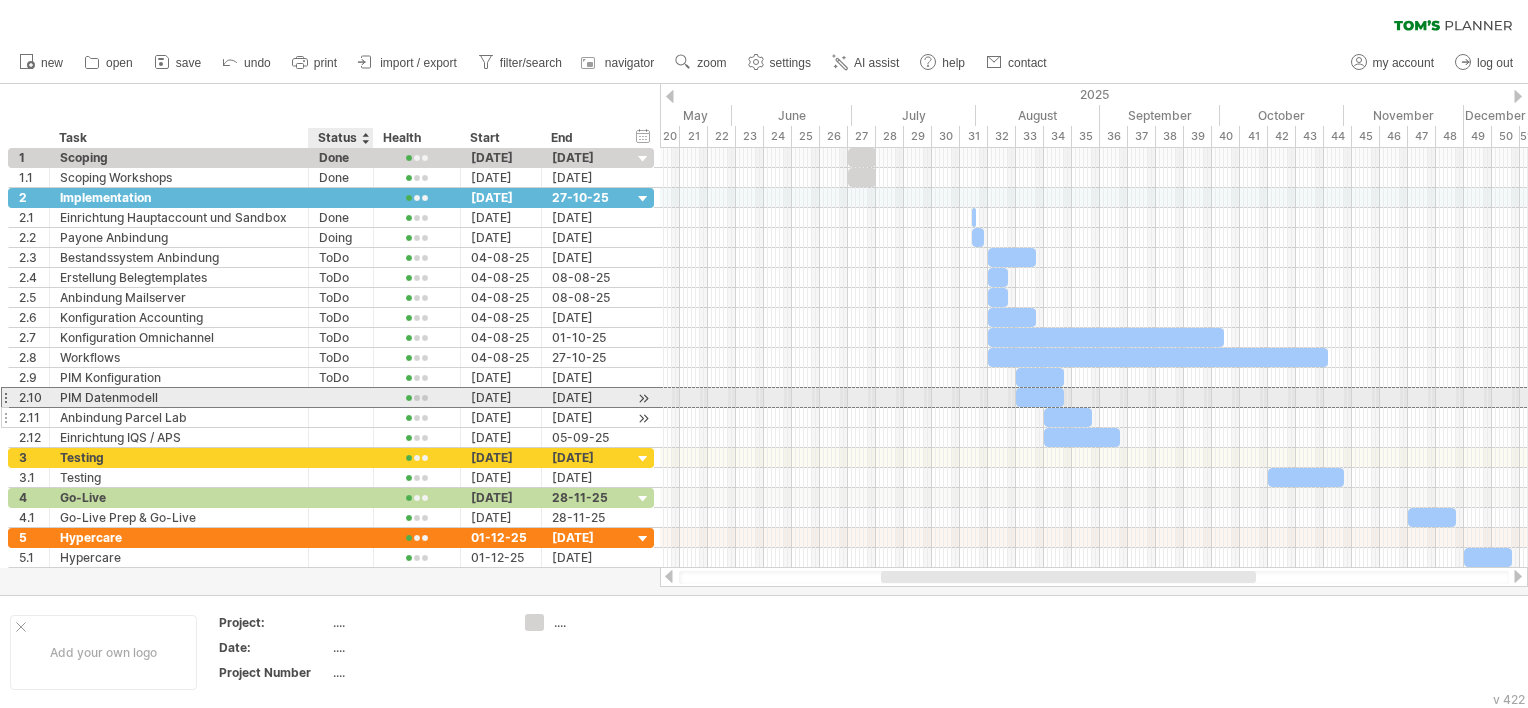 type on "****" 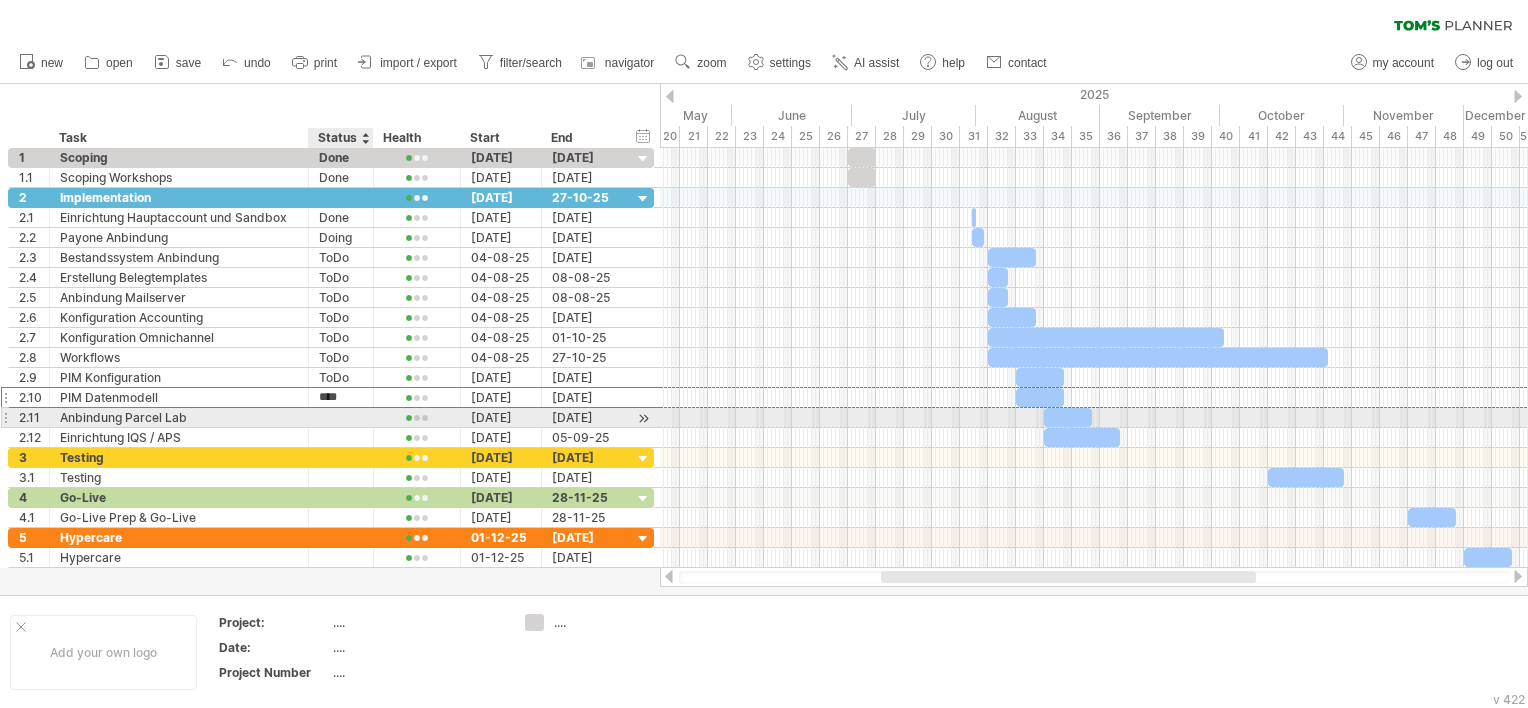 click at bounding box center (341, 417) 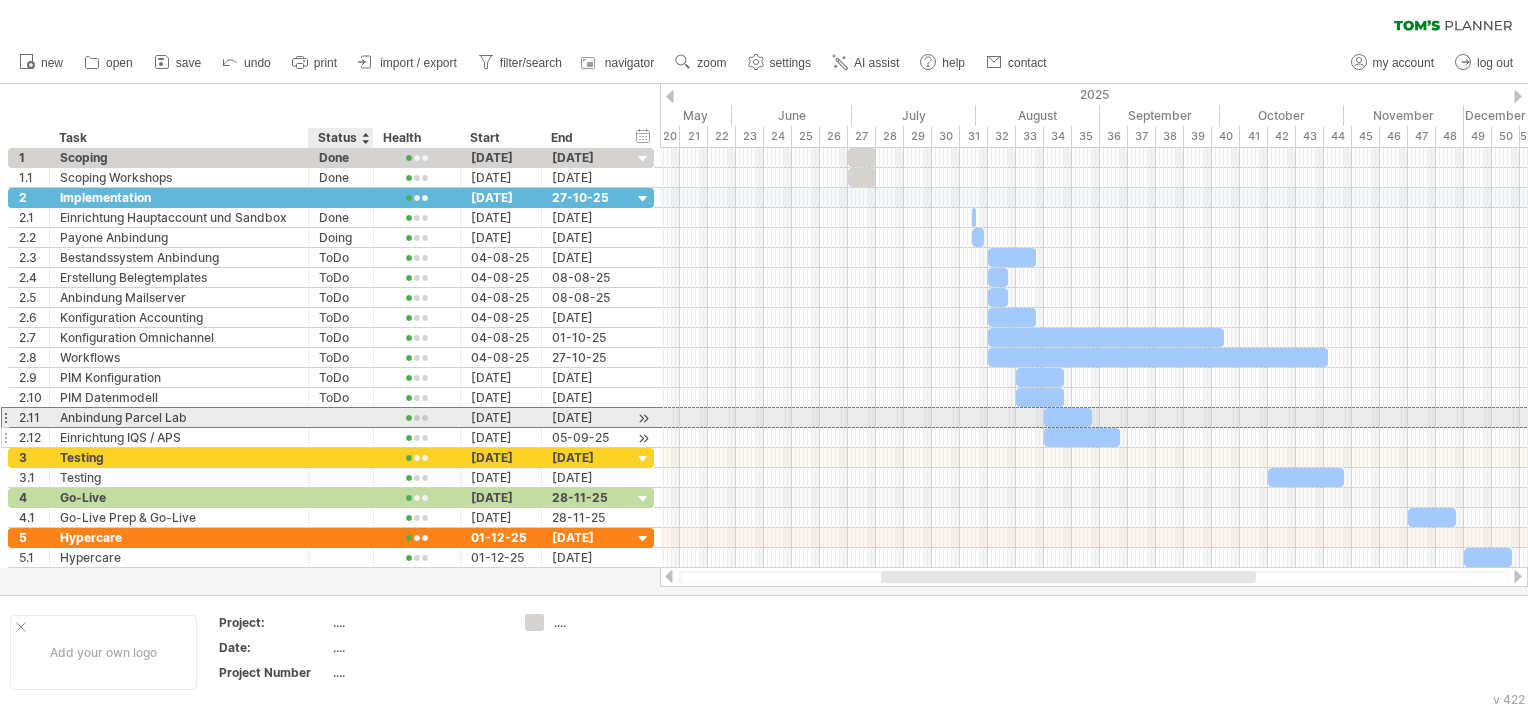 paste on "****" 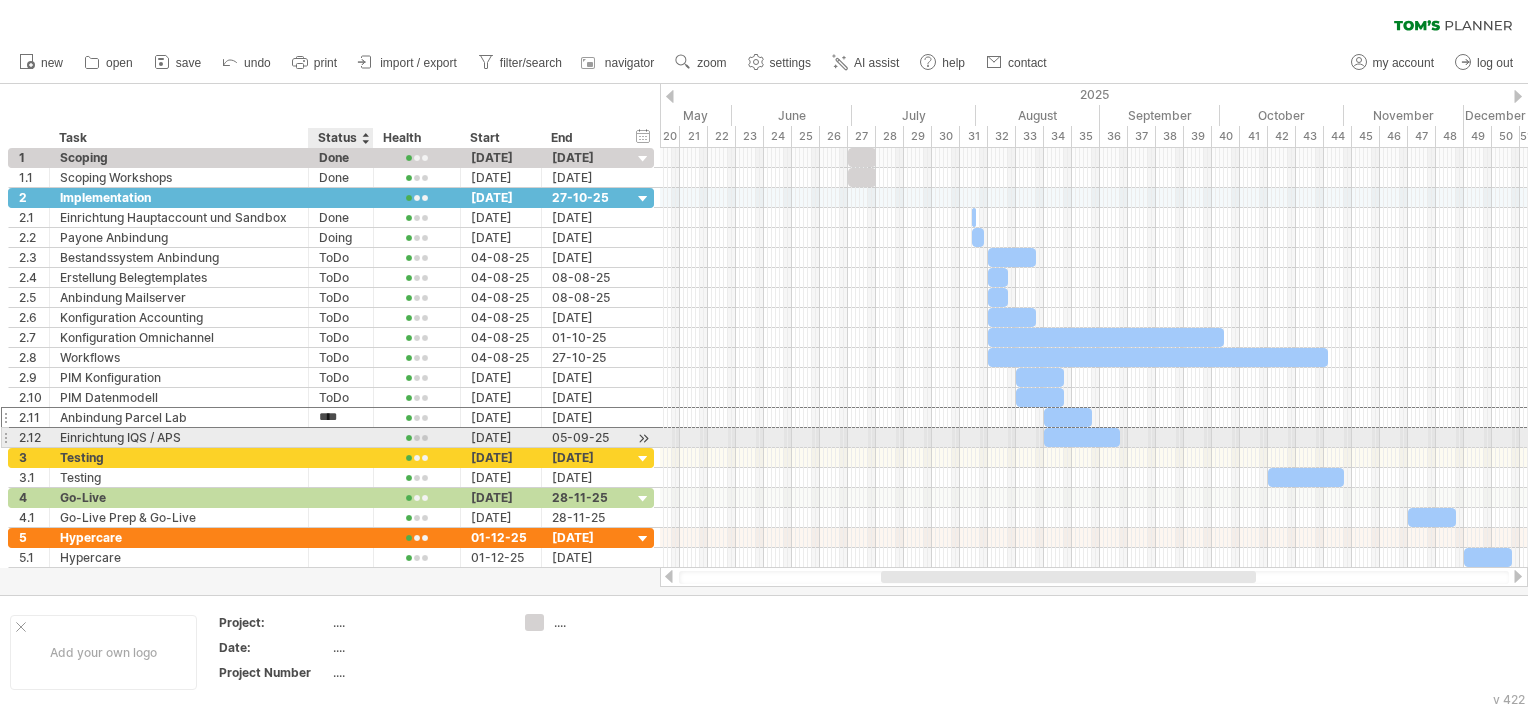 click at bounding box center (341, 437) 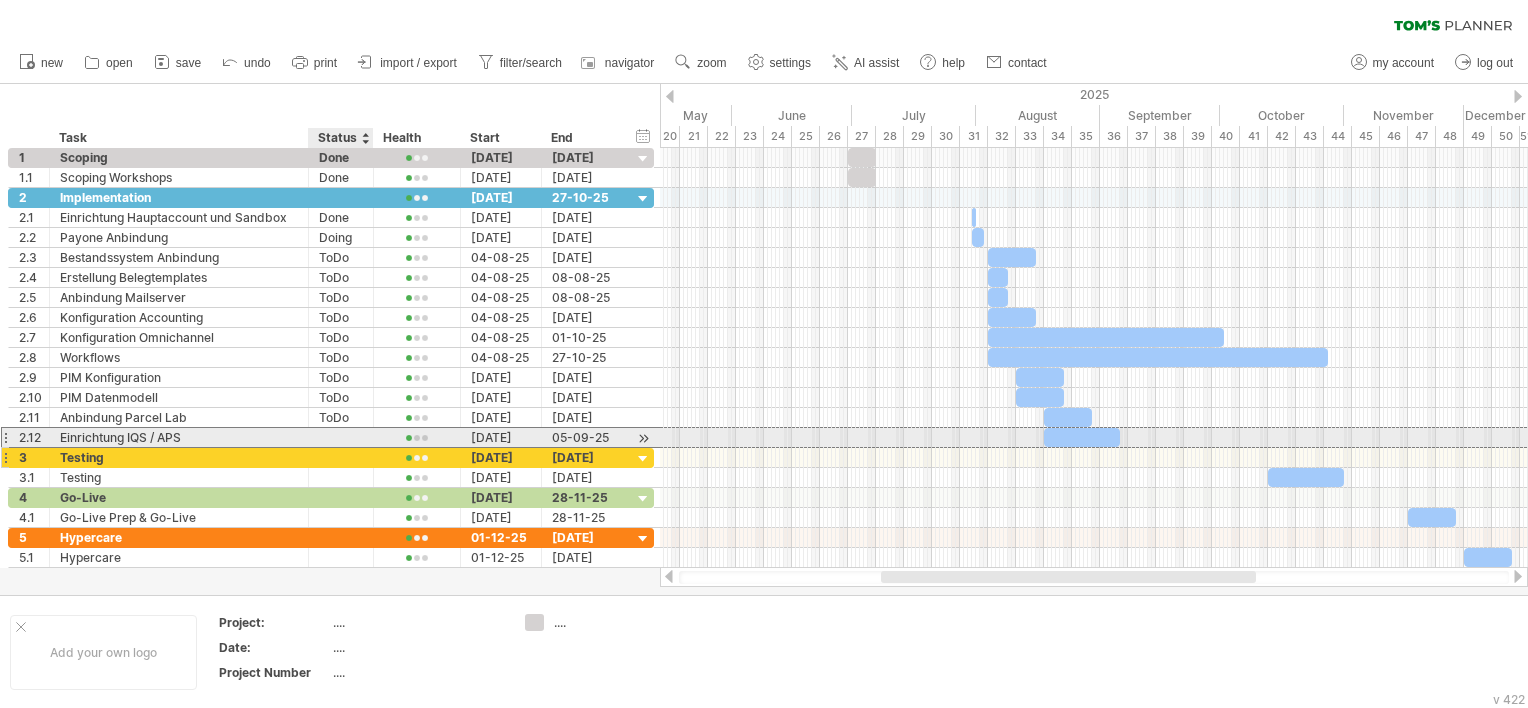 paste on "****" 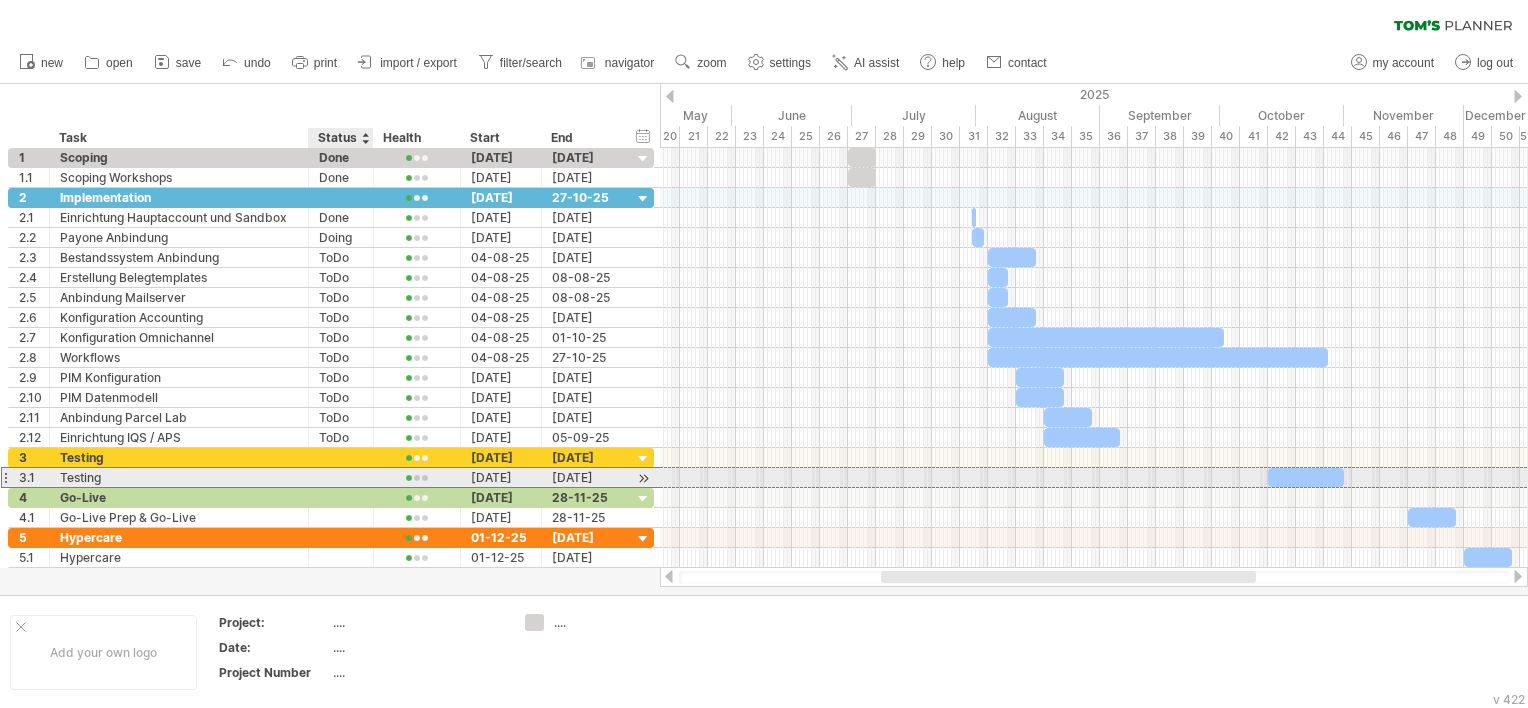 click at bounding box center [341, 477] 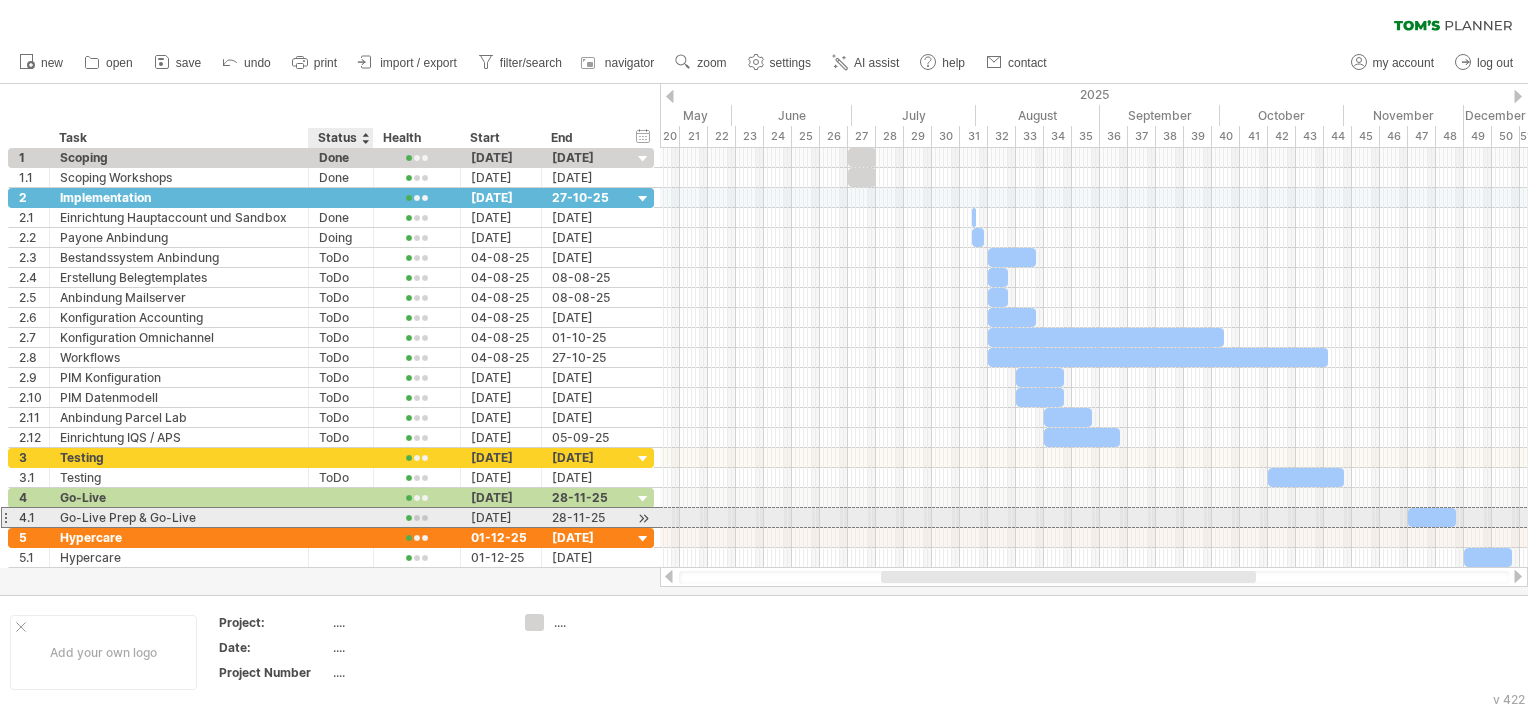 click at bounding box center (341, 517) 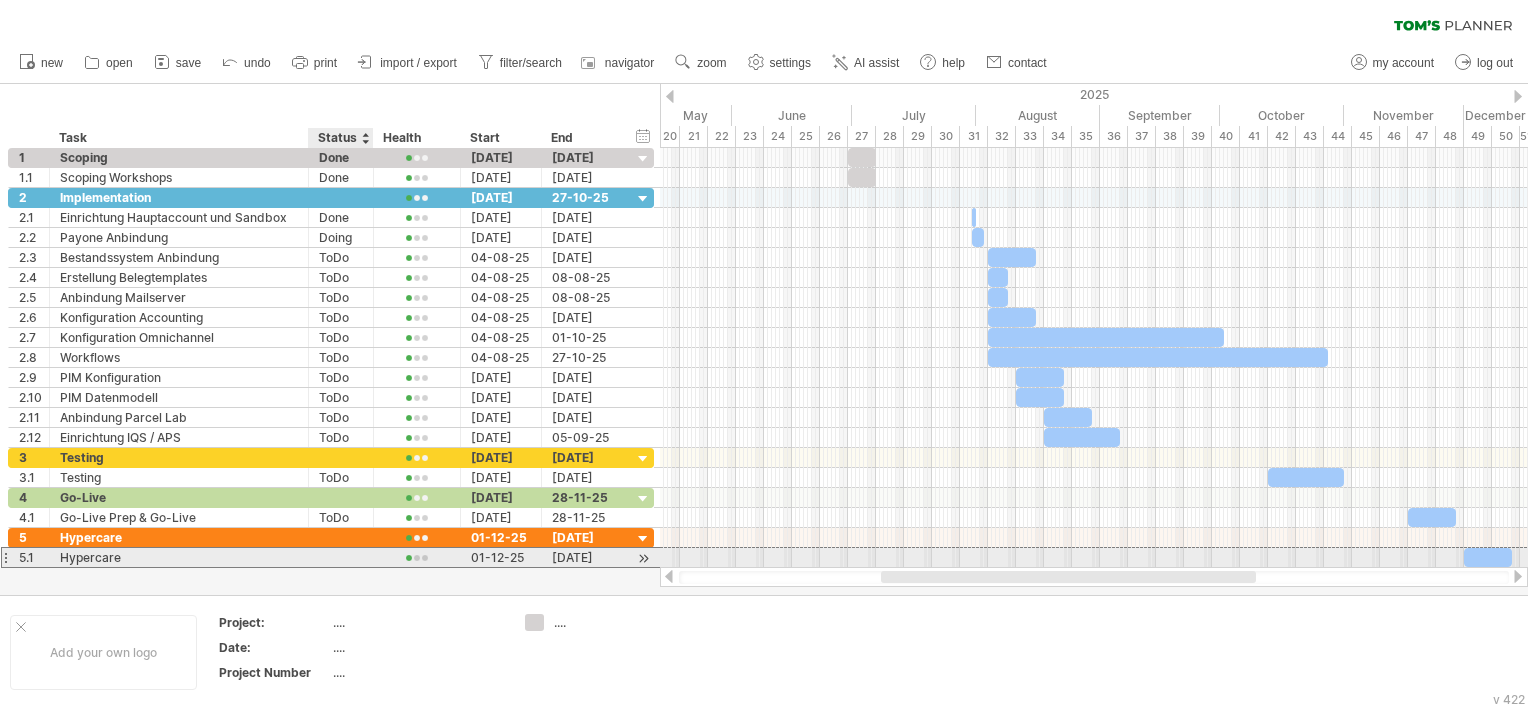 click at bounding box center [341, 557] 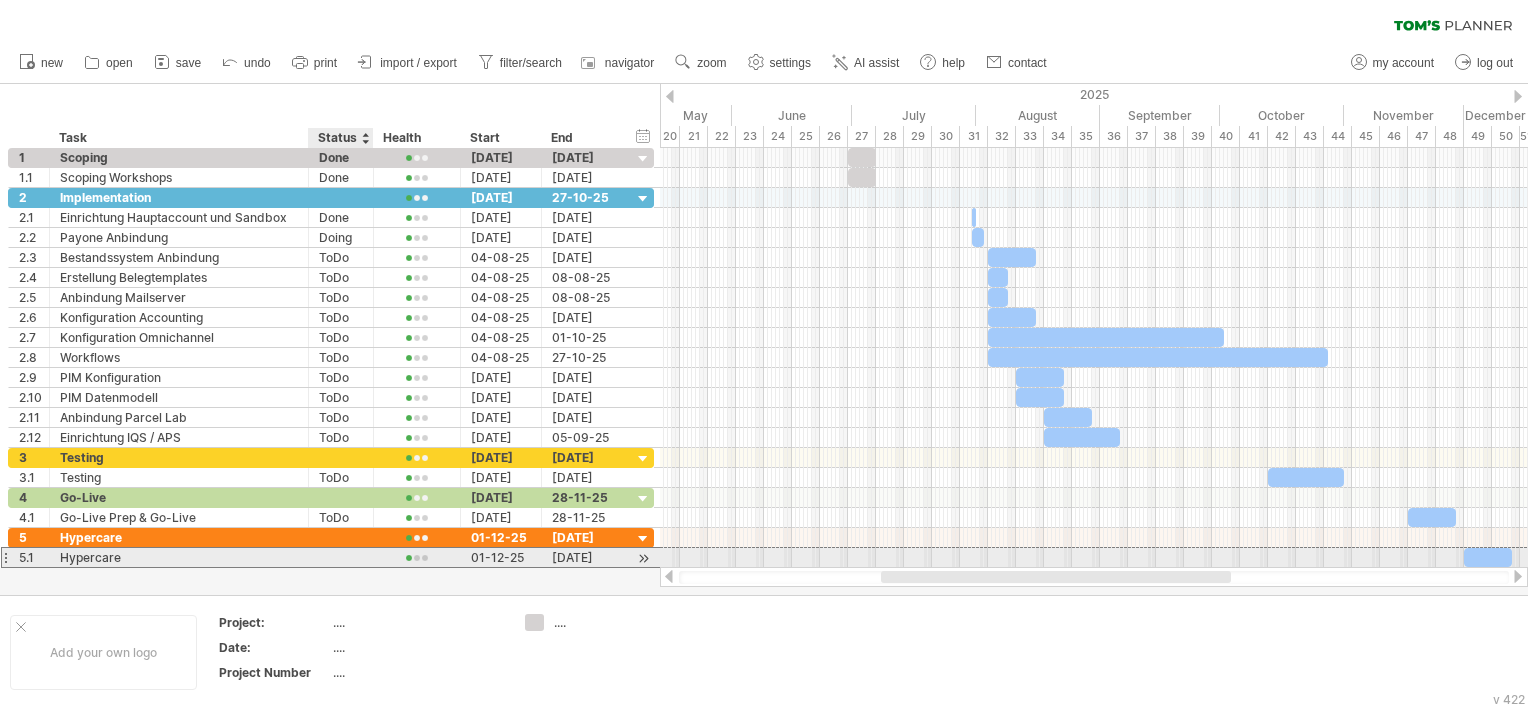 click at bounding box center [341, 557] 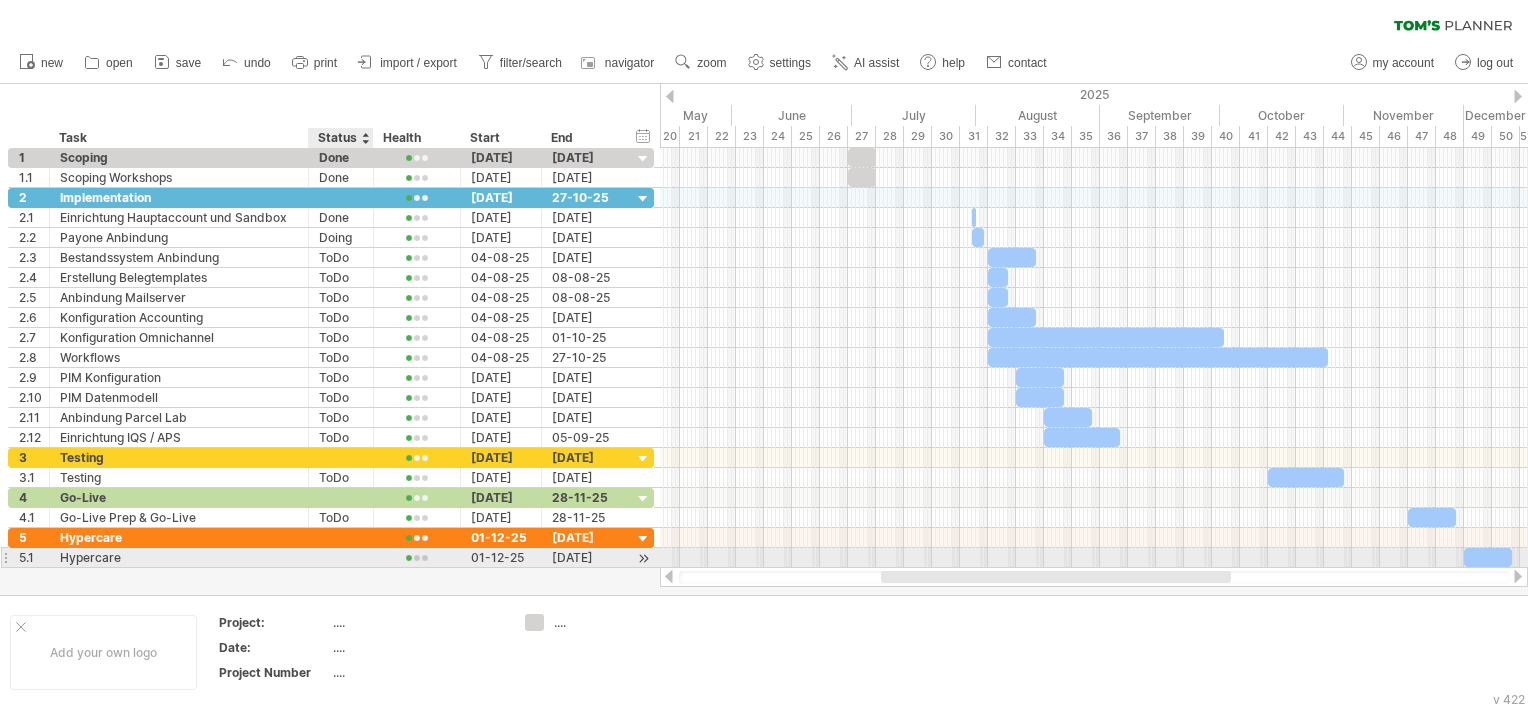 paste on "****" 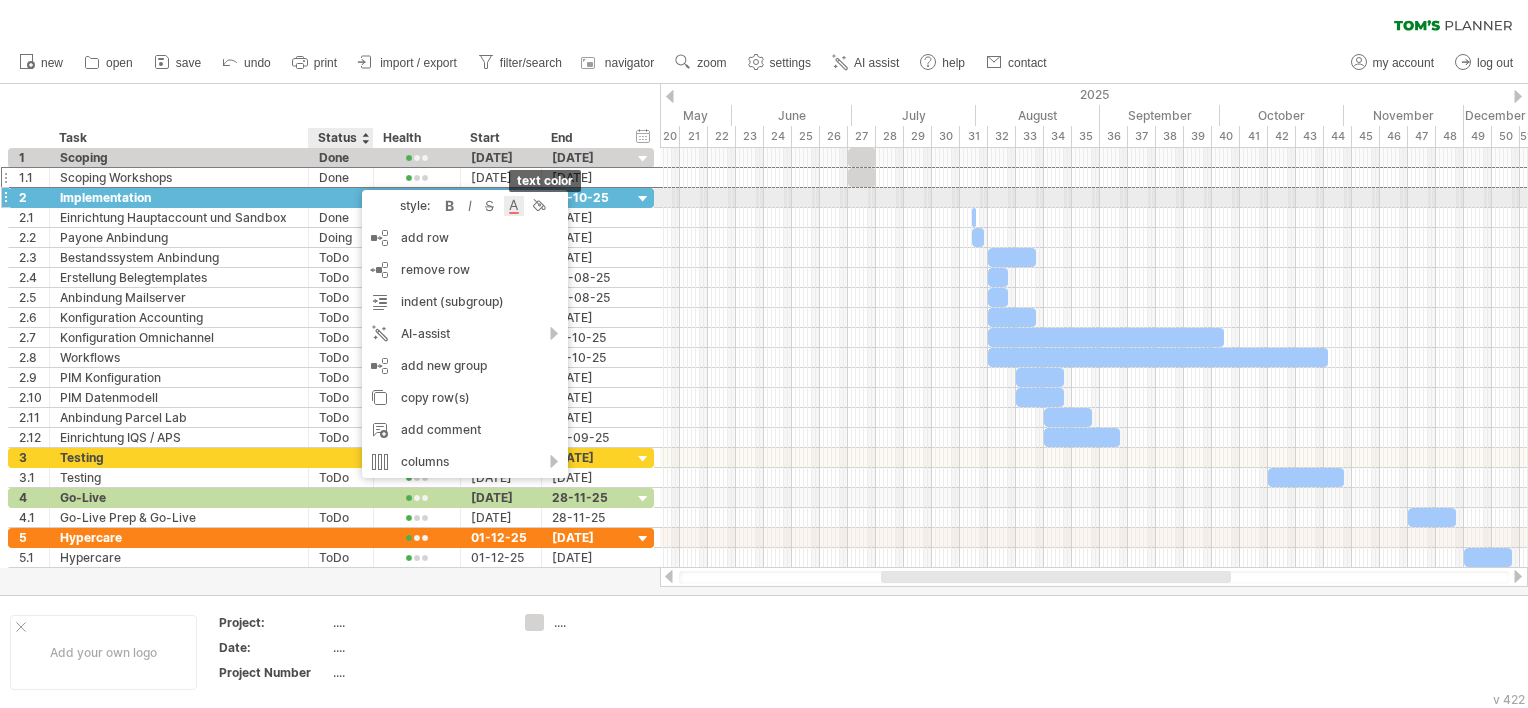 click at bounding box center (514, 206) 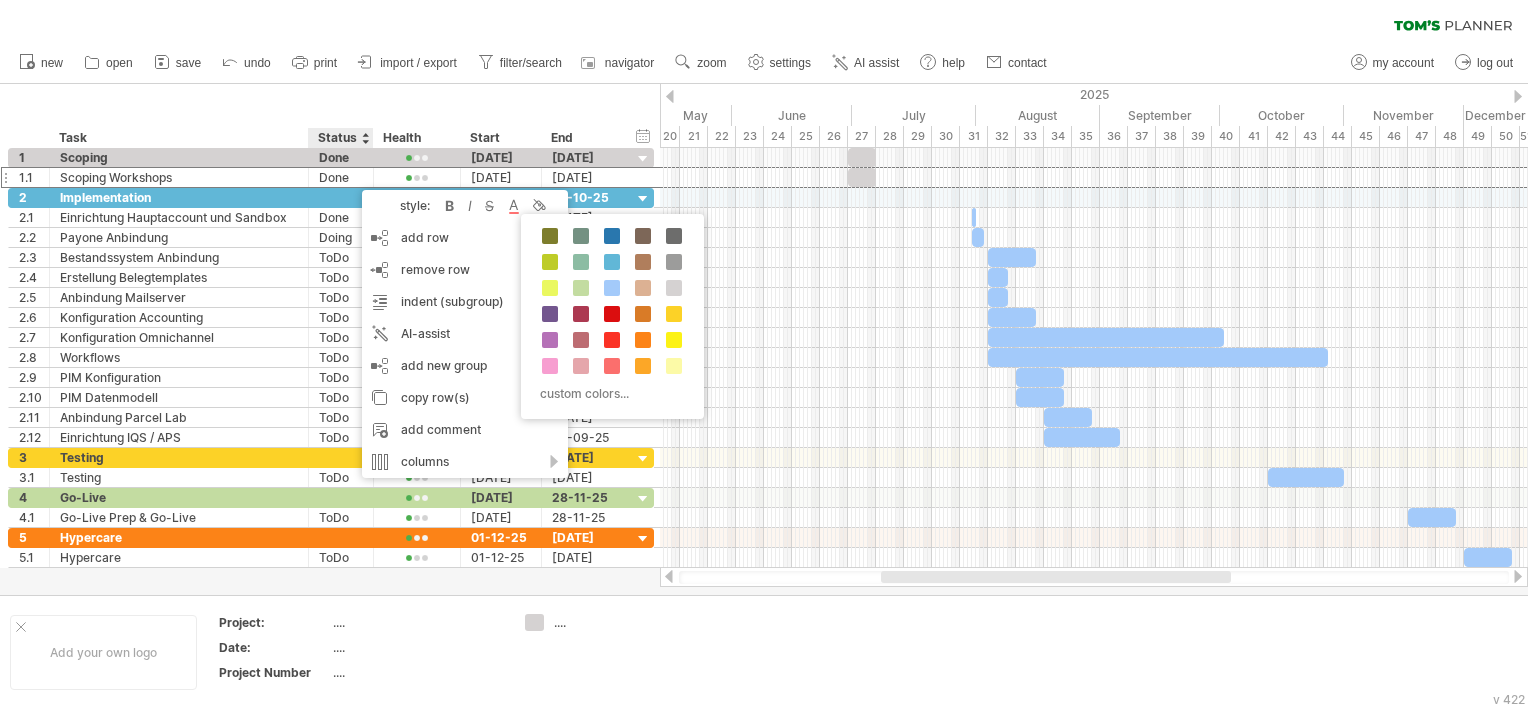 click on "new
open" at bounding box center (532, 63) 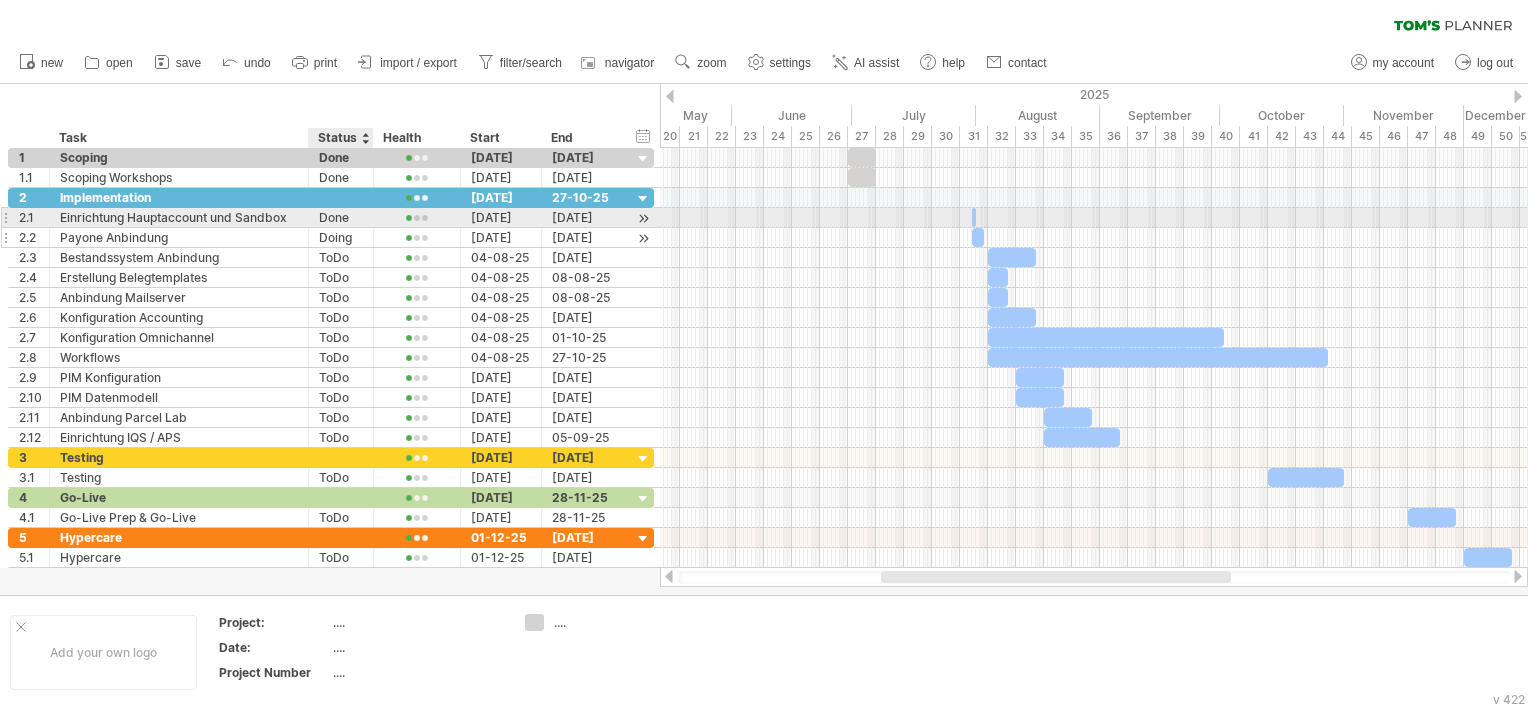 click on "Doing" at bounding box center (341, 237) 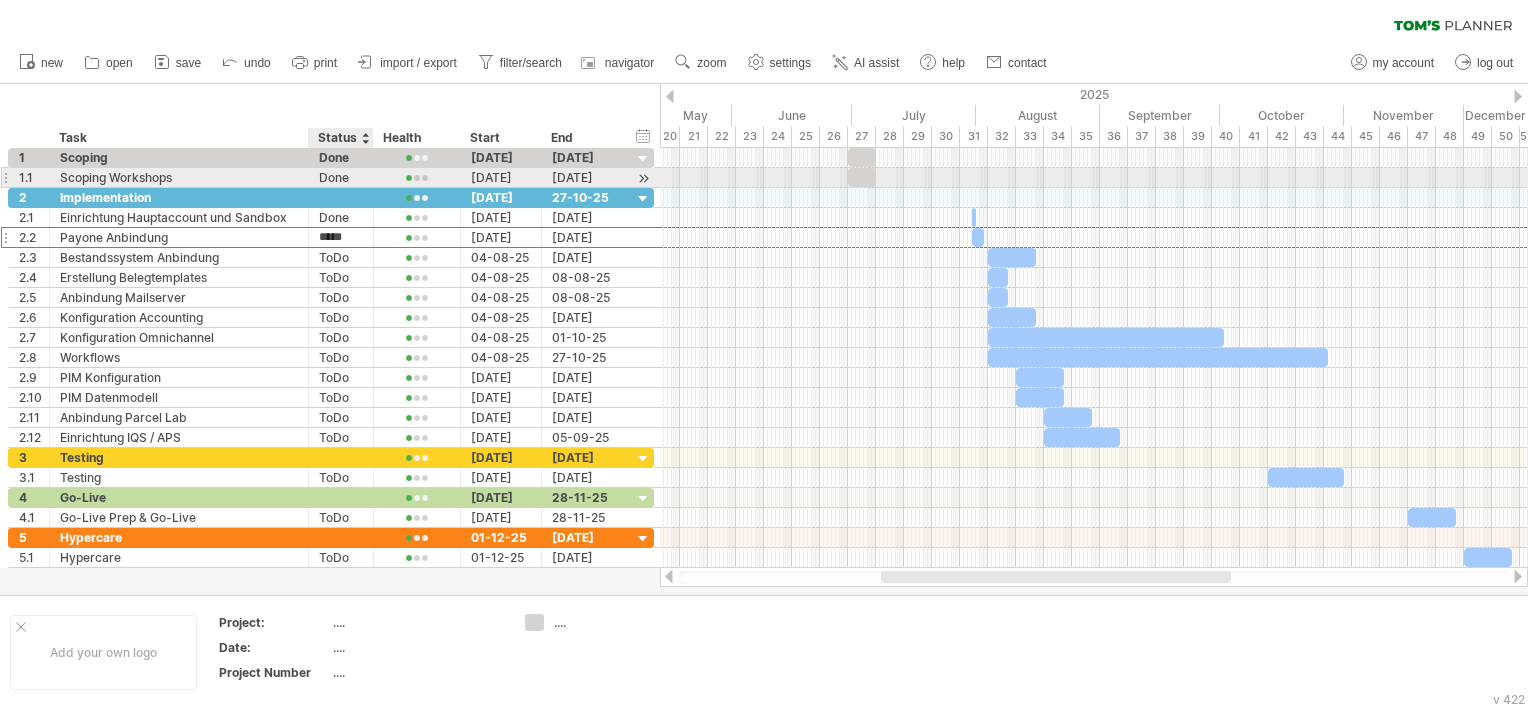 click on "Done" at bounding box center (341, 177) 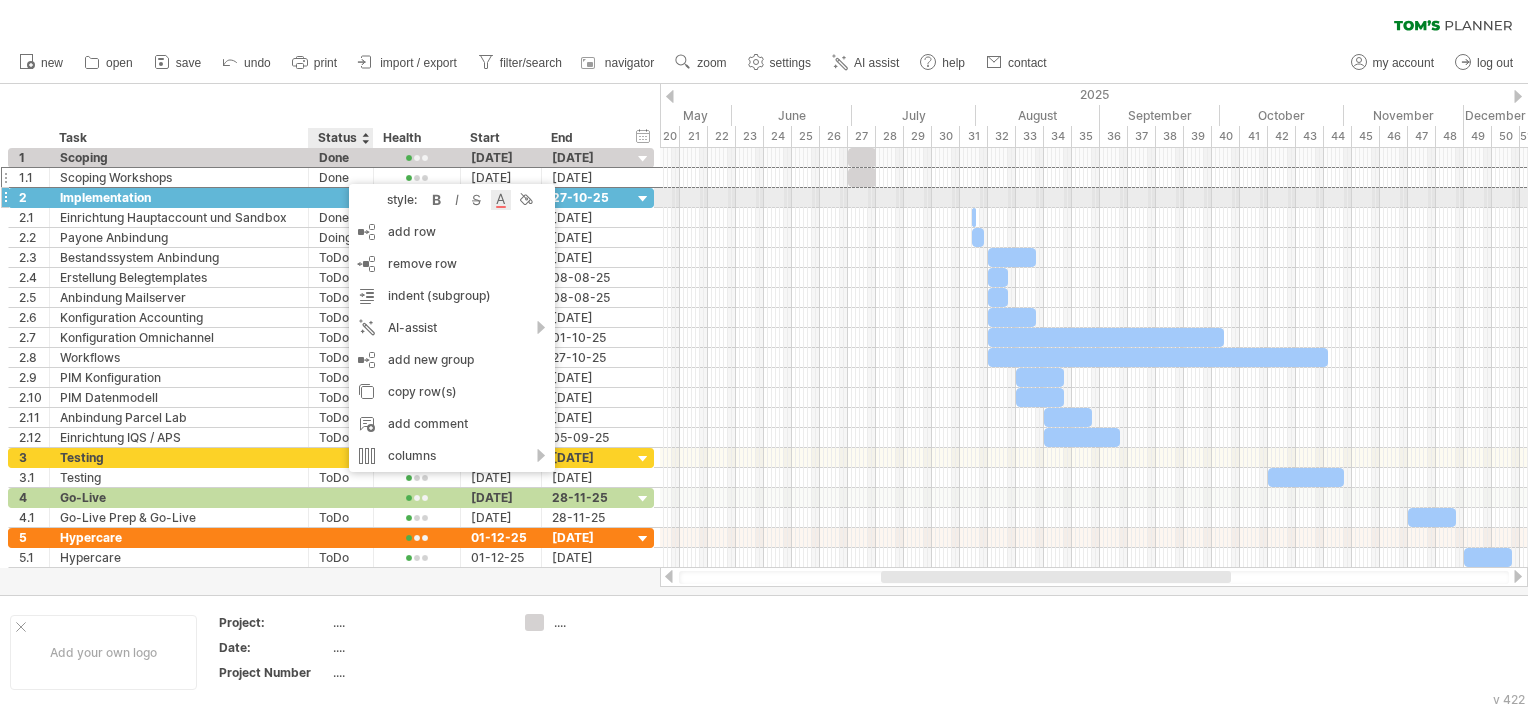 click at bounding box center [501, 200] 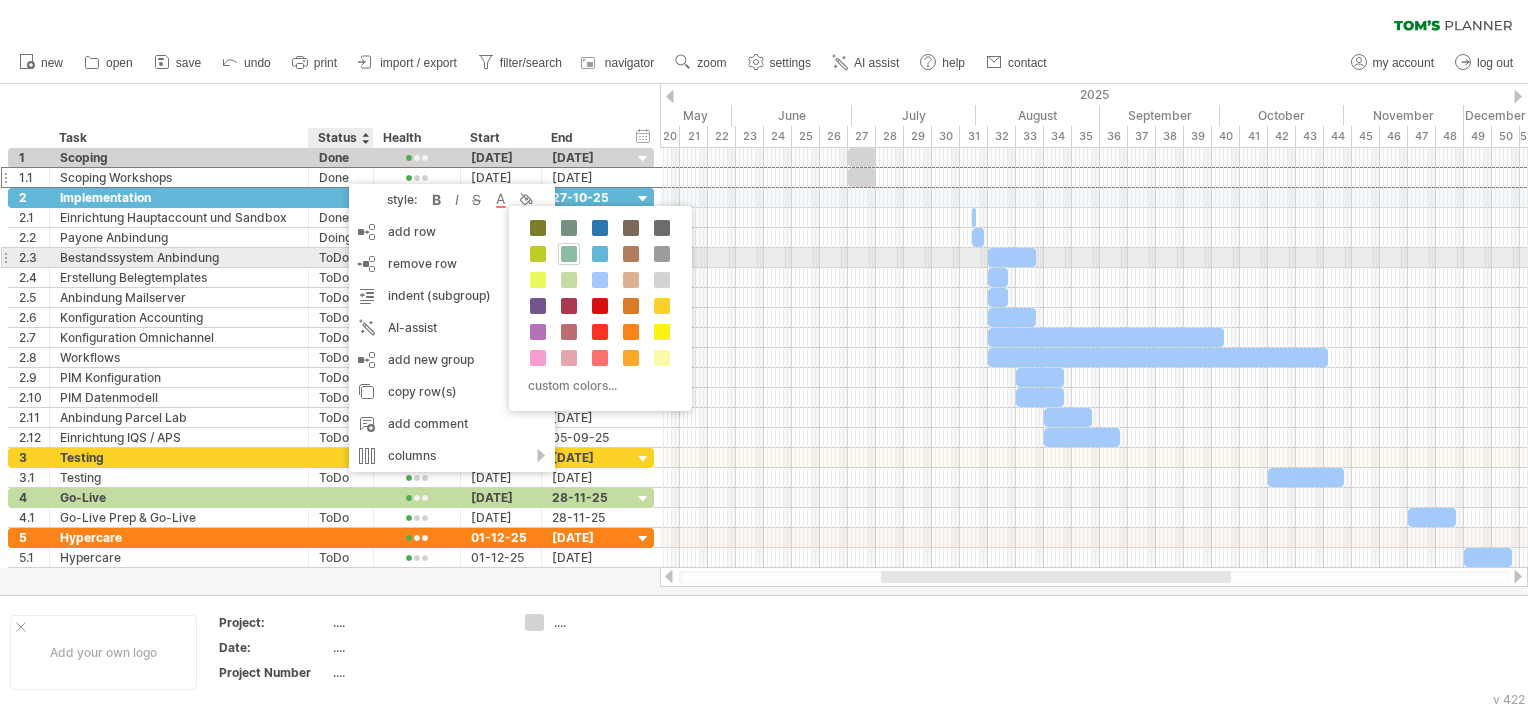 click at bounding box center [569, 254] 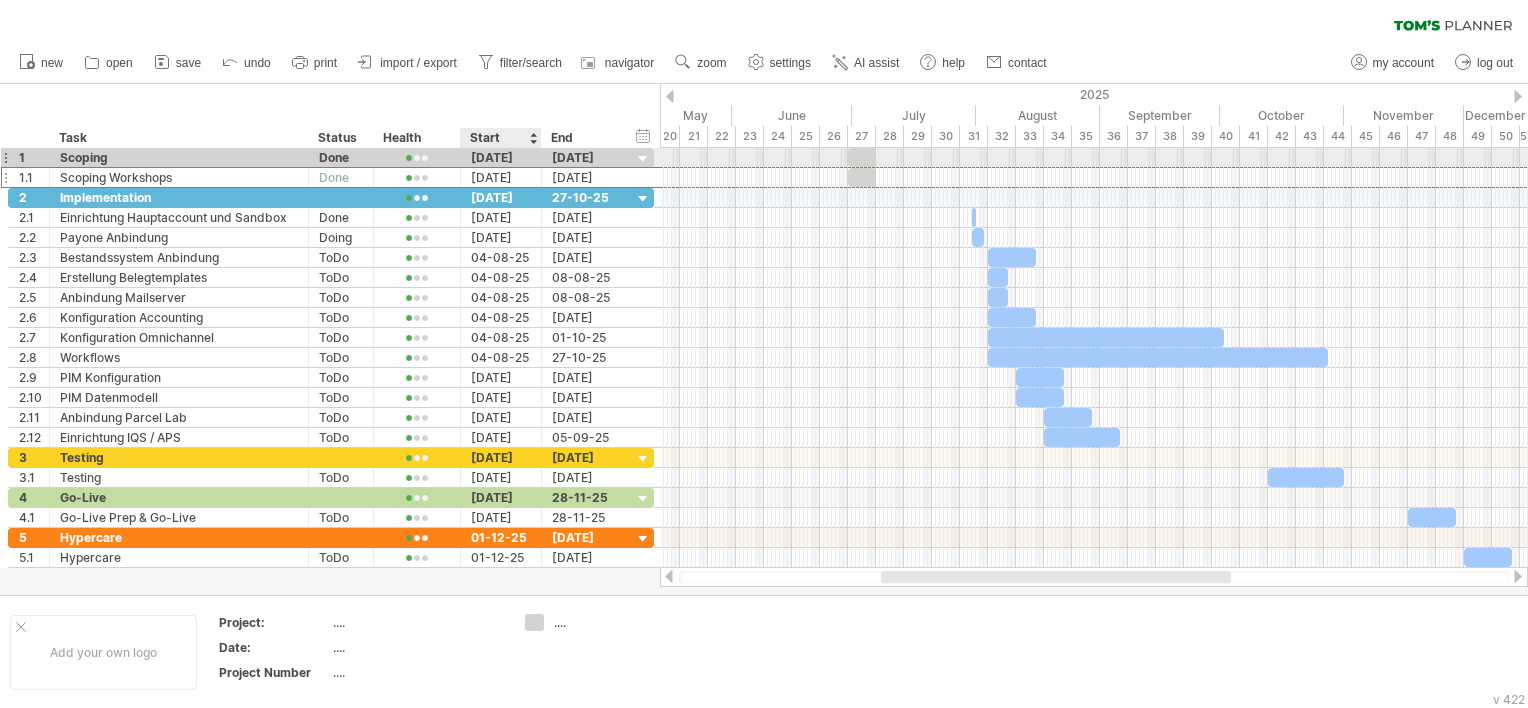 click on "[DATE]" at bounding box center [501, 157] 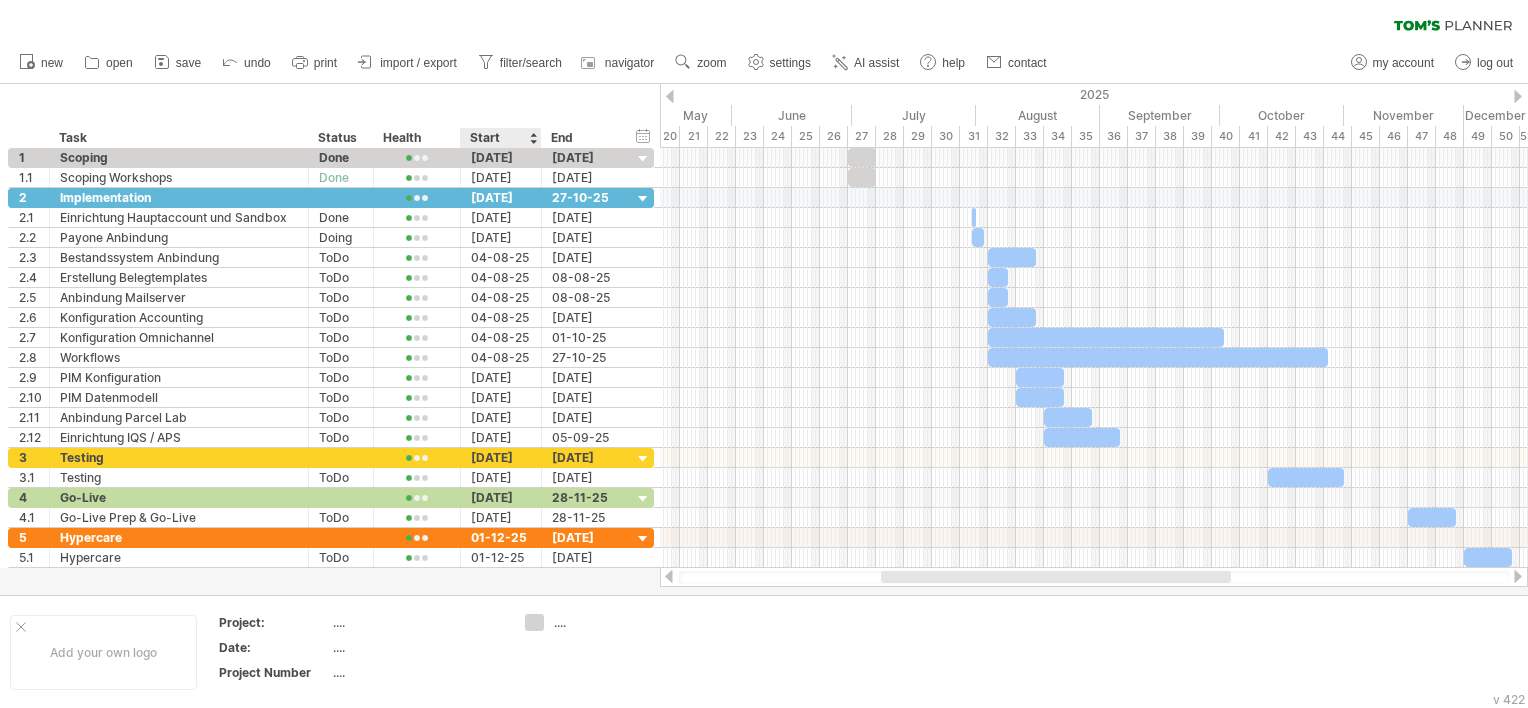 click on "hide start/end/duration show start/end/duration
**** Task ****** Status ****** Health Start   End" at bounding box center (330, 116) 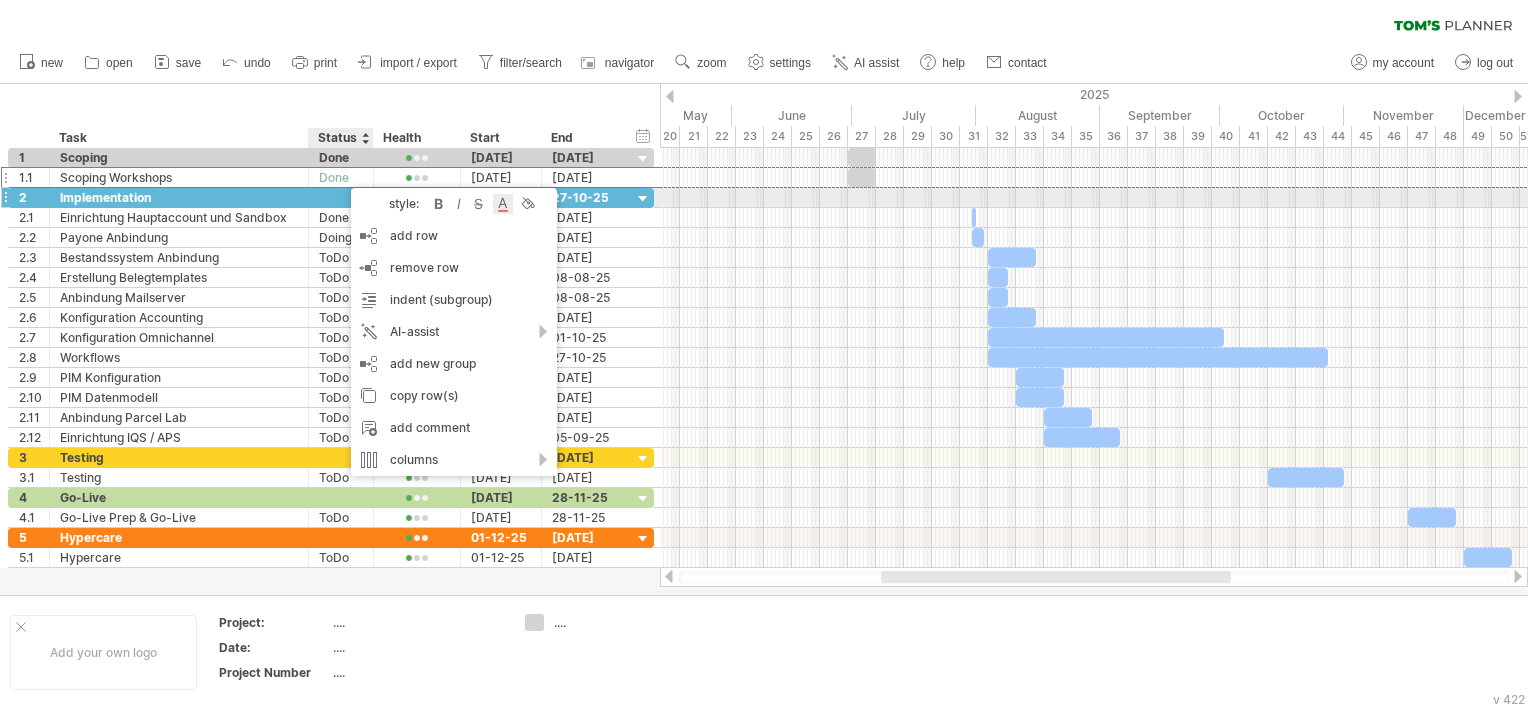 click at bounding box center (503, 204) 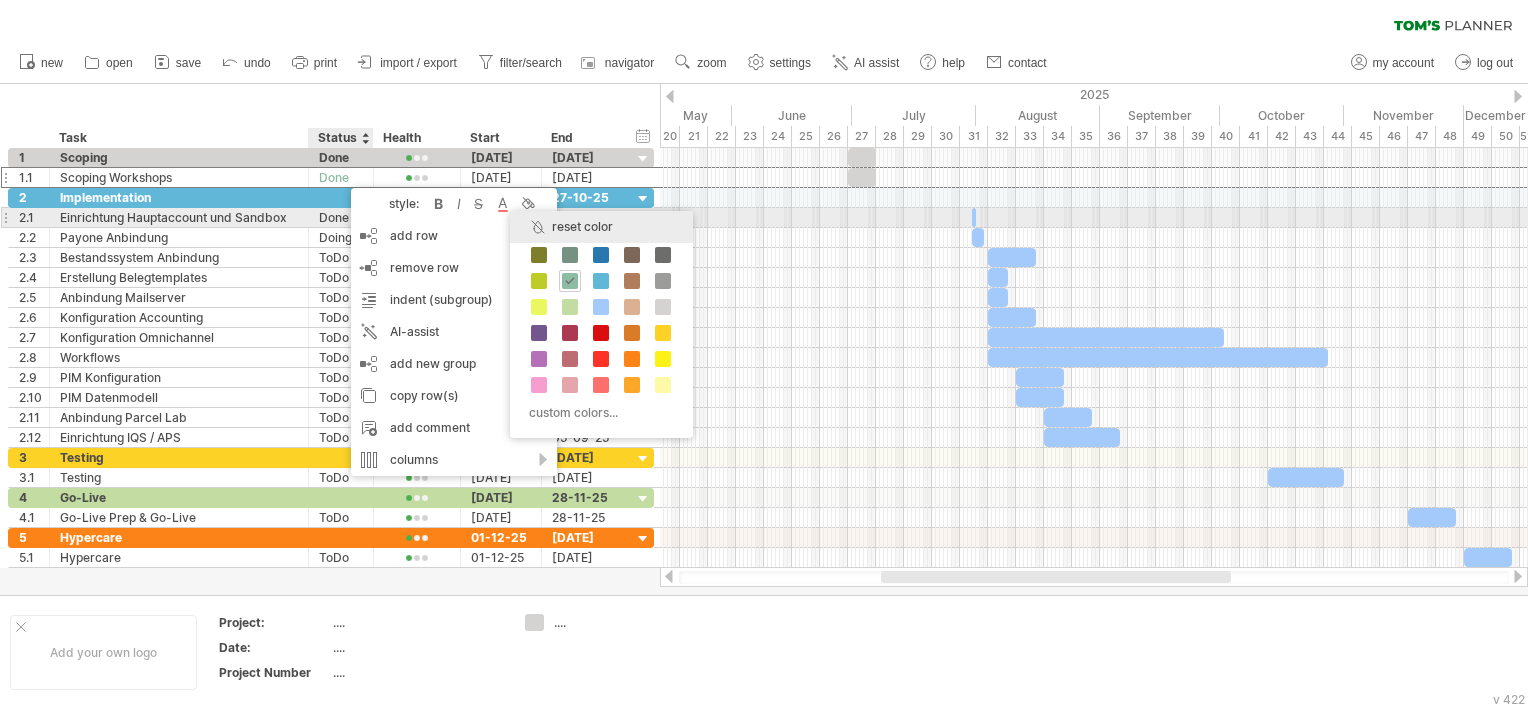 click on "reset color" at bounding box center [601, 227] 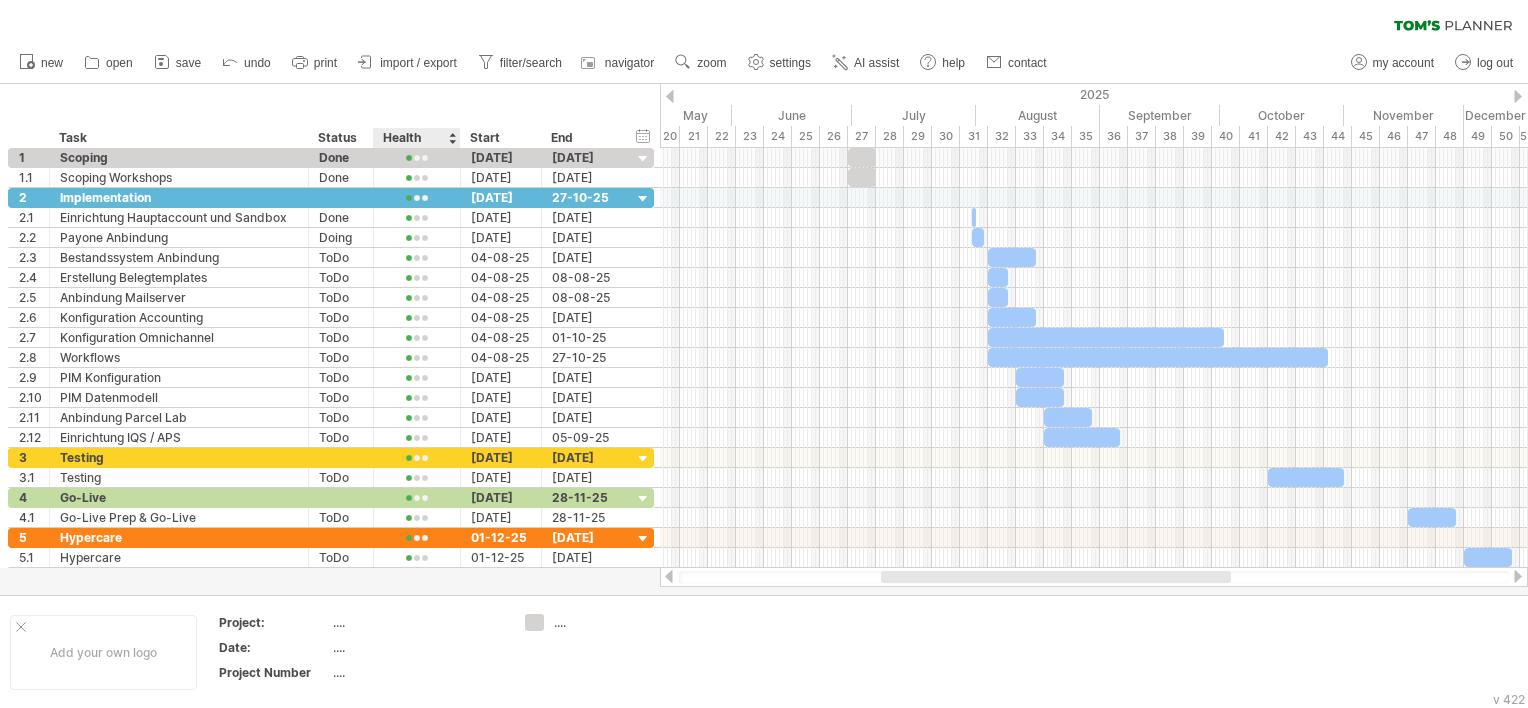 click on "Health" at bounding box center [416, 138] 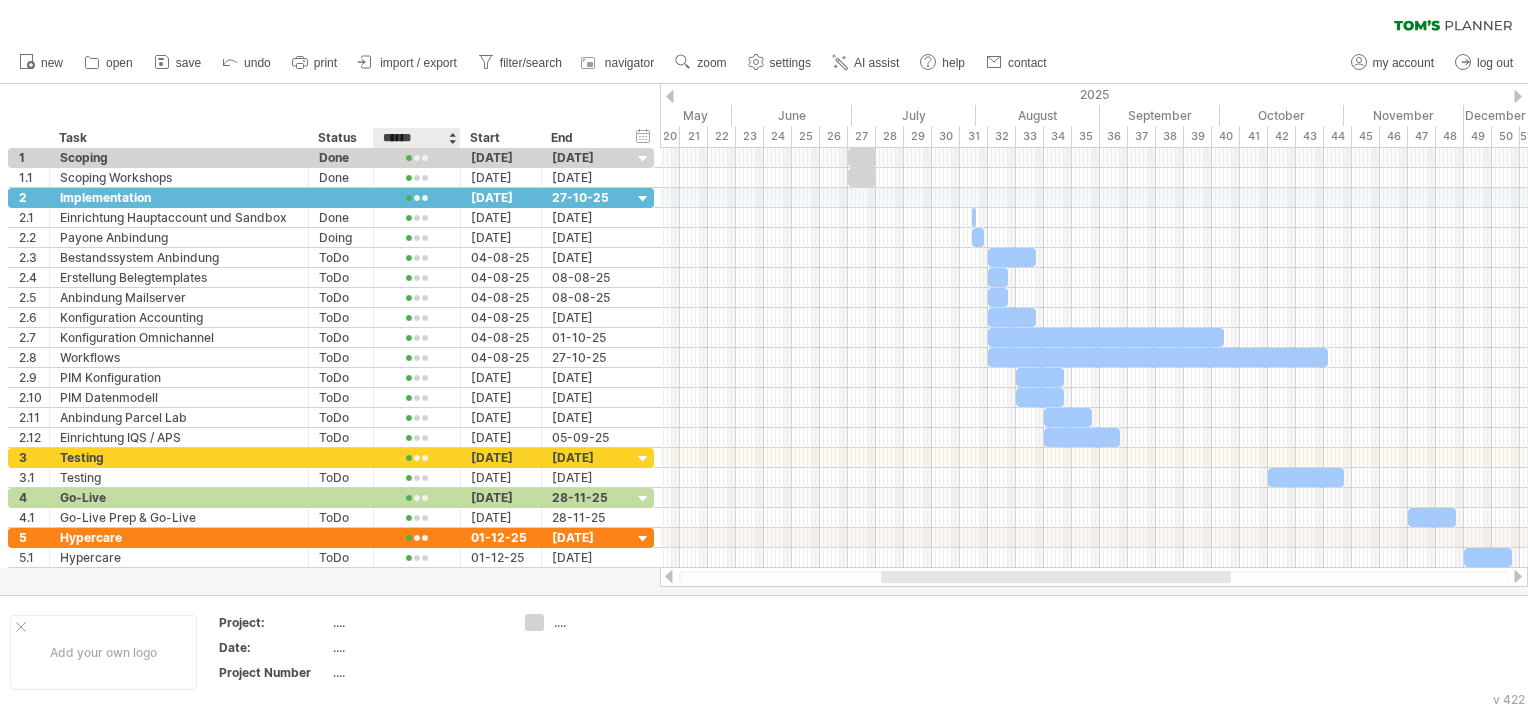 click on "hide start/end/duration show start/end/duration
**** Task ****** Status ****** Health Start   End" at bounding box center (330, 116) 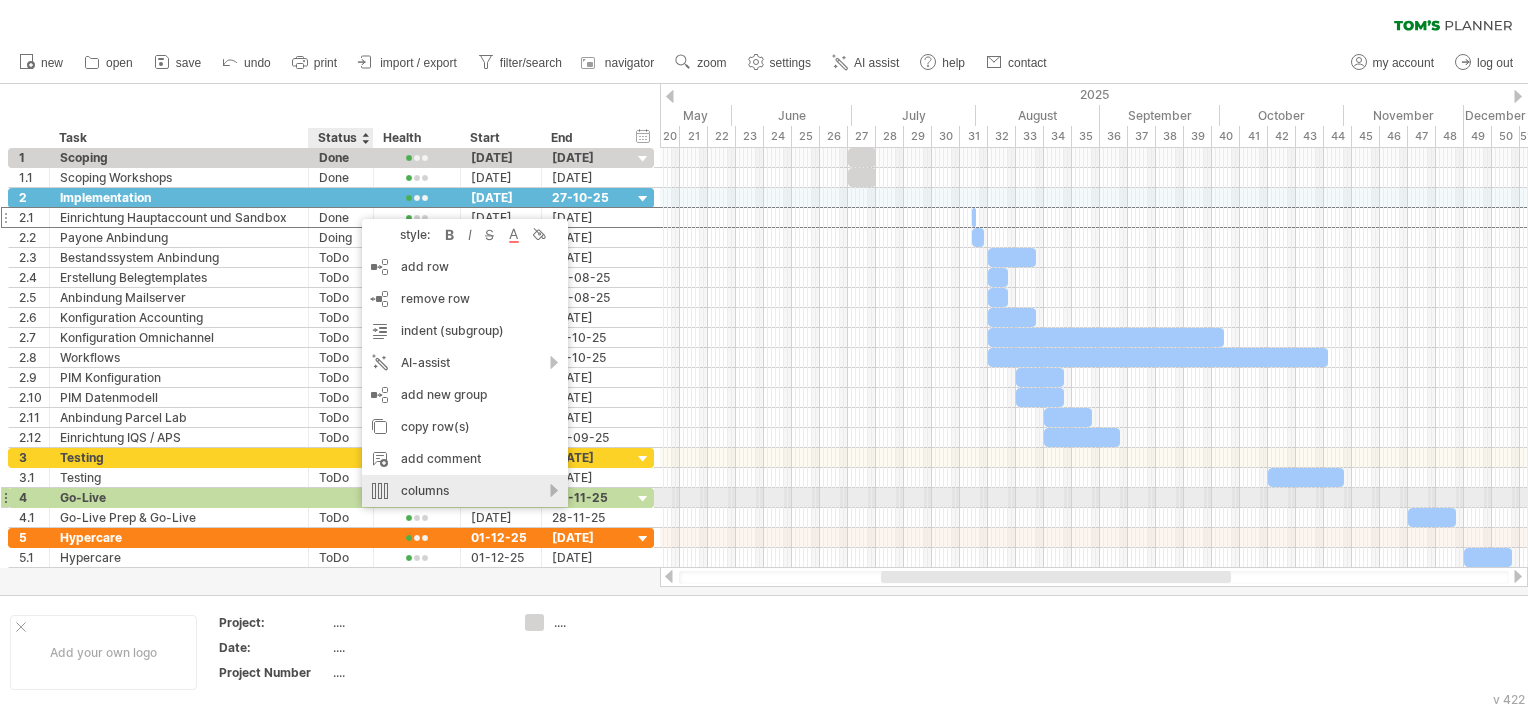 click on "columns" at bounding box center (465, 491) 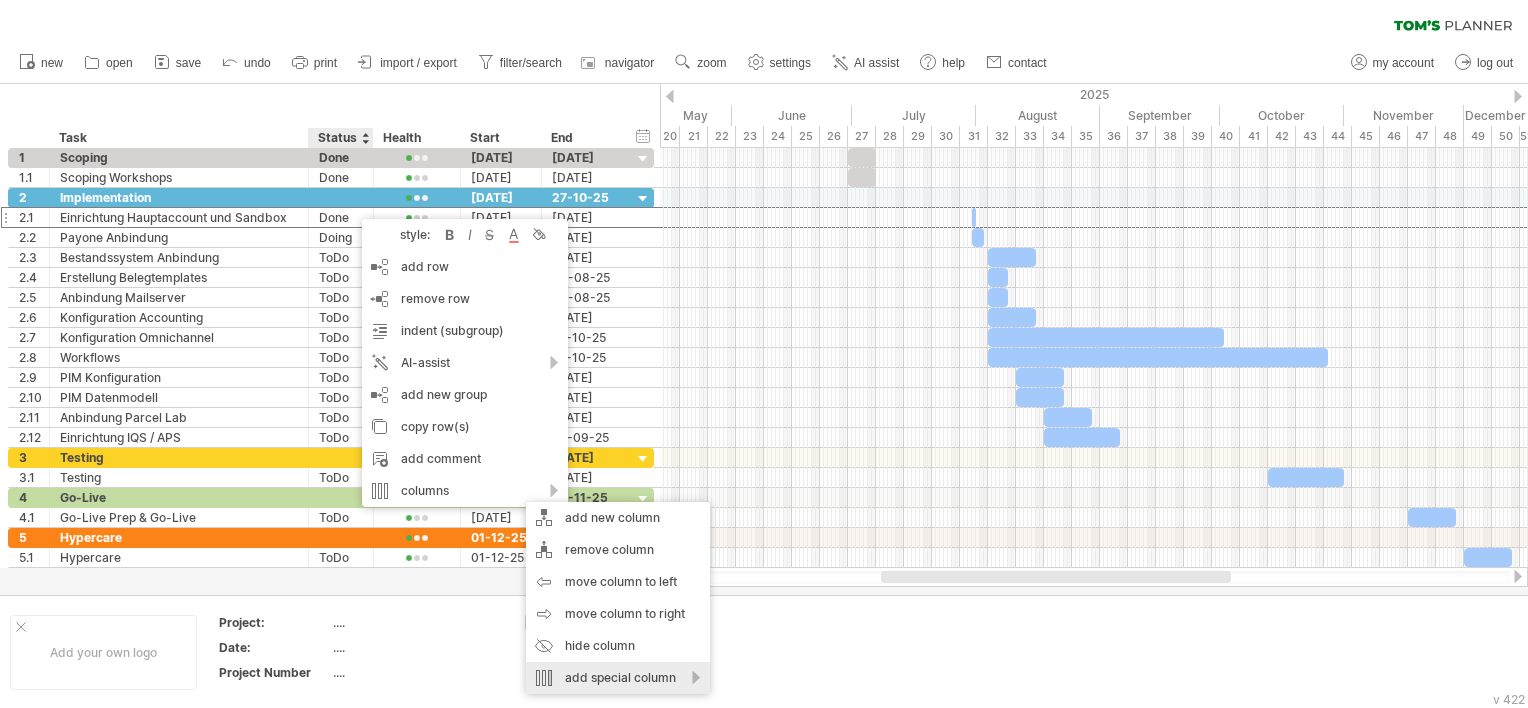 click on "add special column" at bounding box center [618, 678] 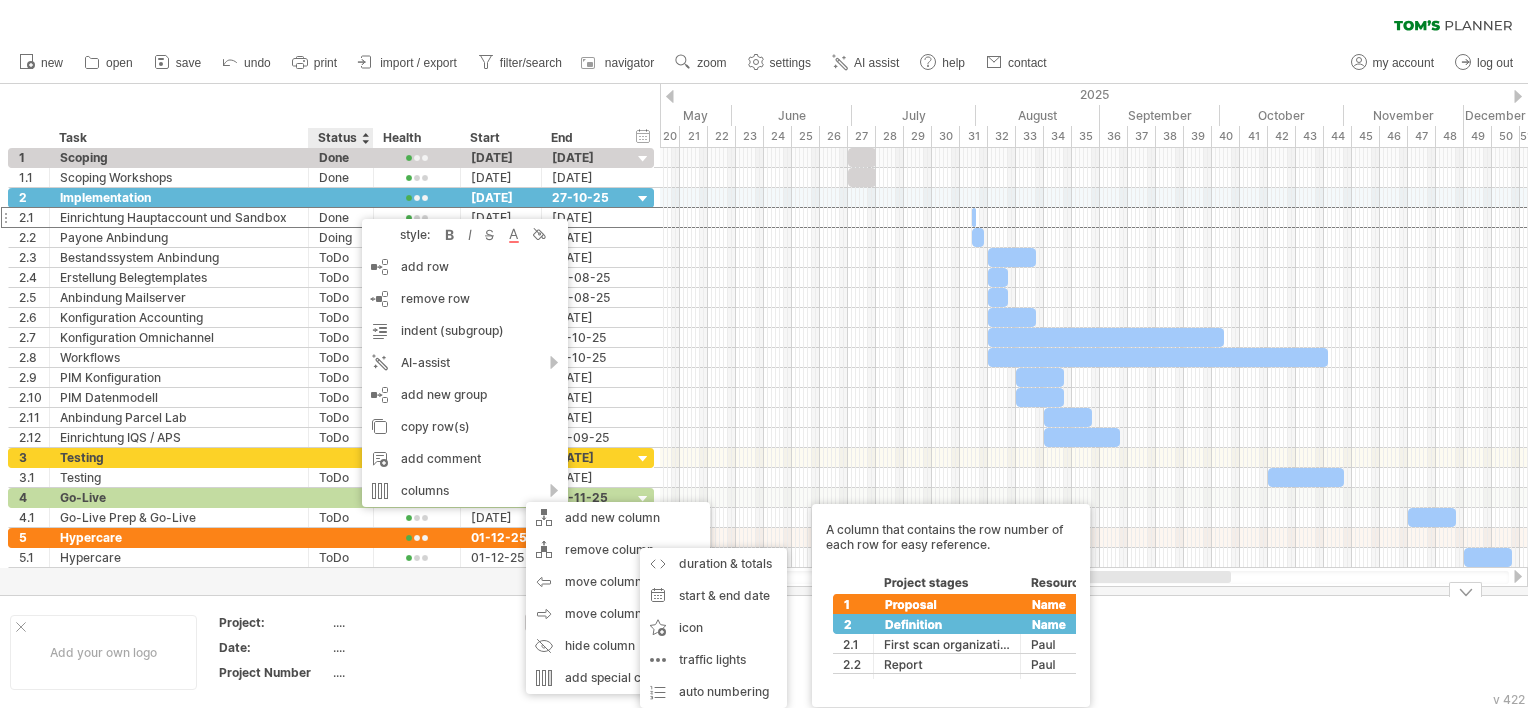 click on "Add your own logo Project: .... Date: .... Project Number .... ...." at bounding box center [50000, 652] 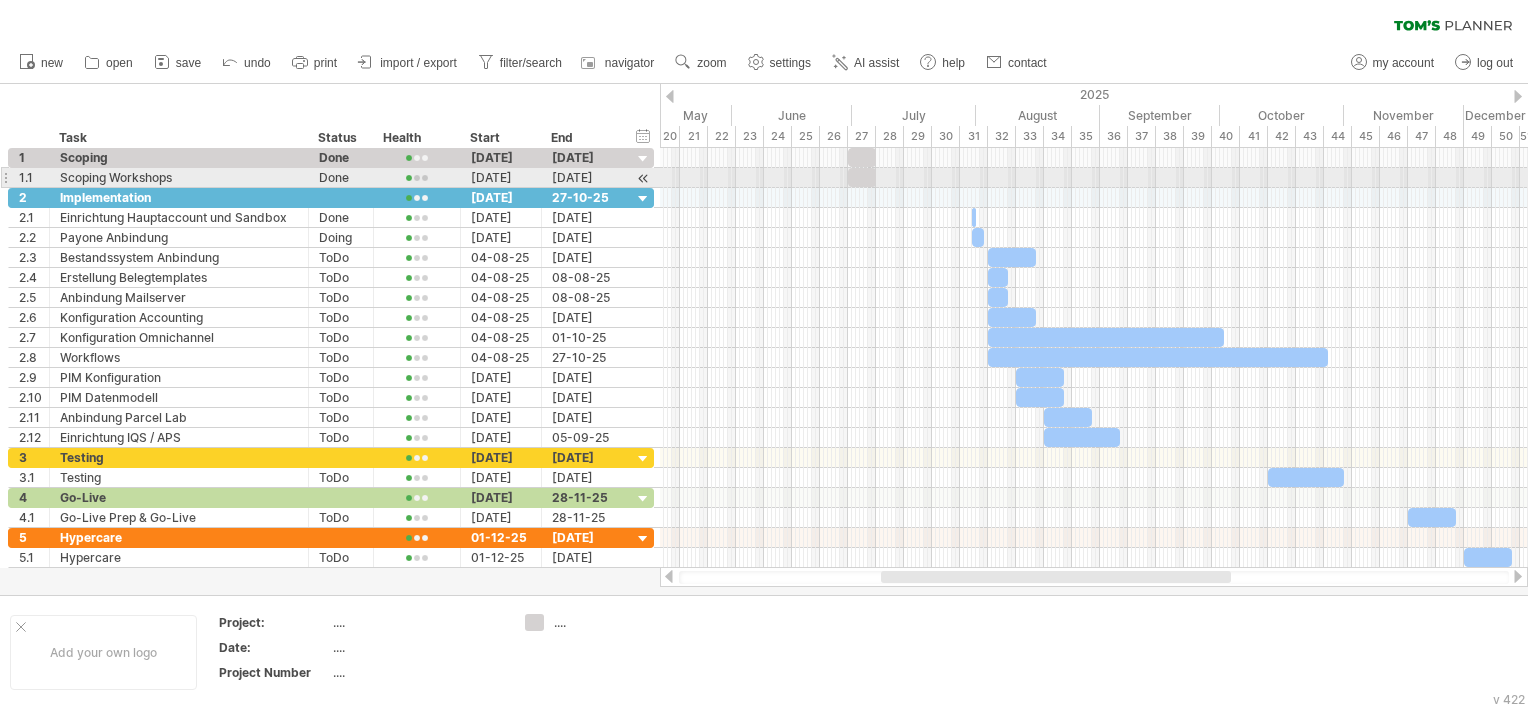 click at bounding box center (862, 177) 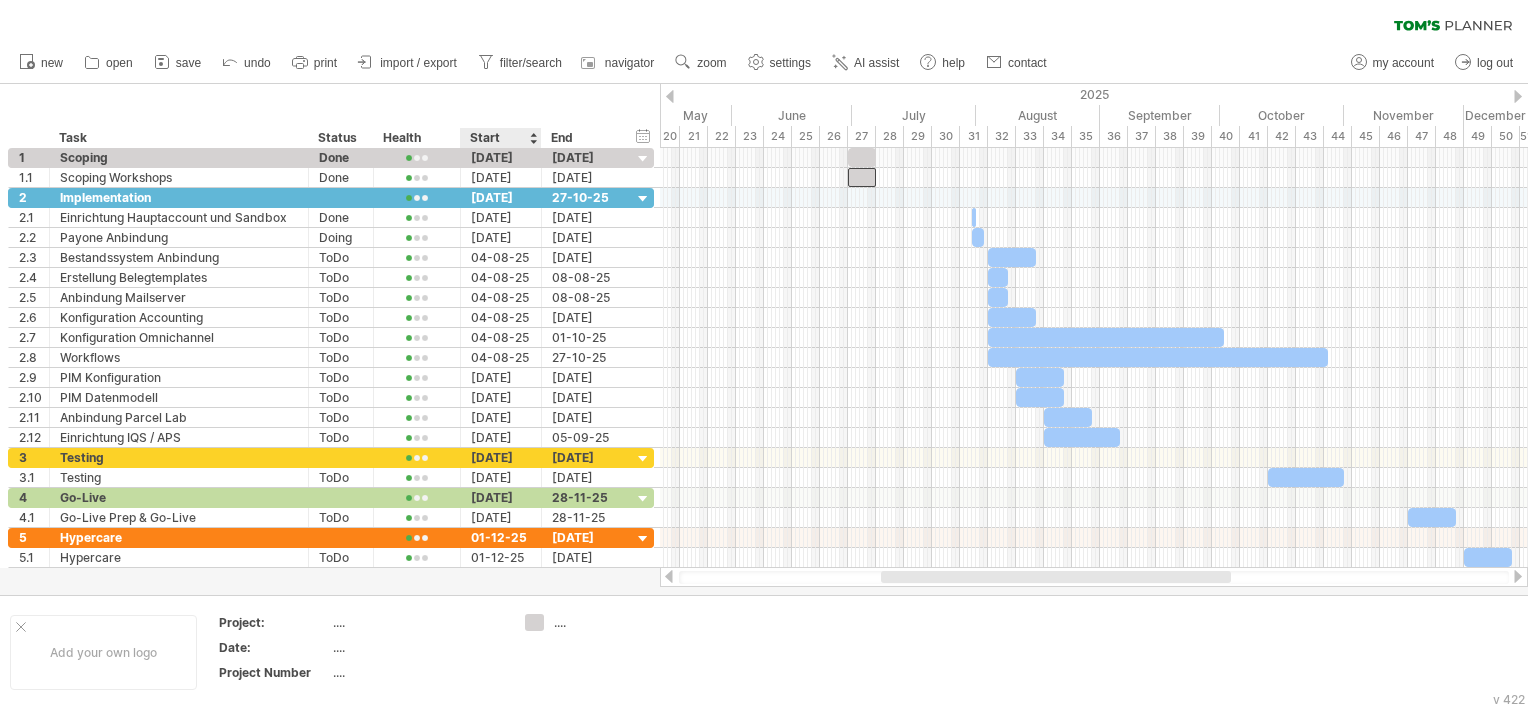 click on "hide start/end/duration show start/end/duration
**** Task ****** Status ****** Health Start   End" at bounding box center [330, 116] 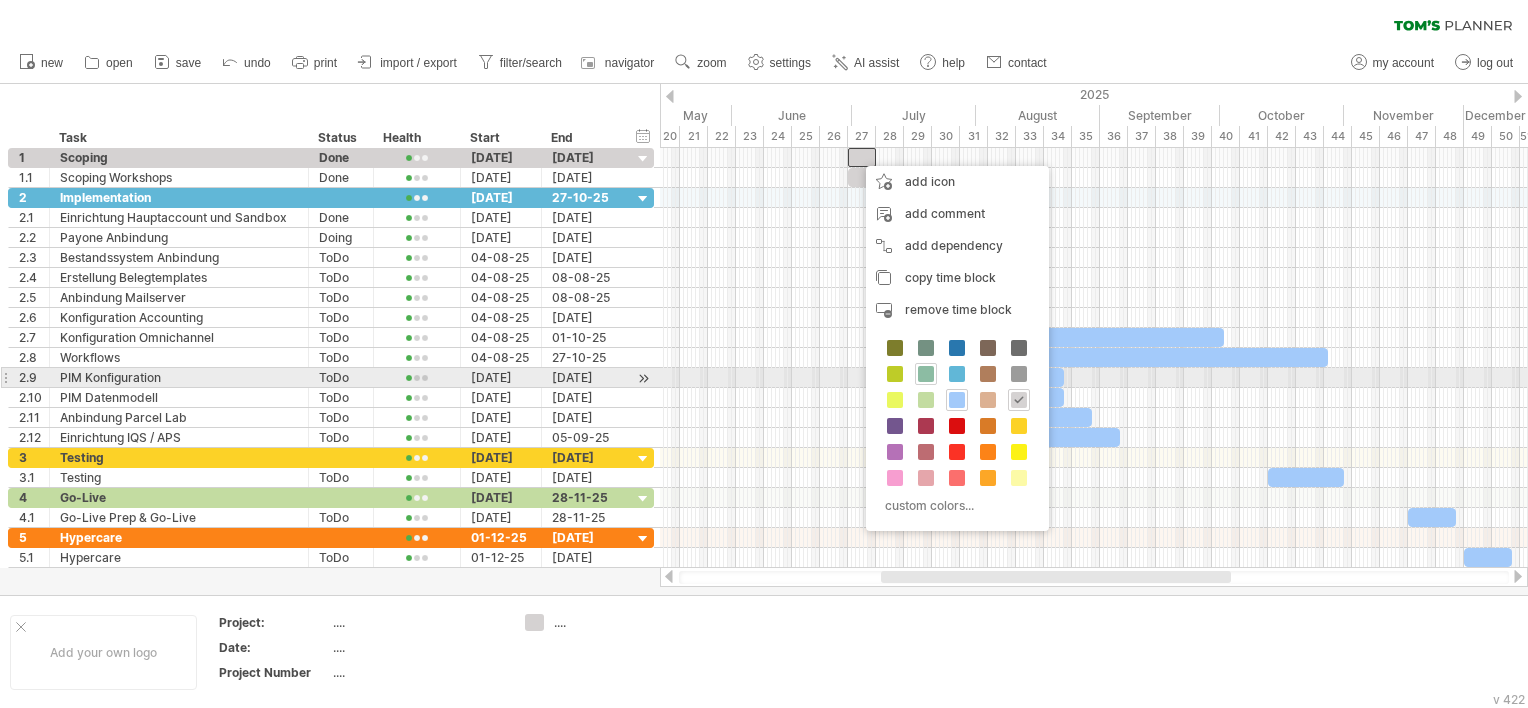 click at bounding box center [926, 374] 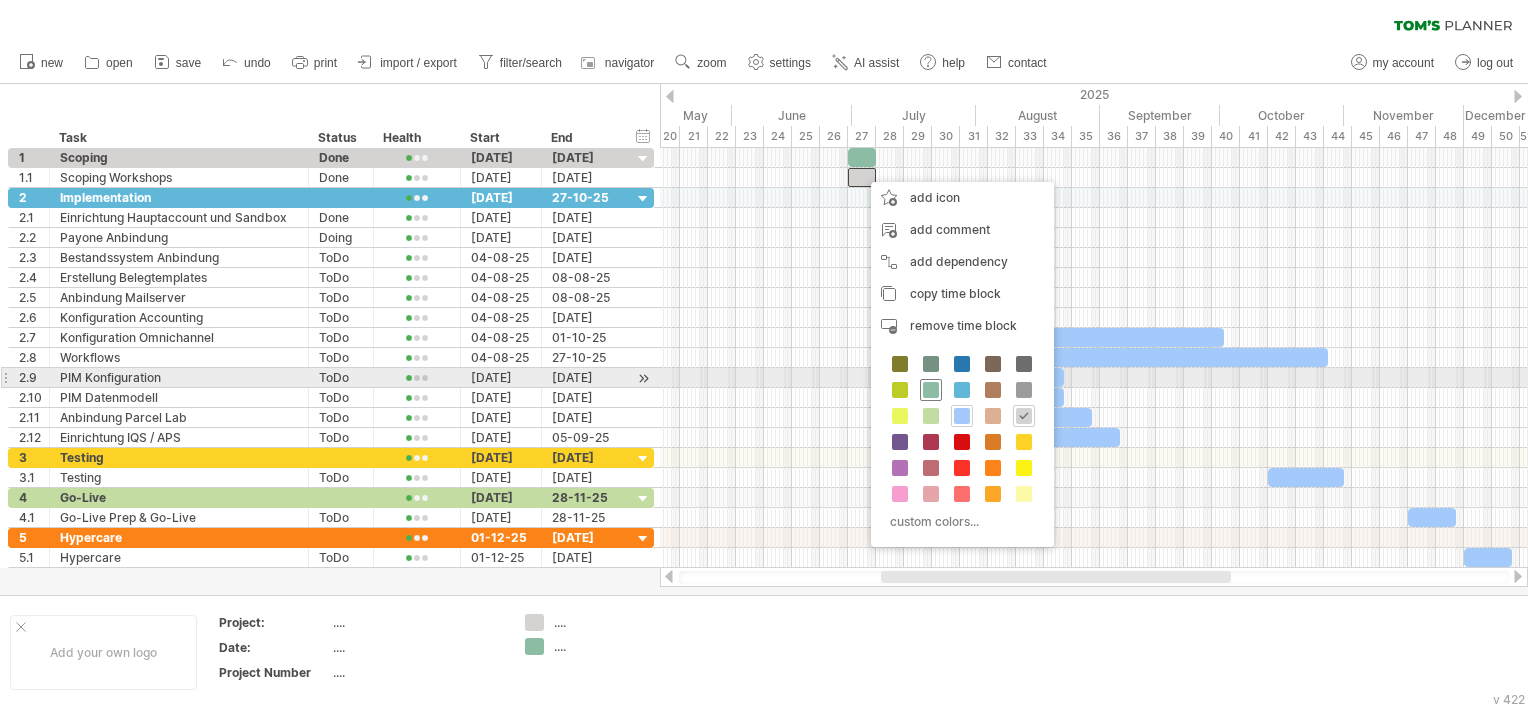 click at bounding box center (931, 390) 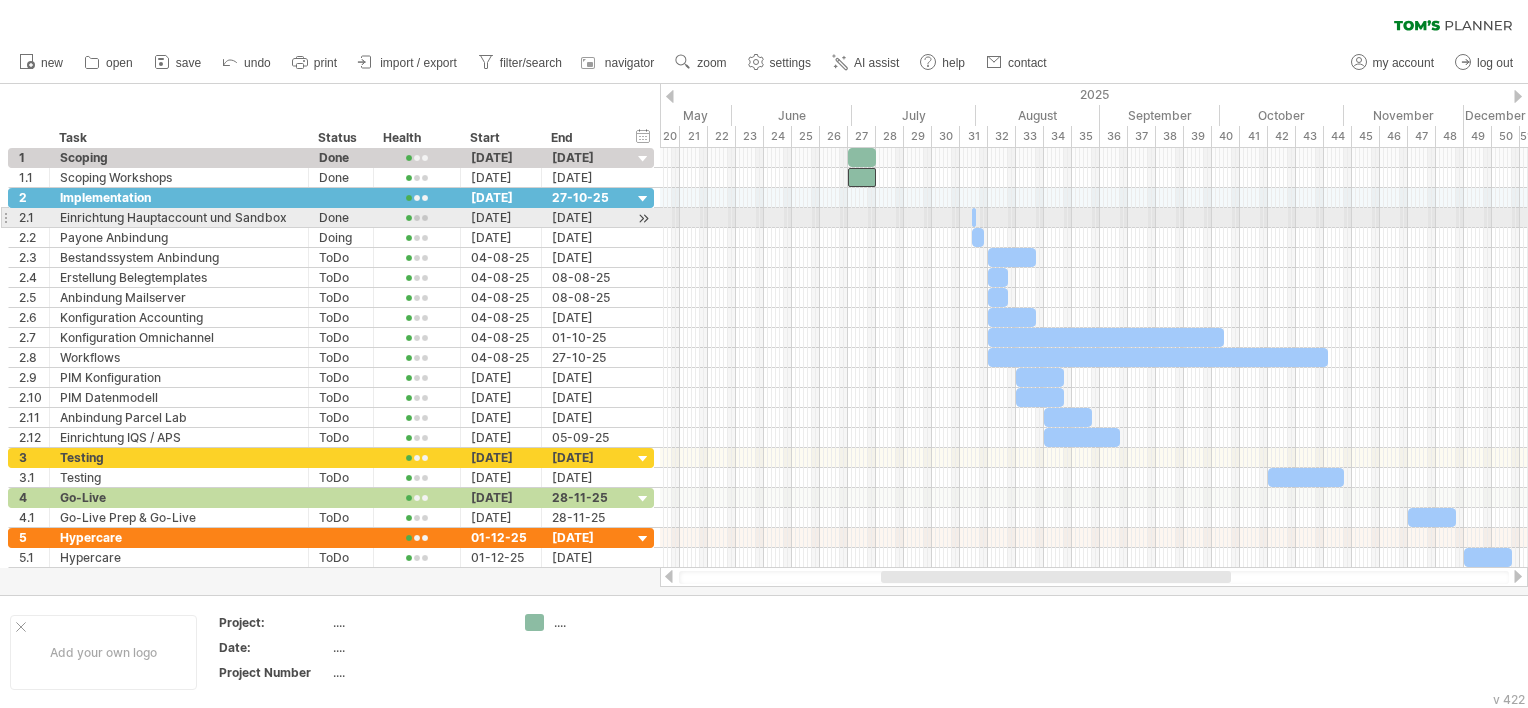click at bounding box center (976, 217) 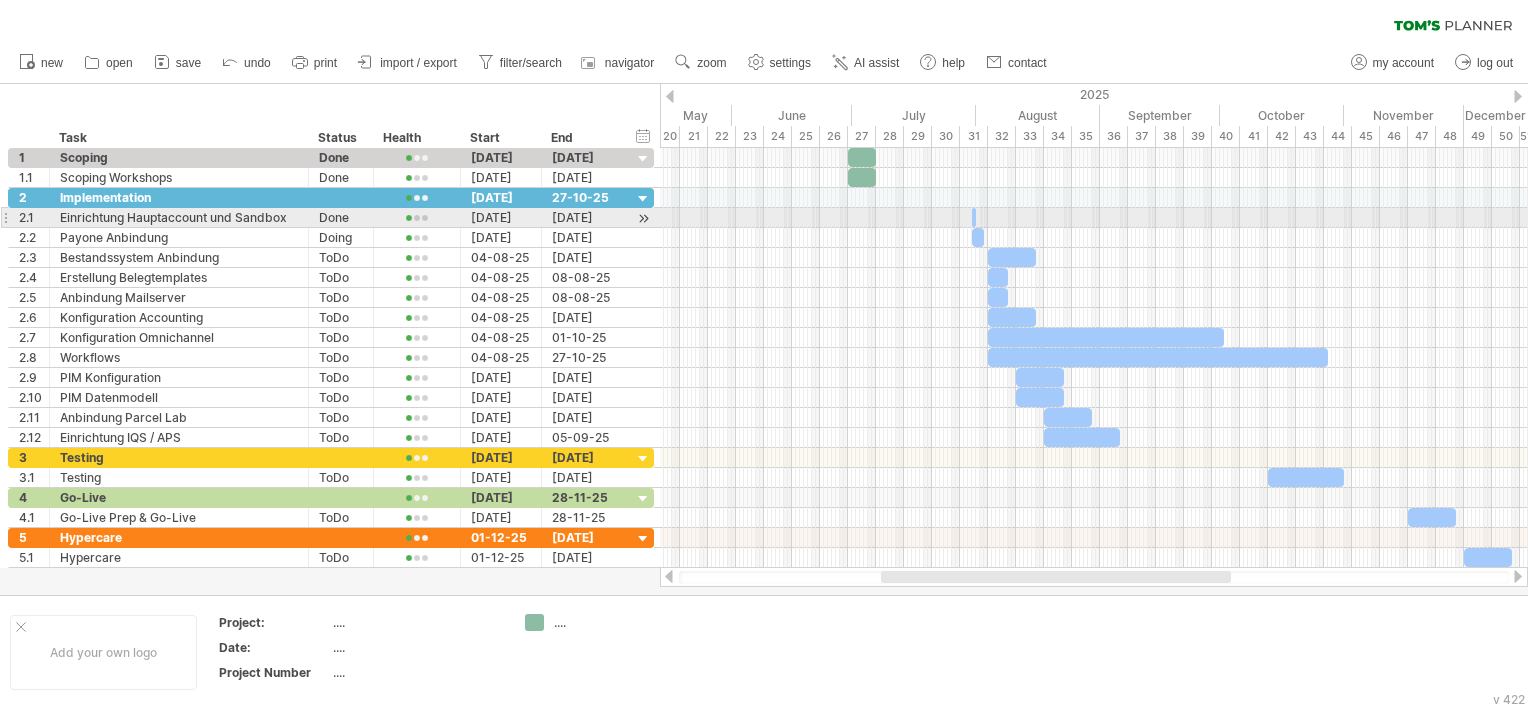 click at bounding box center [1094, 218] 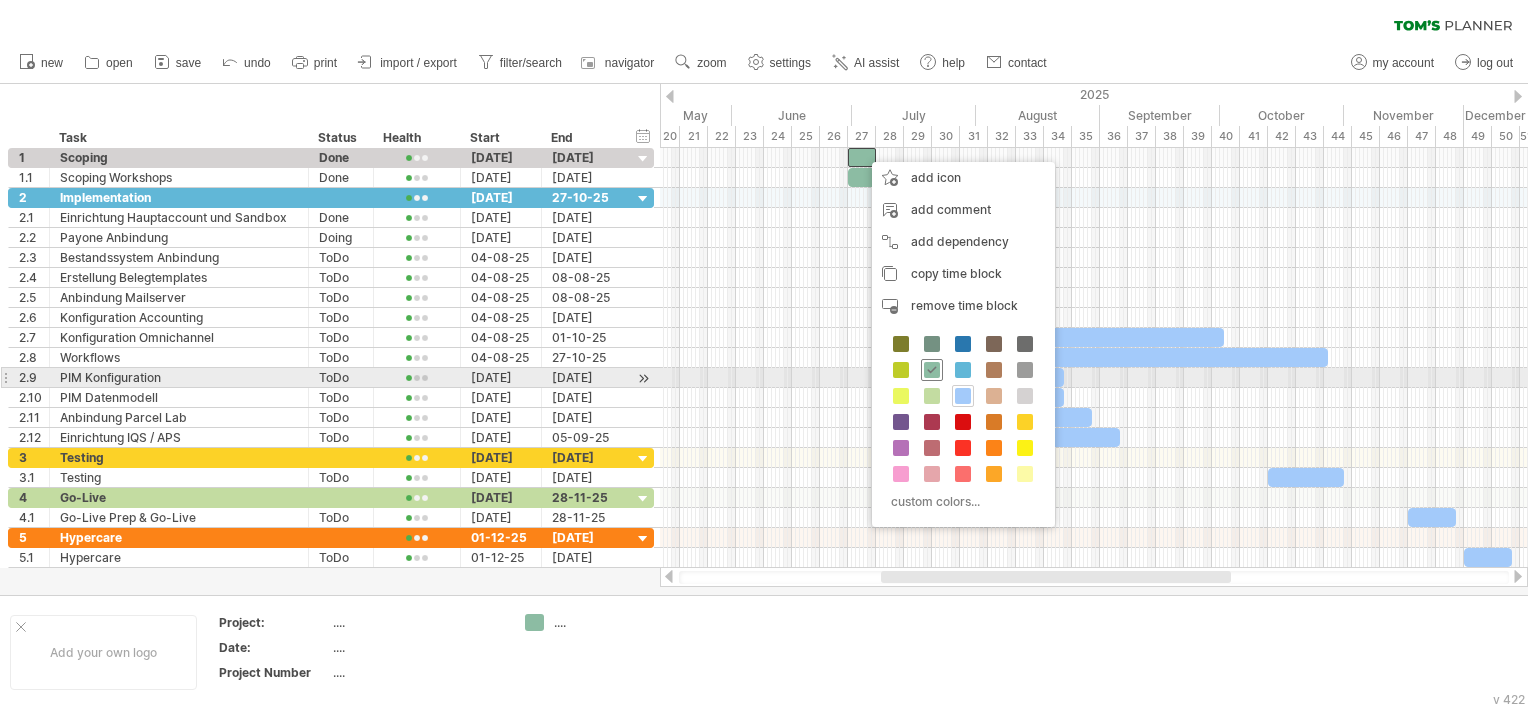 click at bounding box center [932, 370] 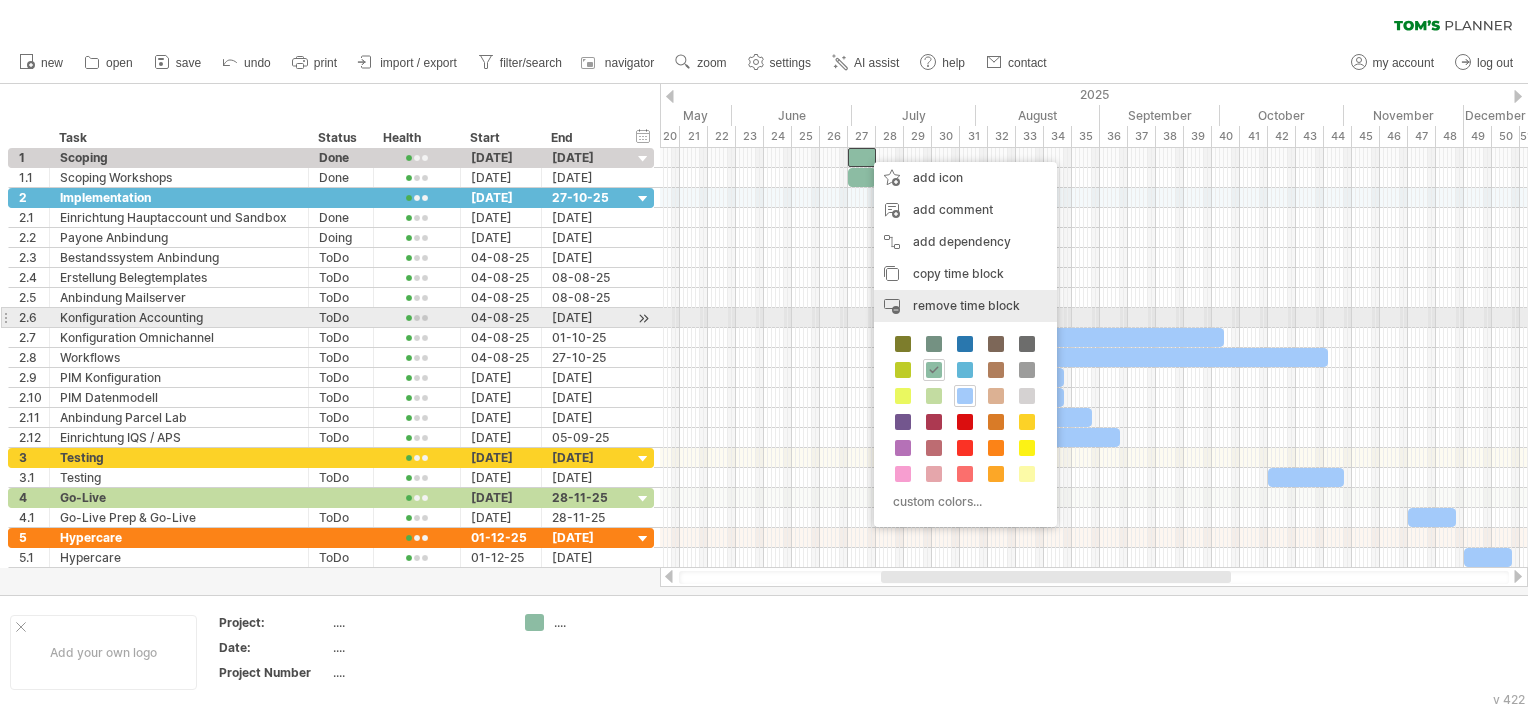 click on "remove time block" at bounding box center (966, 305) 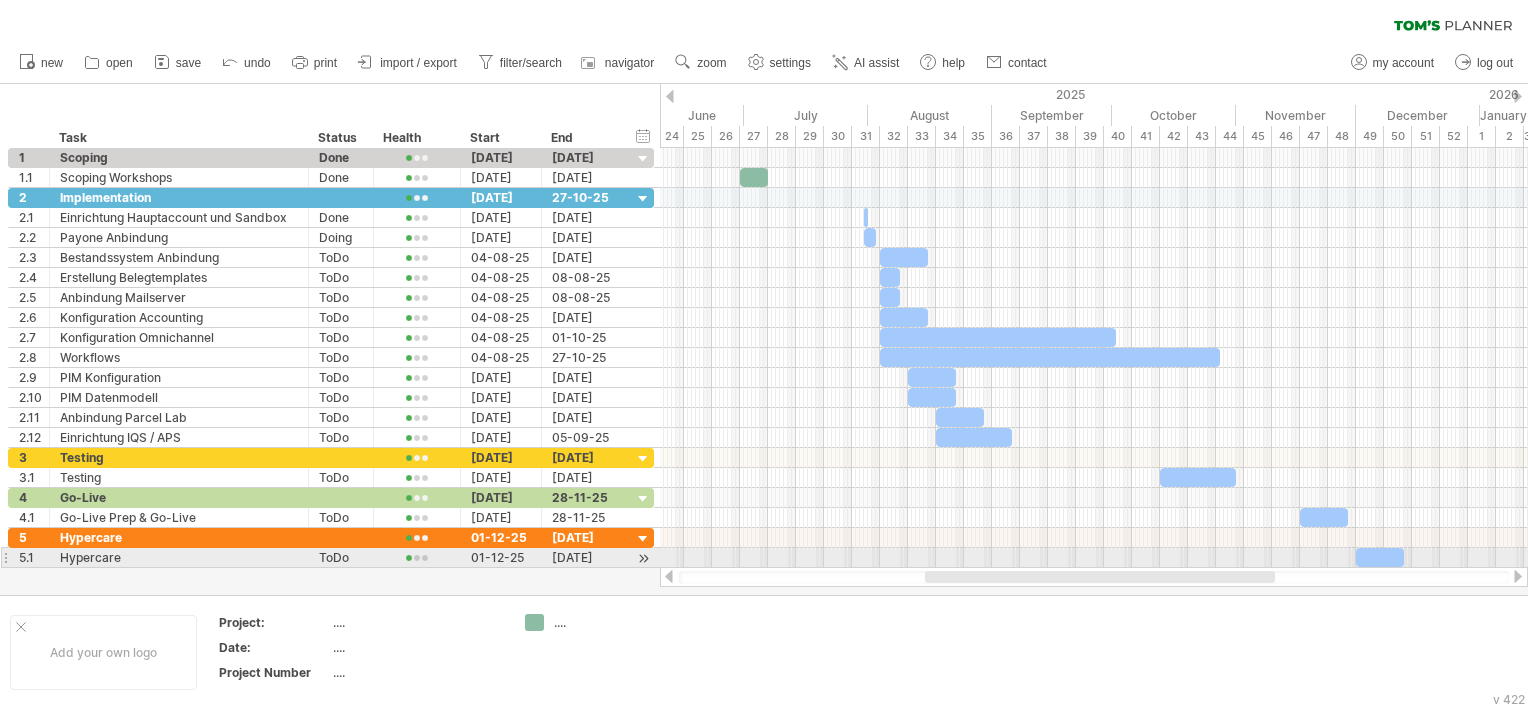 drag, startPoint x: 909, startPoint y: 579, endPoint x: 952, endPoint y: 564, distance: 45.54119 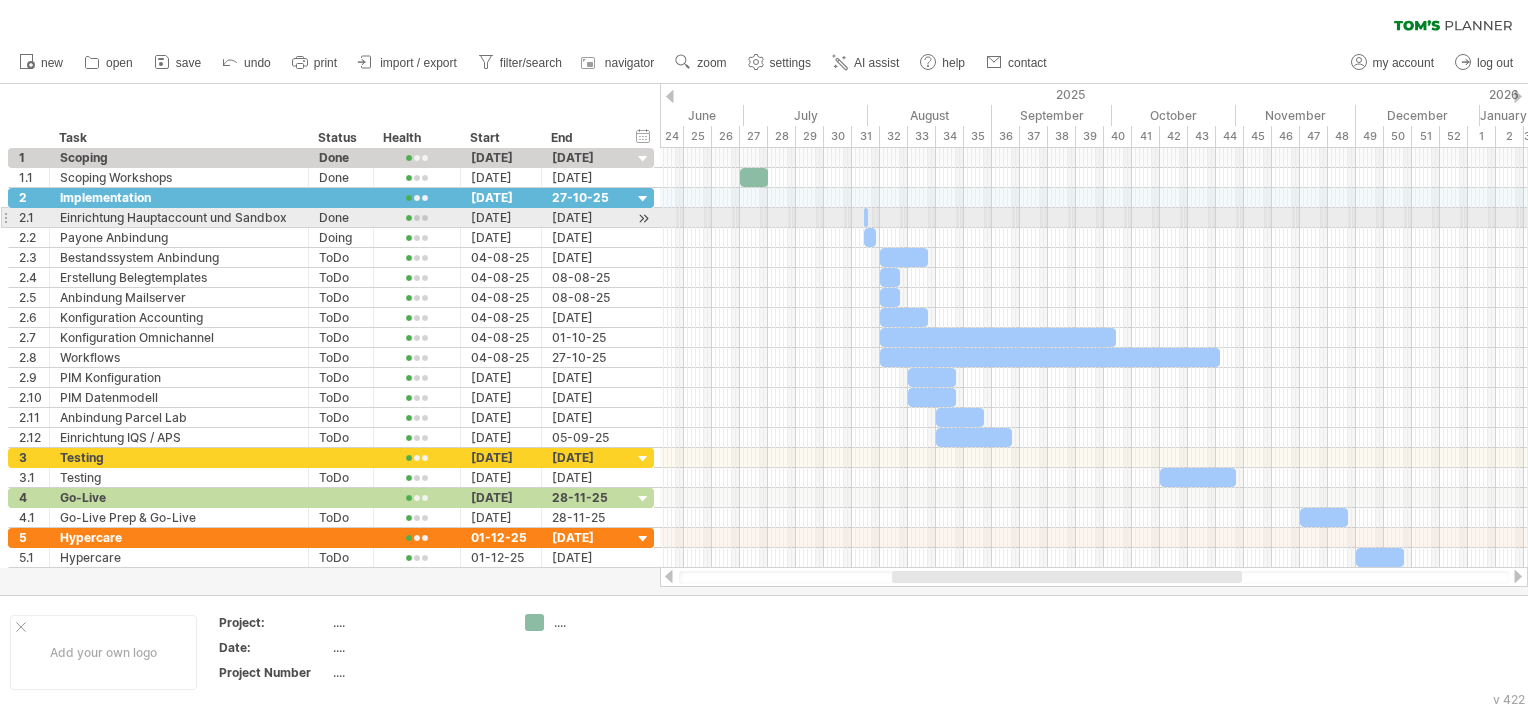 click at bounding box center [868, 217] 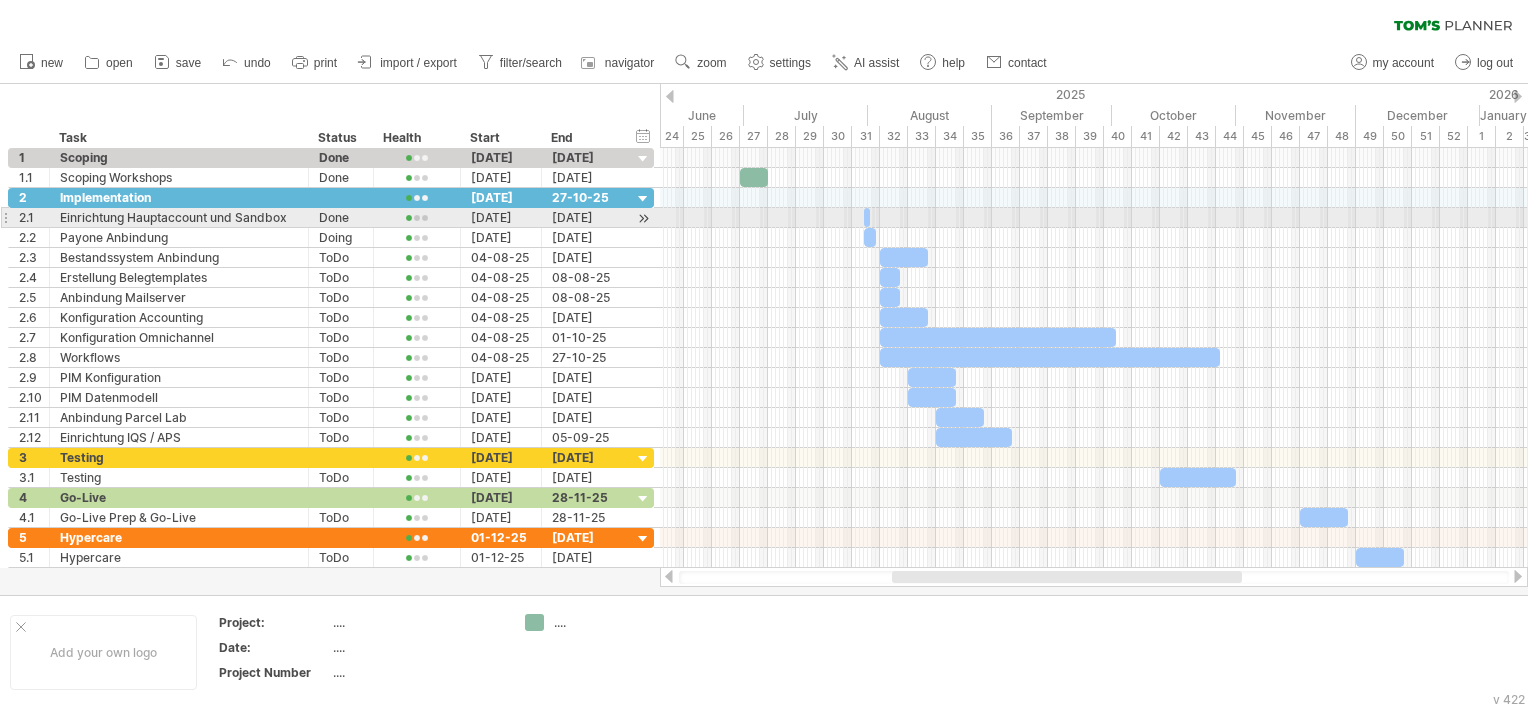click at bounding box center (870, 217) 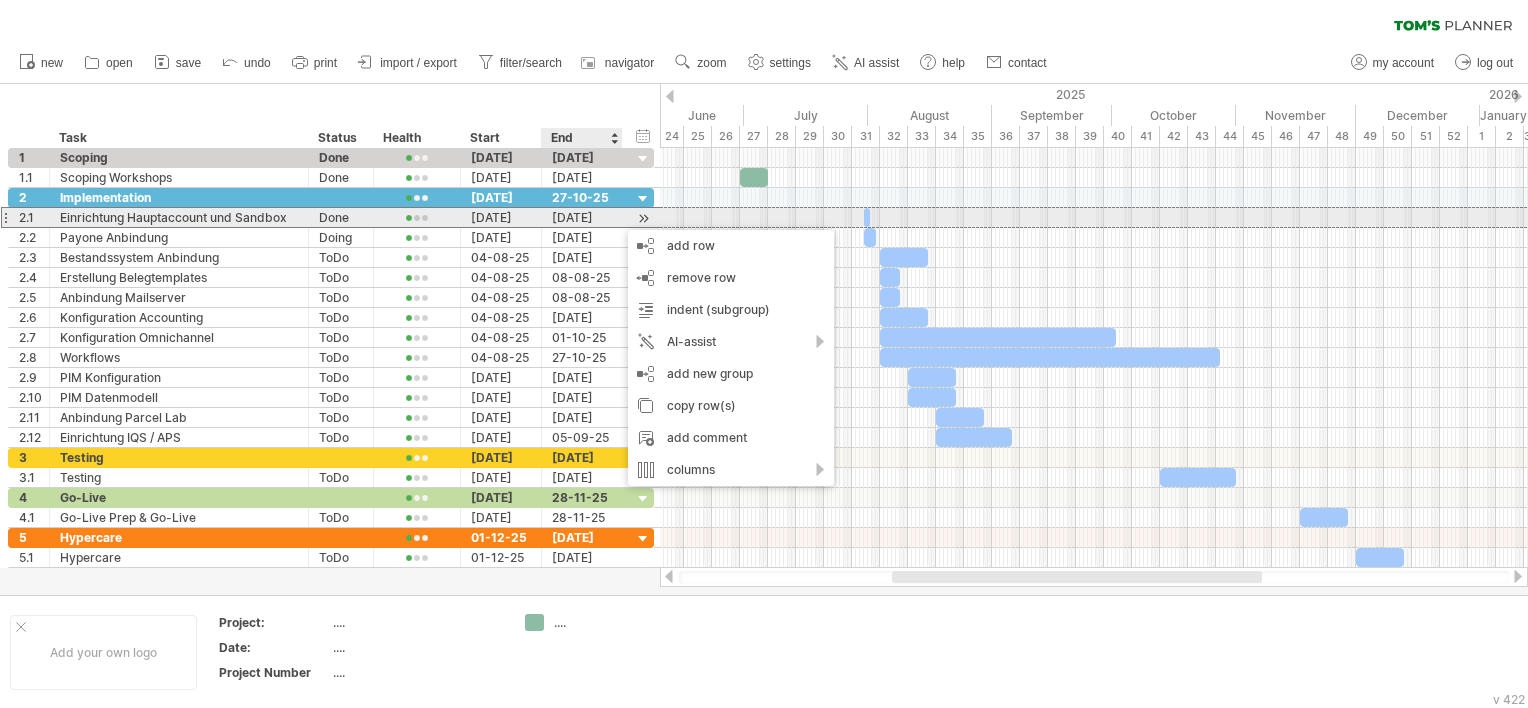 click at bounding box center [1094, 217] 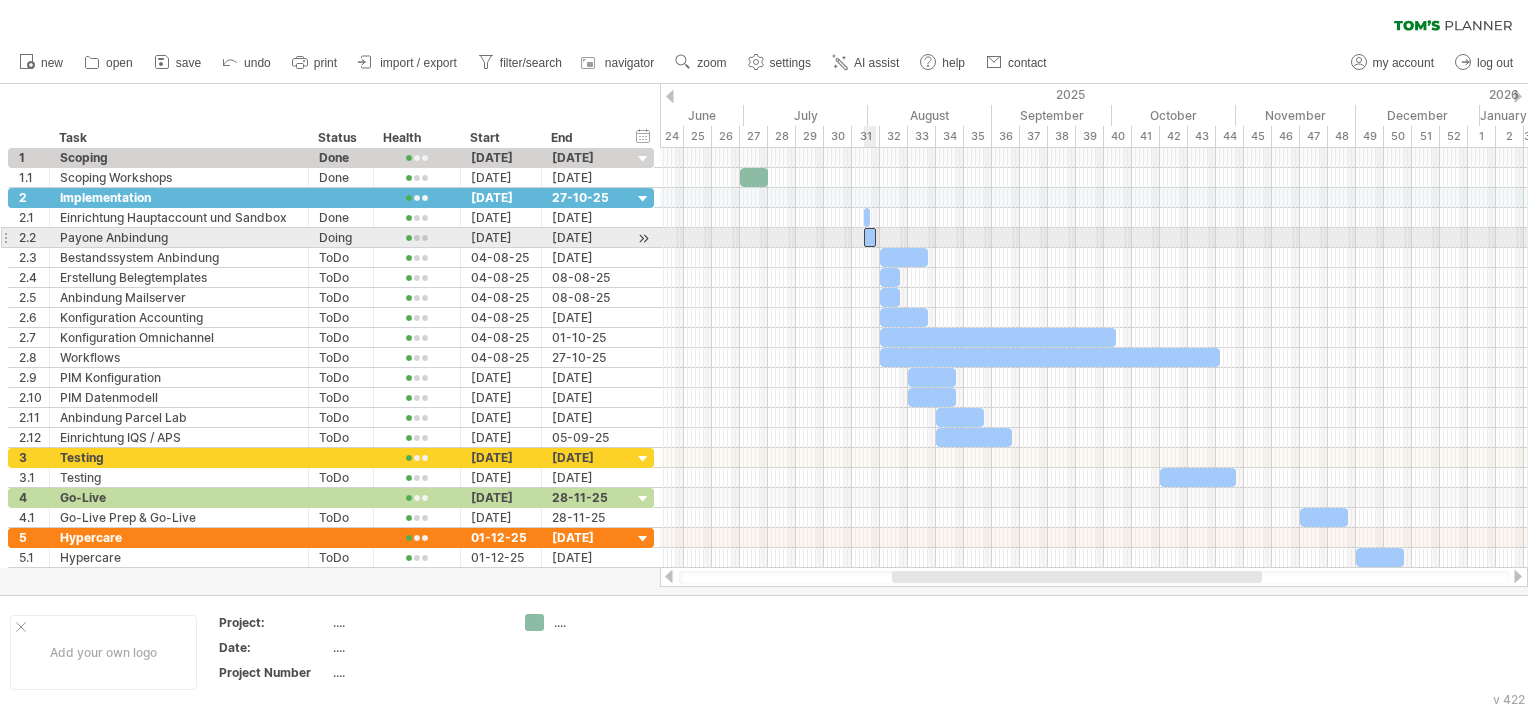 click at bounding box center [870, 237] 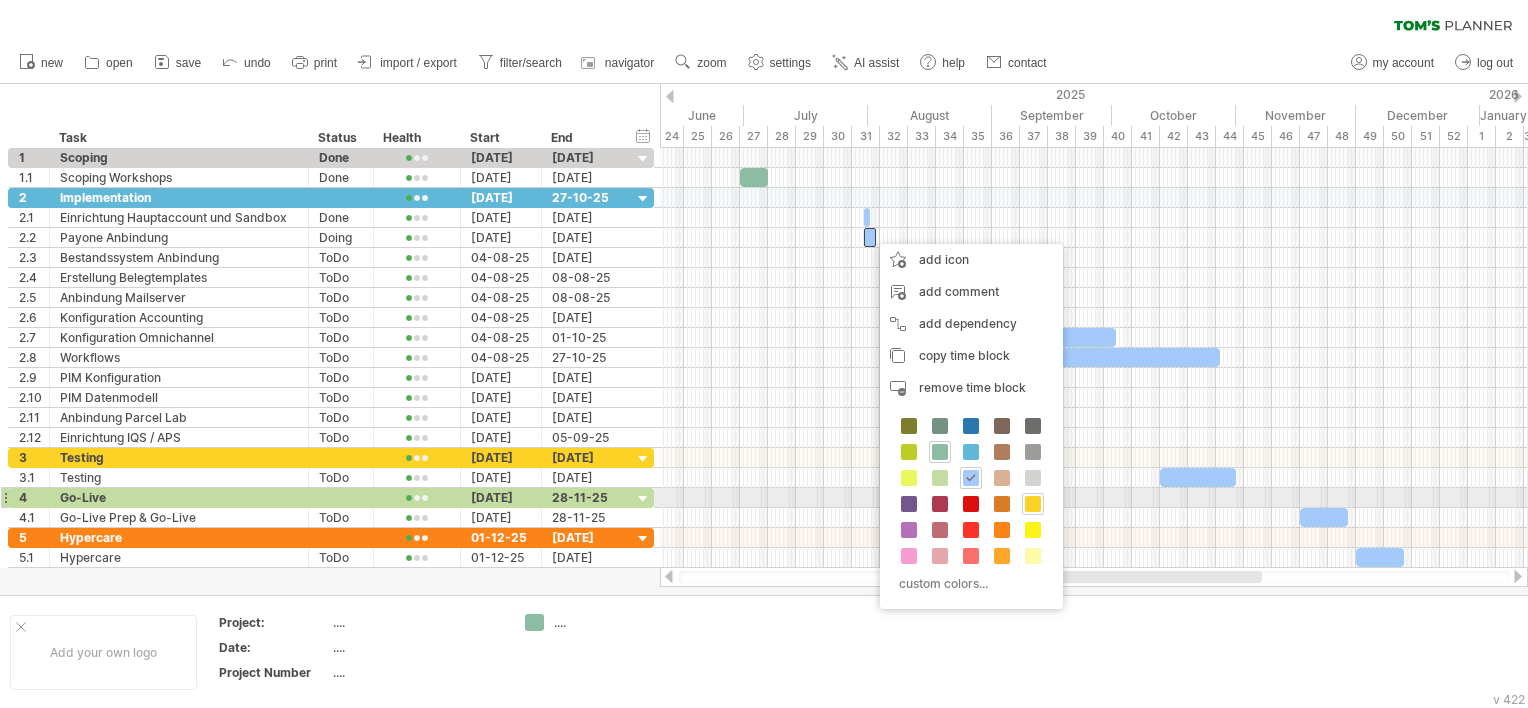 click at bounding box center [1033, 504] 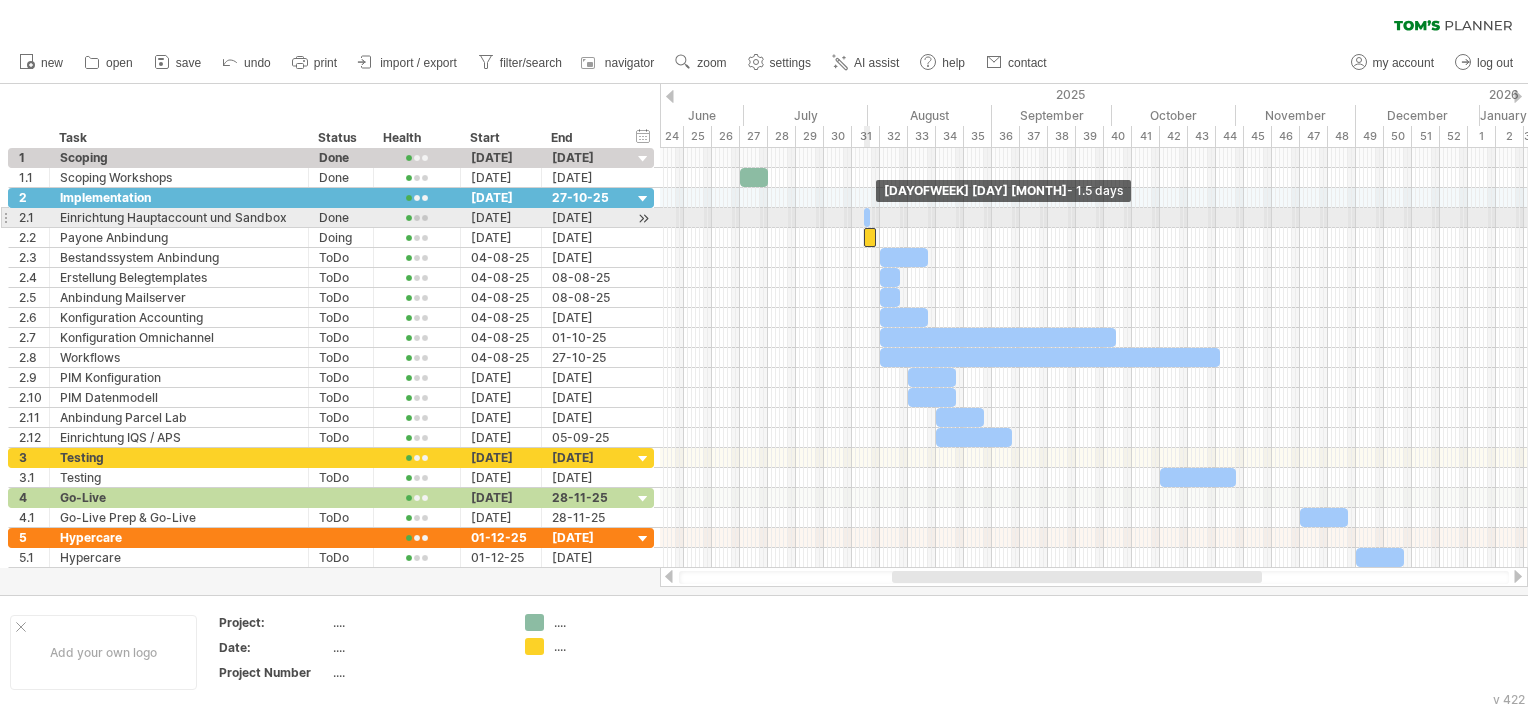 click at bounding box center [870, 217] 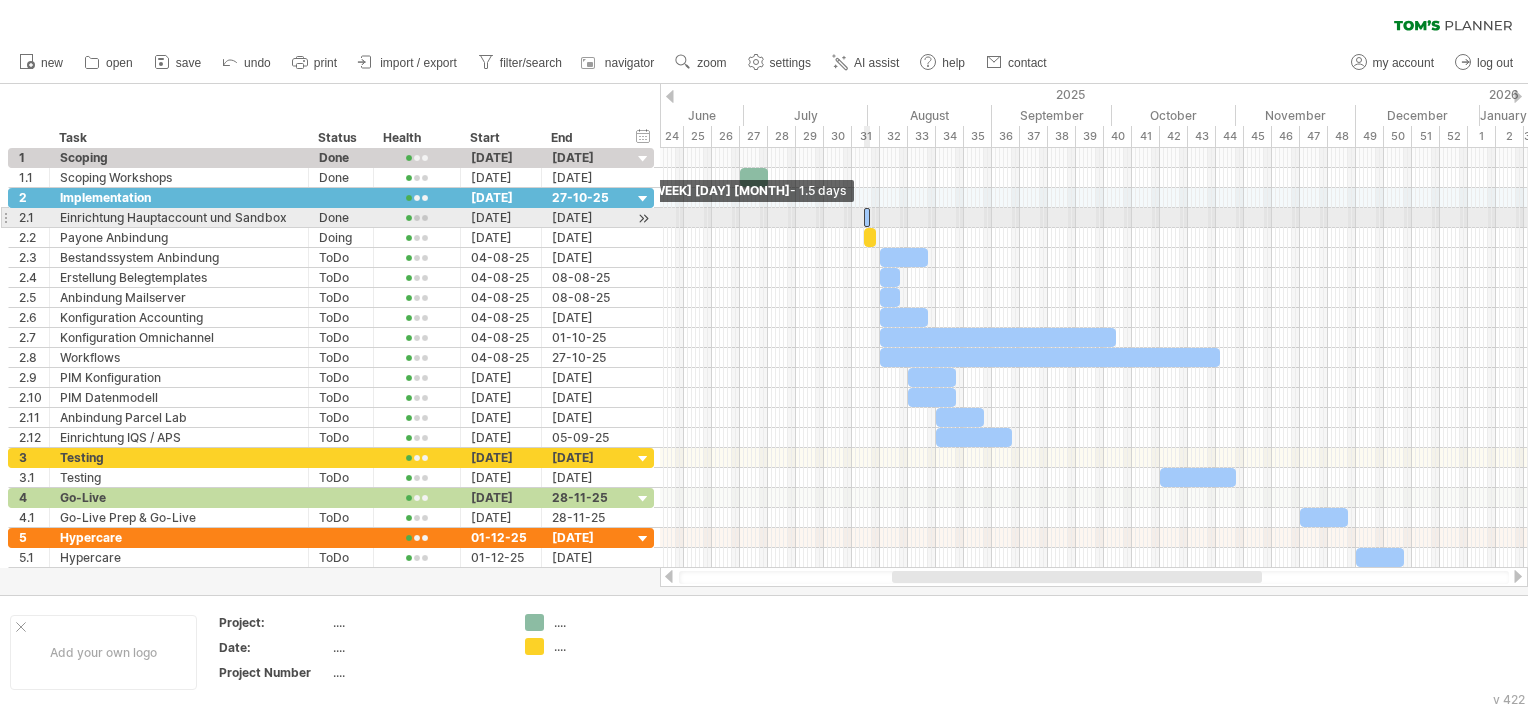 click at bounding box center (864, 217) 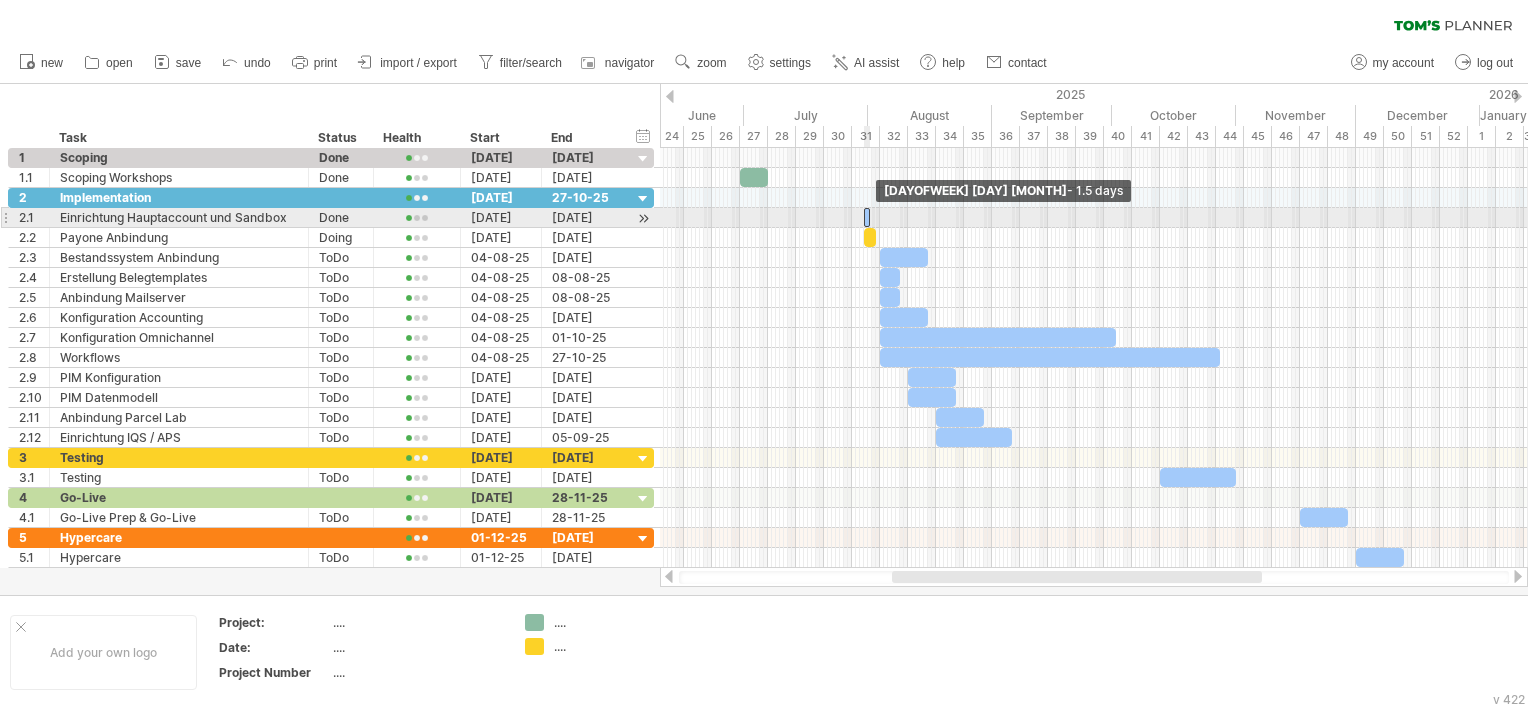 click at bounding box center (870, 217) 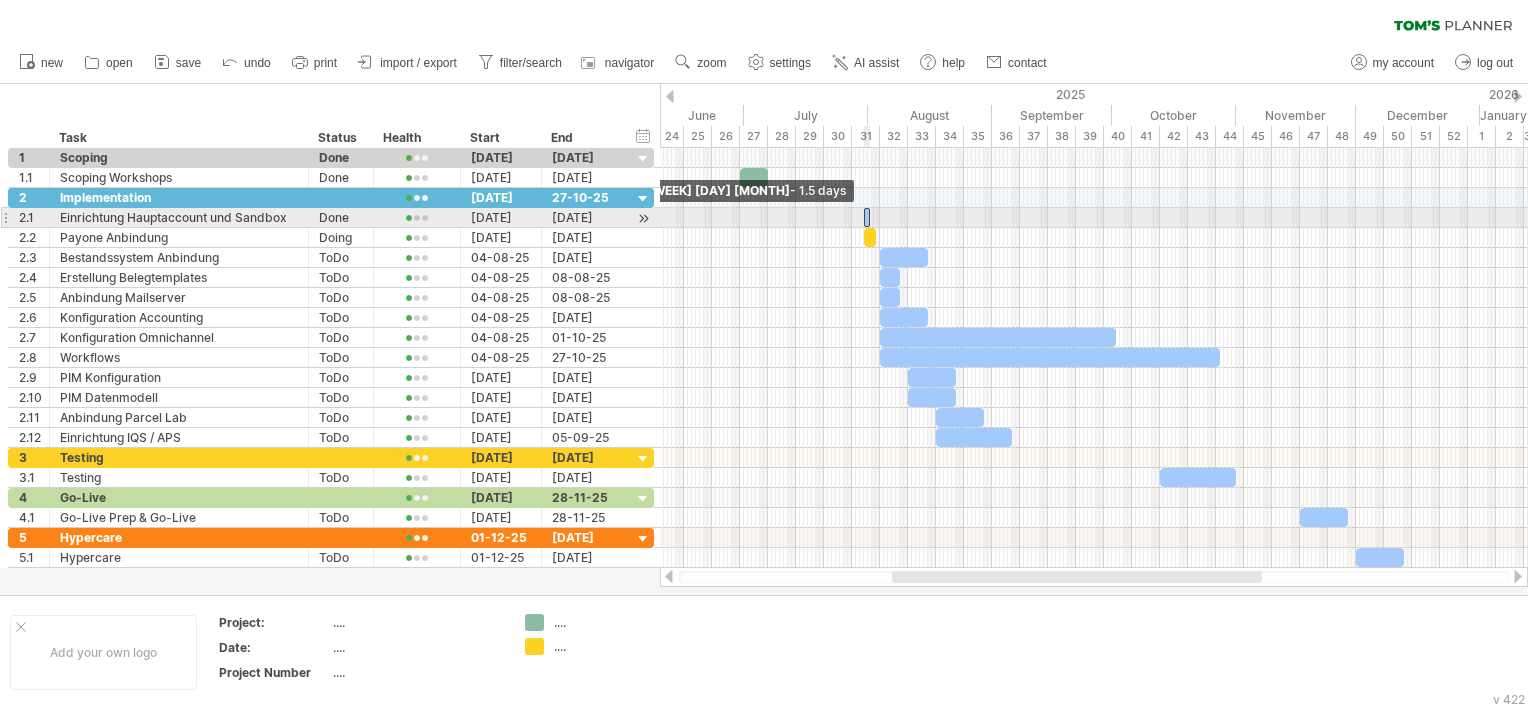 click at bounding box center [864, 217] 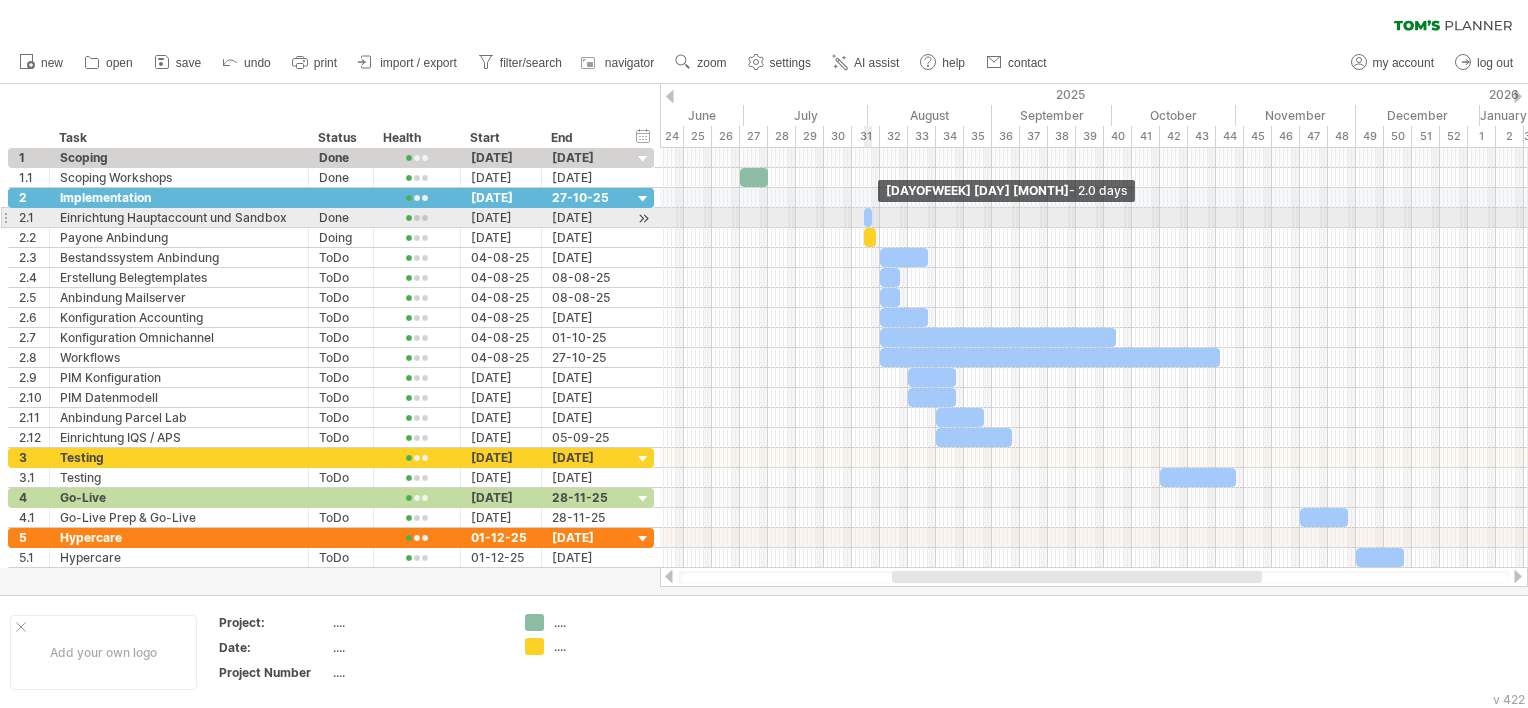 click at bounding box center (872, 217) 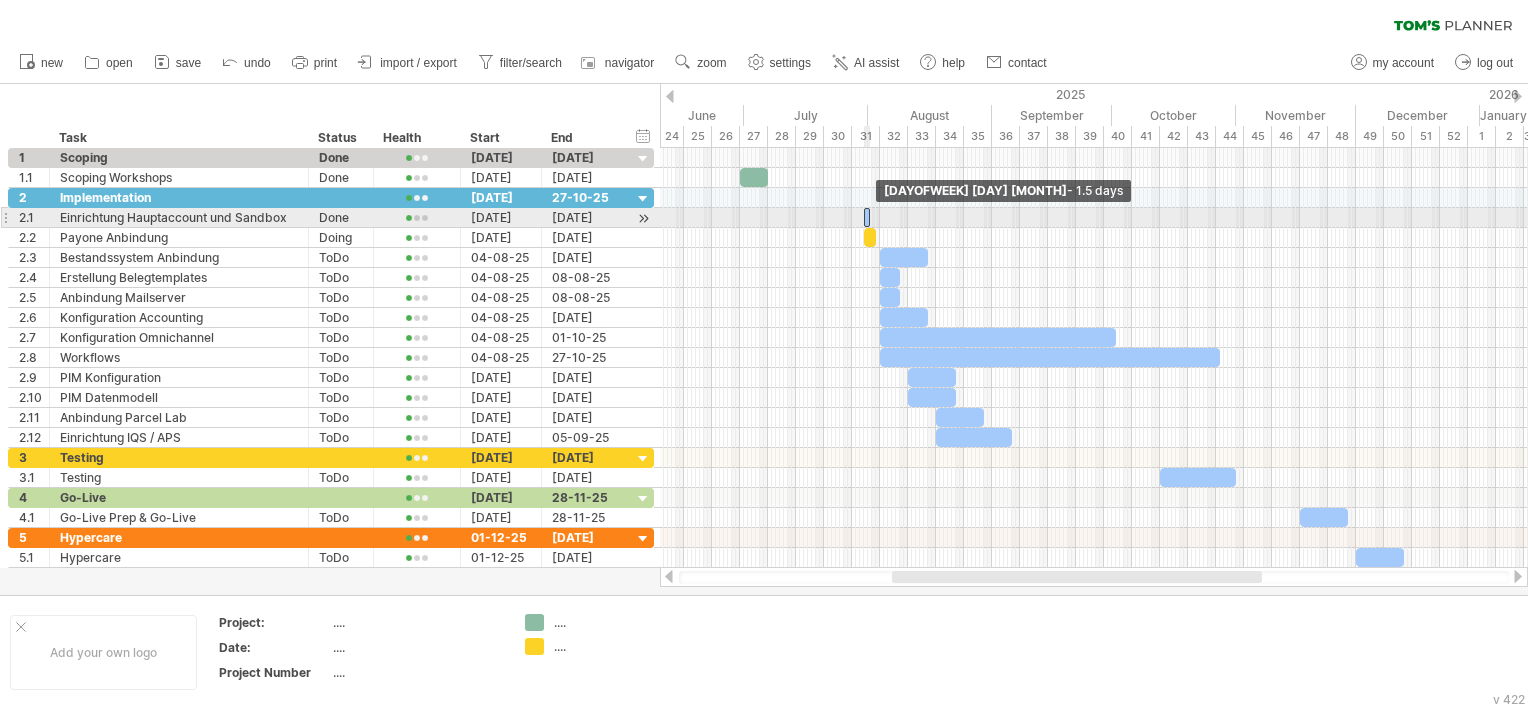 click at bounding box center [870, 217] 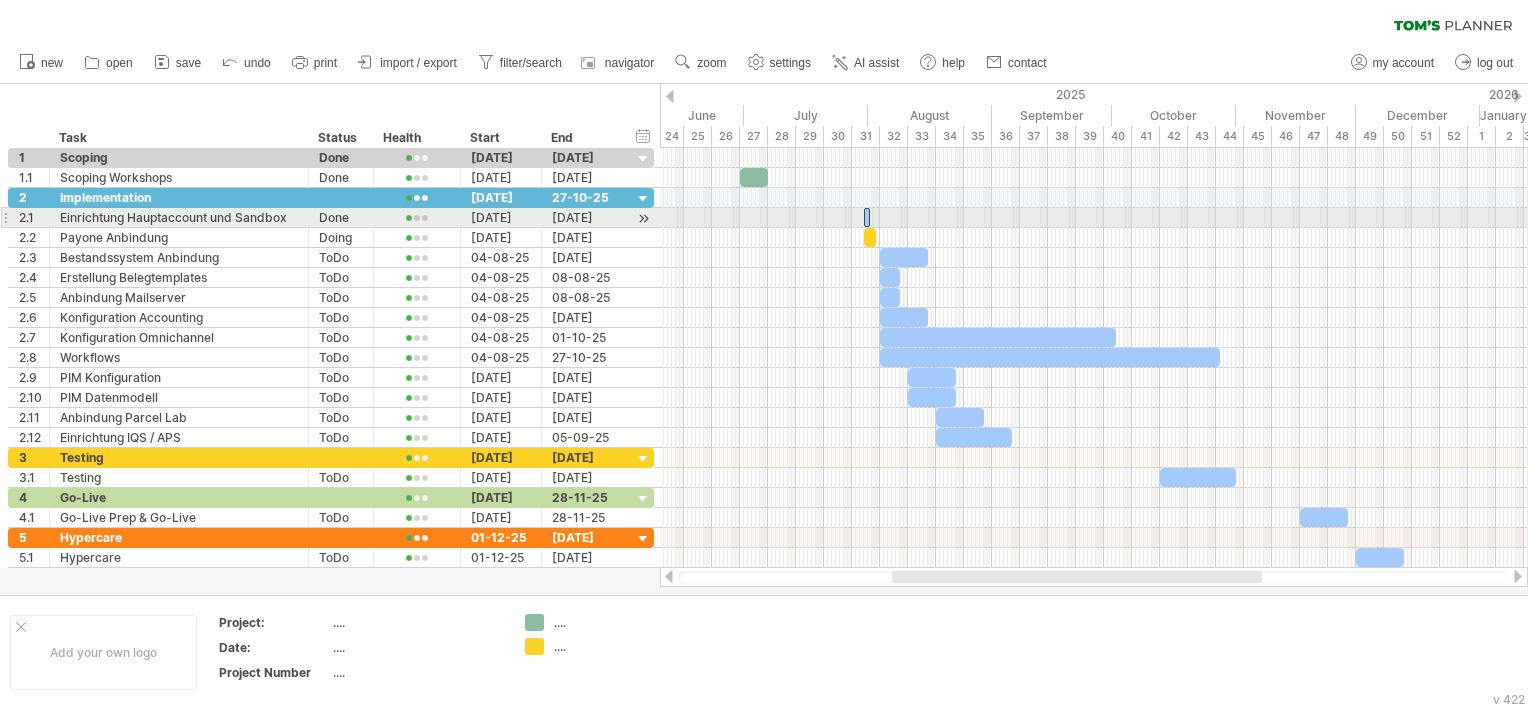 click at bounding box center (870, 217) 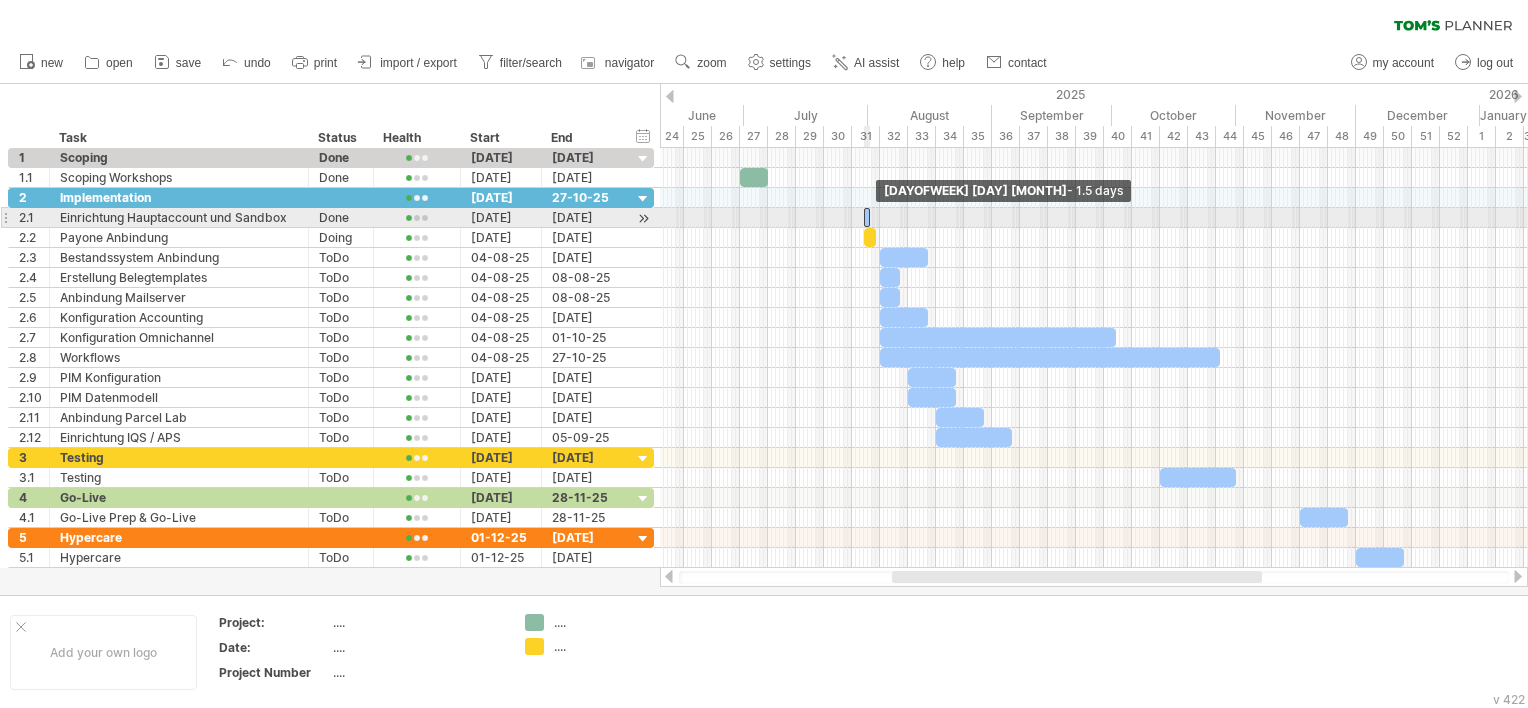 click at bounding box center [870, 217] 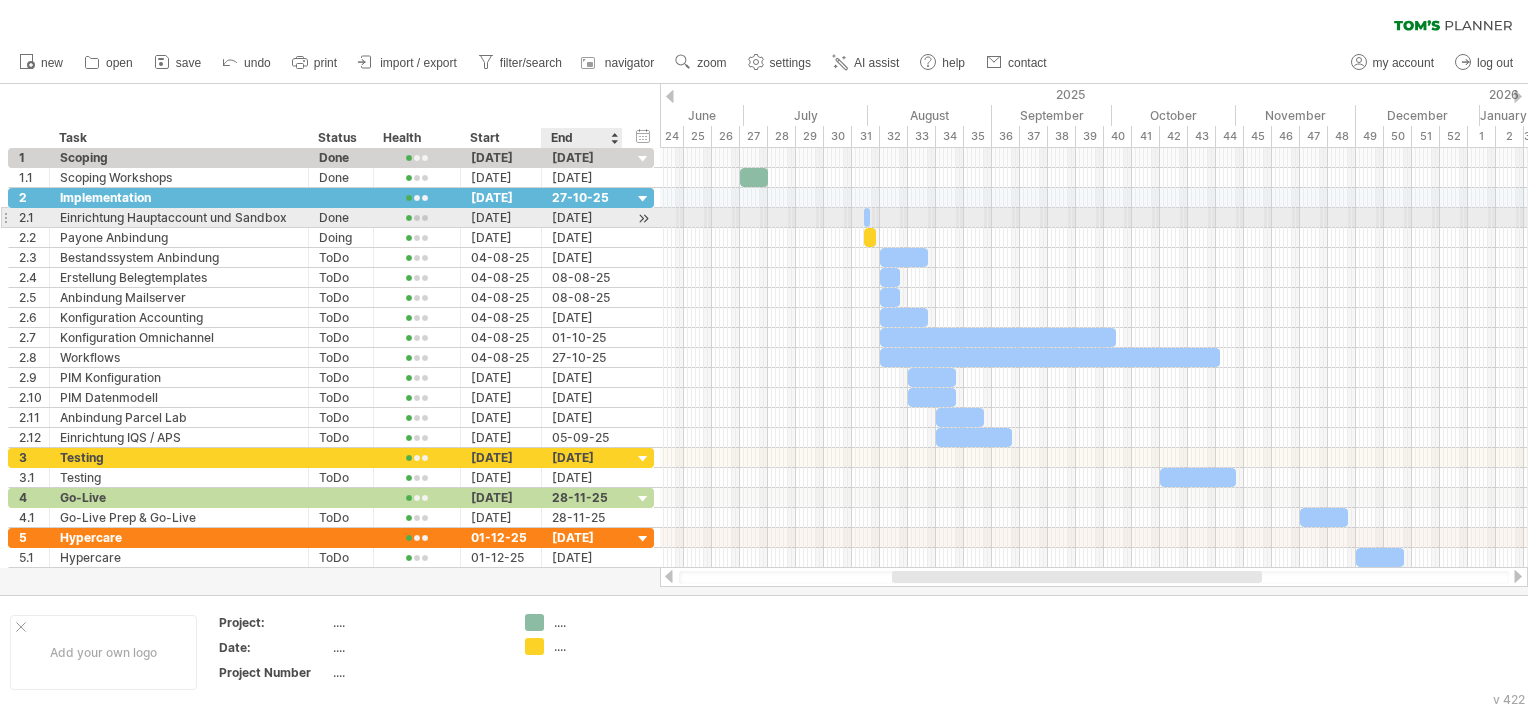 click at bounding box center (643, 218) 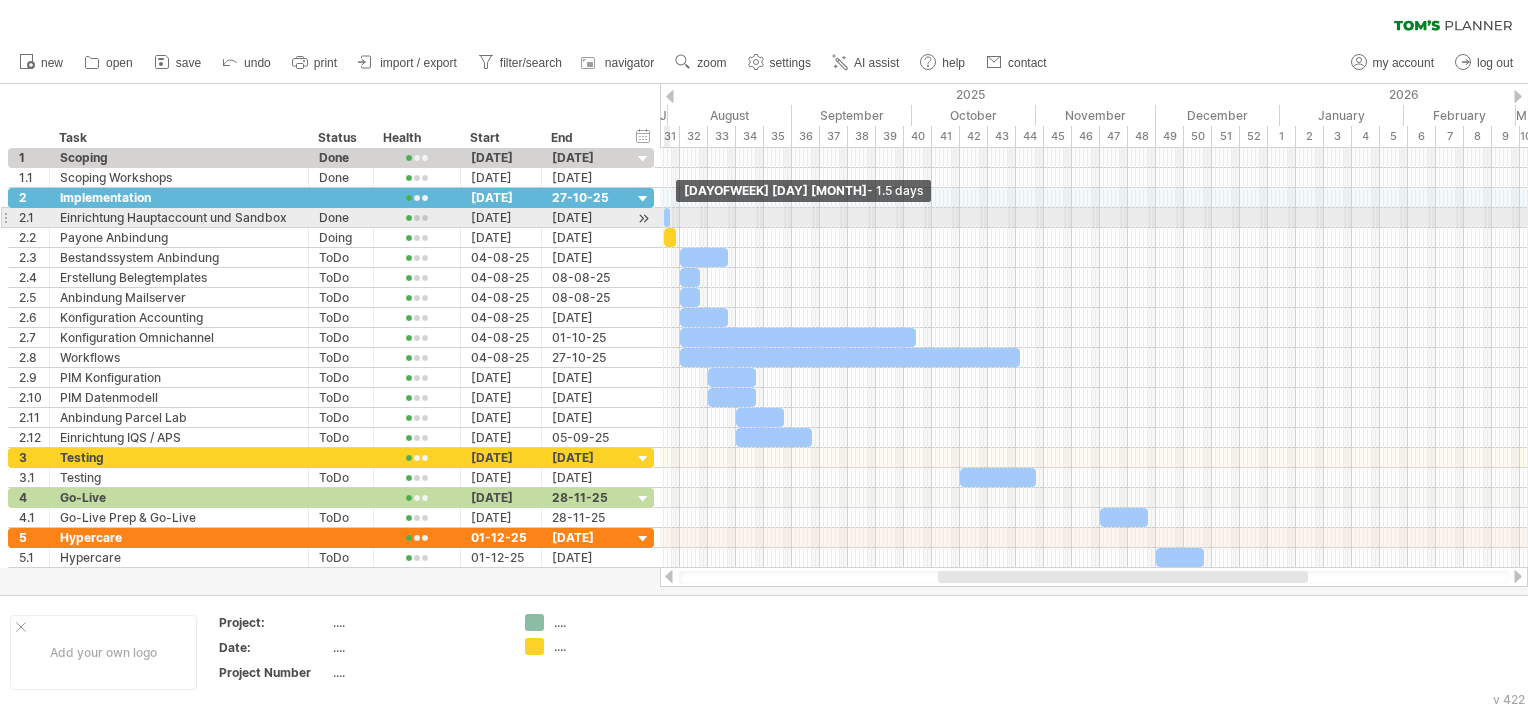 click at bounding box center [670, 217] 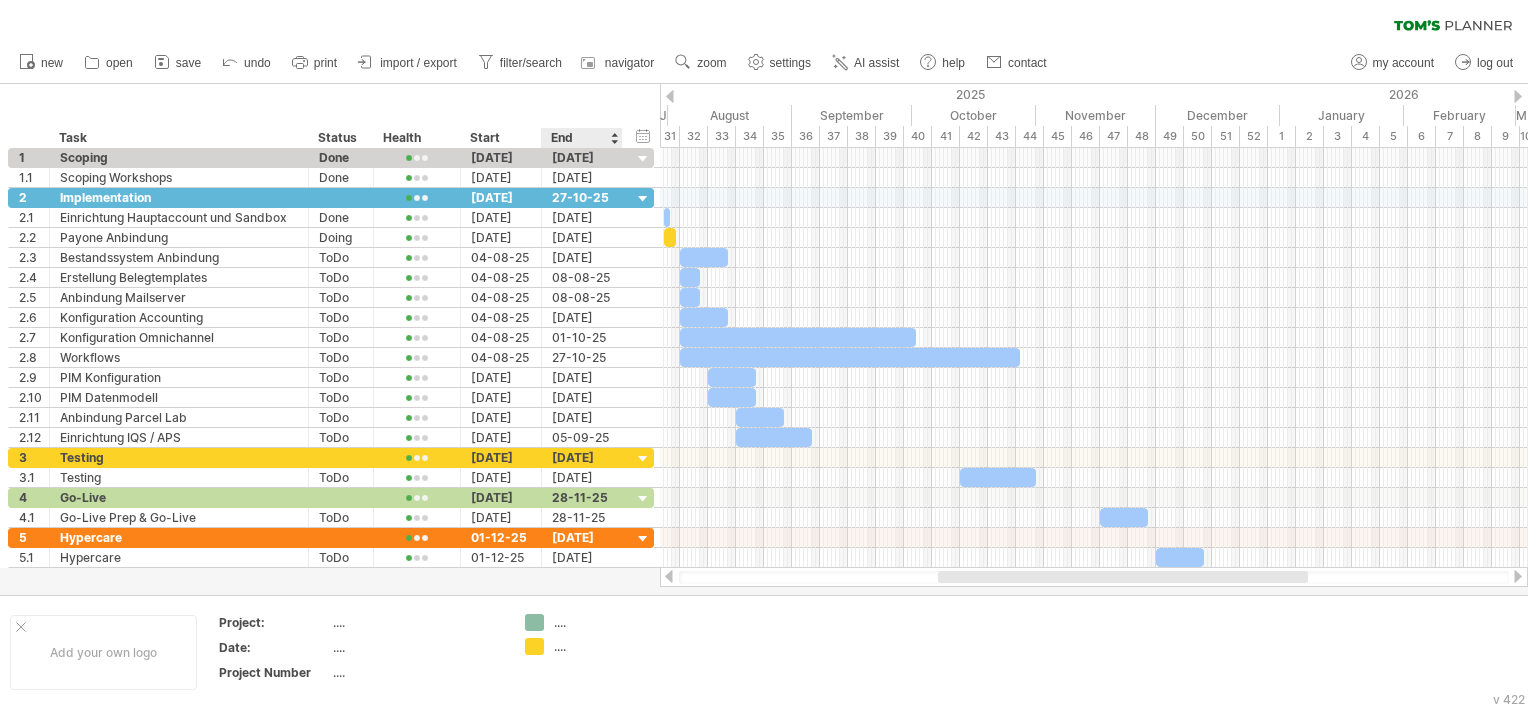 click on "clear filter
reapply filter" at bounding box center (764, 21) 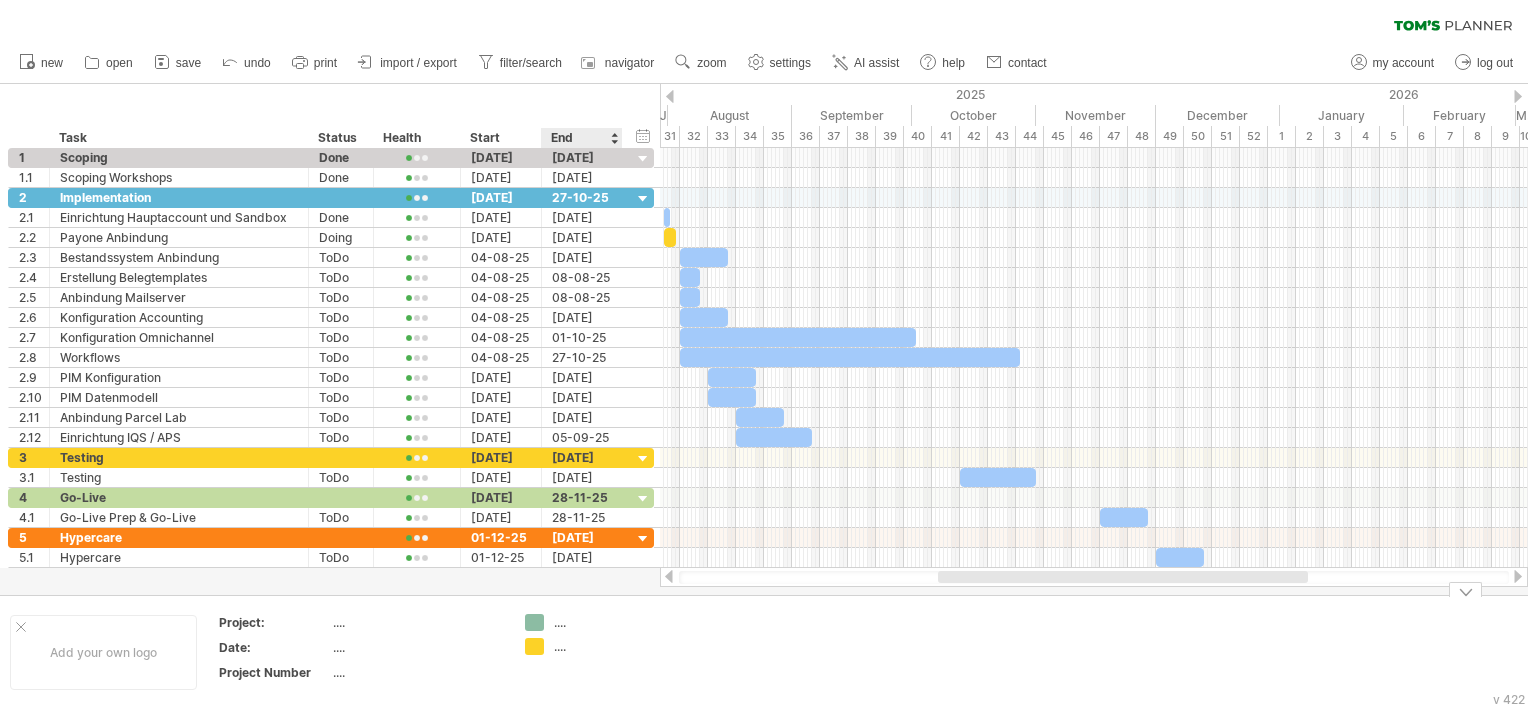 click on "...." at bounding box center (608, 622) 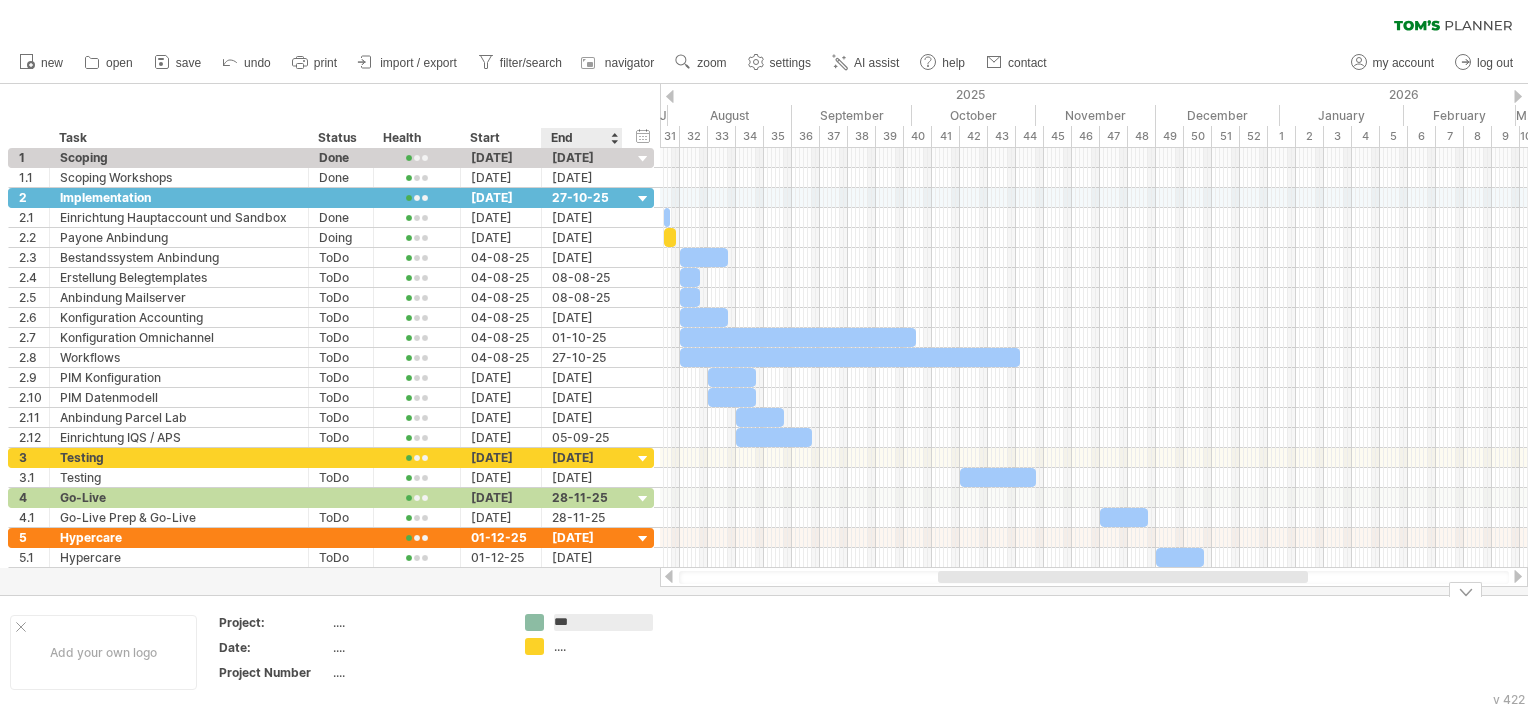 type on "****" 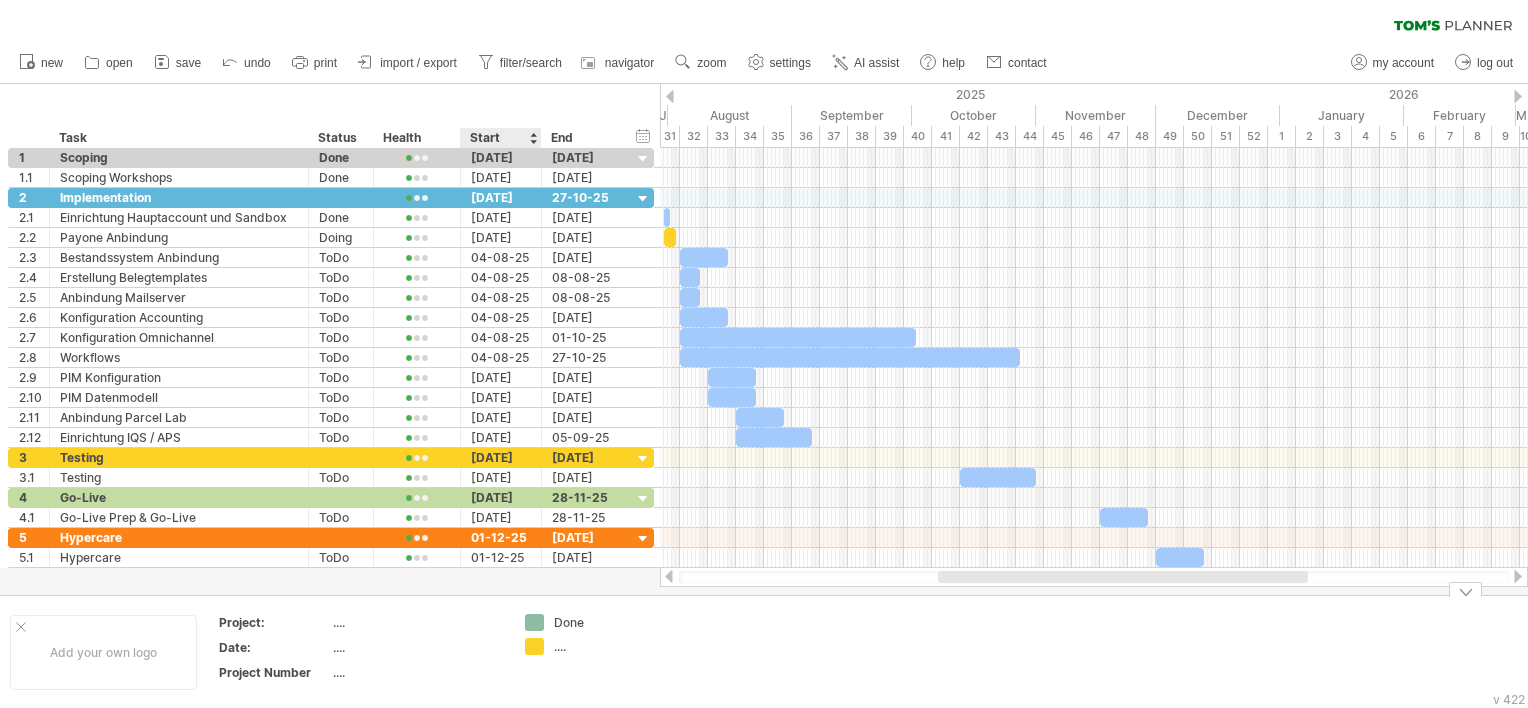 click on "...." at bounding box center [594, 646] 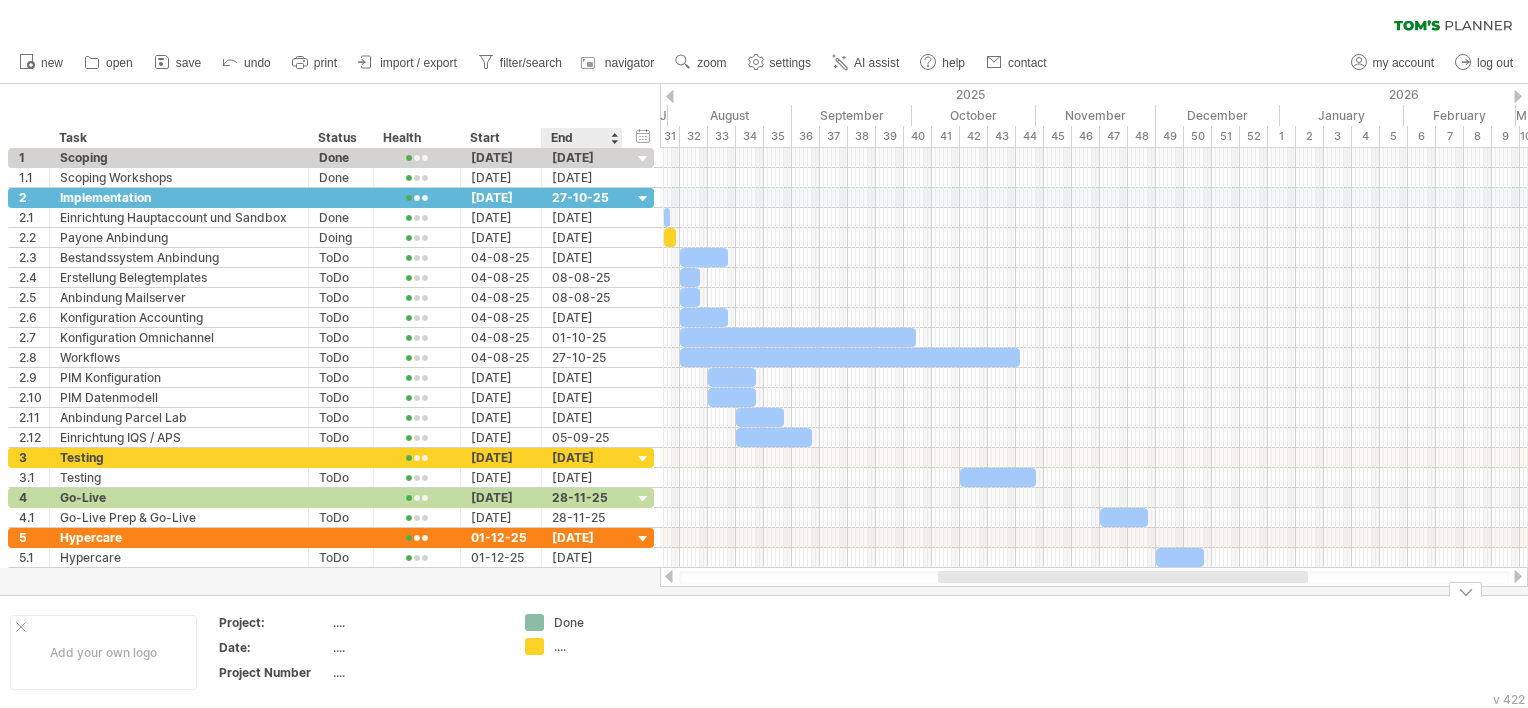 click on "...." at bounding box center [608, 646] 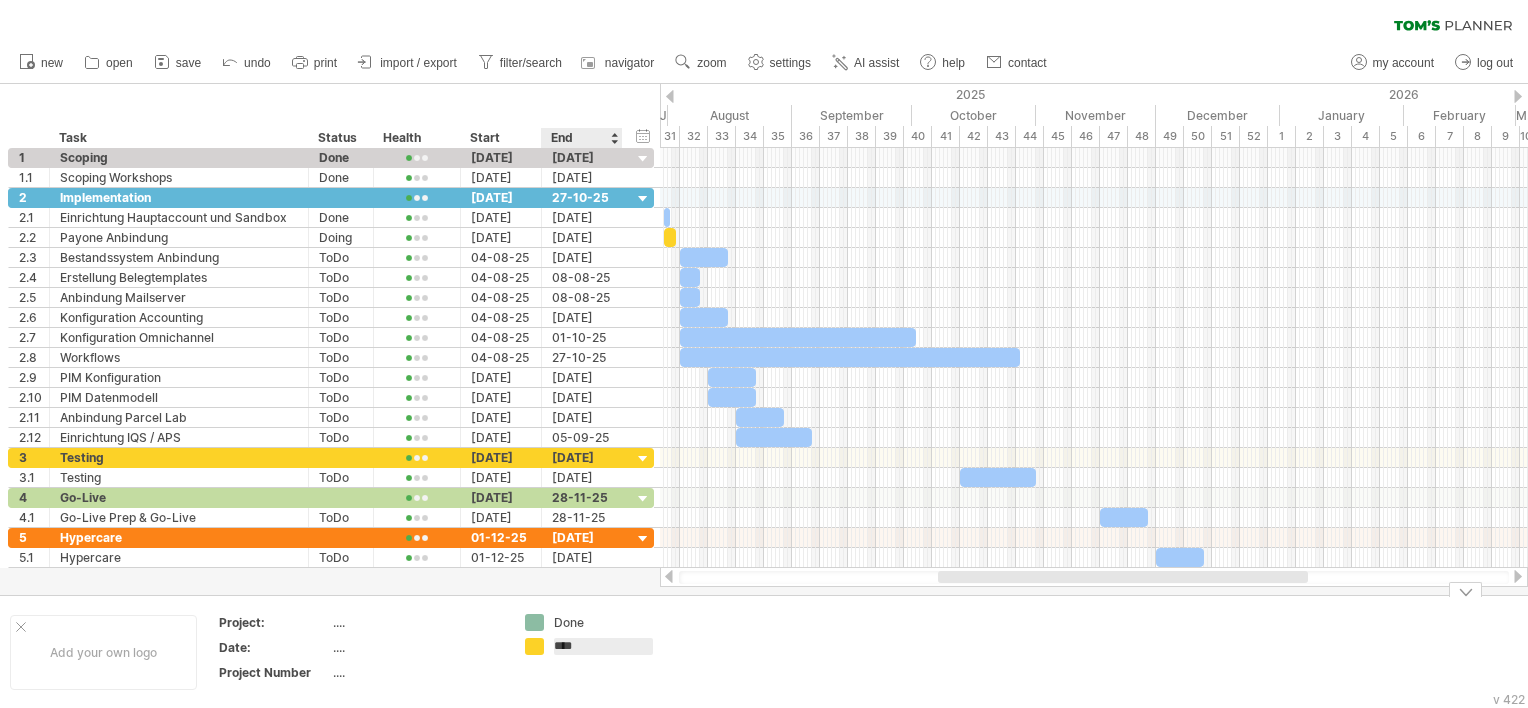type on "*****" 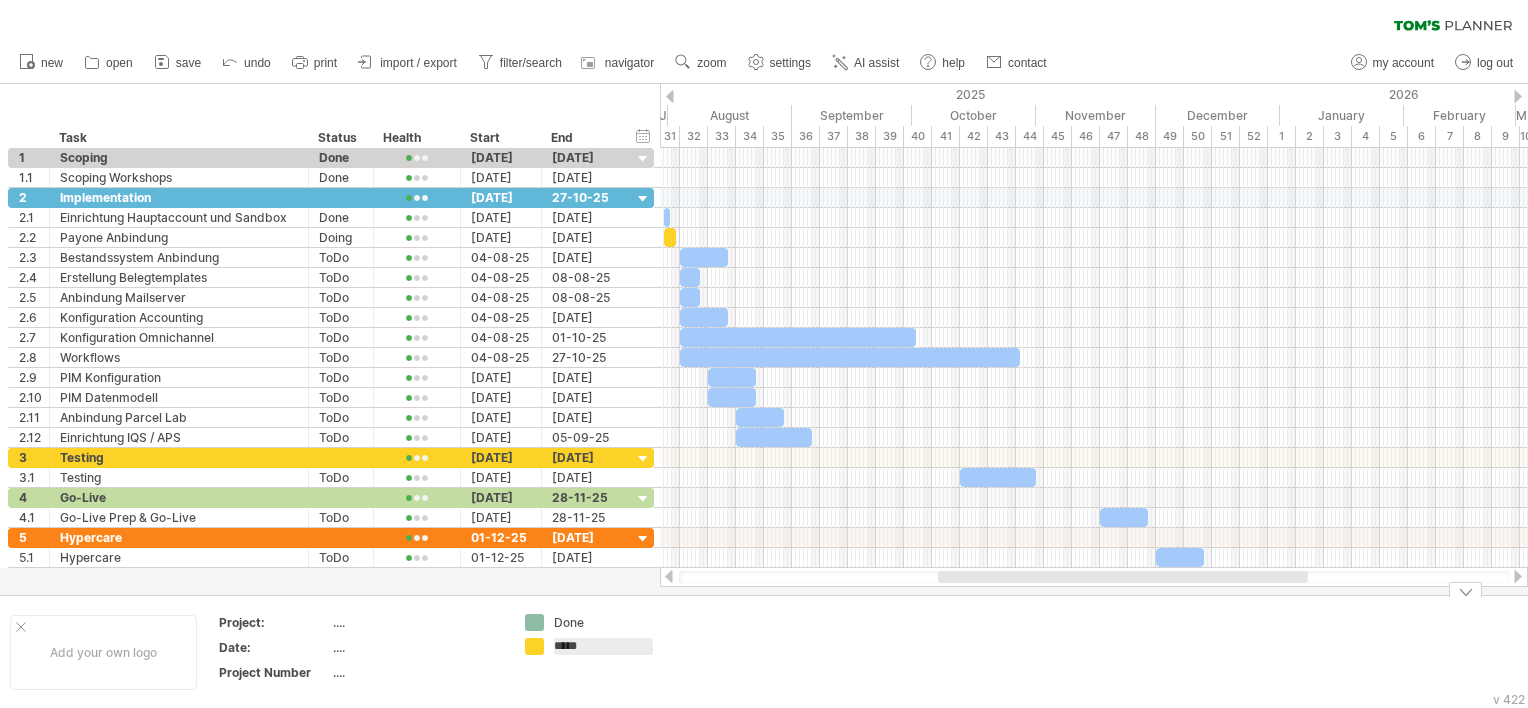 click on "Add your own logo Project: .... Date: .... Project Number .... Done *****" at bounding box center (50000, 652) 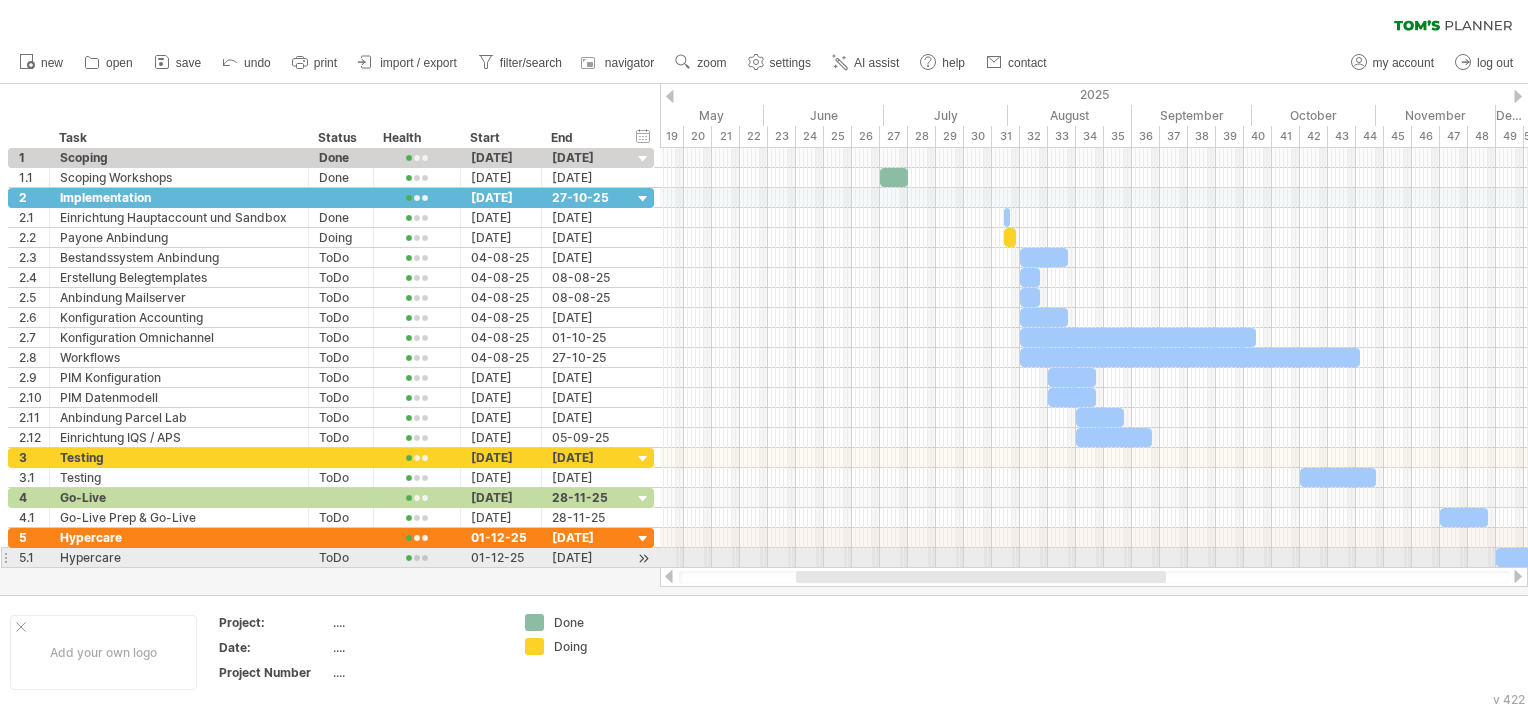 drag, startPoint x: 980, startPoint y: 576, endPoint x: 838, endPoint y: 566, distance: 142.35168 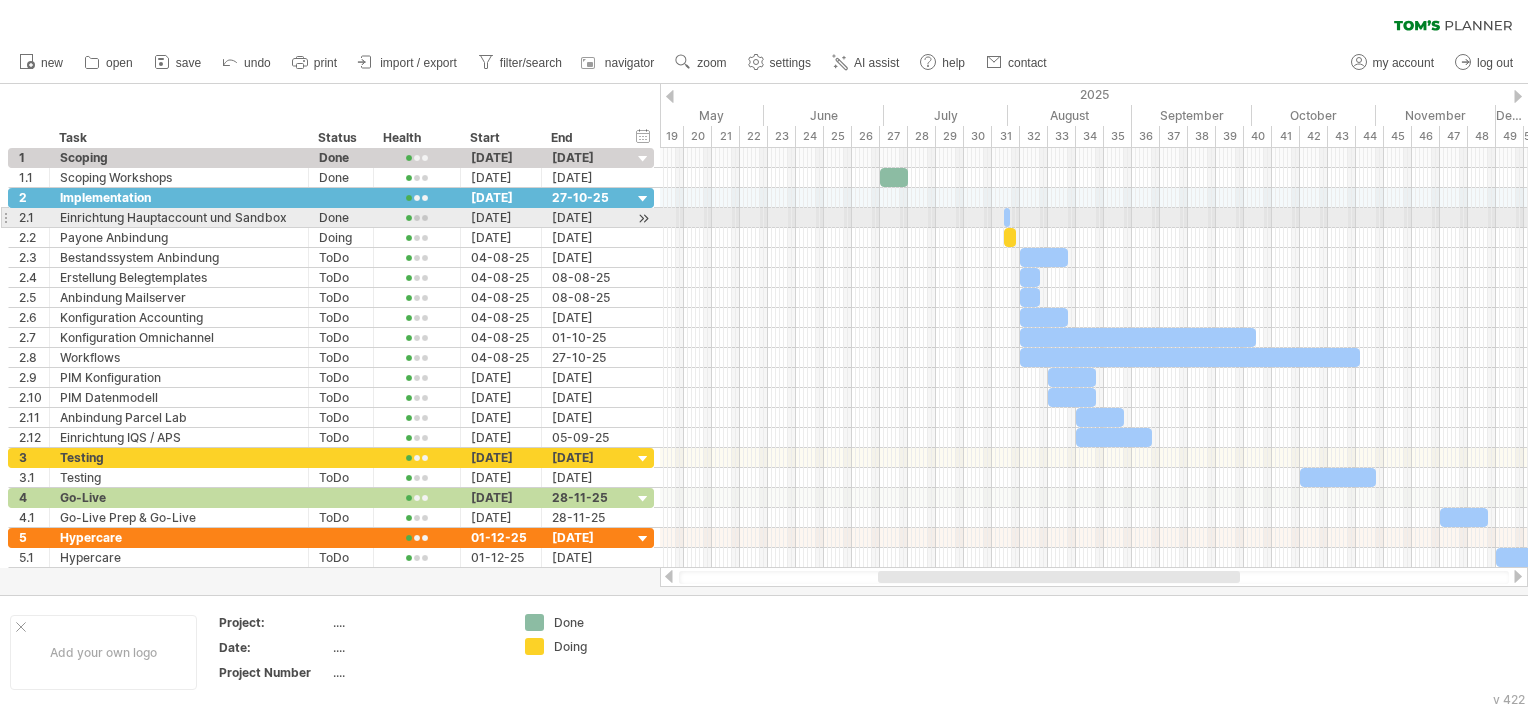 click at bounding box center (1010, 217) 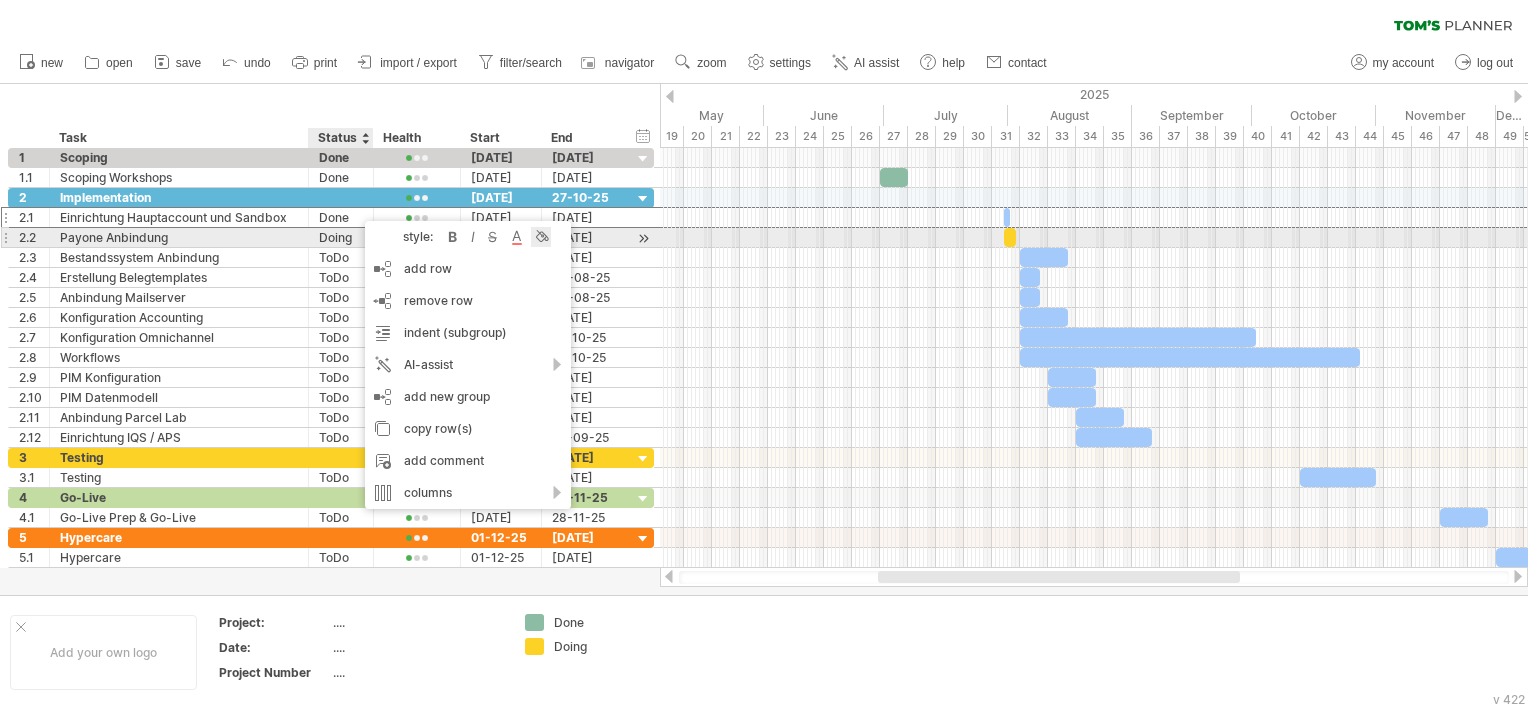 click at bounding box center [541, 237] 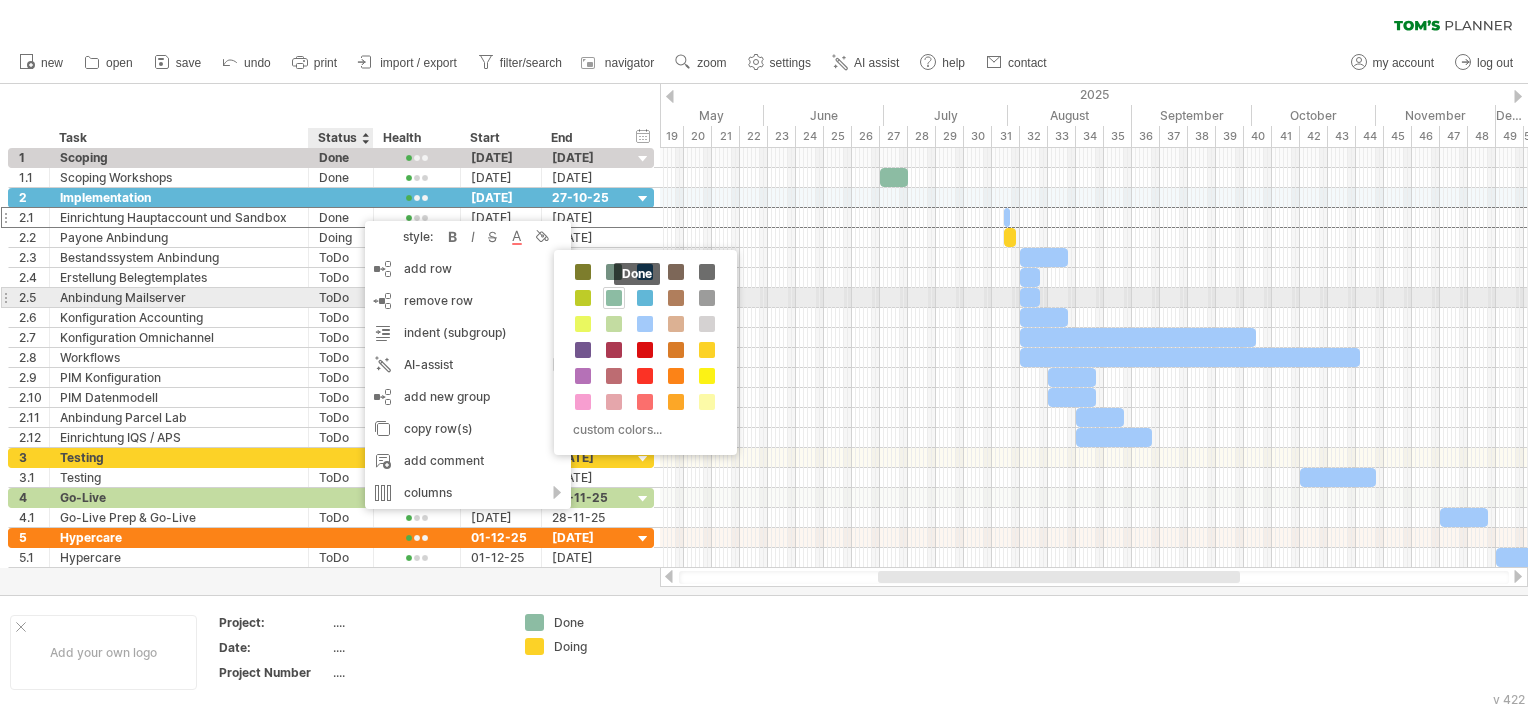 click at bounding box center [614, 298] 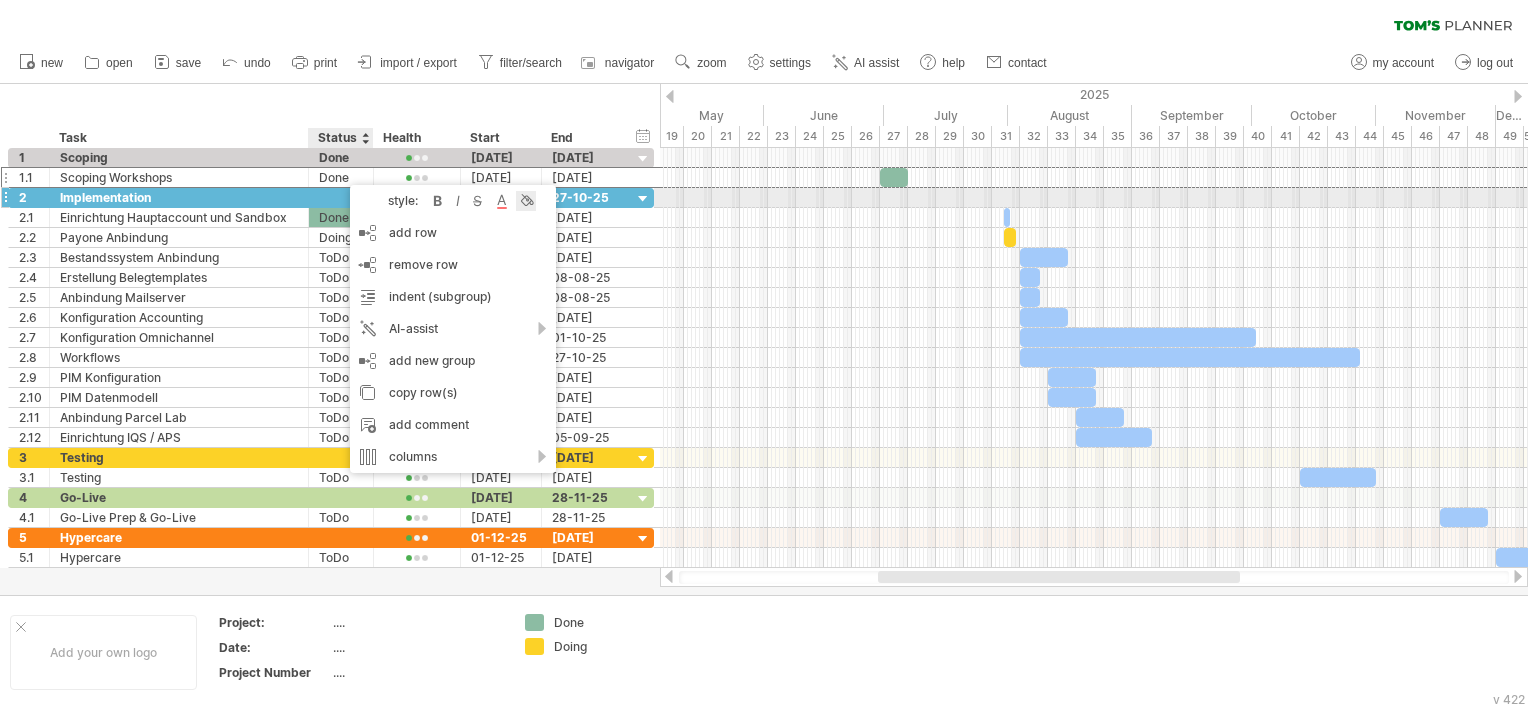 click at bounding box center (526, 201) 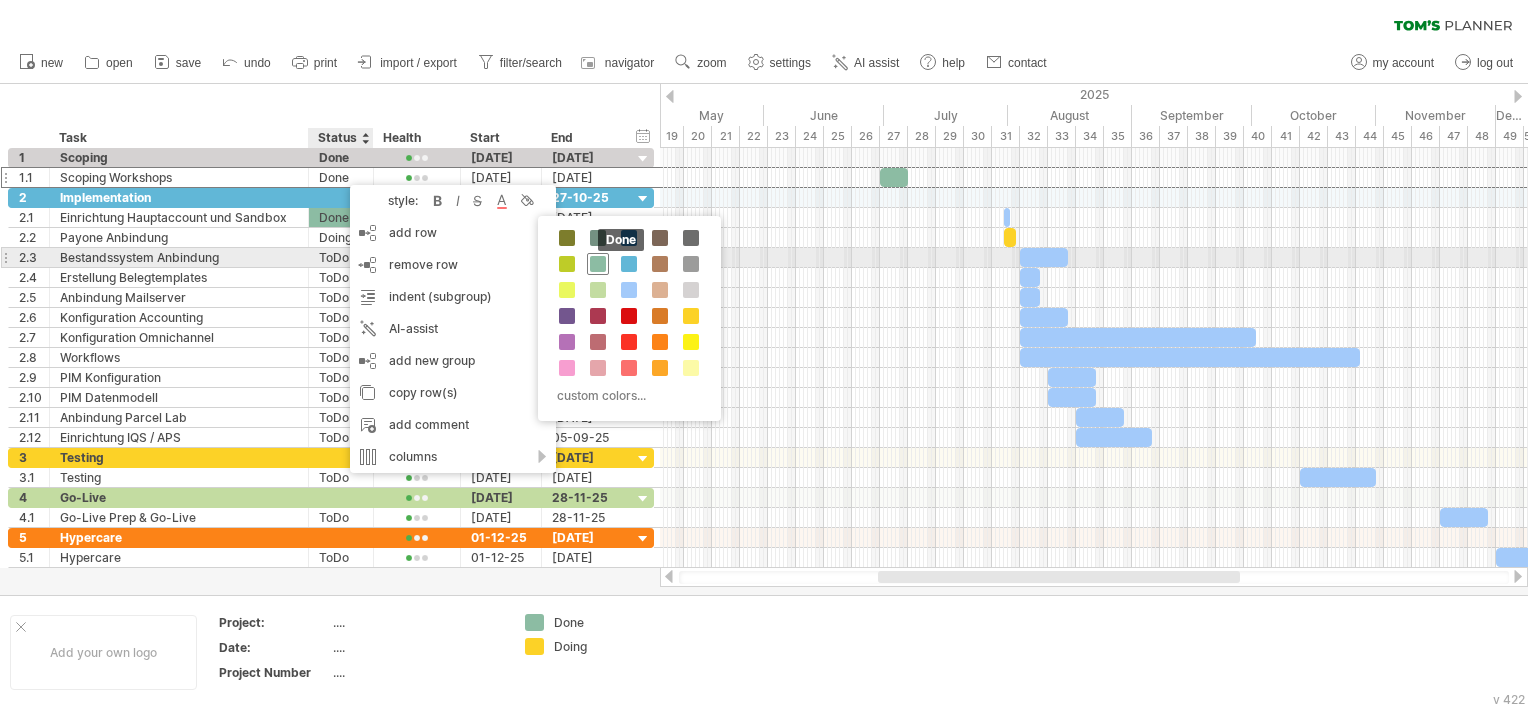 click at bounding box center [598, 264] 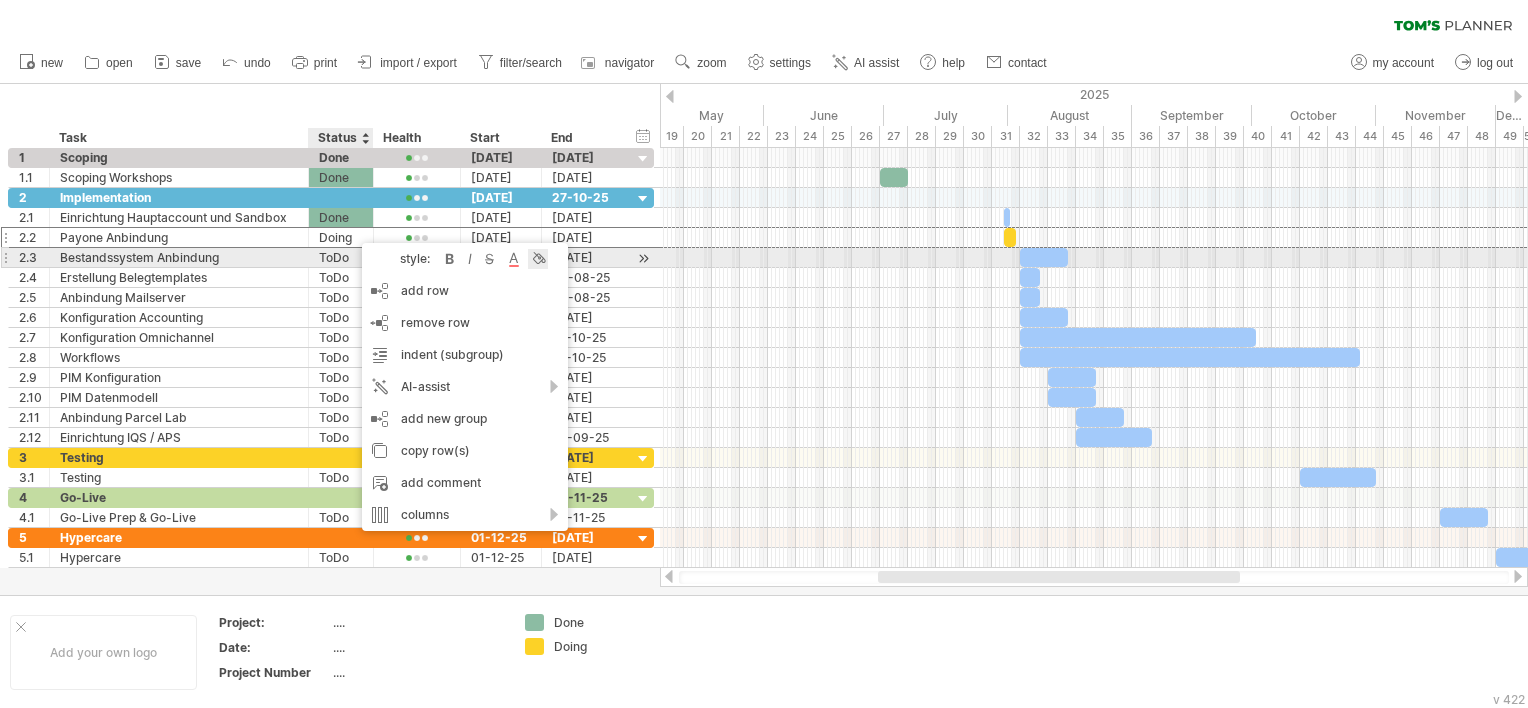 click at bounding box center (538, 259) 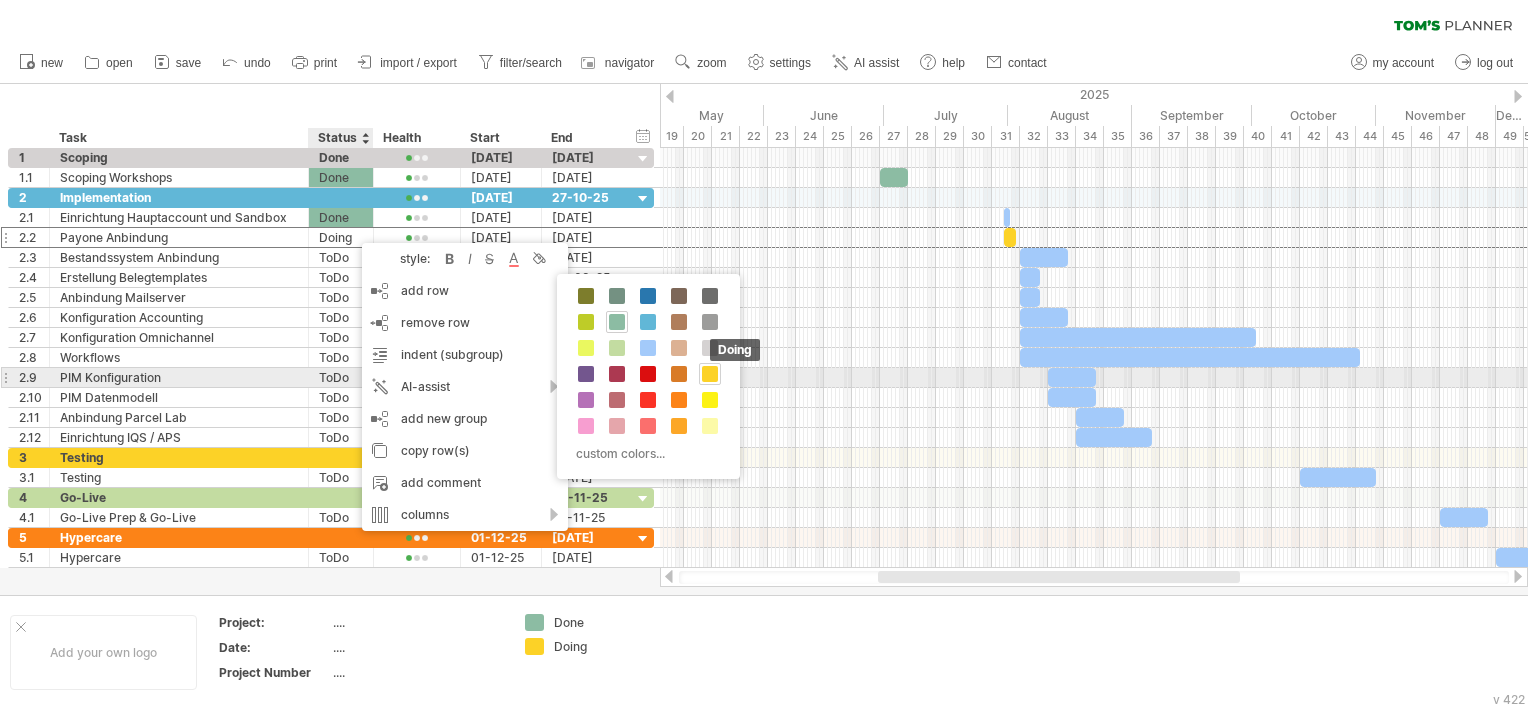 click at bounding box center [710, 374] 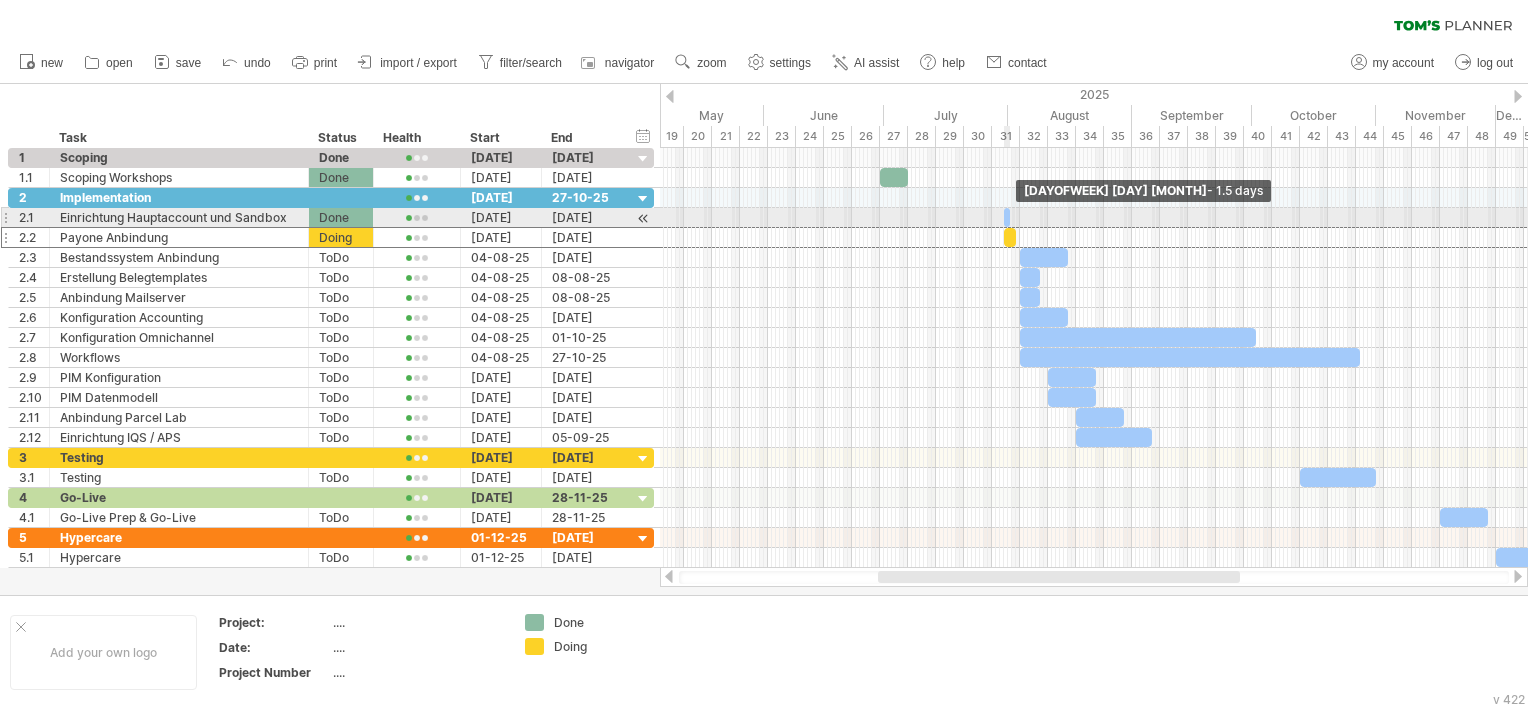 click at bounding box center (1010, 217) 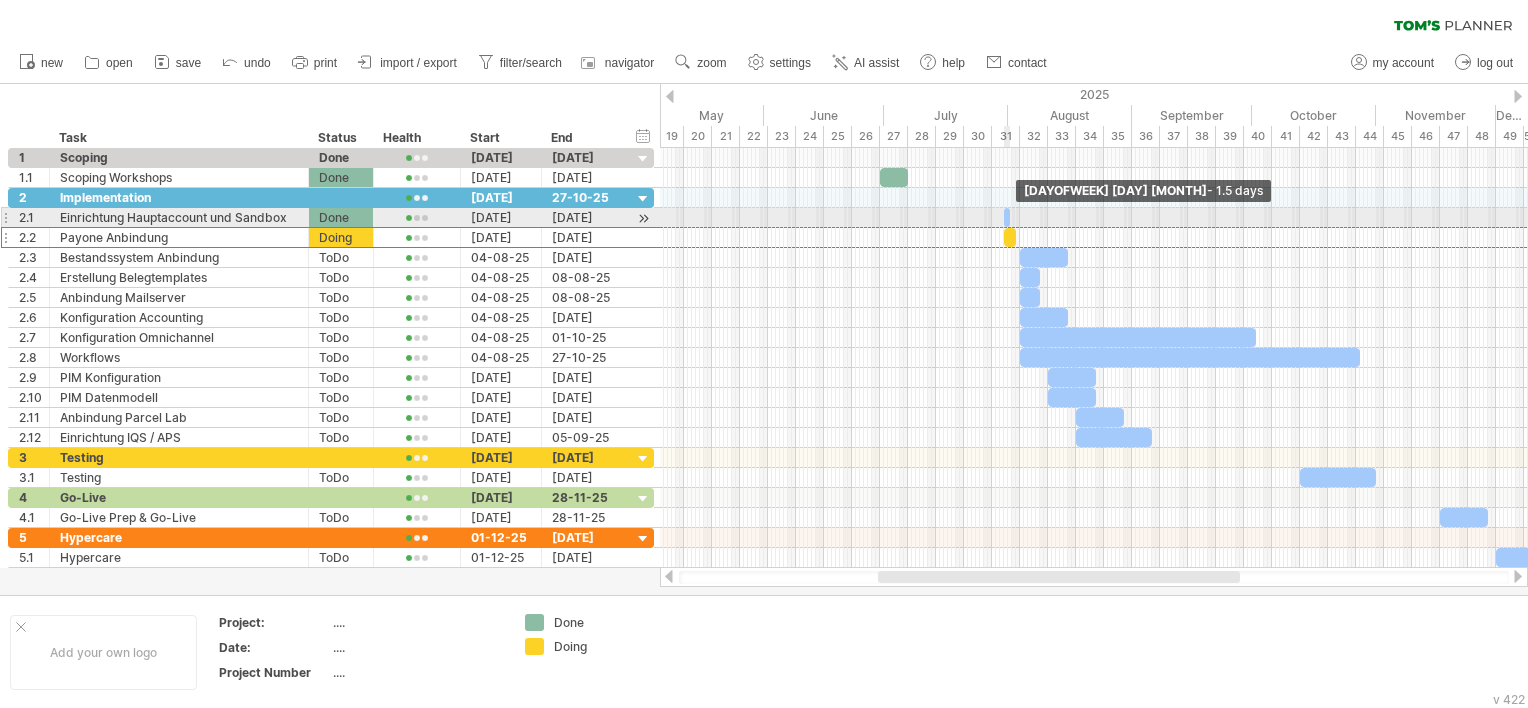 click at bounding box center [1010, 217] 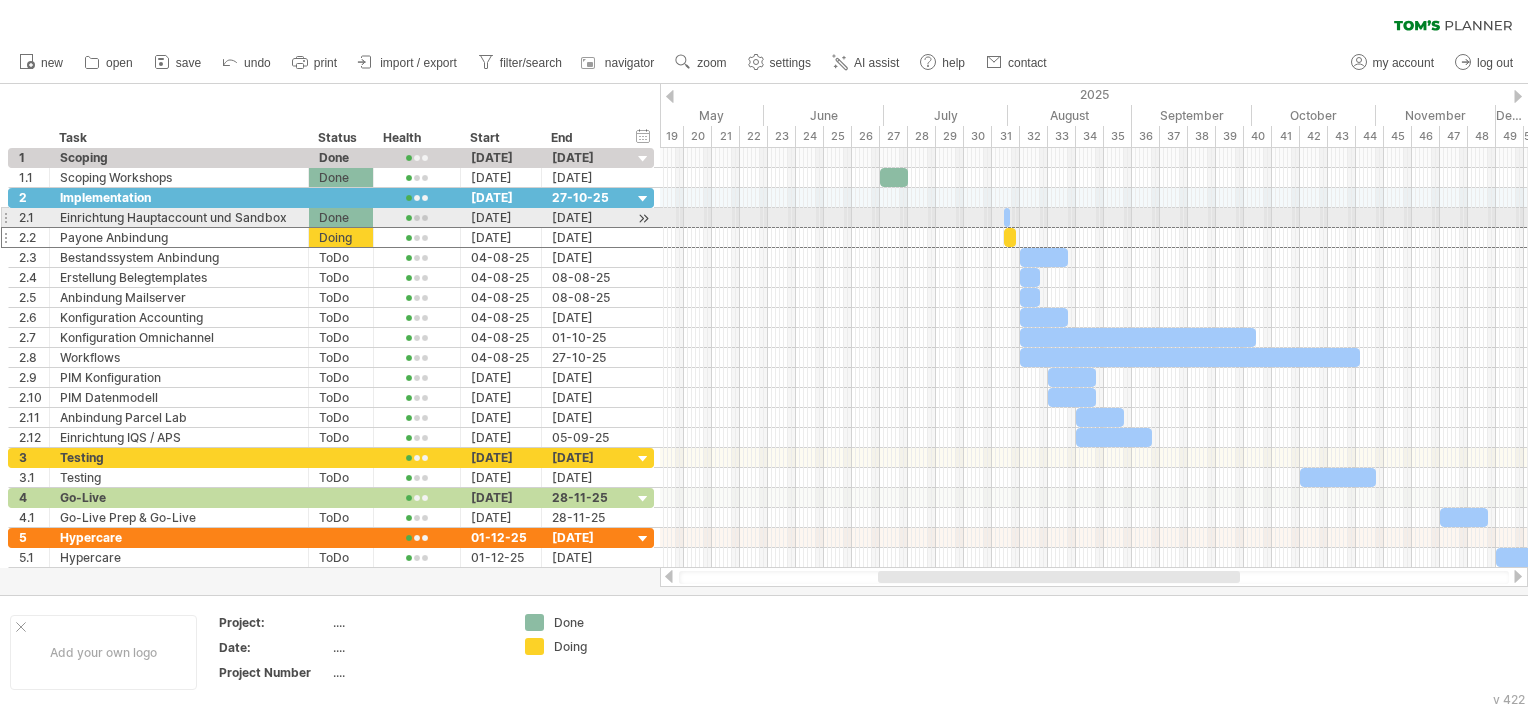 click at bounding box center (1010, 217) 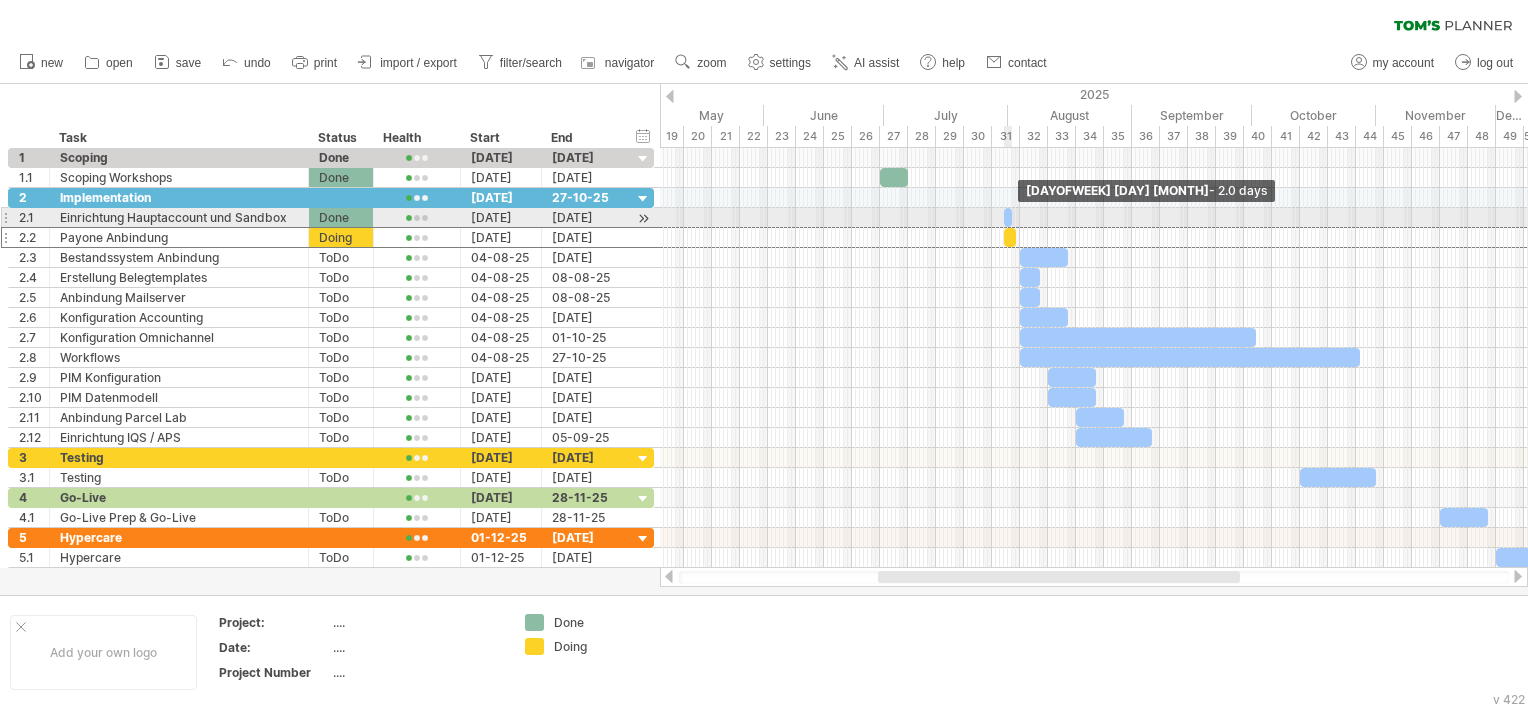 click at bounding box center (1012, 217) 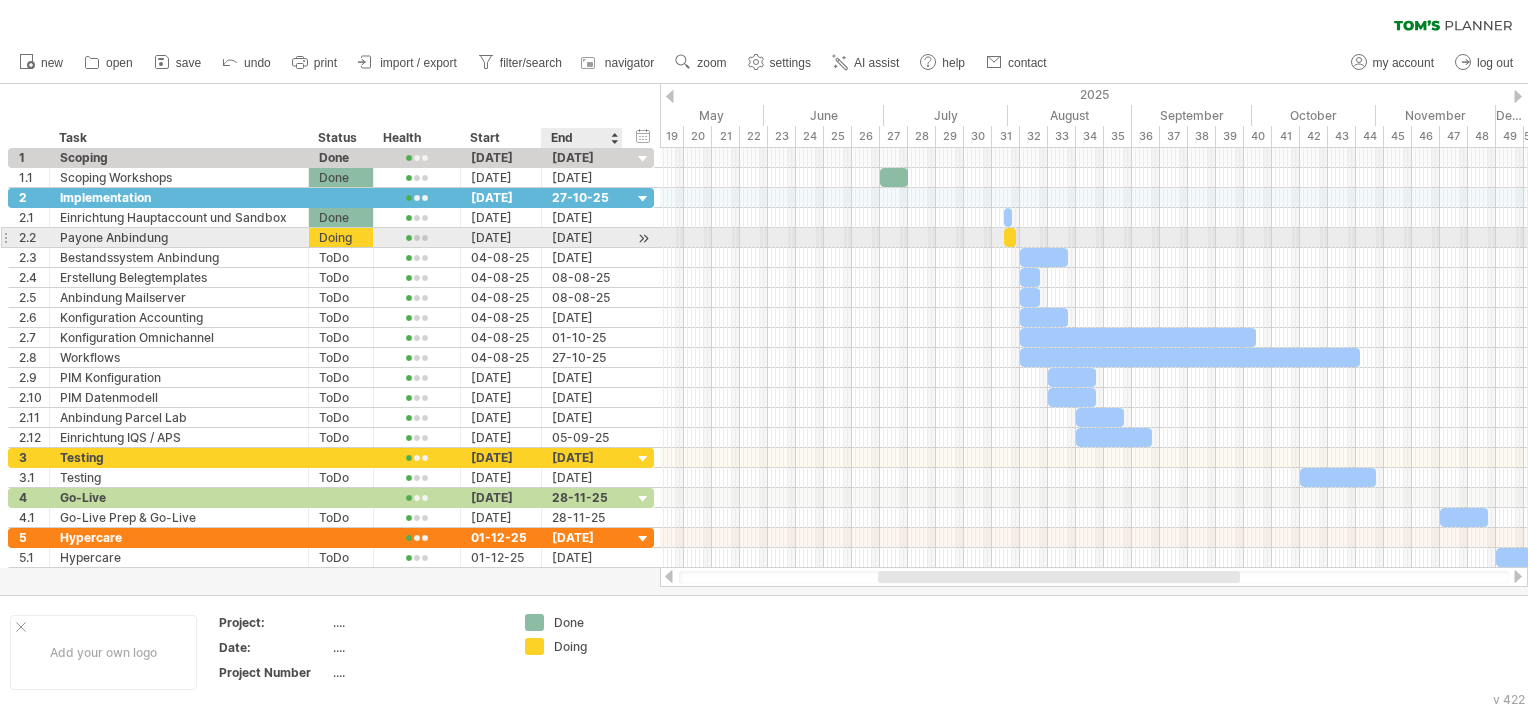 click at bounding box center (643, 238) 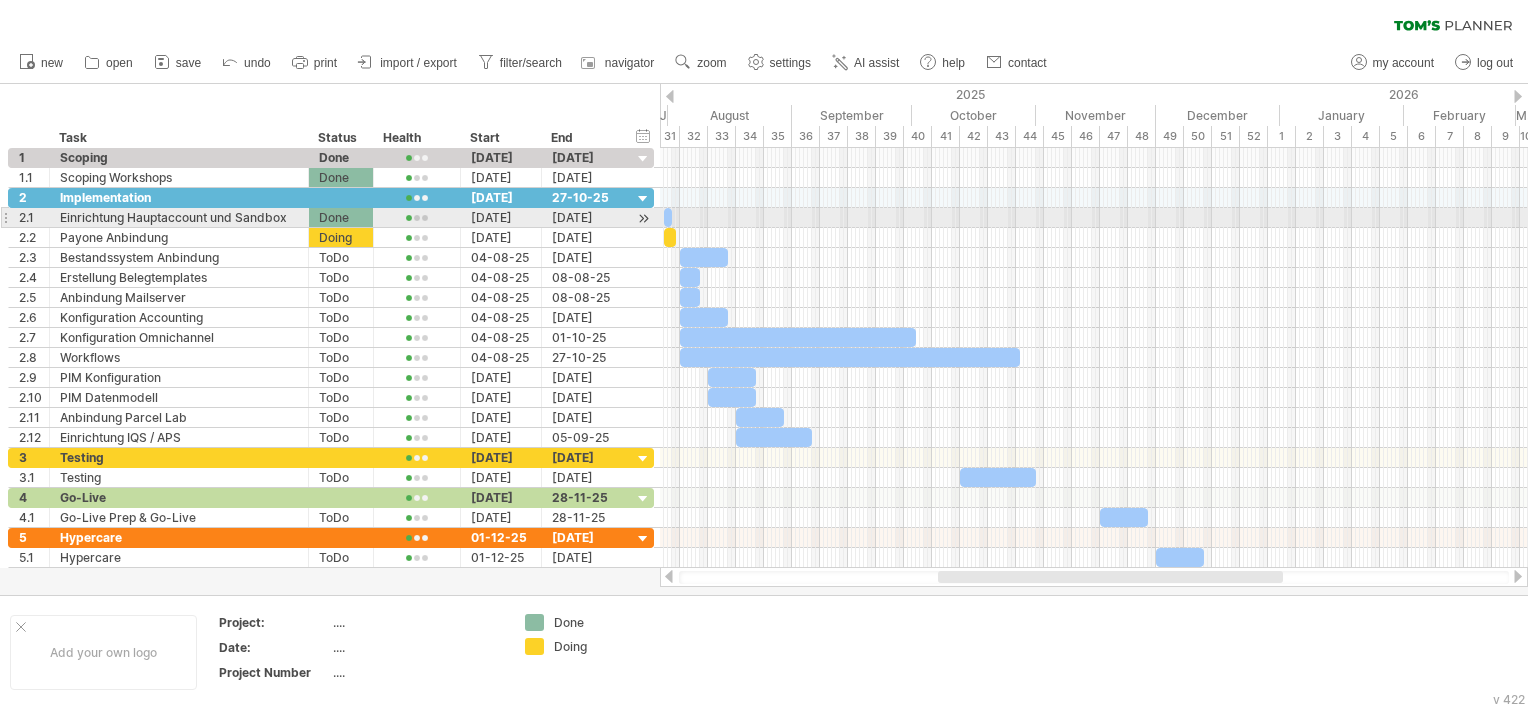 click at bounding box center [664, 217] 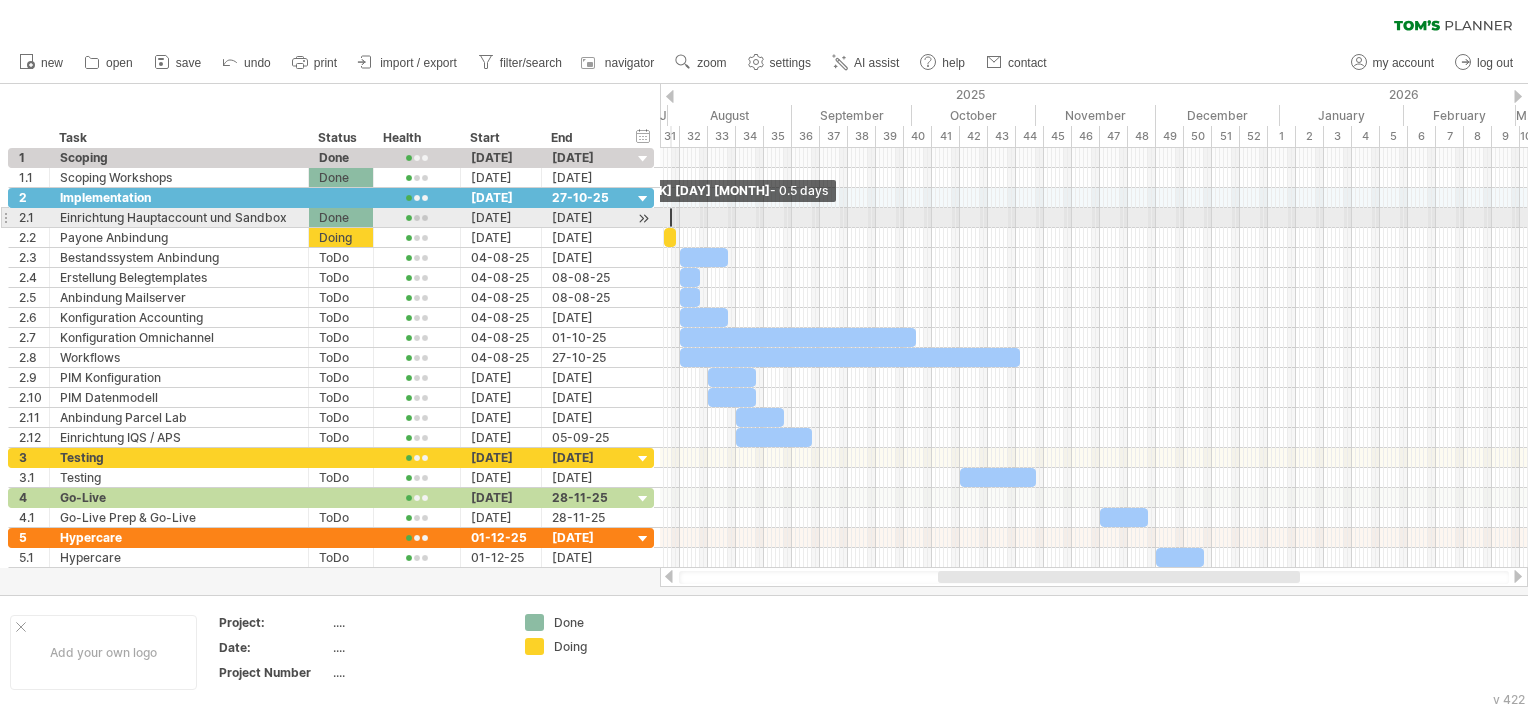 drag, startPoint x: 667, startPoint y: 210, endPoint x: 694, endPoint y: 212, distance: 27.073973 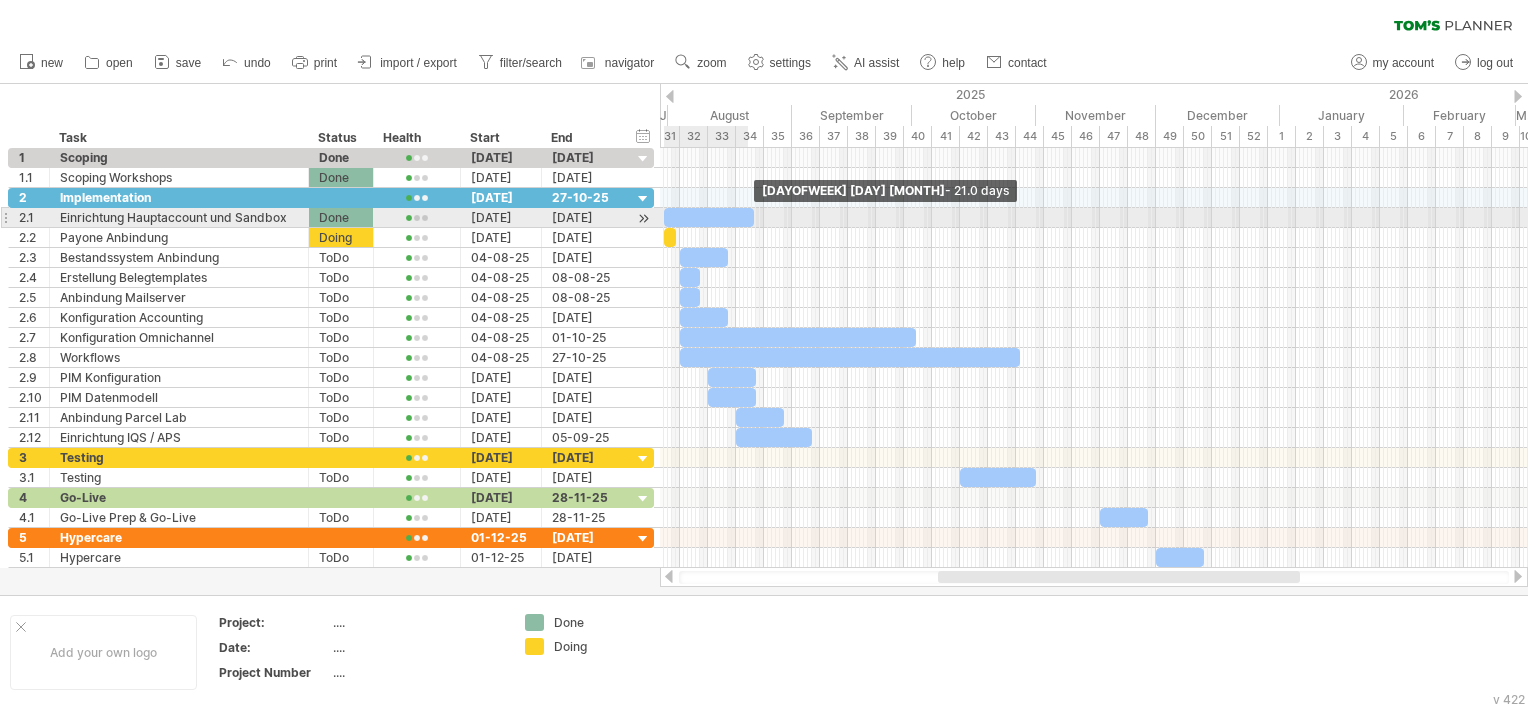 drag, startPoint x: 668, startPoint y: 220, endPoint x: 751, endPoint y: 218, distance: 83.02409 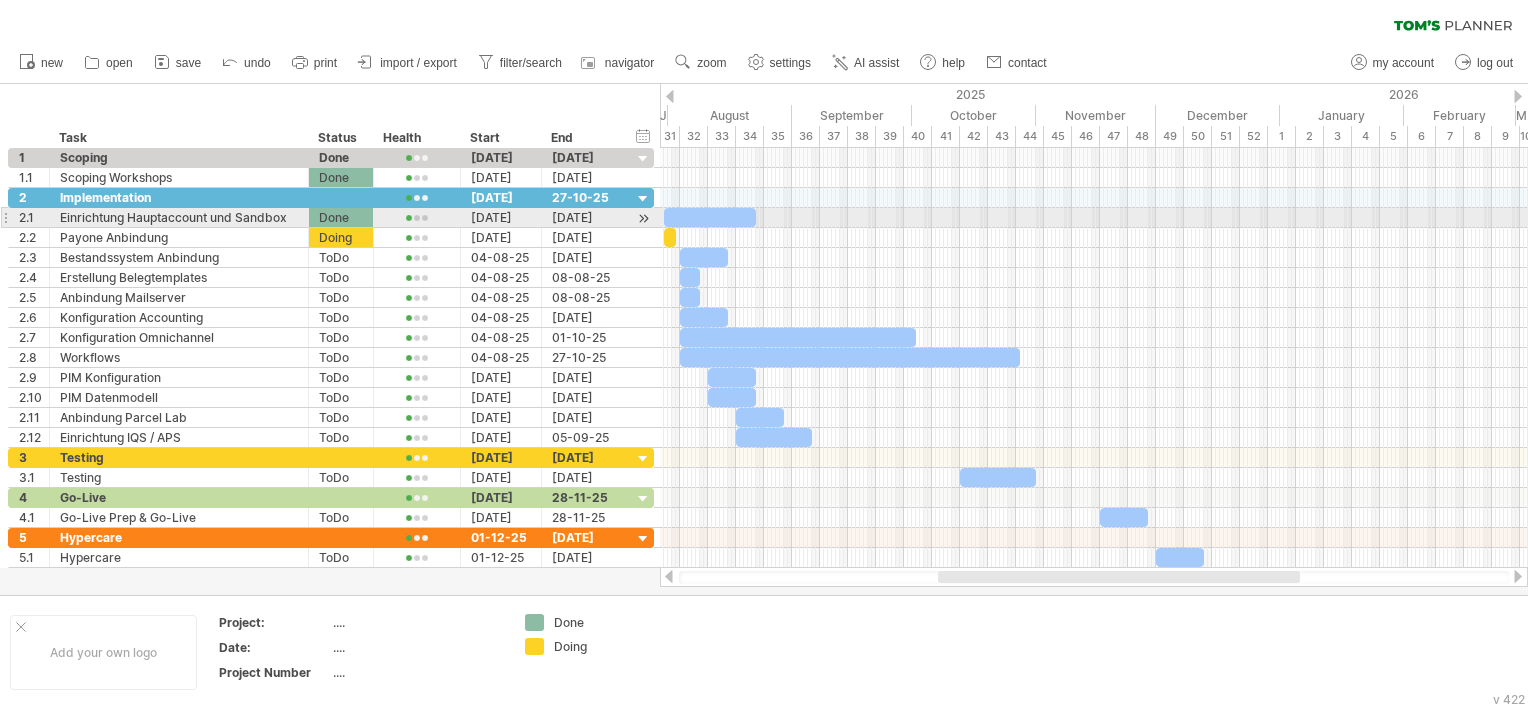 click at bounding box center (710, 217) 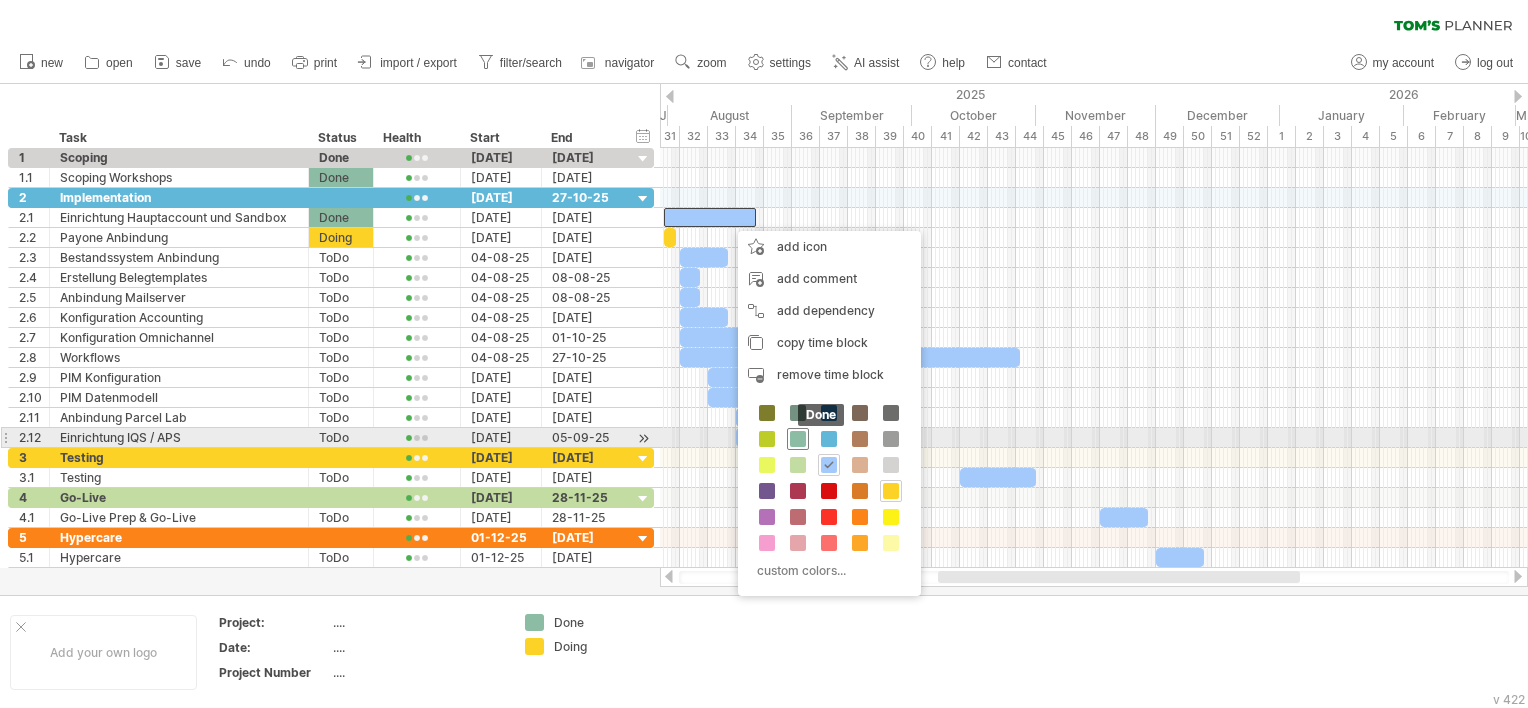 click at bounding box center (798, 439) 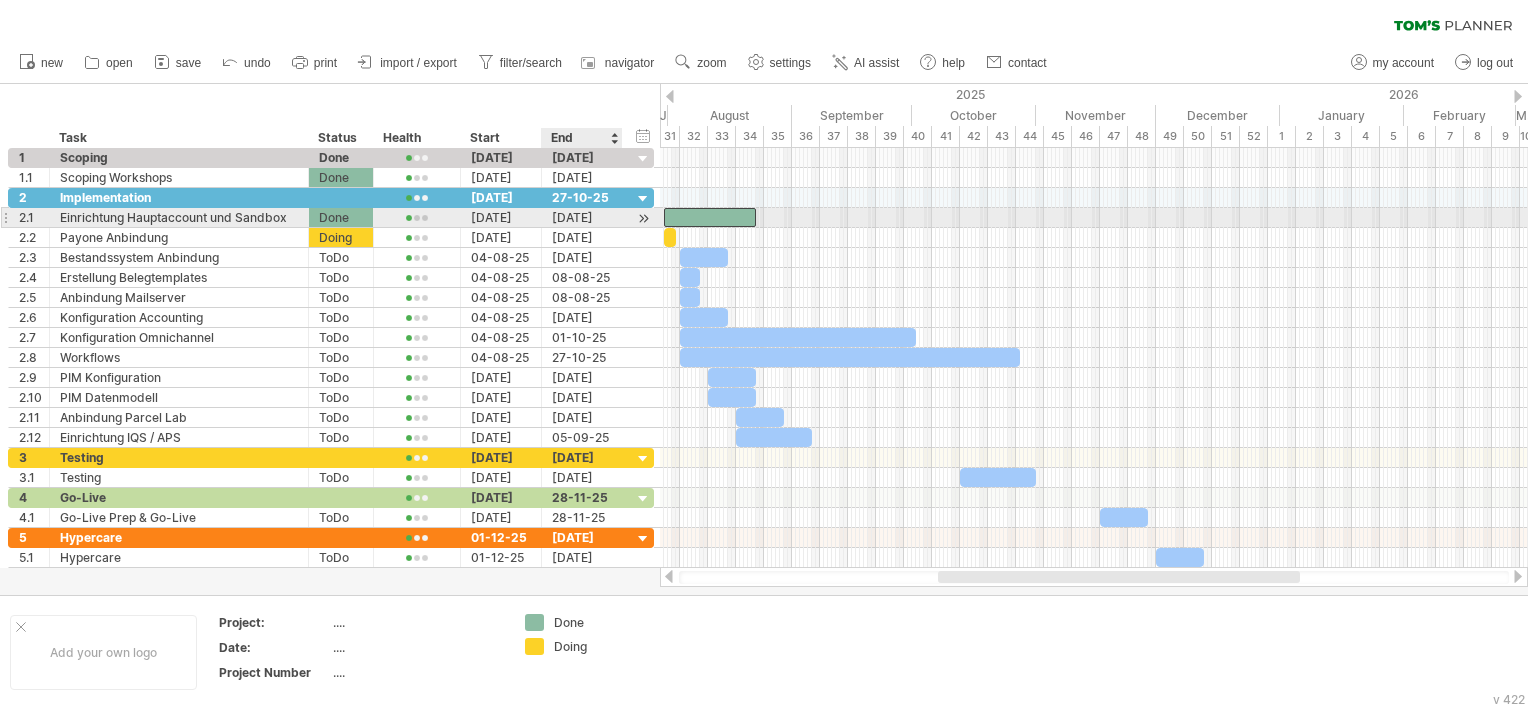 click on "[DATE]" at bounding box center [582, 217] 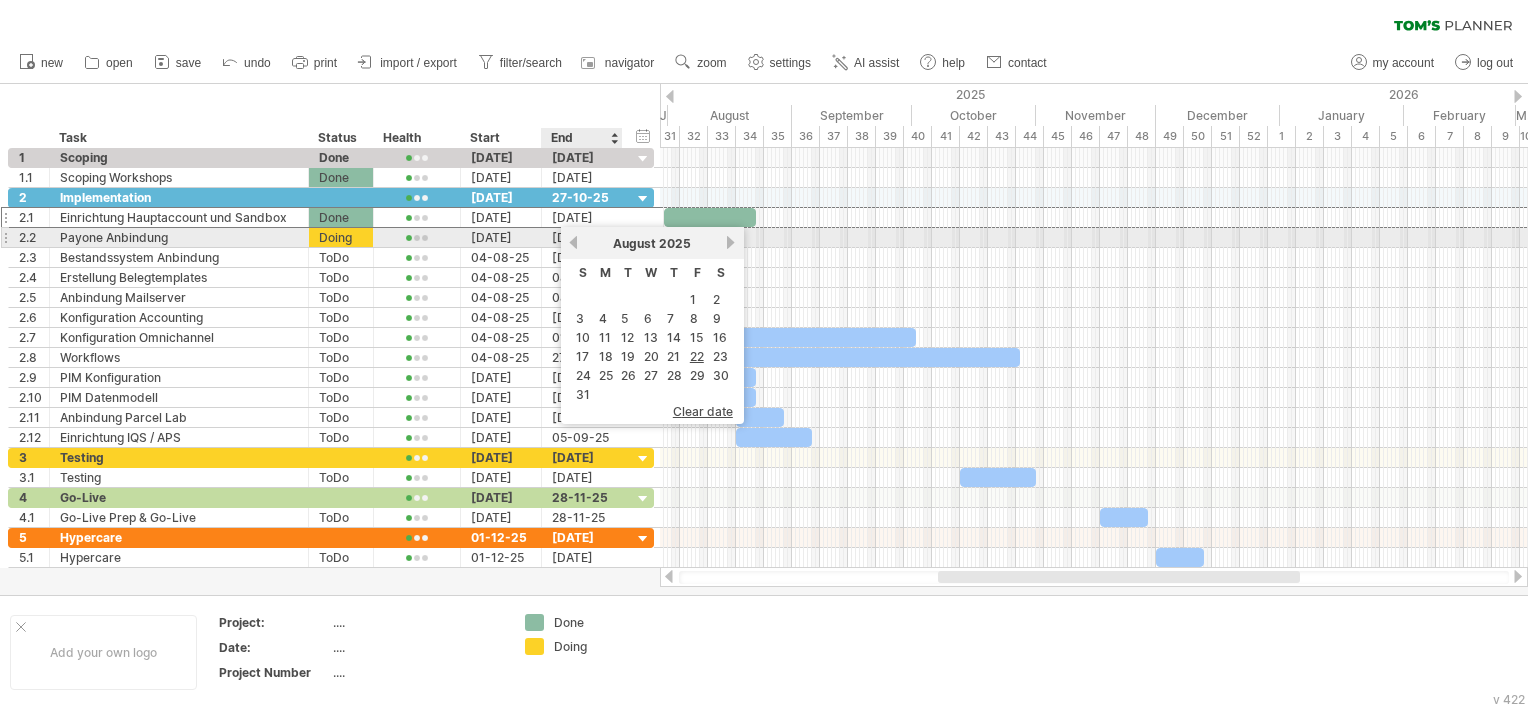 click on "previous" at bounding box center [573, 242] 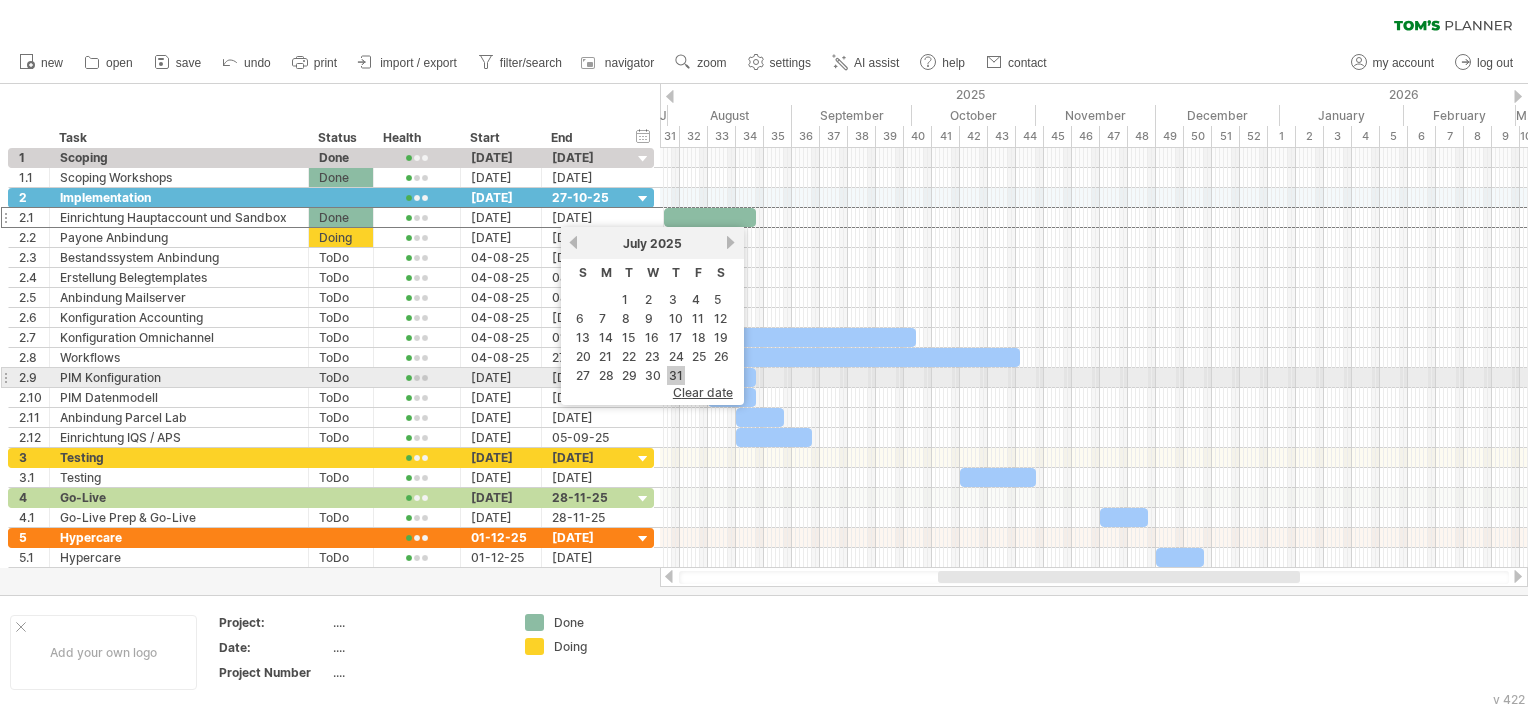 click on "31" at bounding box center [676, 375] 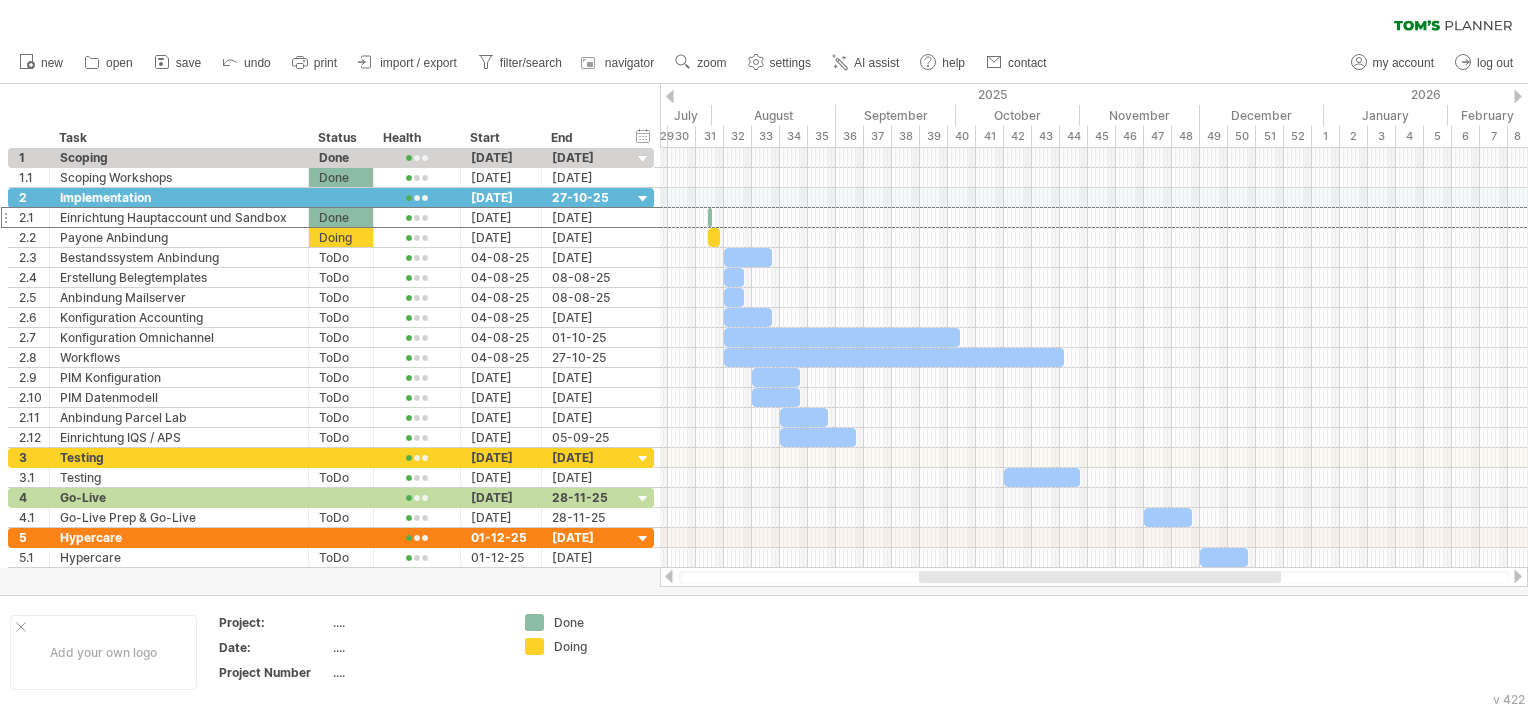 drag, startPoint x: 1014, startPoint y: 581, endPoint x: 995, endPoint y: 582, distance: 19.026299 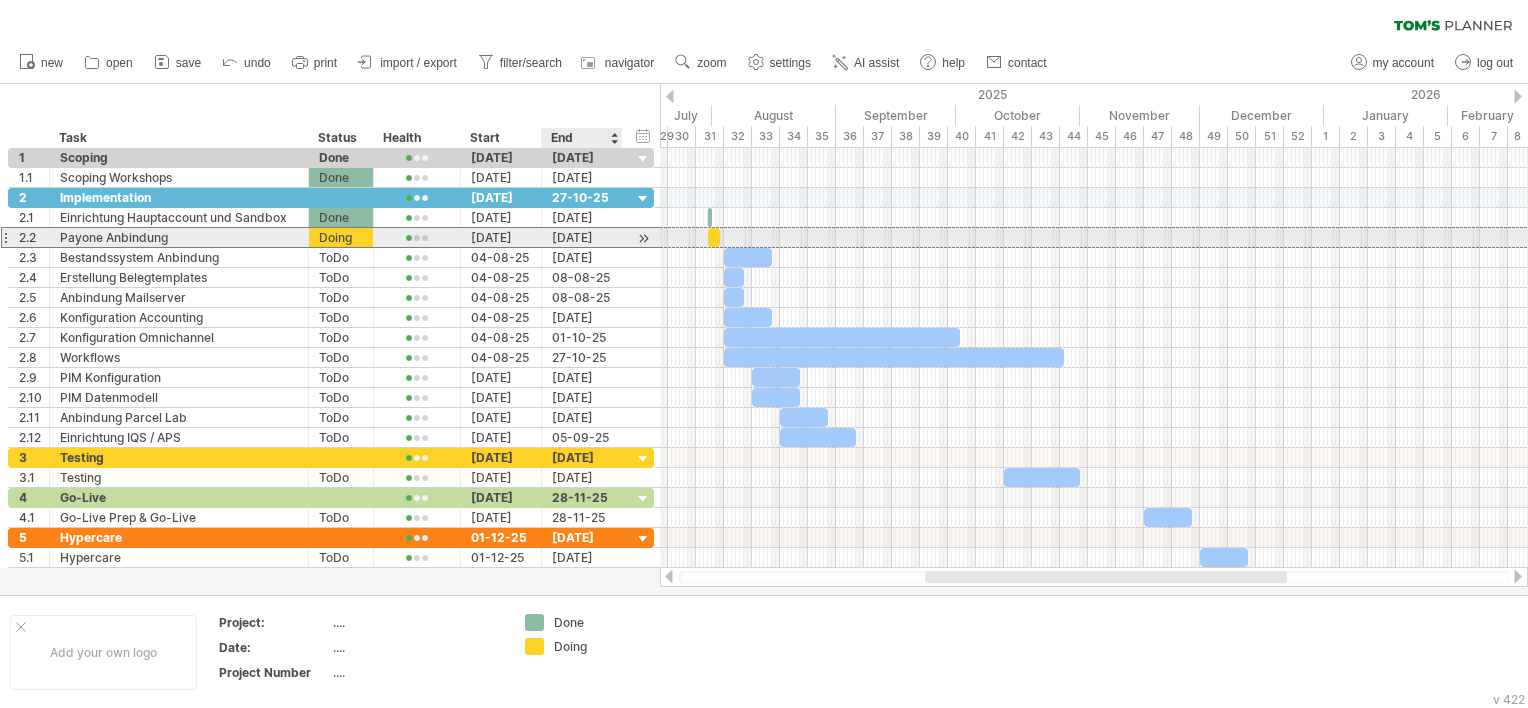 click on "[DATE]" at bounding box center (582, 237) 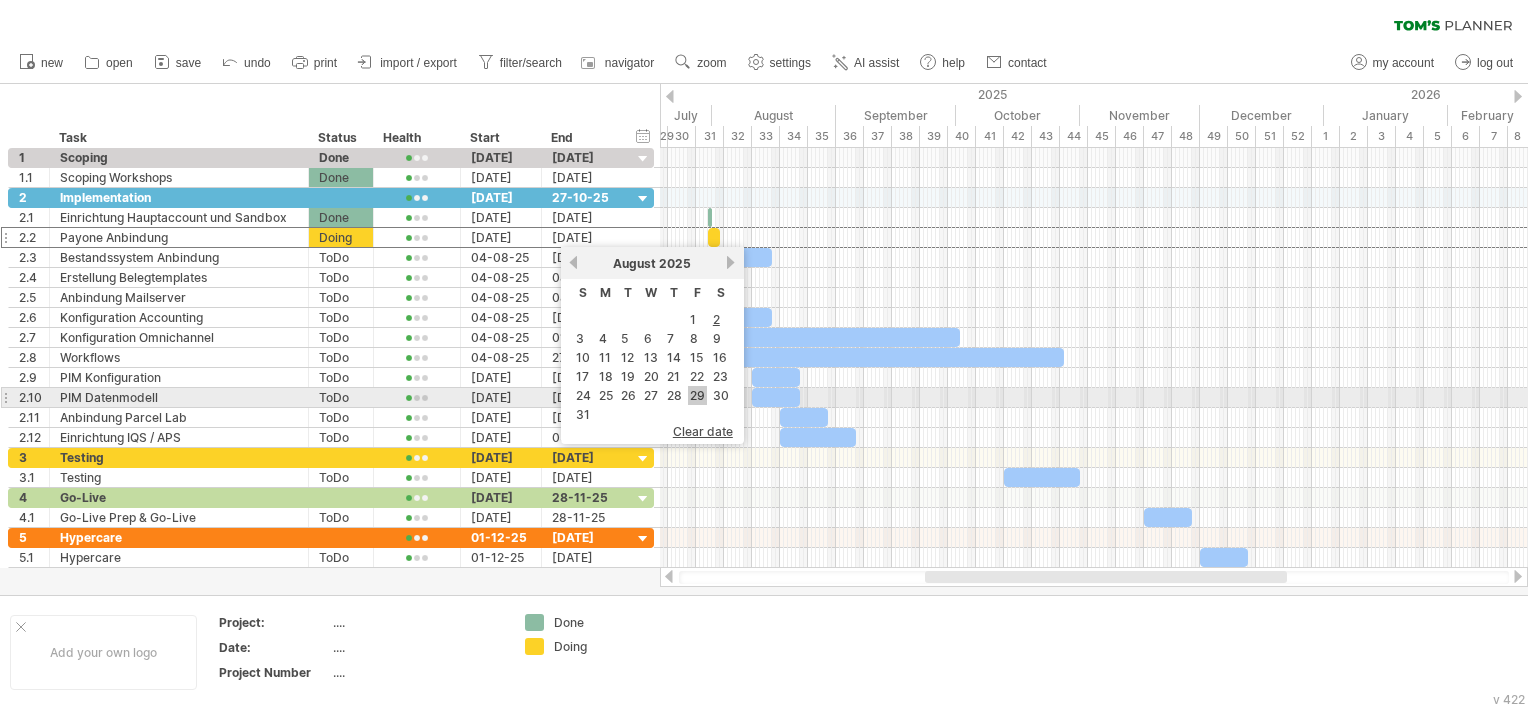 click on "29" at bounding box center (697, 395) 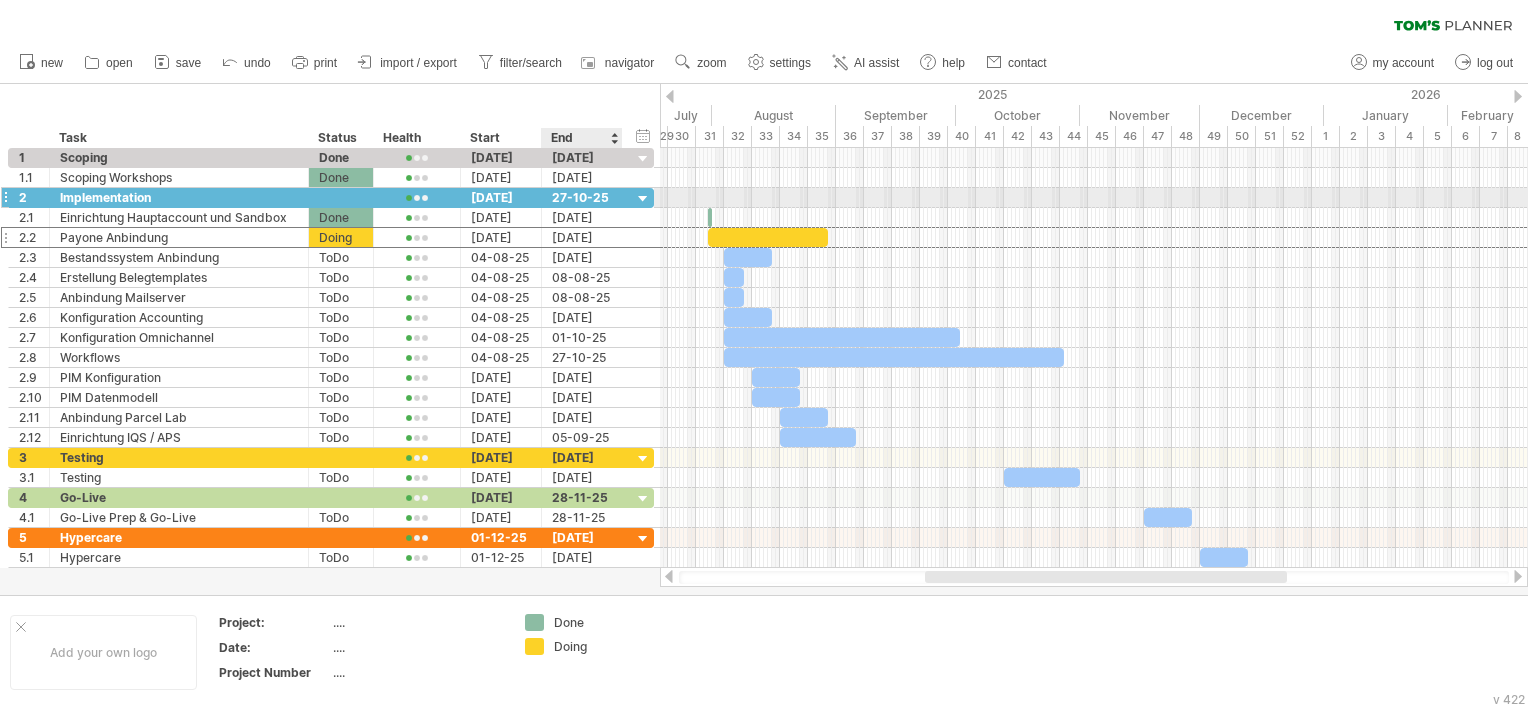 click on "27-10-25" at bounding box center (582, 197) 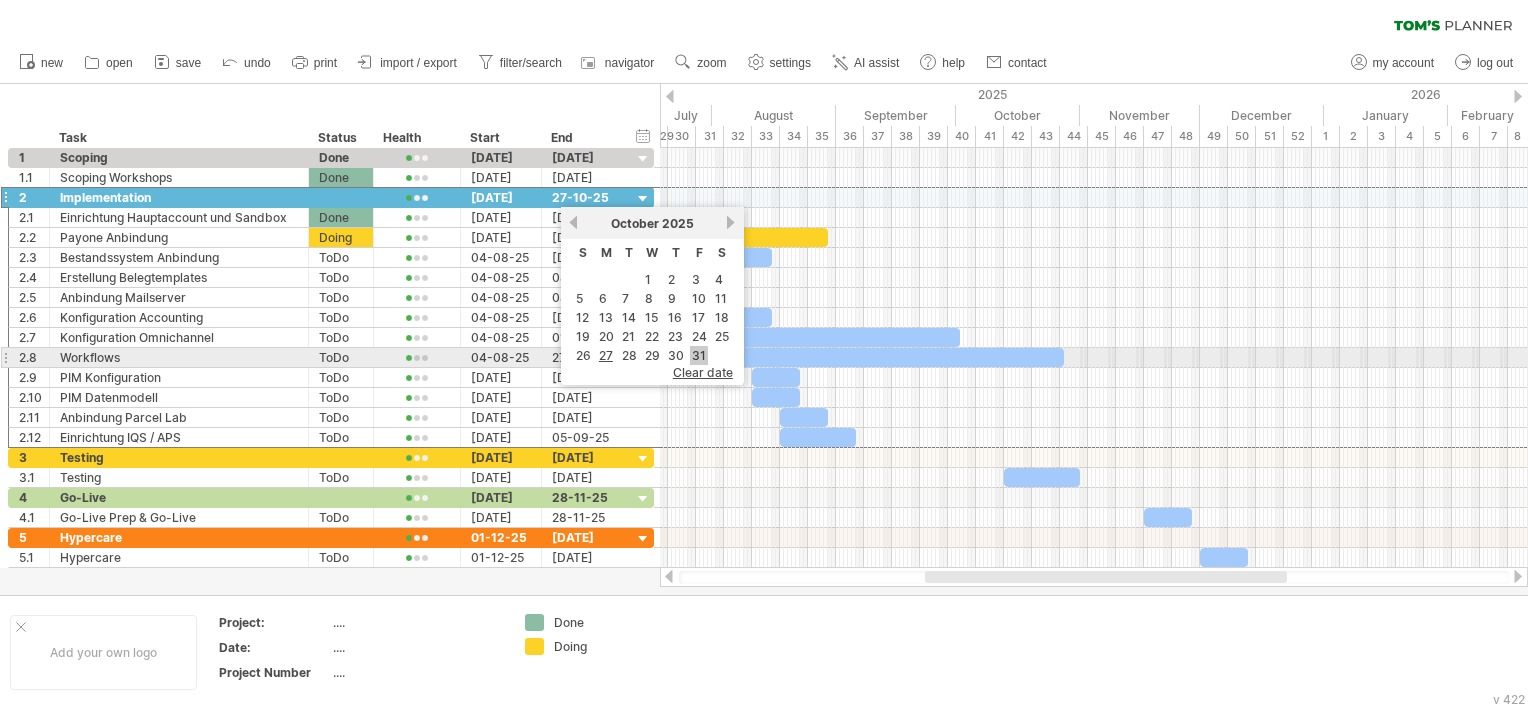 click on "31" at bounding box center [699, 355] 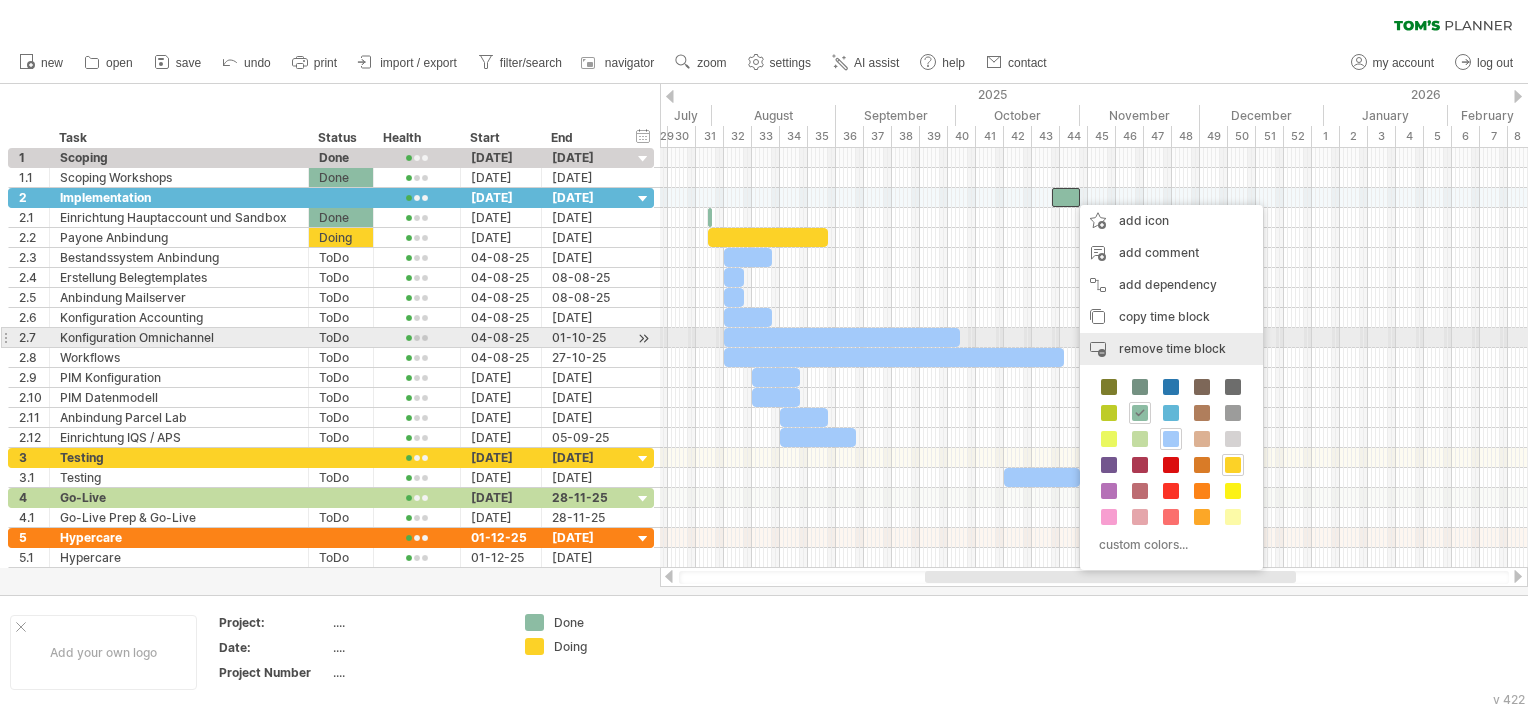 click on "remove time block" at bounding box center [1172, 348] 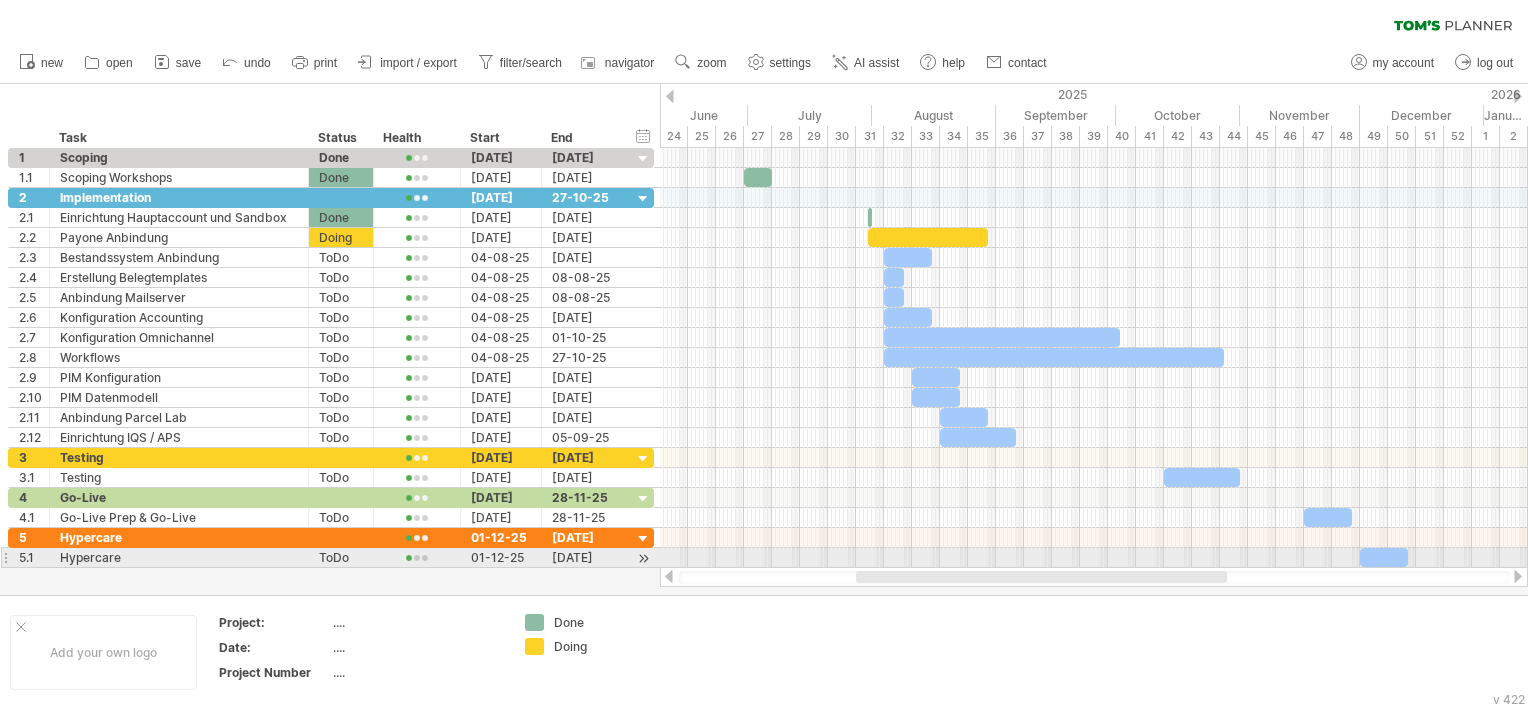 drag, startPoint x: 997, startPoint y: 575, endPoint x: 928, endPoint y: 560, distance: 70.61161 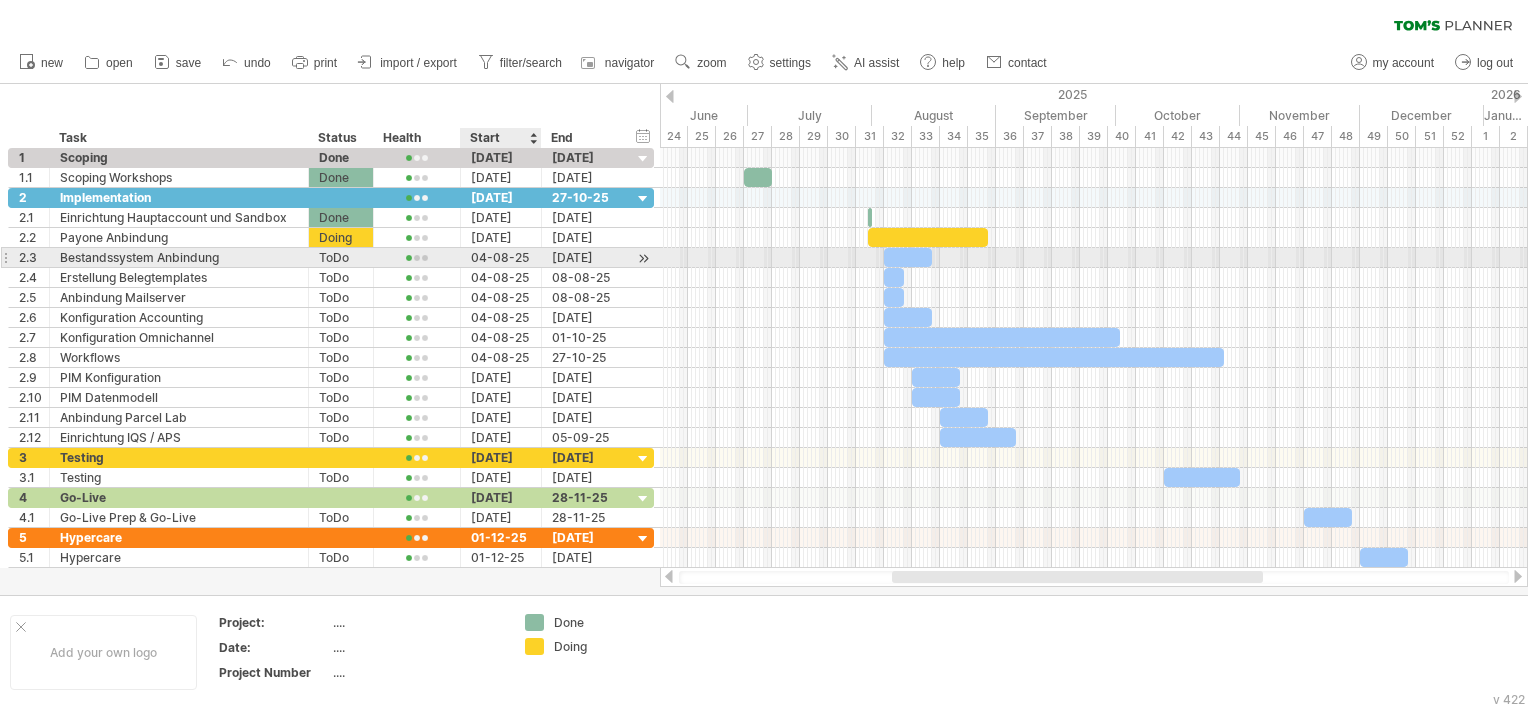 click on "04-08-25" at bounding box center [501, 257] 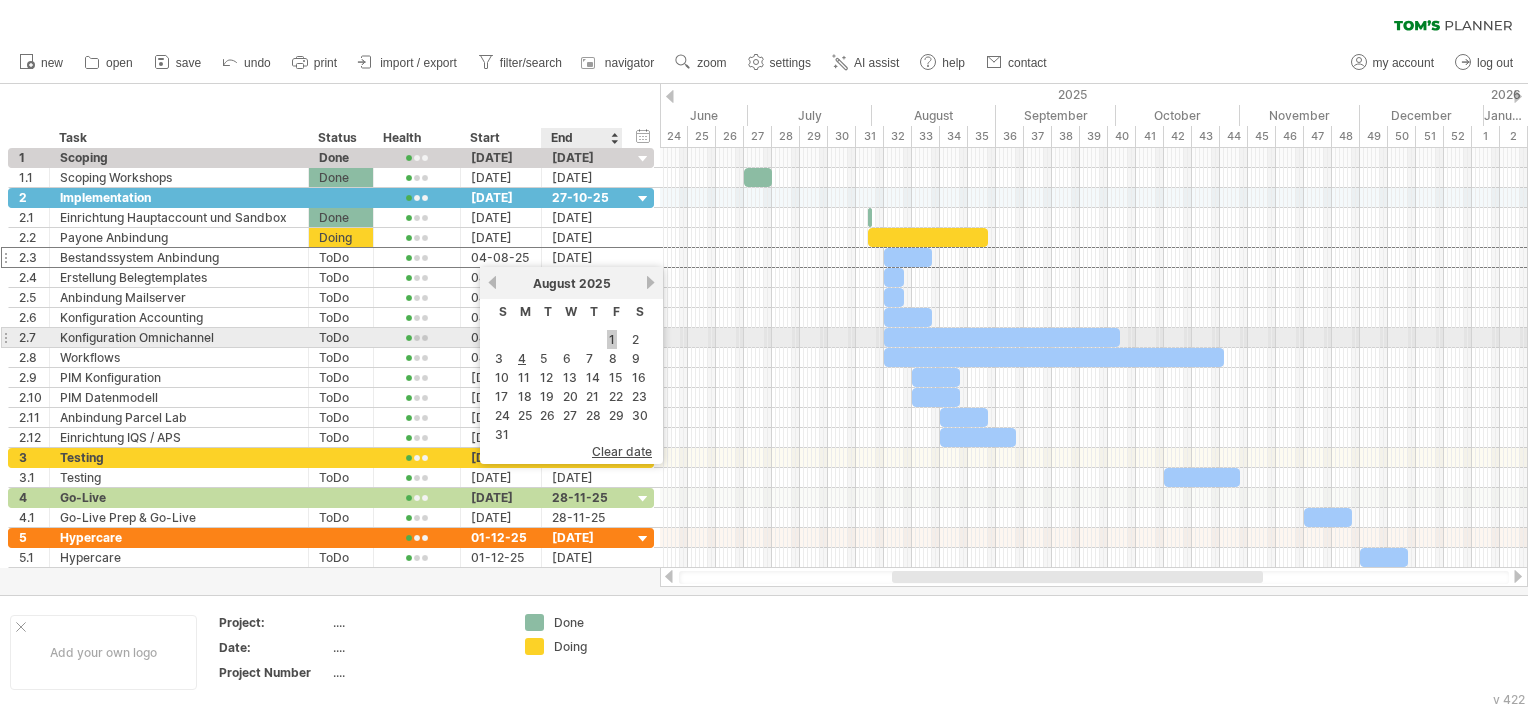 click on "1" at bounding box center (612, 339) 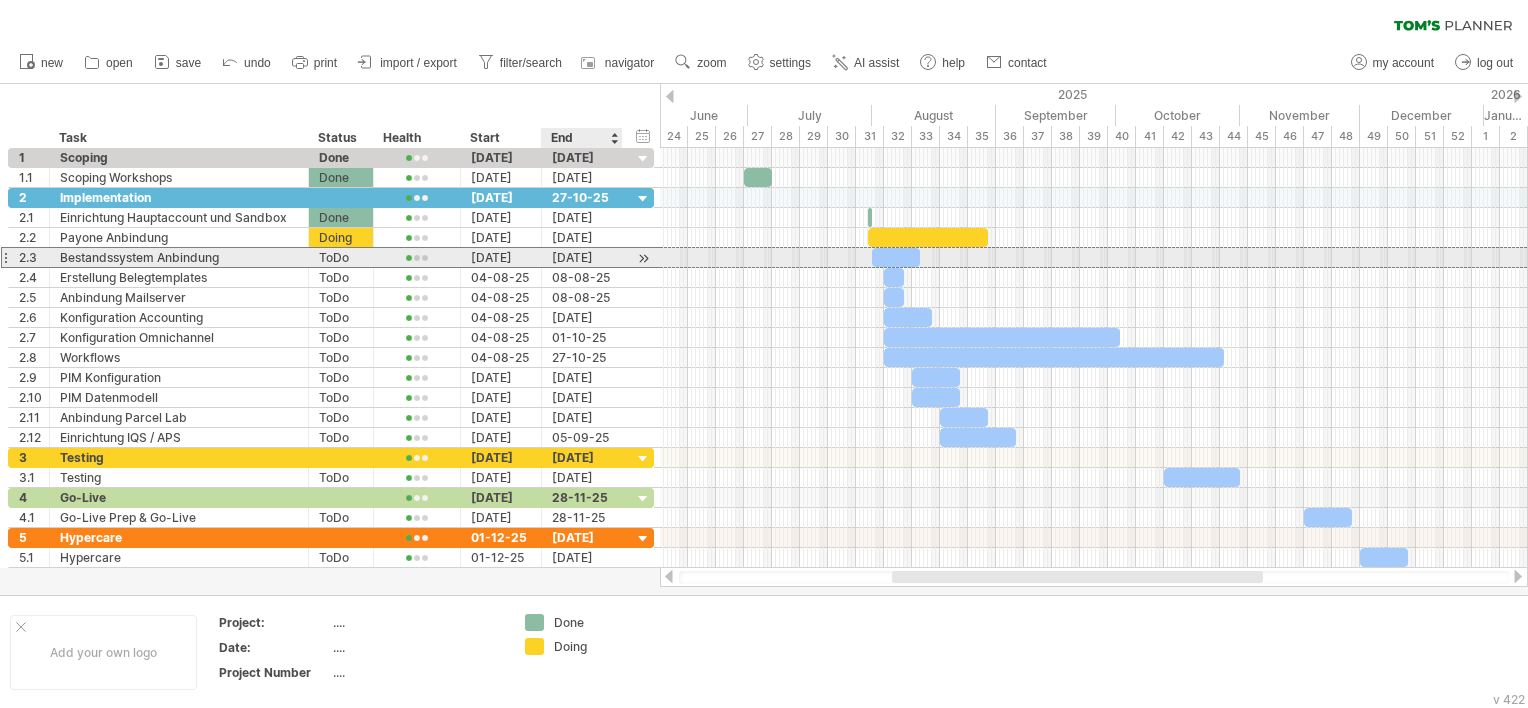 click on "[DATE]" at bounding box center (582, 257) 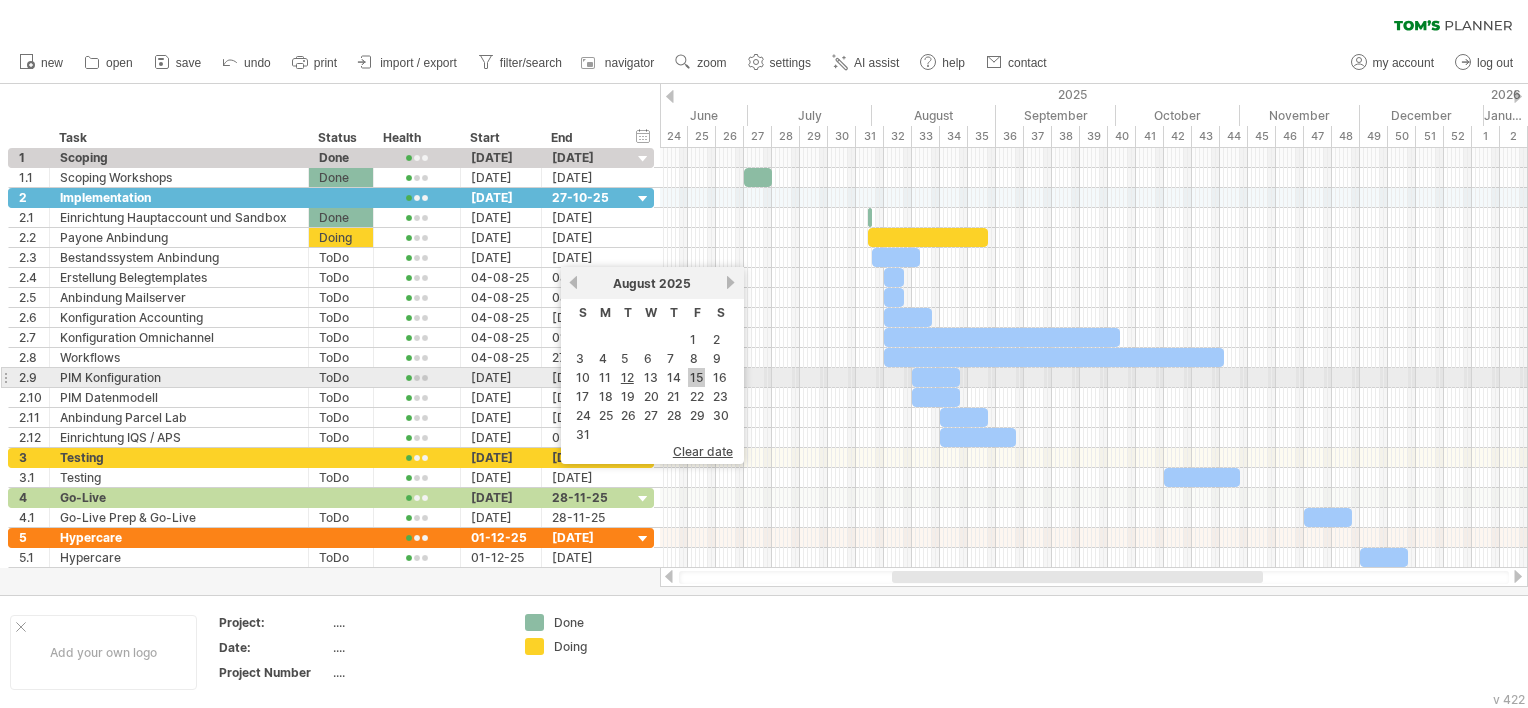click on "15" at bounding box center [696, 377] 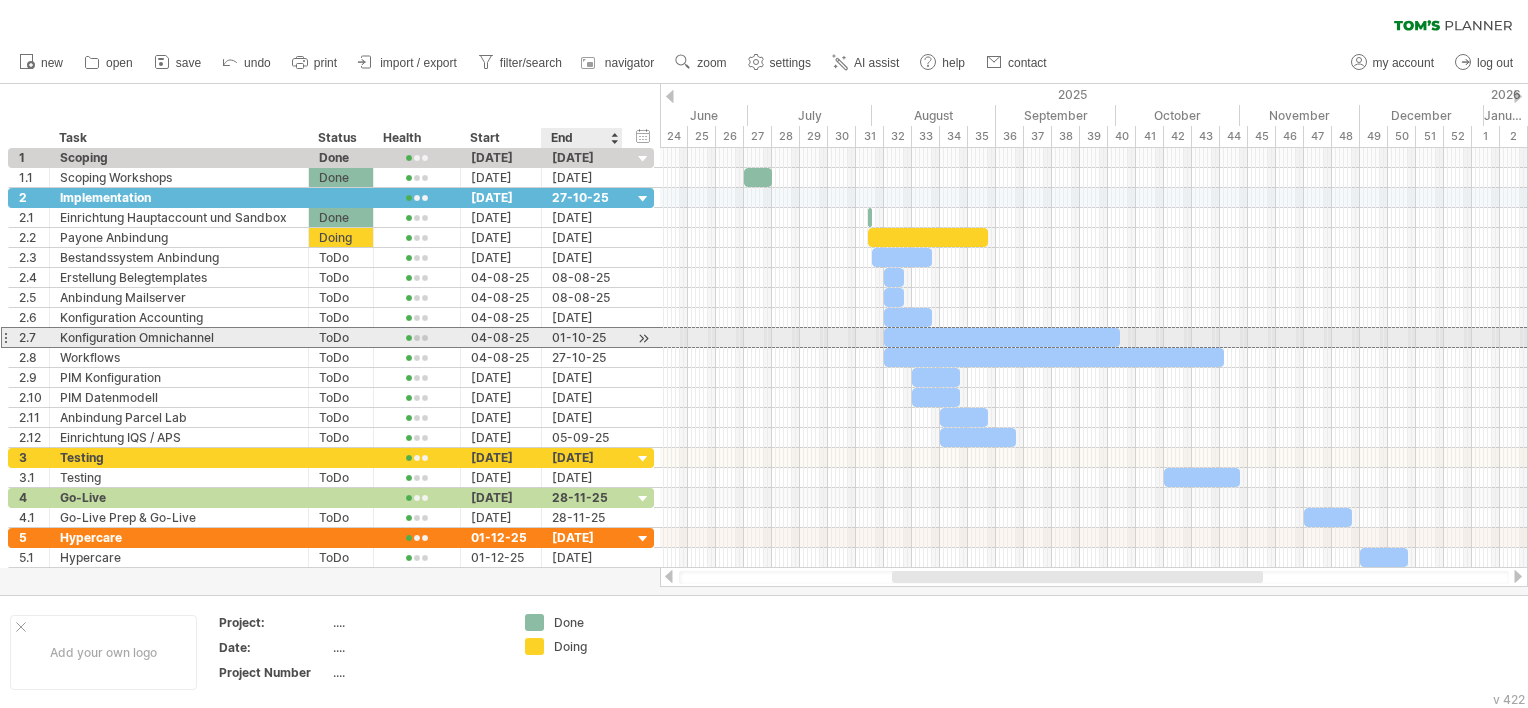 click on "01-10-25" at bounding box center [582, 337] 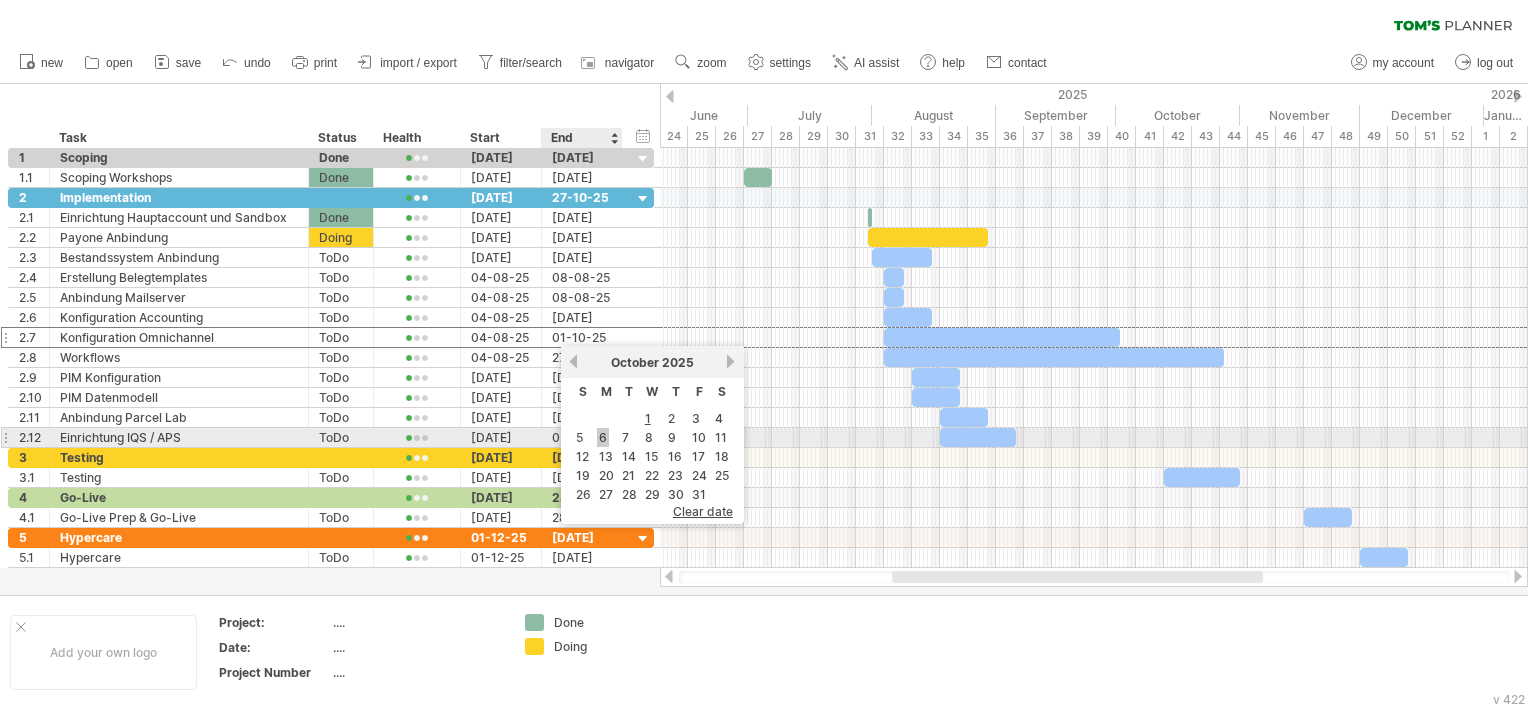 click on "6" at bounding box center (603, 437) 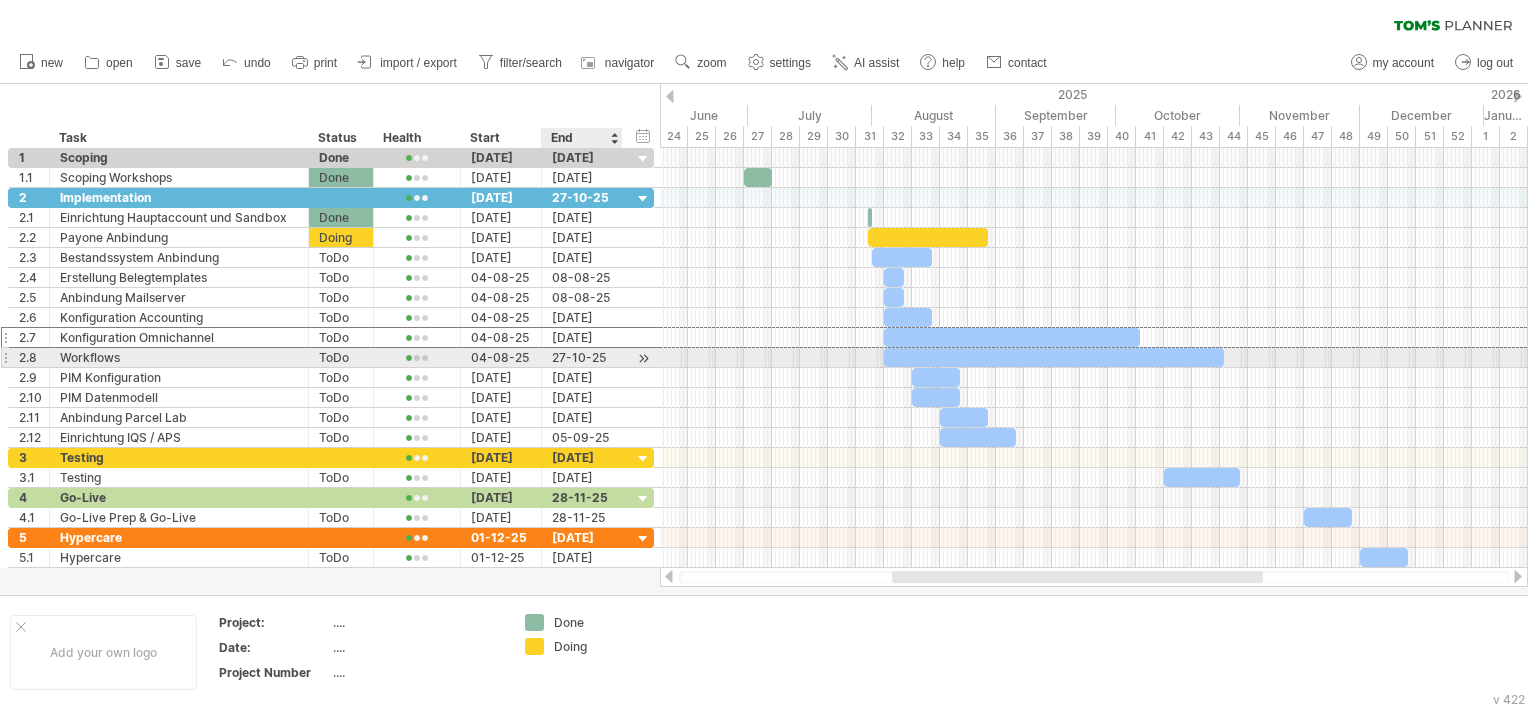 click on "27-10-25" at bounding box center [582, 357] 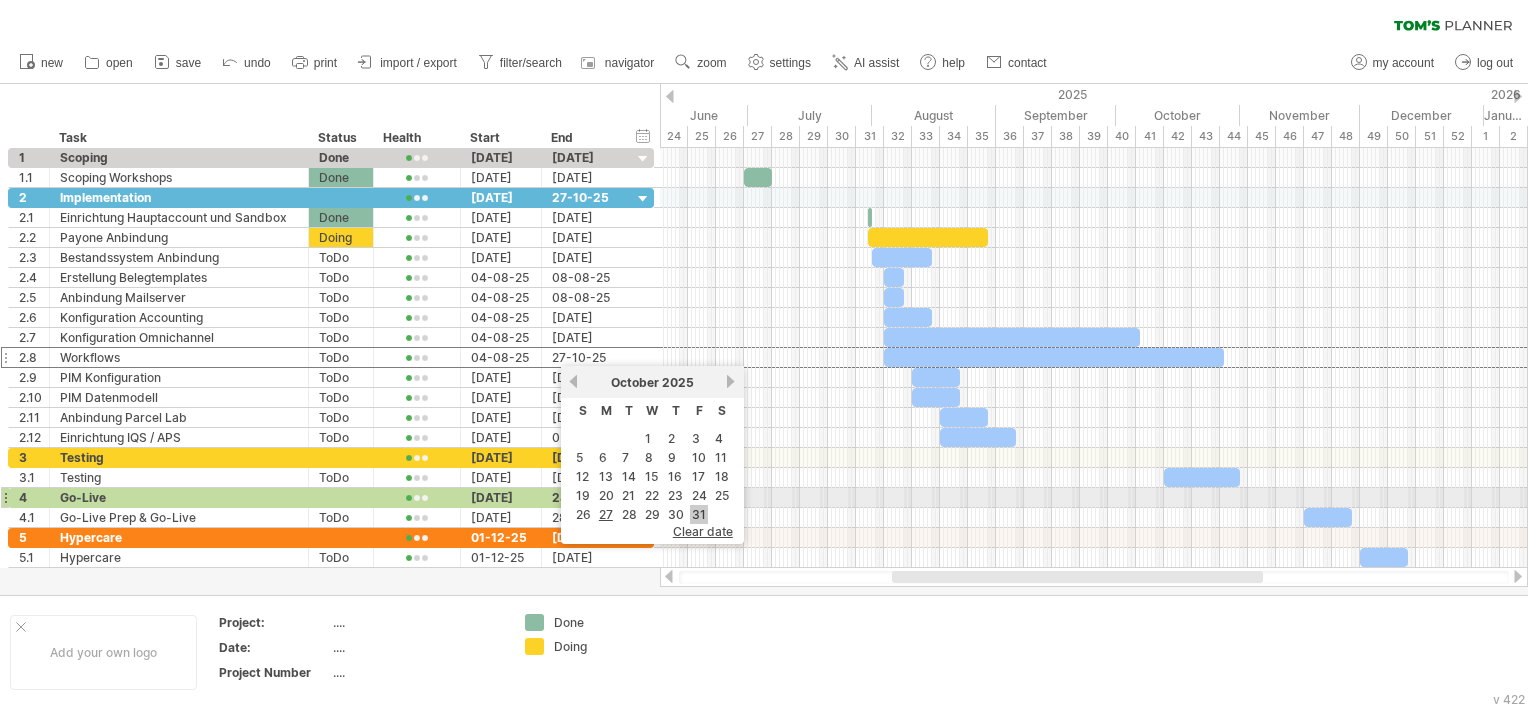 click on "31" at bounding box center (699, 514) 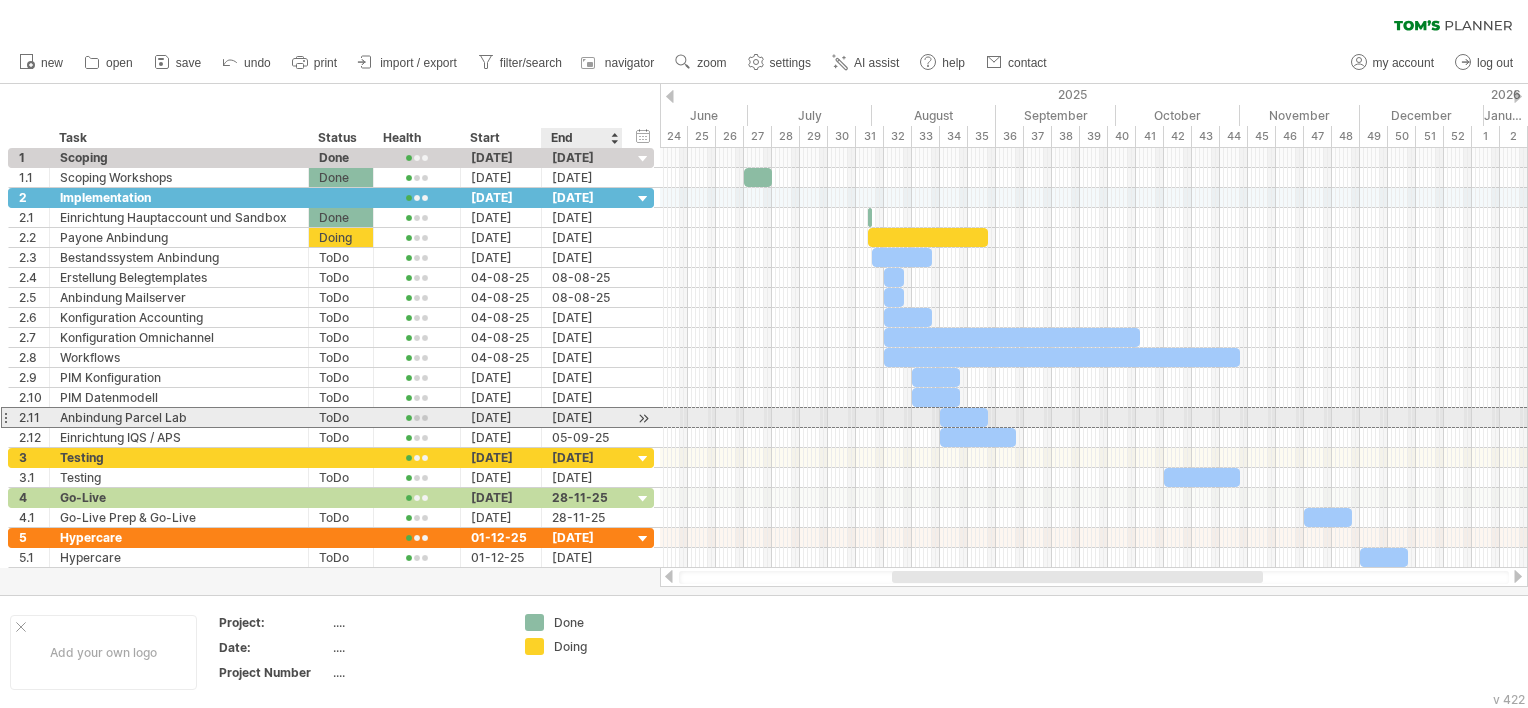 click on "[DATE]" at bounding box center [582, 417] 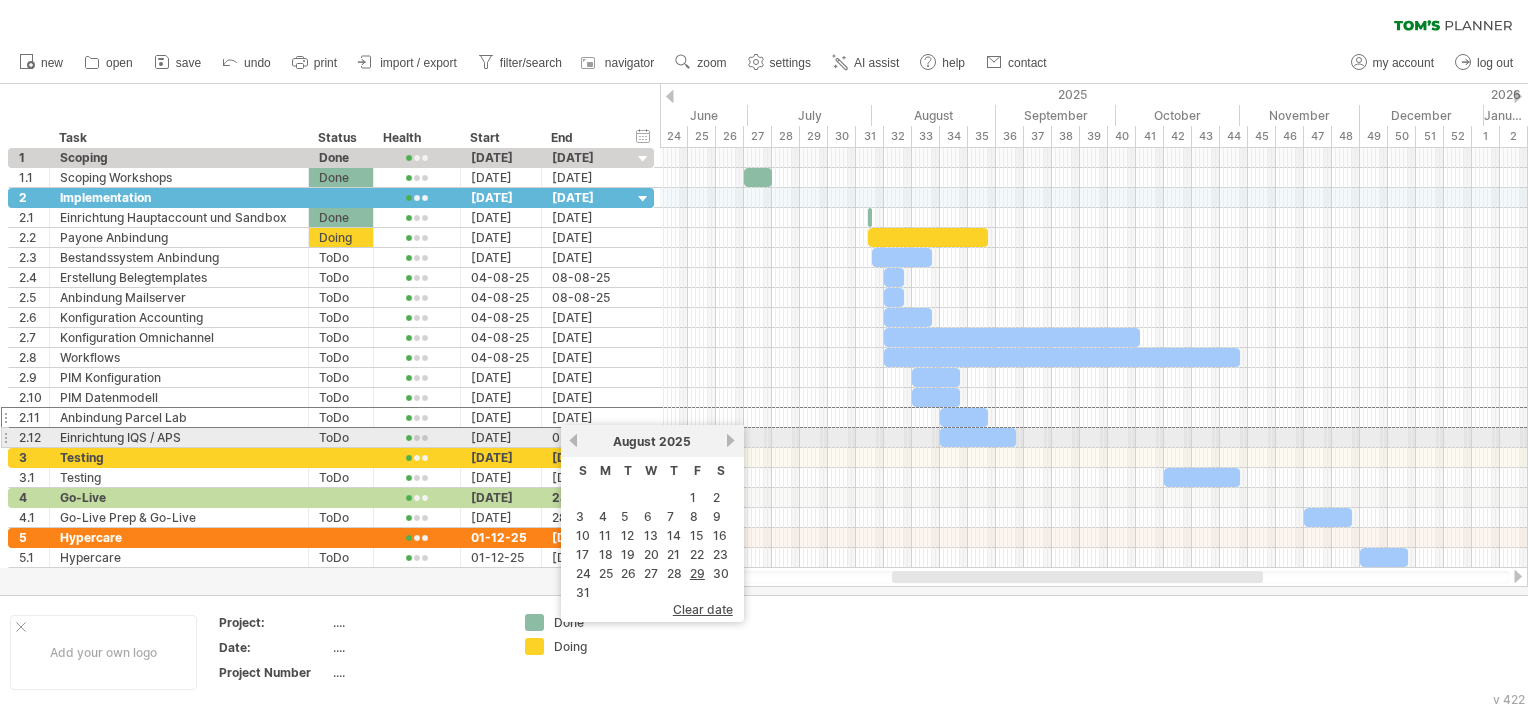 click on "next" at bounding box center (731, 440) 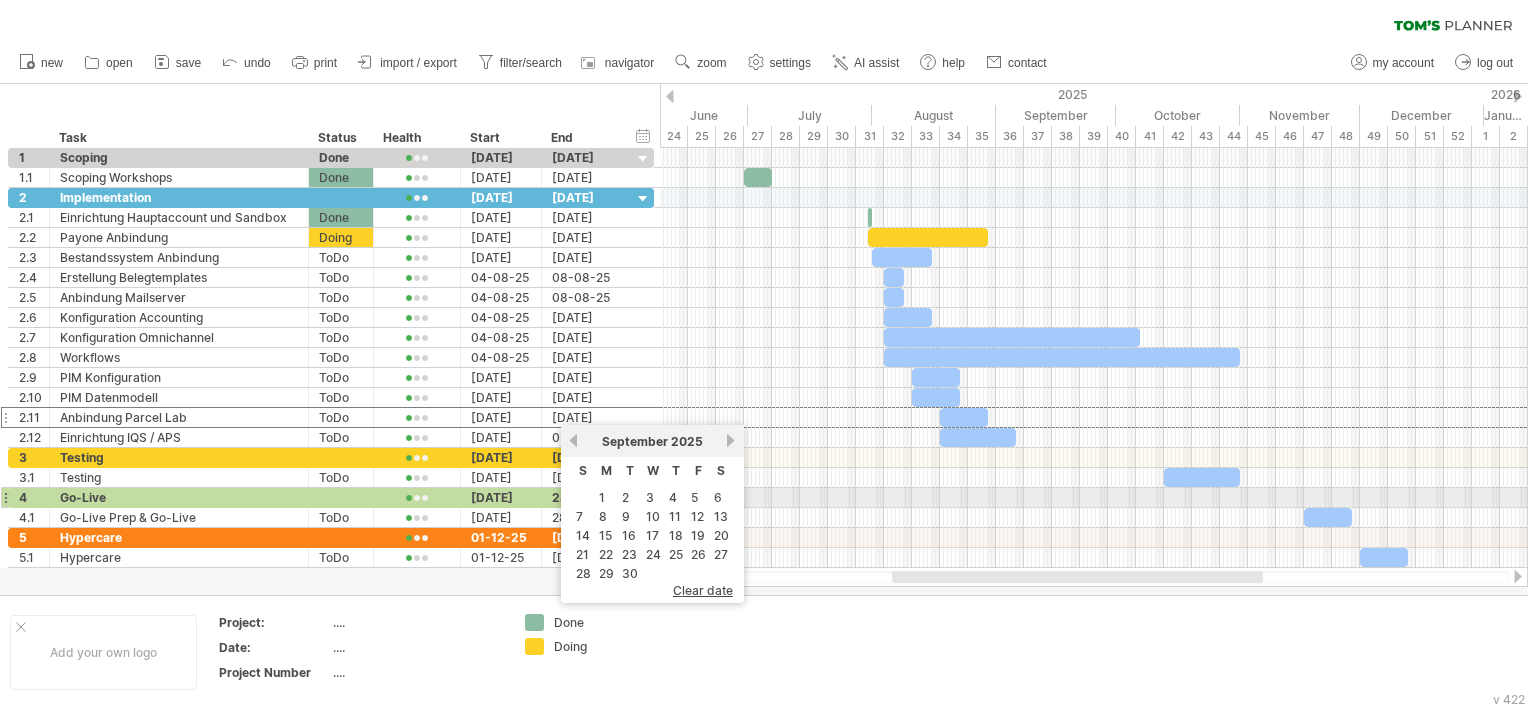 click on "5" at bounding box center [694, 497] 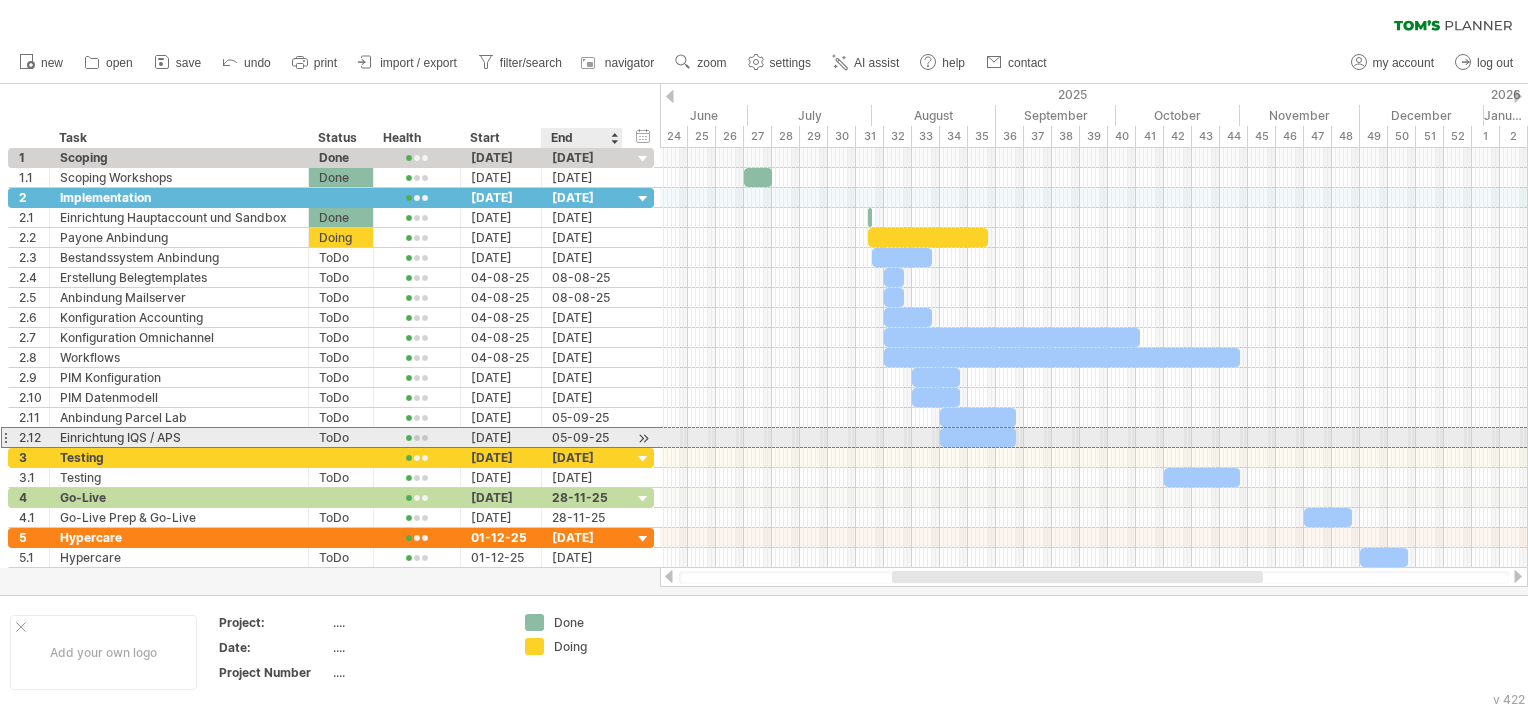 click on "05-09-25" at bounding box center (582, 437) 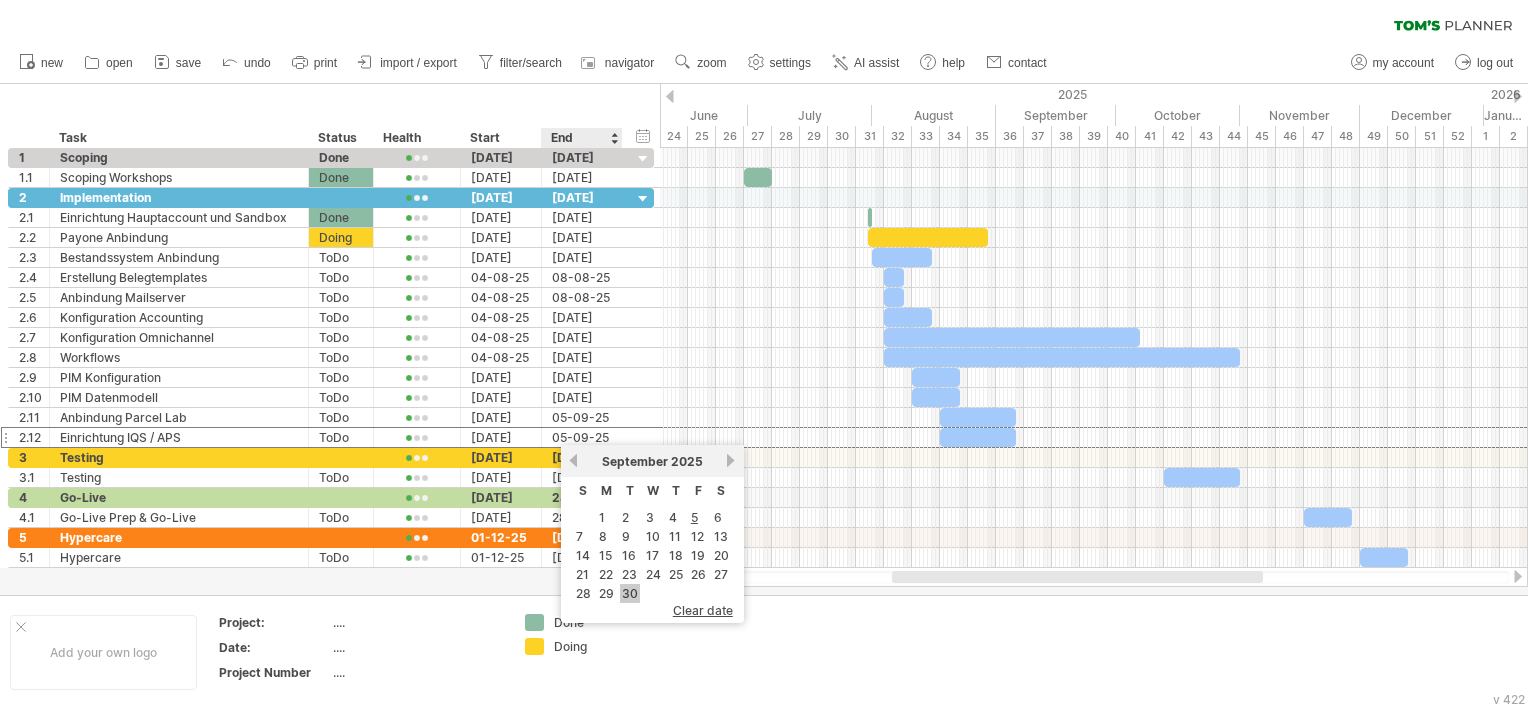 click on "30" at bounding box center (630, 593) 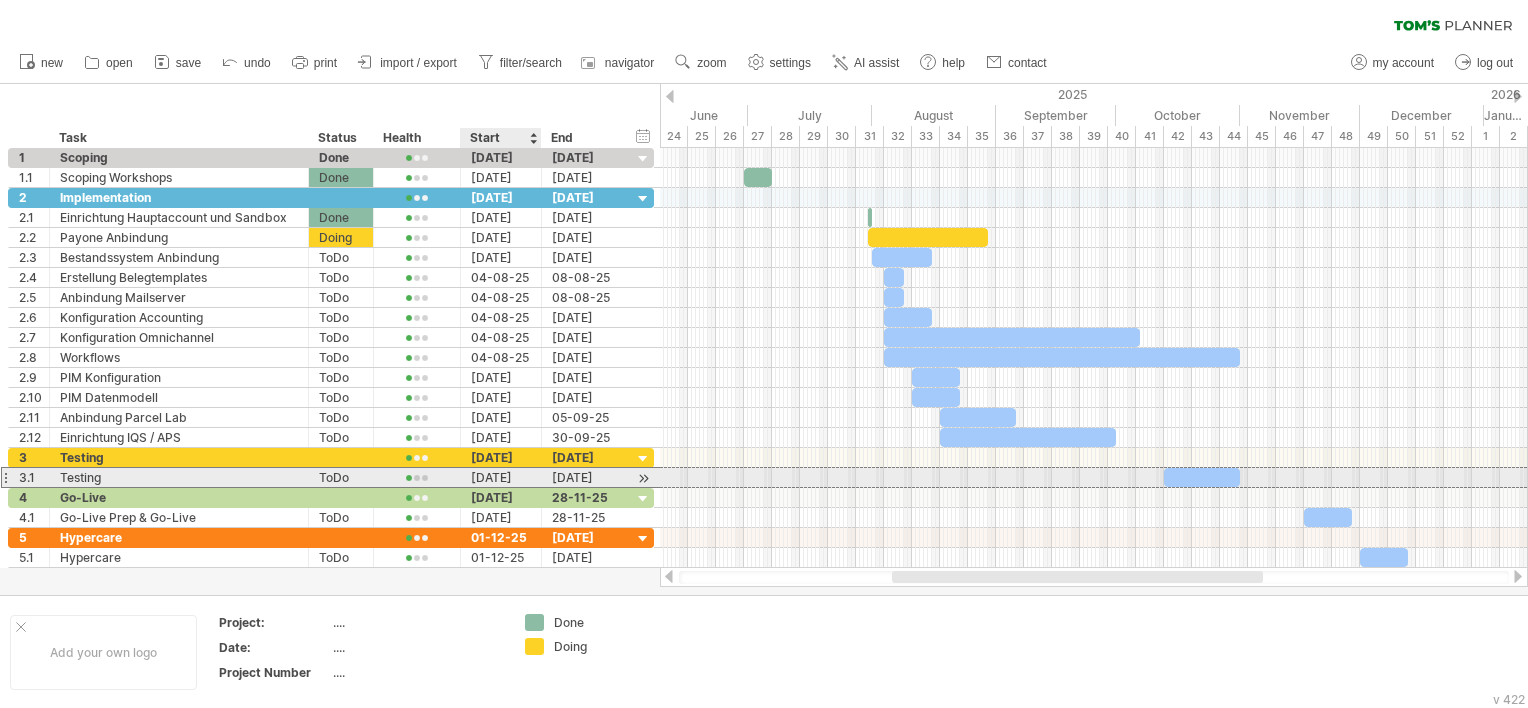 click on "[DATE]" at bounding box center (501, 477) 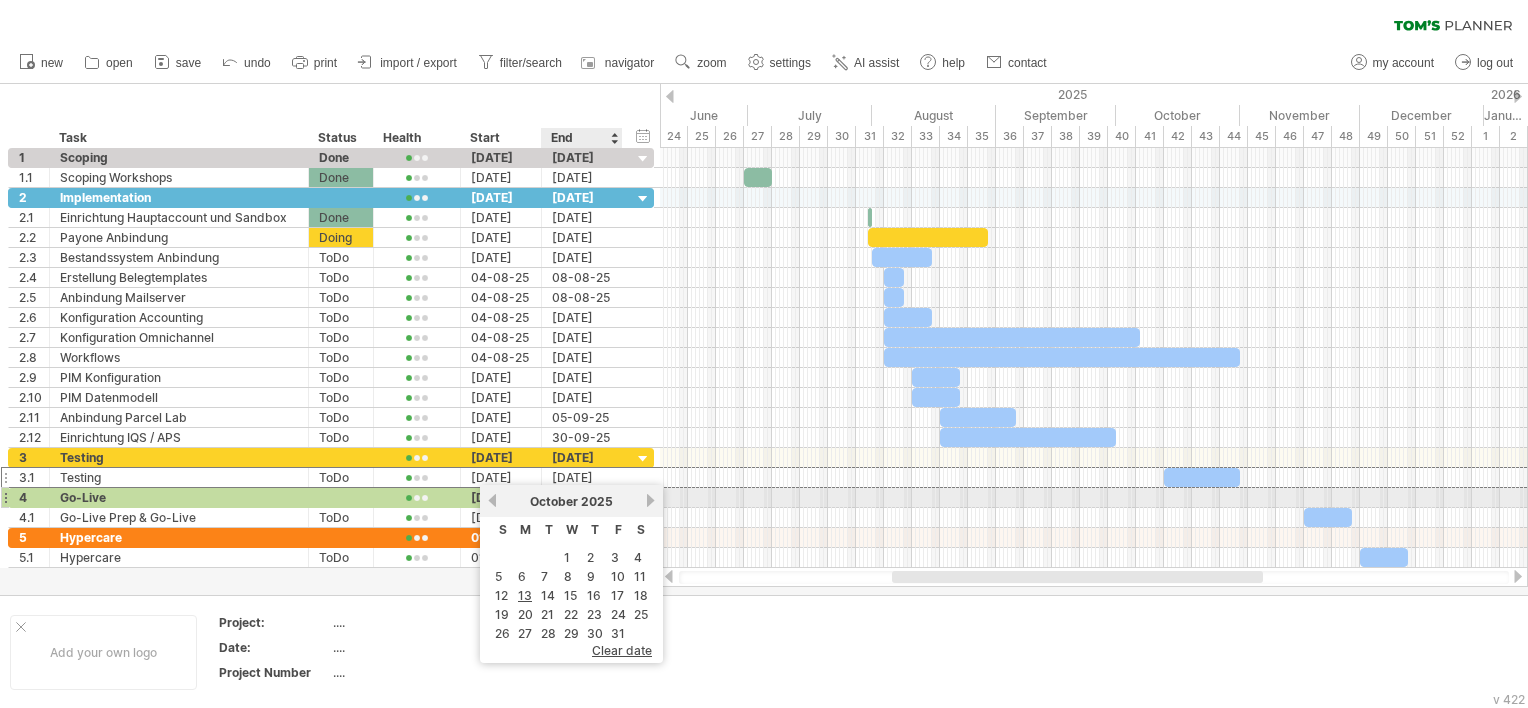 click on "next" at bounding box center [650, 500] 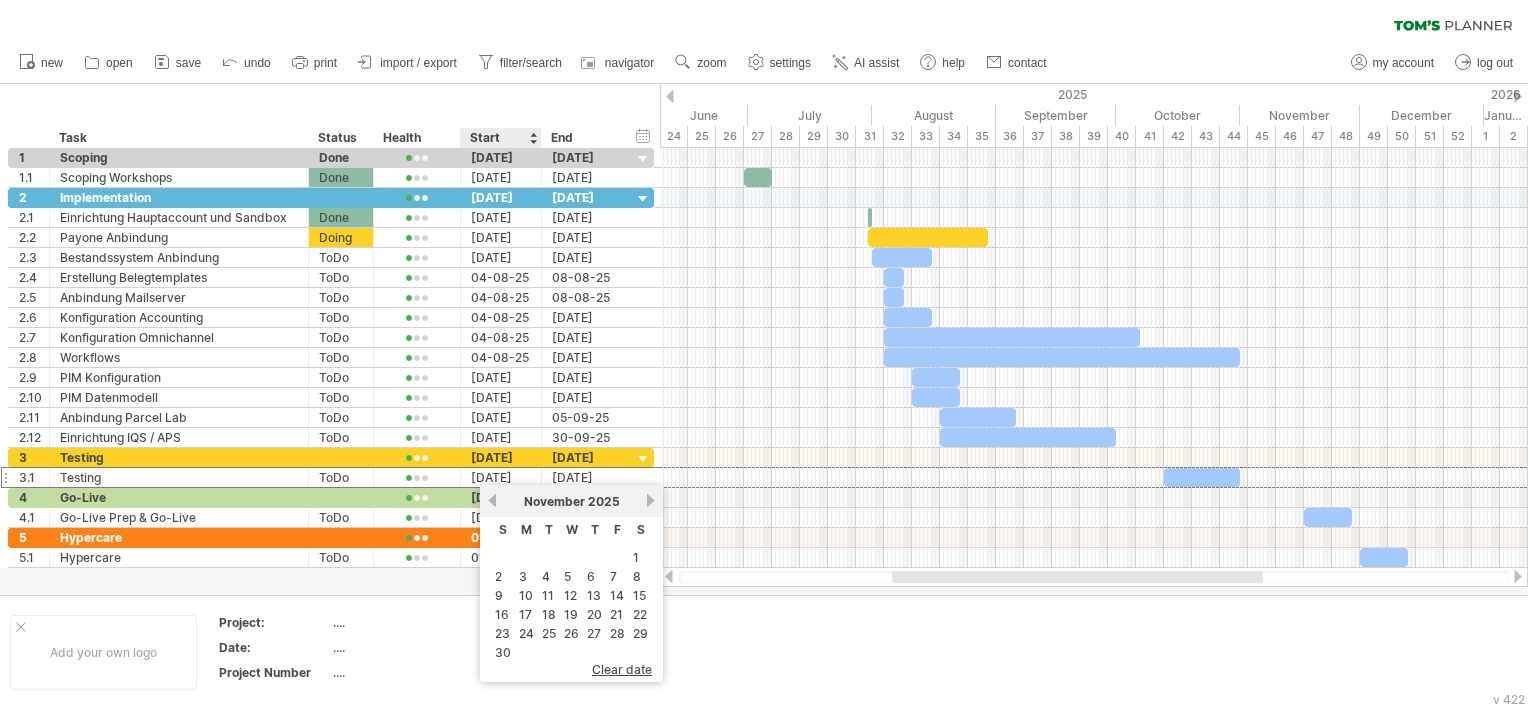 click on "3" at bounding box center (523, 576) 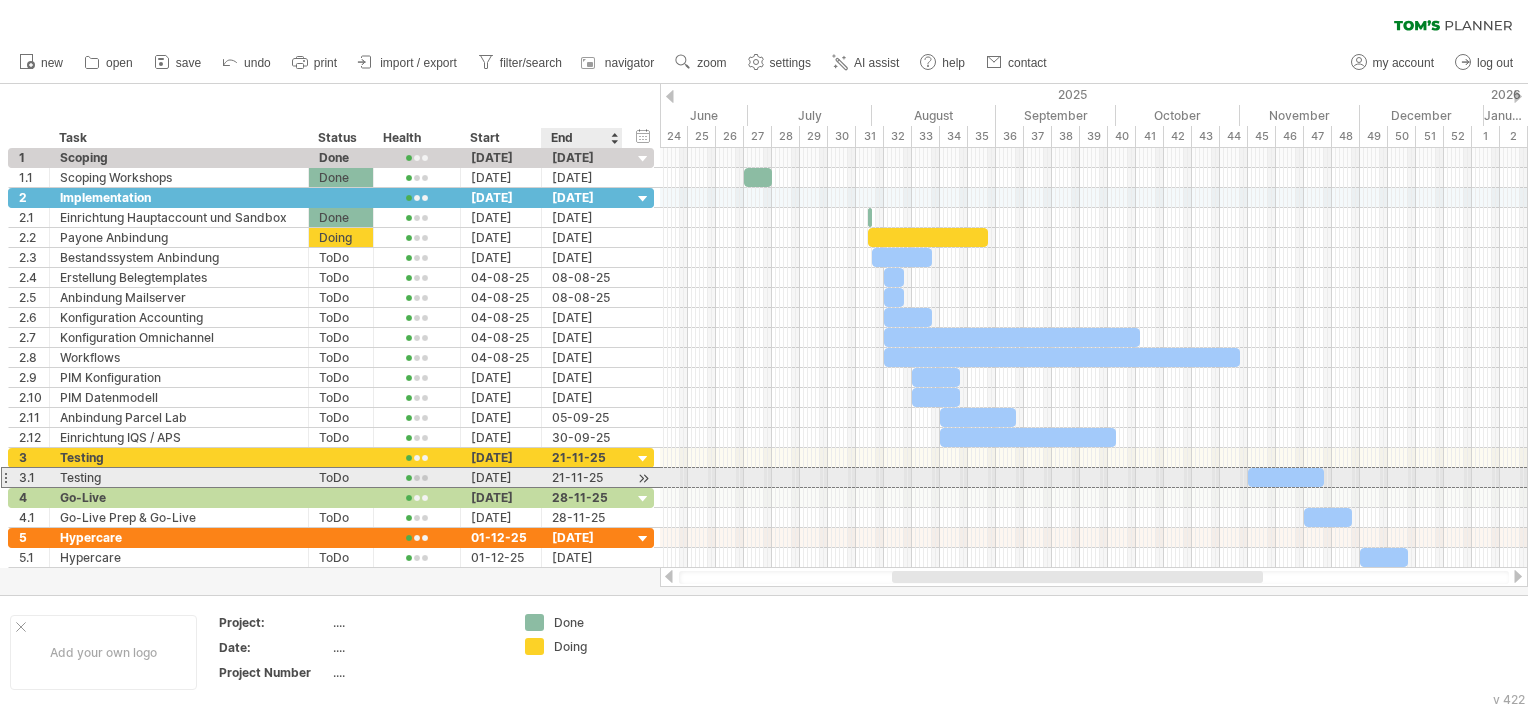 click on "21-11-25" at bounding box center [582, 477] 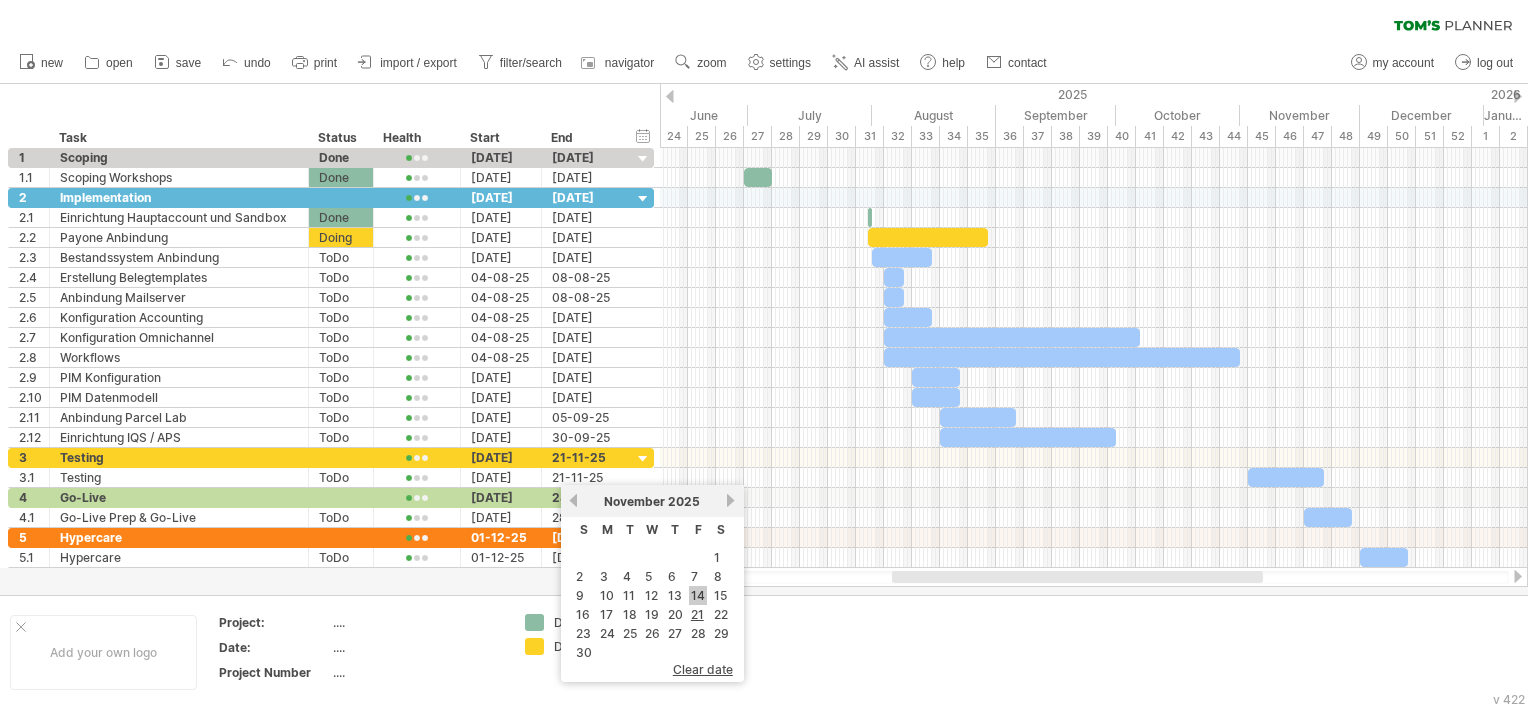 click on "14" at bounding box center (698, 595) 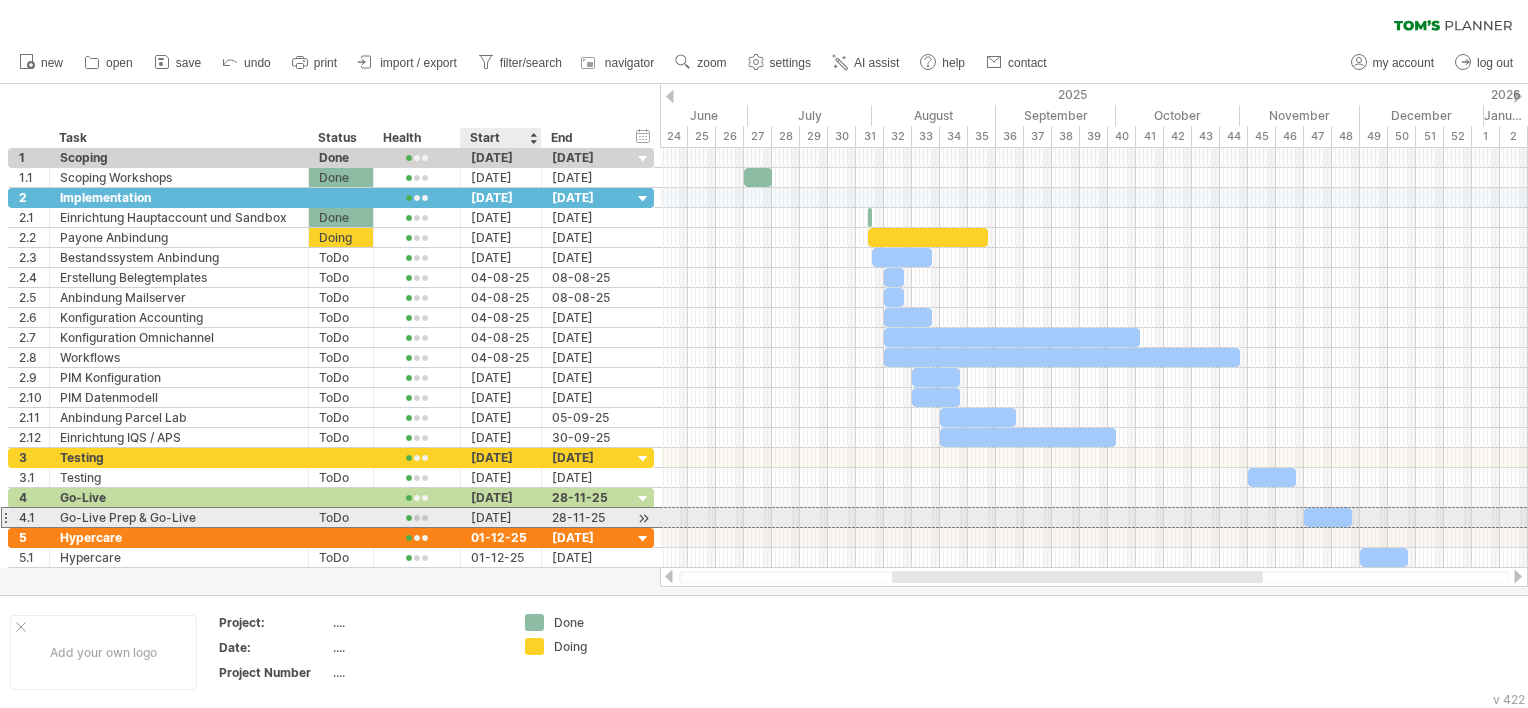 click on "[DATE]" at bounding box center (501, 517) 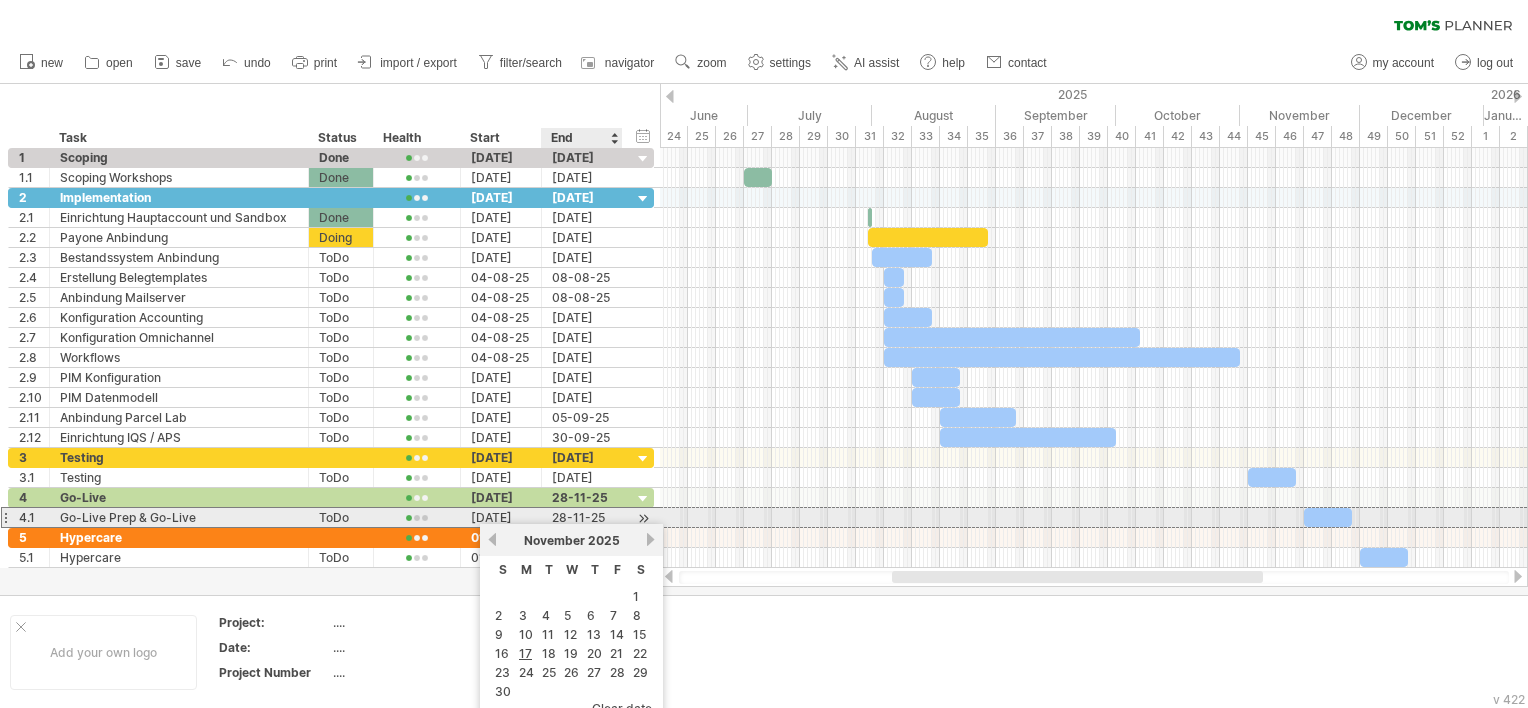 click on "28-11-25" at bounding box center (582, 517) 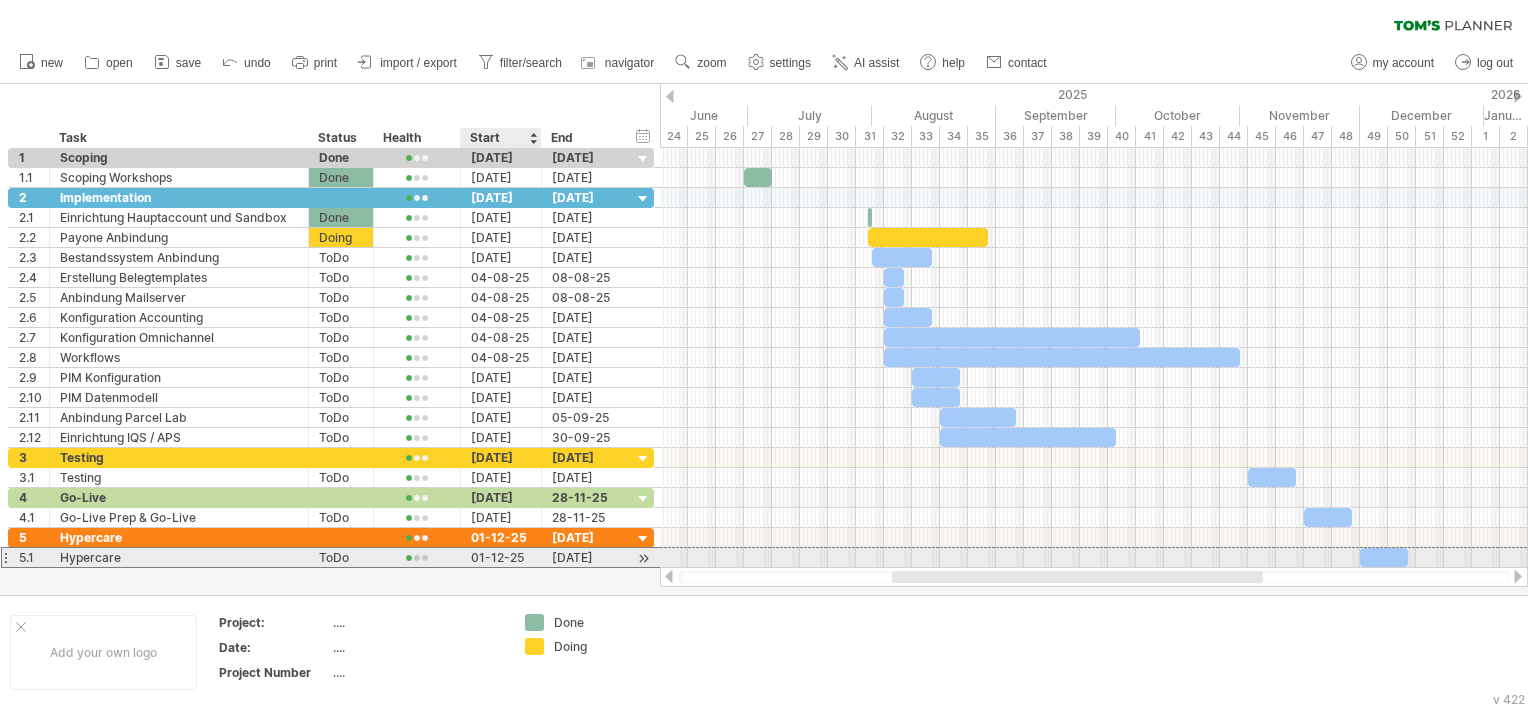 click on "01-12-25" at bounding box center (501, 557) 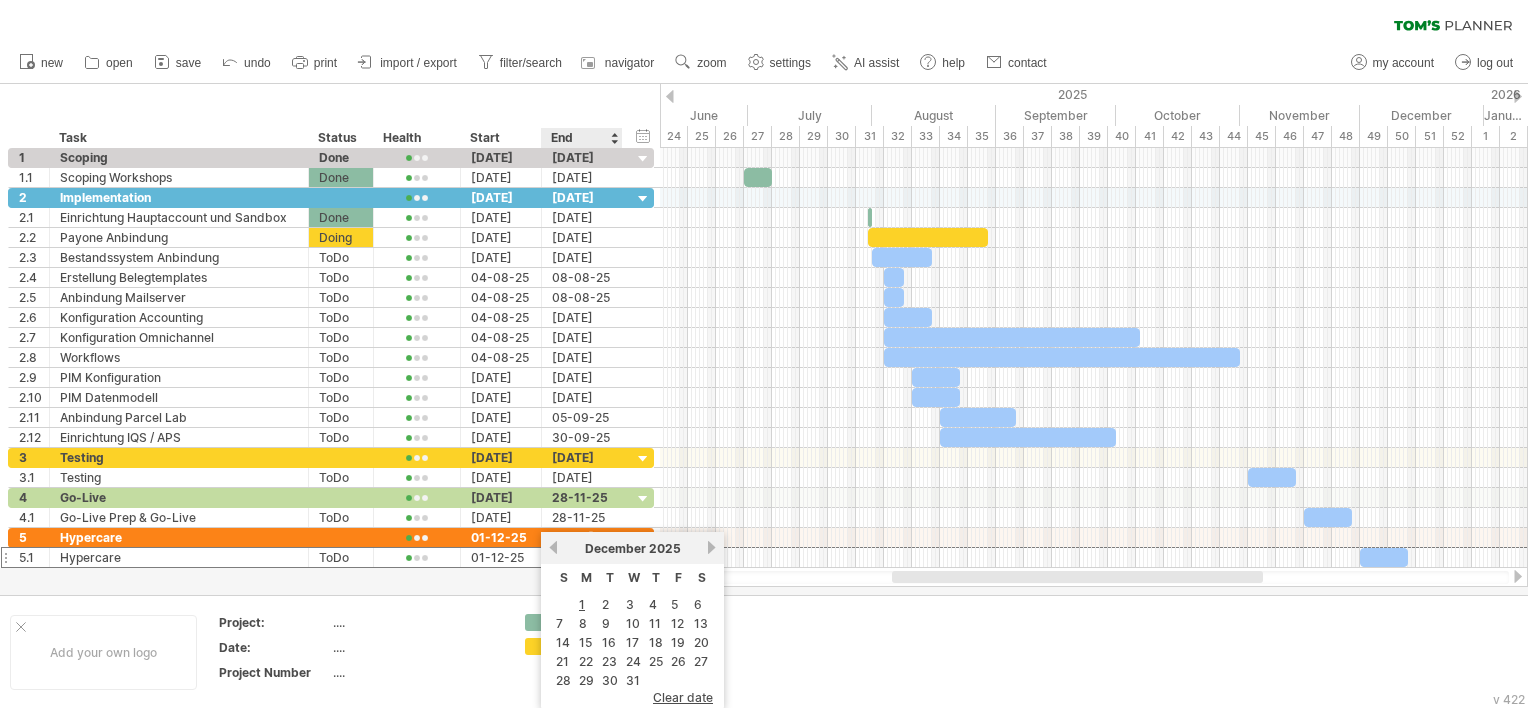 click on "S M T W T F S   1 2 3 4 5 6 7 8 9 10 11 12 13 14 15 16 17 18 19 20 21 22 23 24 25 26 27 28 29 30 31" at bounding box center (632, 627) 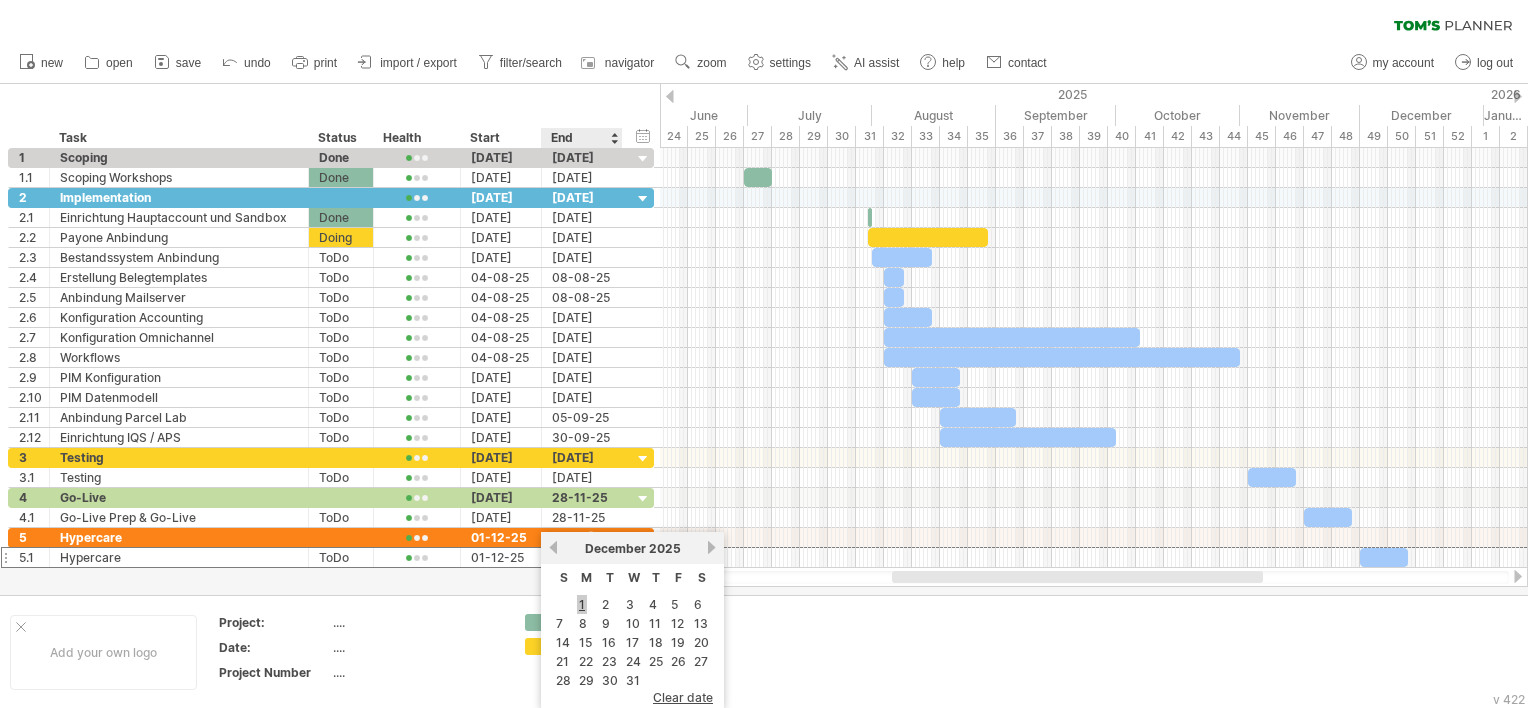 click on "1" at bounding box center [582, 604] 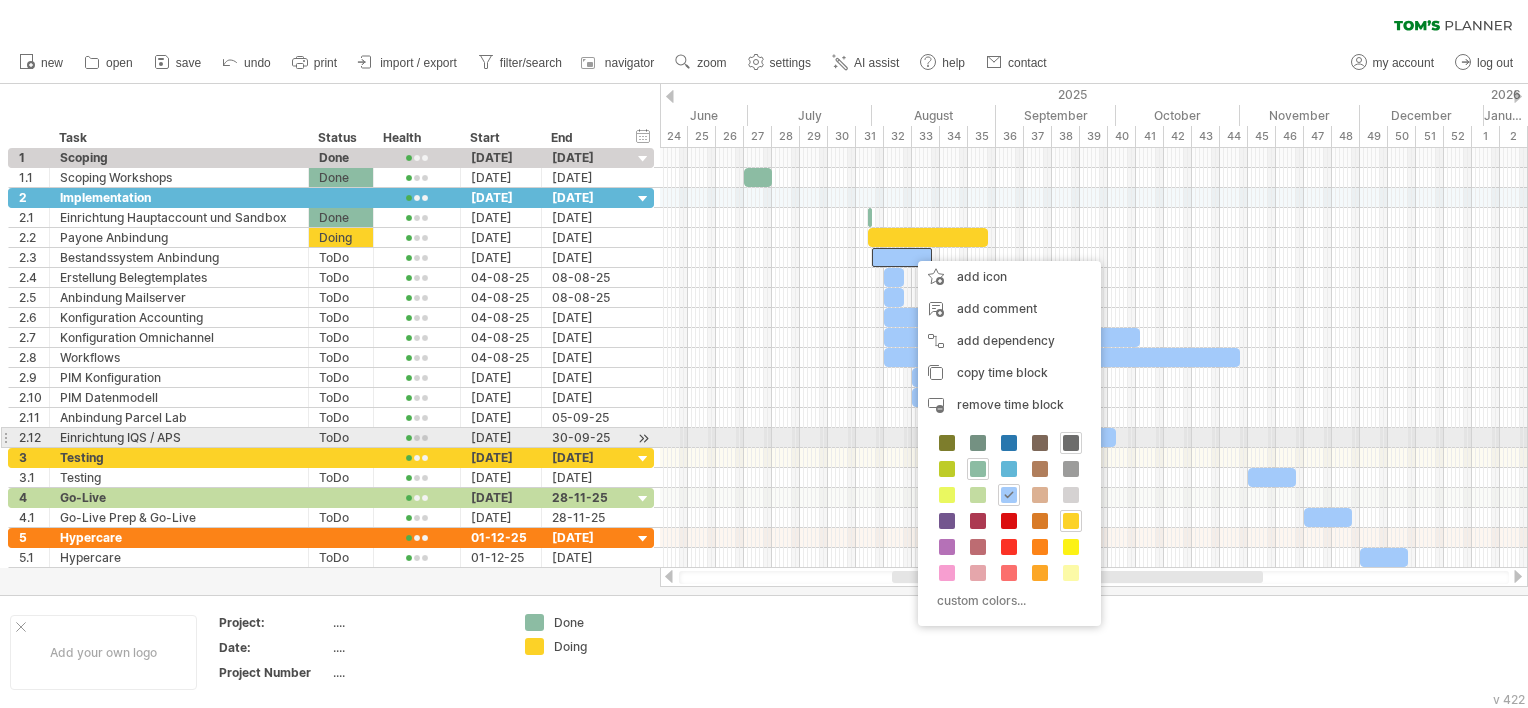 click at bounding box center (1071, 443) 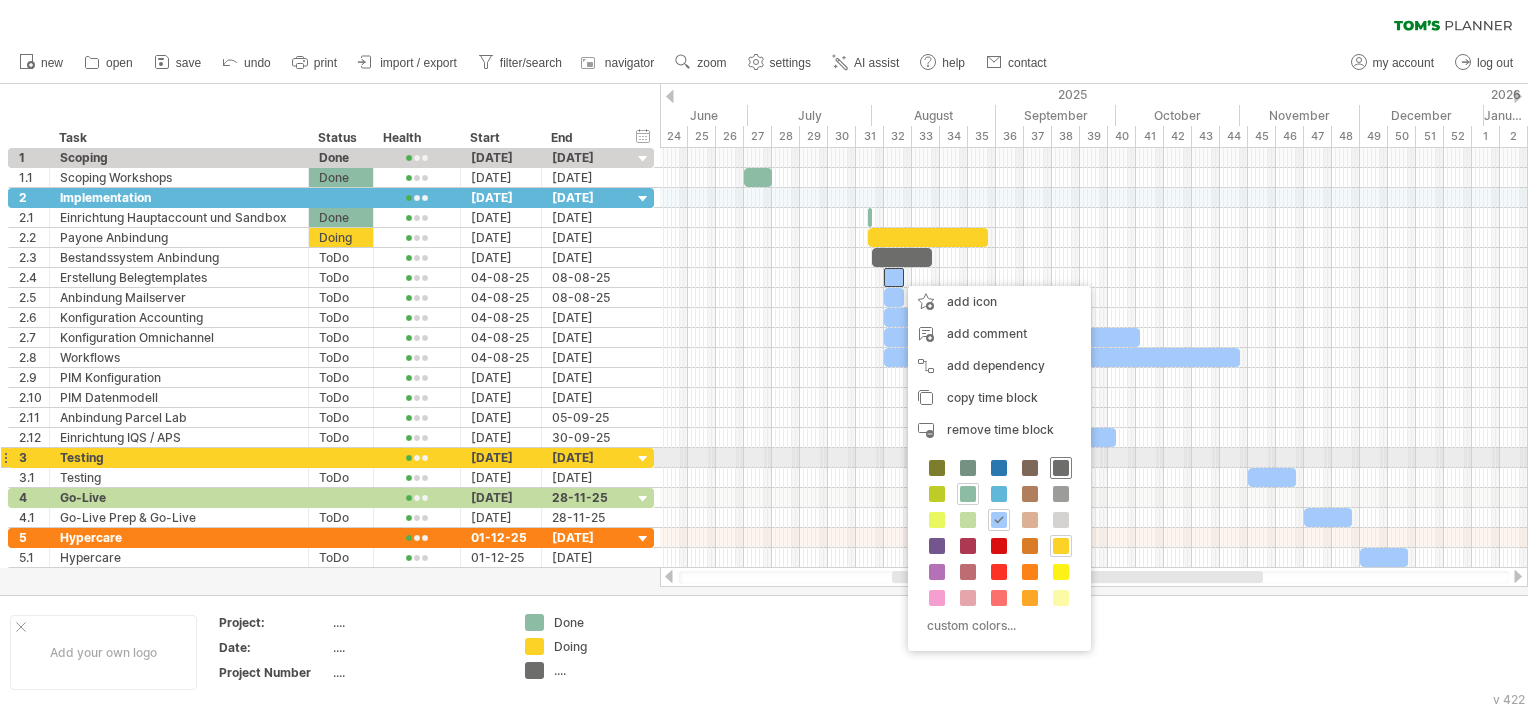 click at bounding box center [1061, 468] 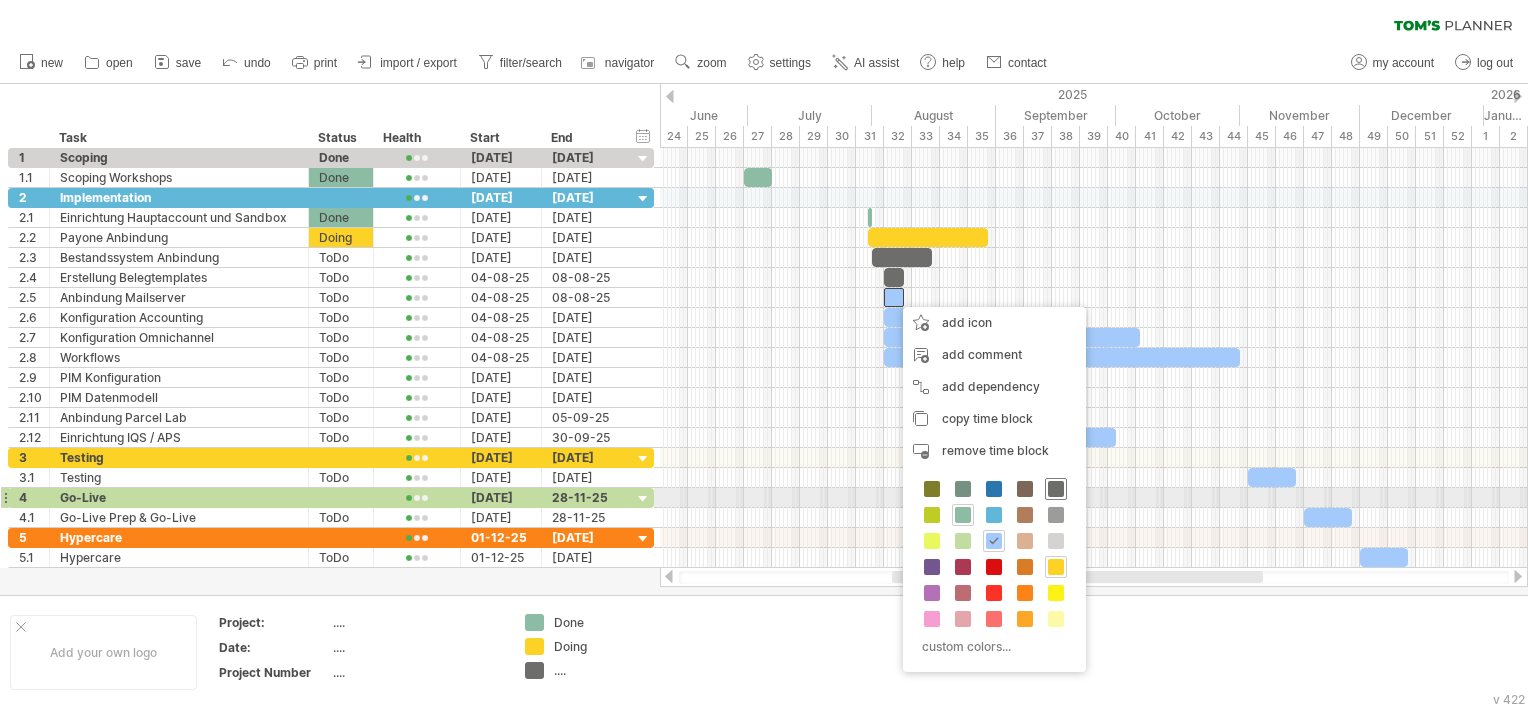 click at bounding box center (1056, 489) 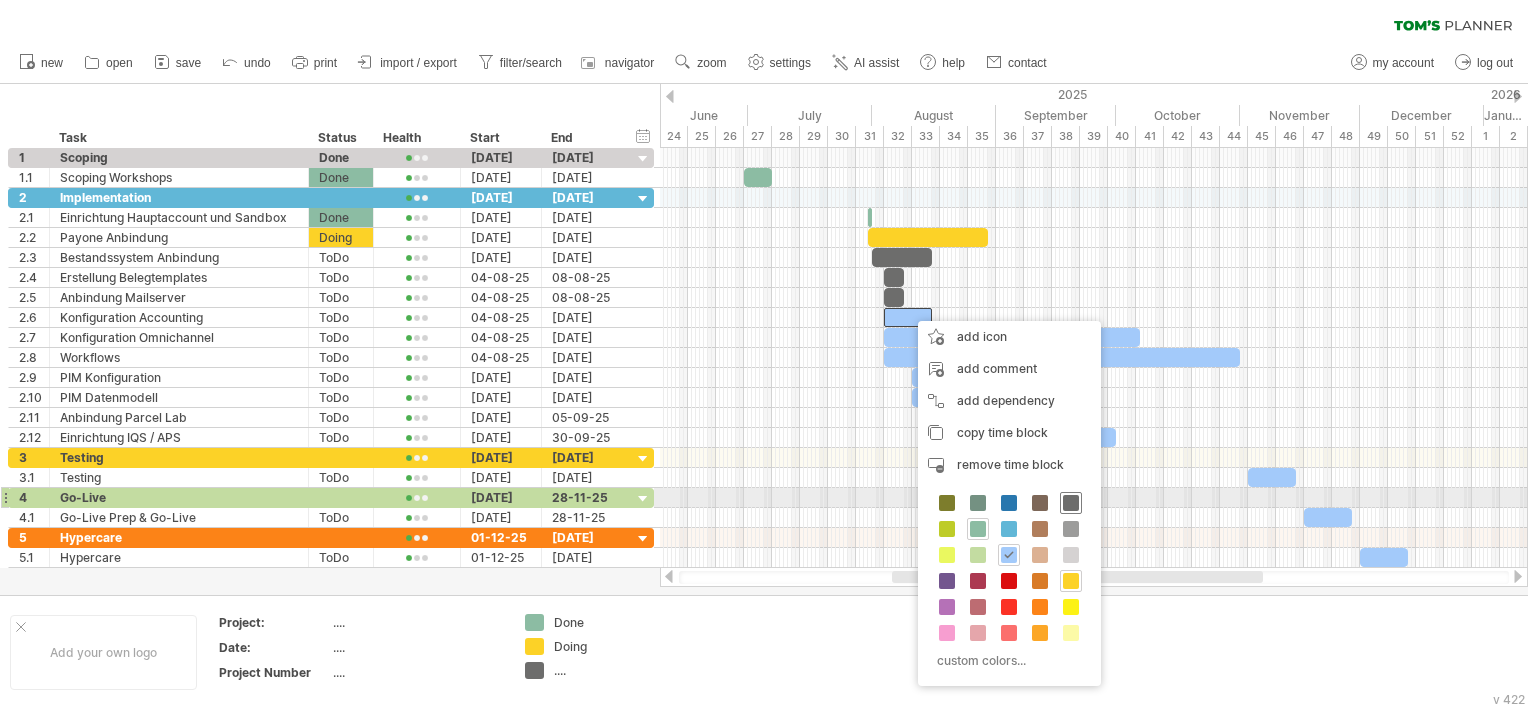 click at bounding box center [1071, 503] 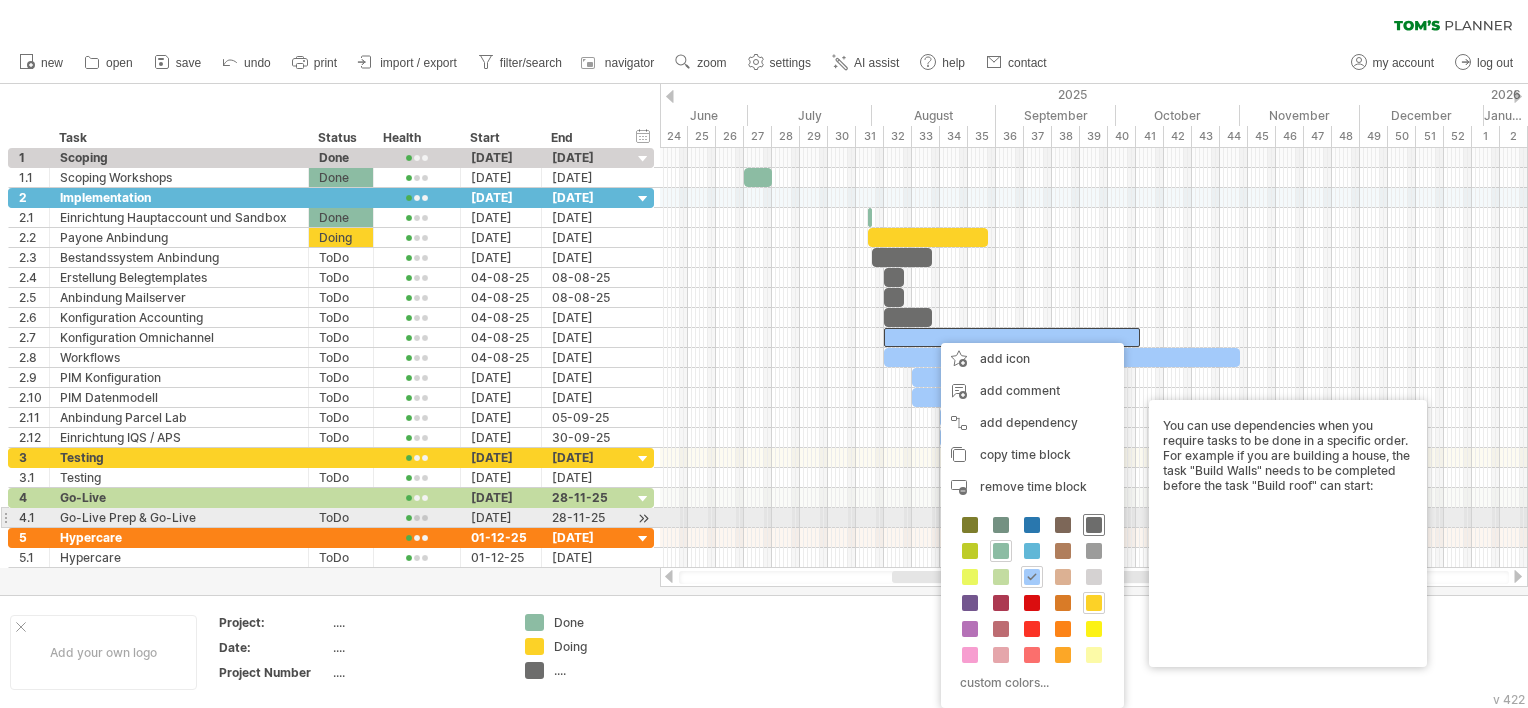 click at bounding box center [1094, 525] 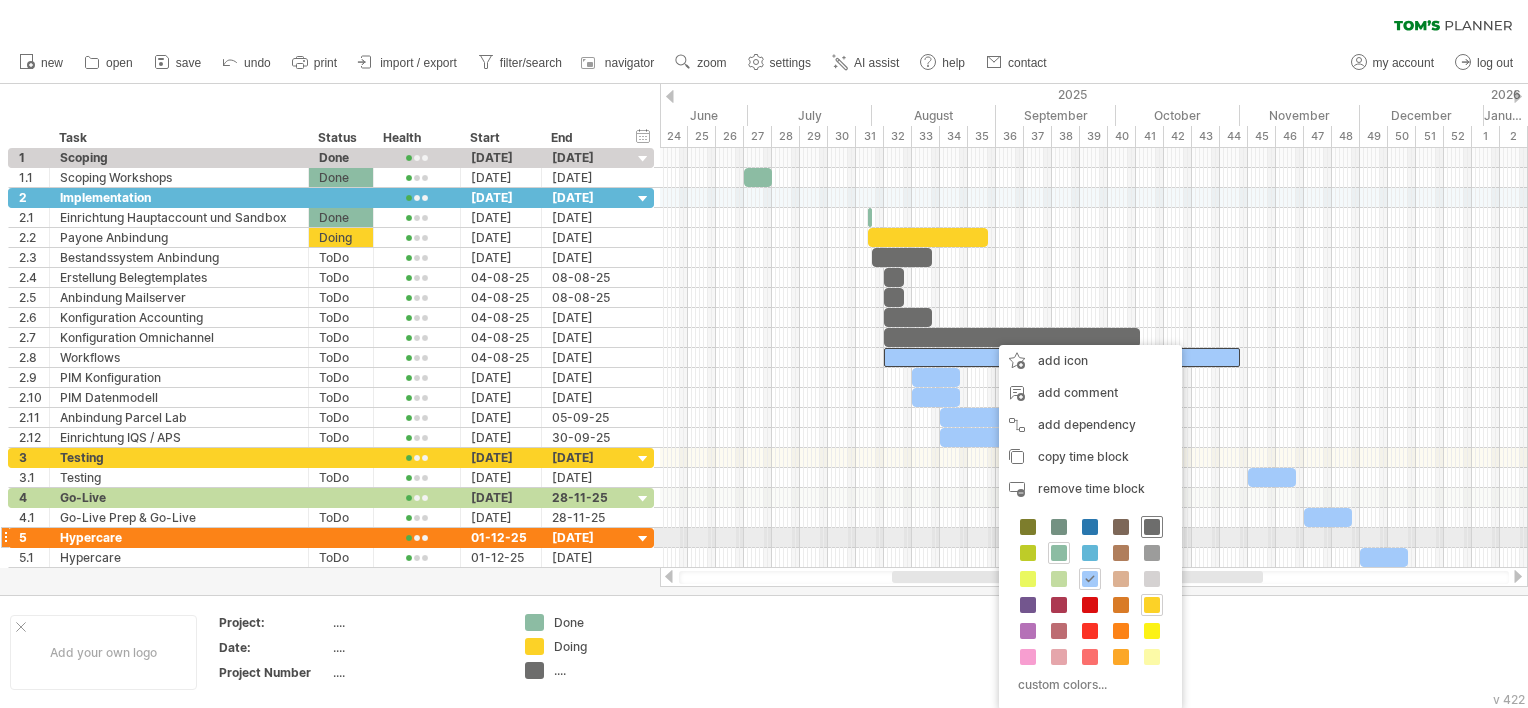 click at bounding box center [1152, 527] 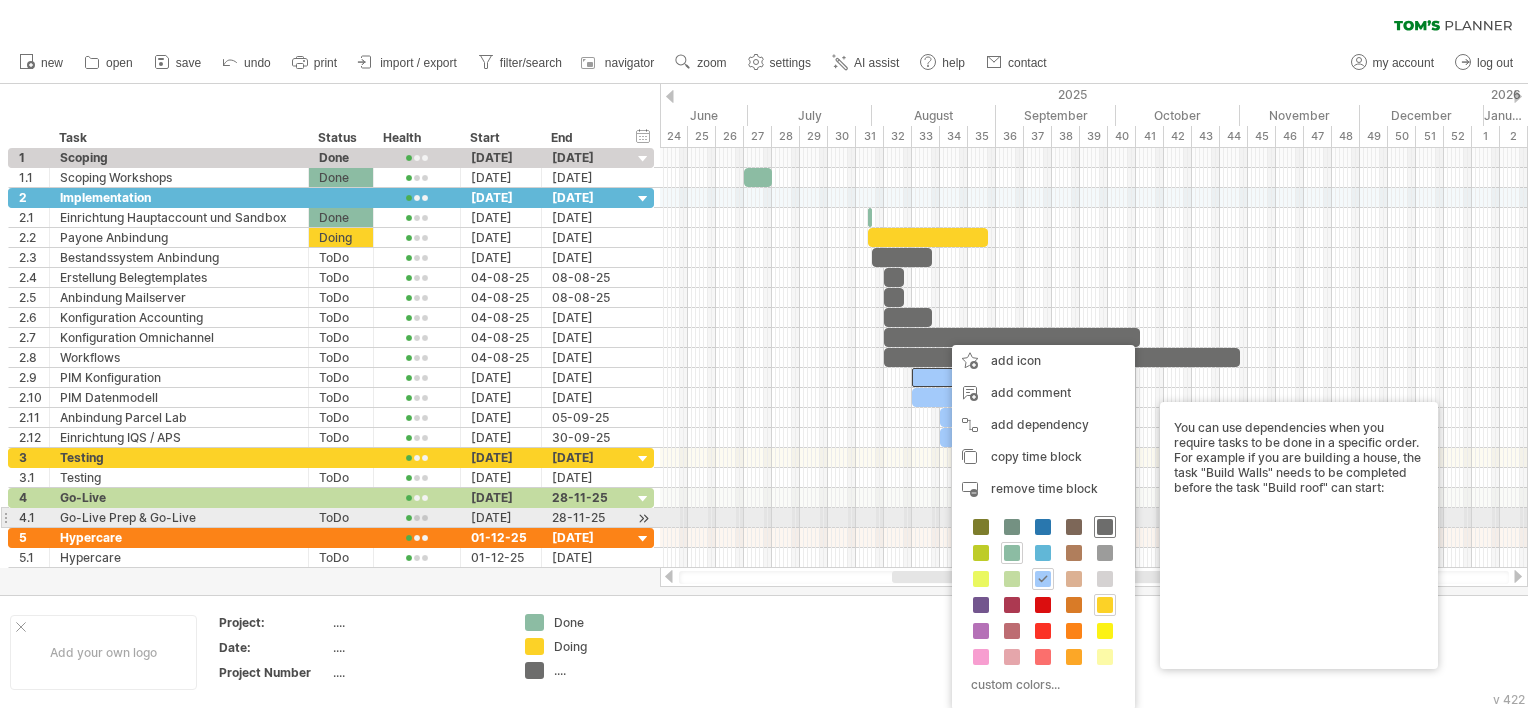 click at bounding box center (1105, 527) 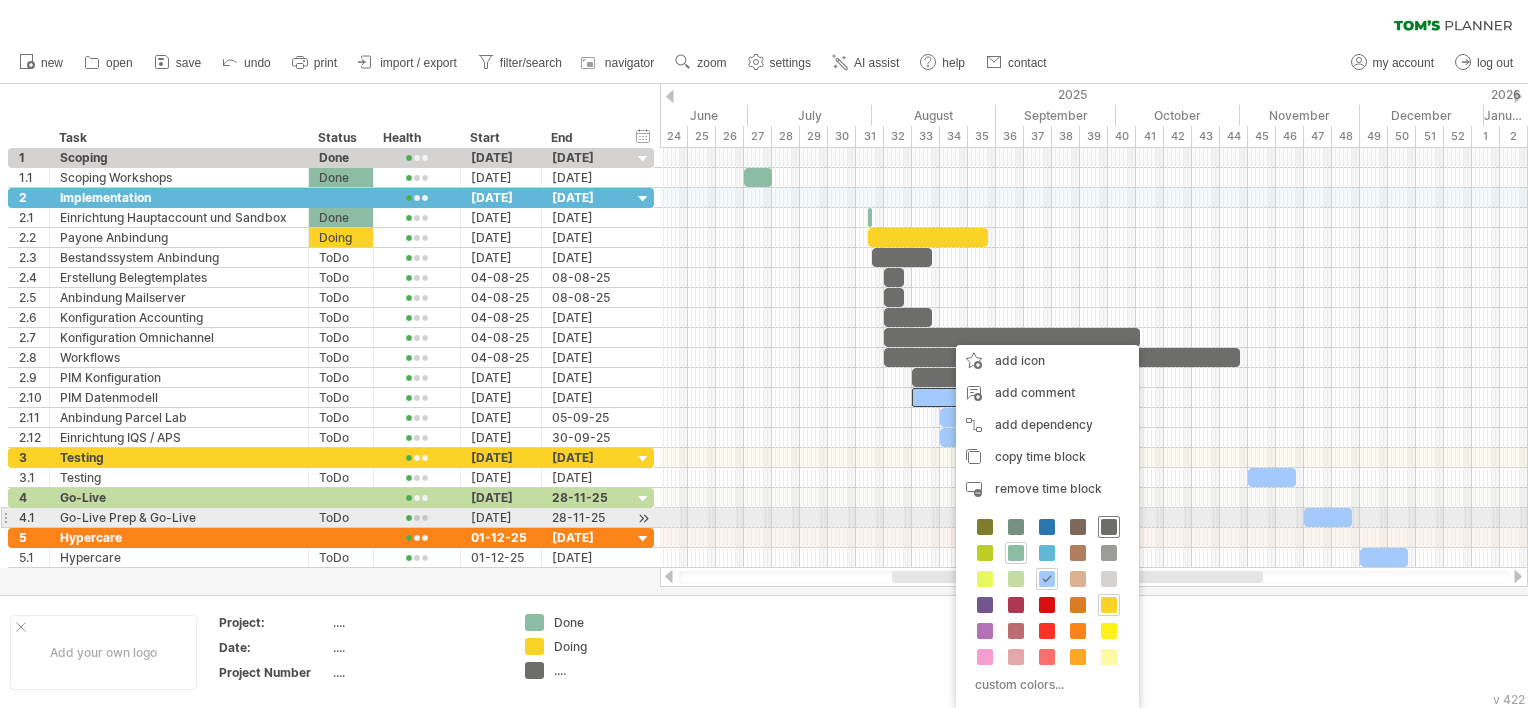click at bounding box center (1109, 527) 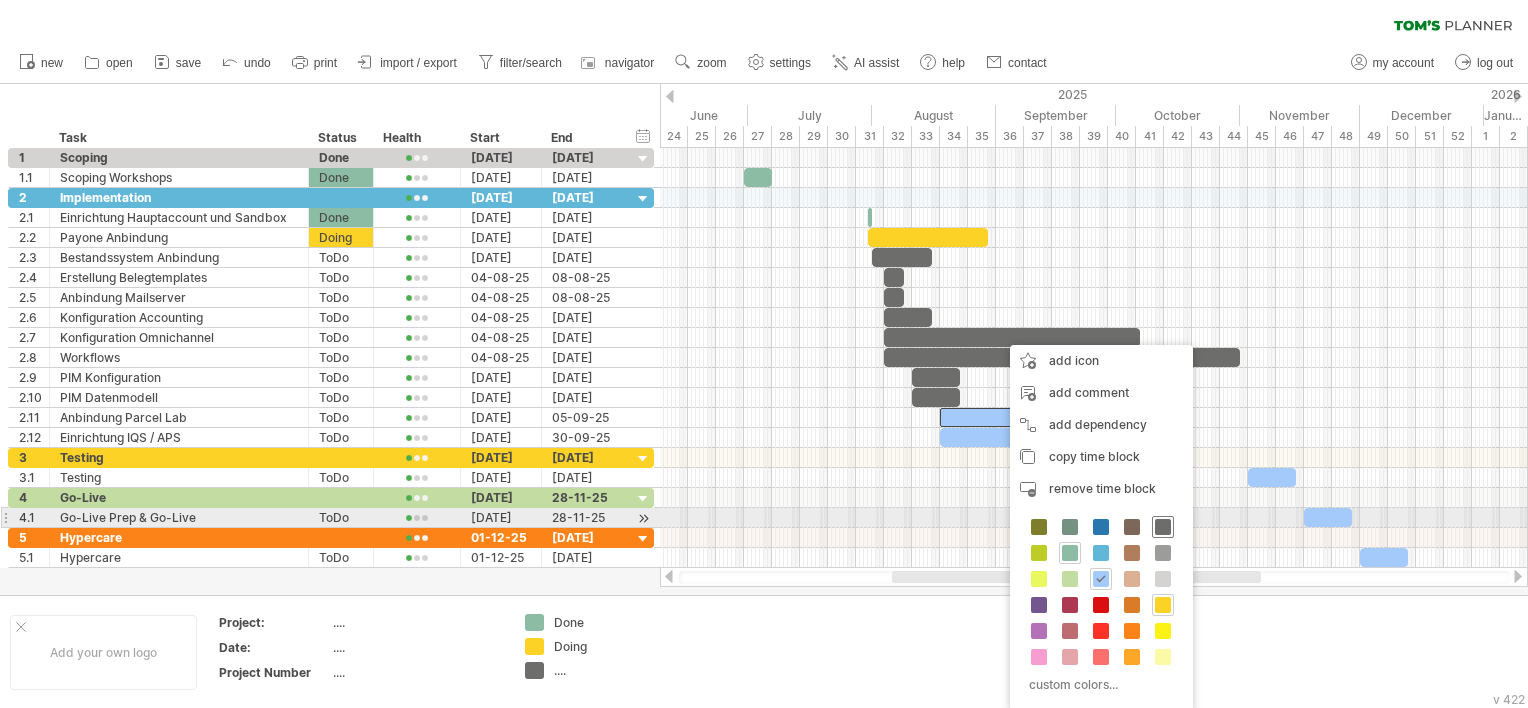 click at bounding box center (1163, 527) 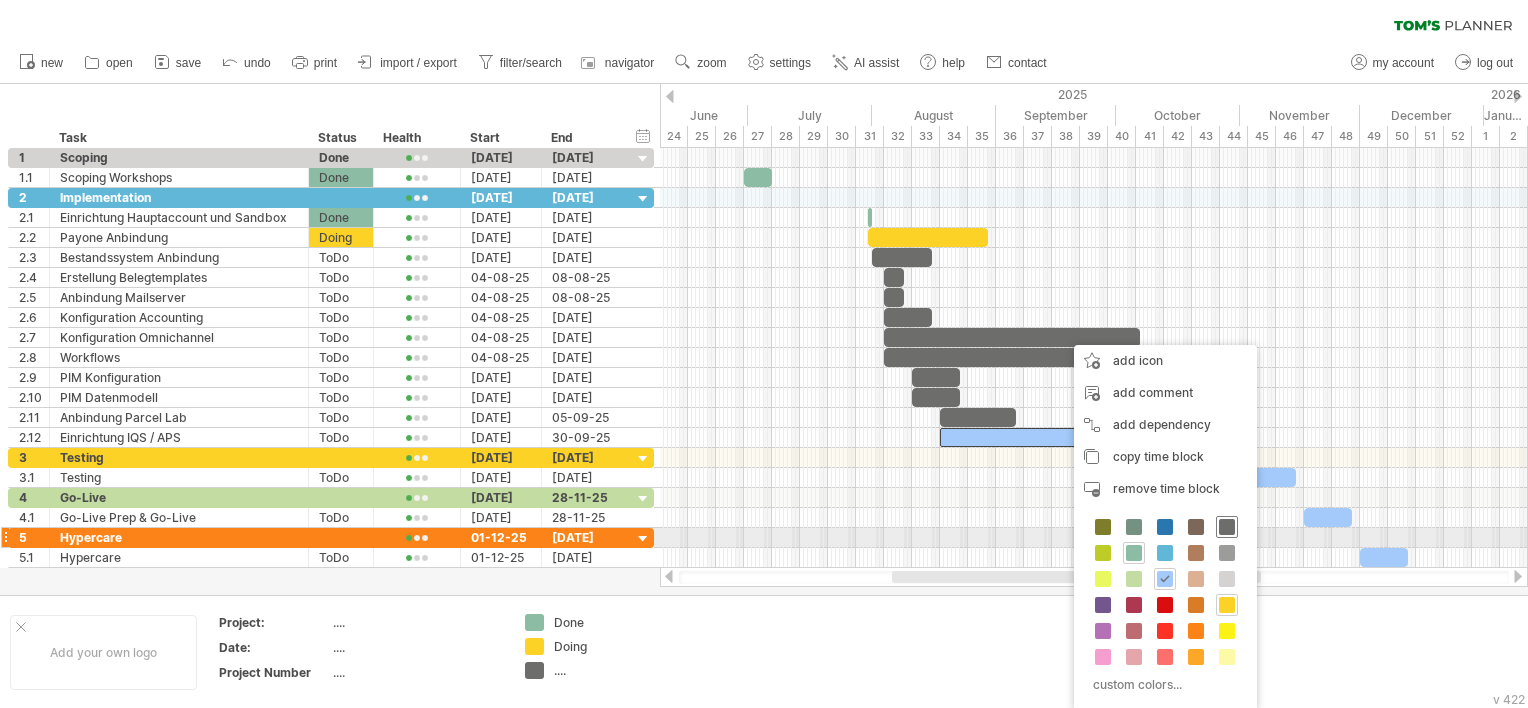 click at bounding box center [1227, 527] 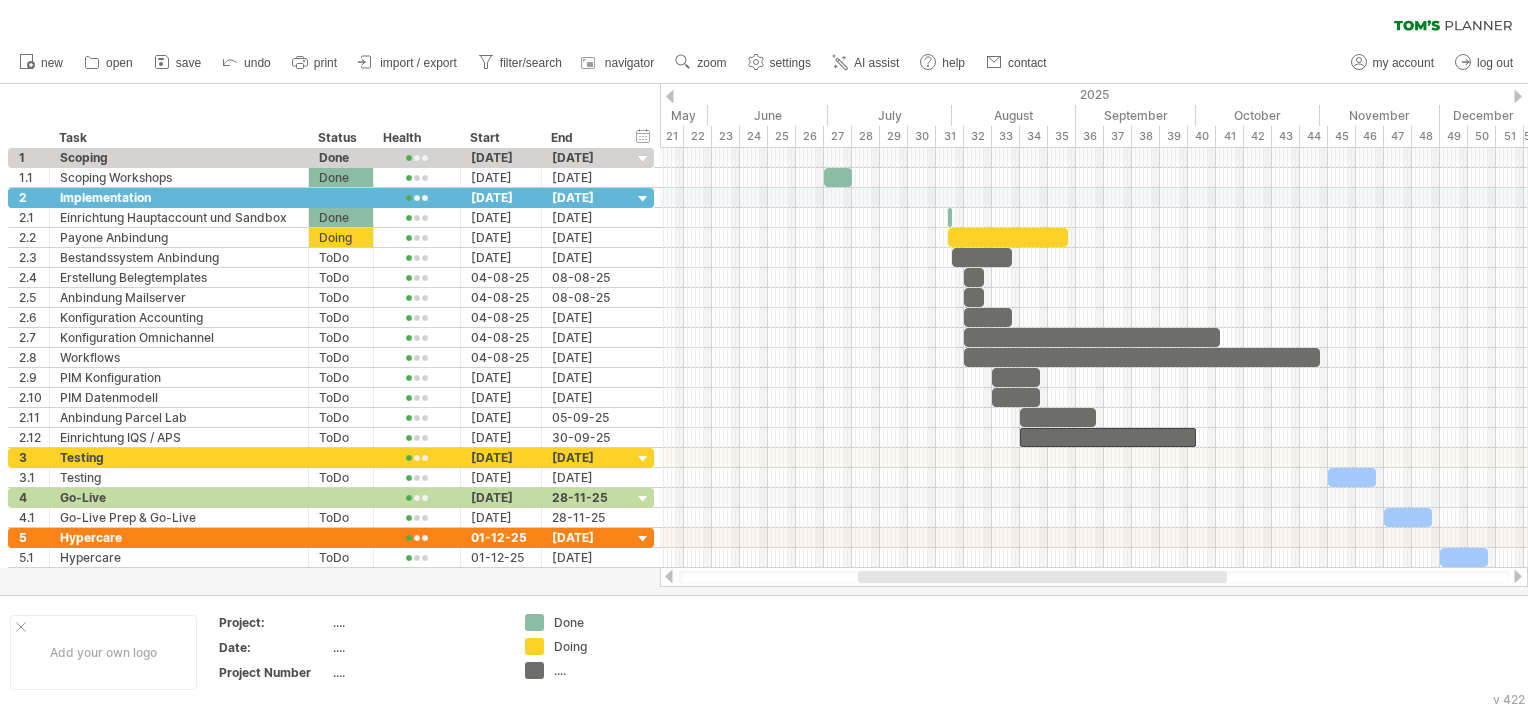 drag, startPoint x: 1232, startPoint y: 577, endPoint x: 1211, endPoint y: 565, distance: 24.186773 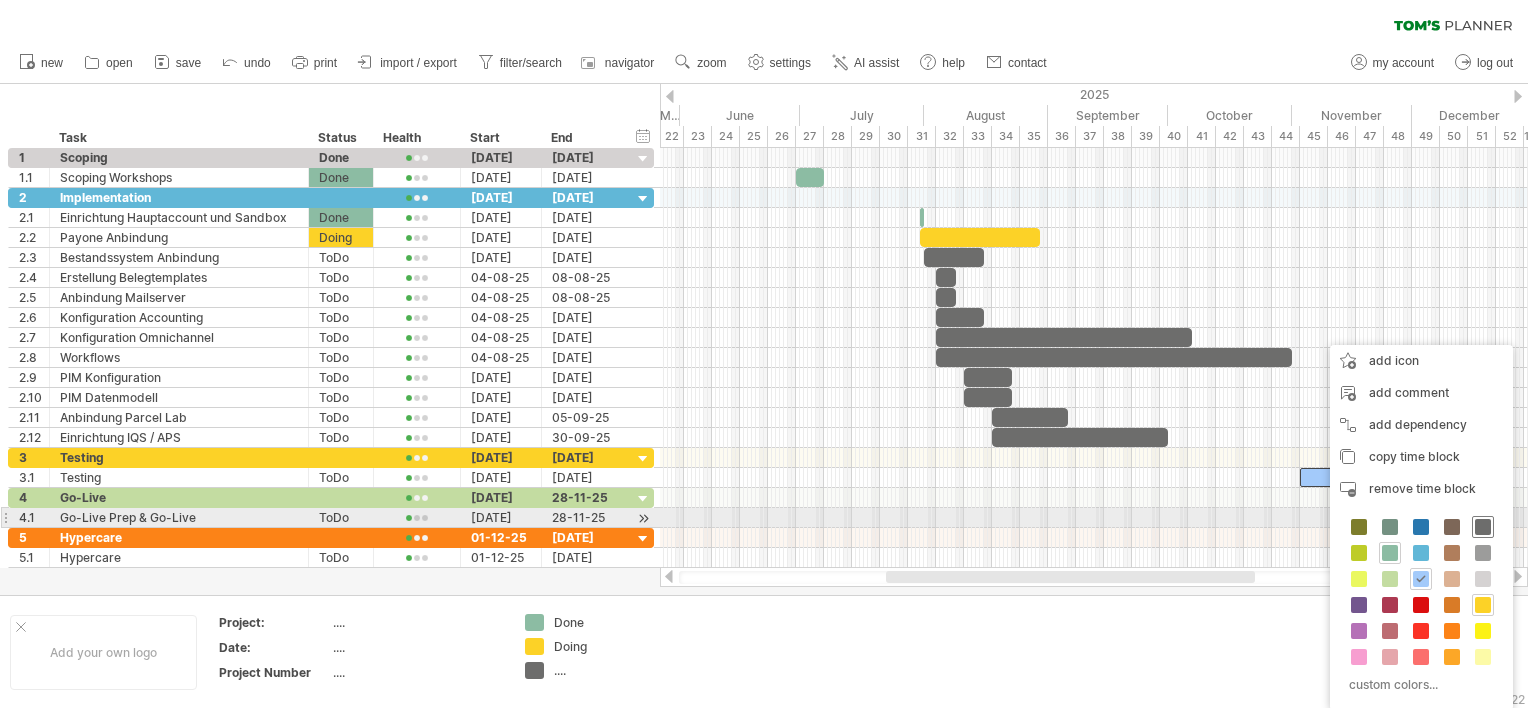 click at bounding box center (1483, 527) 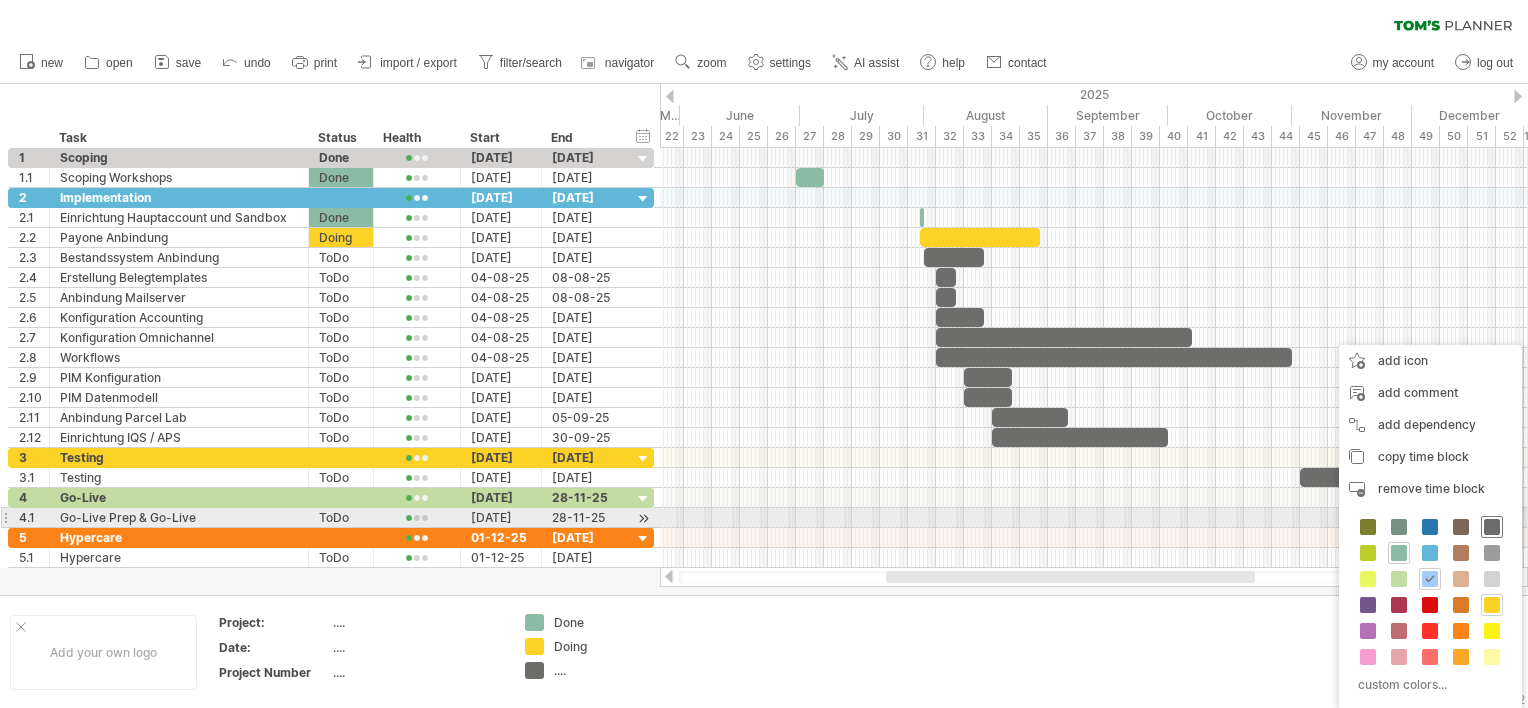 click at bounding box center (1492, 527) 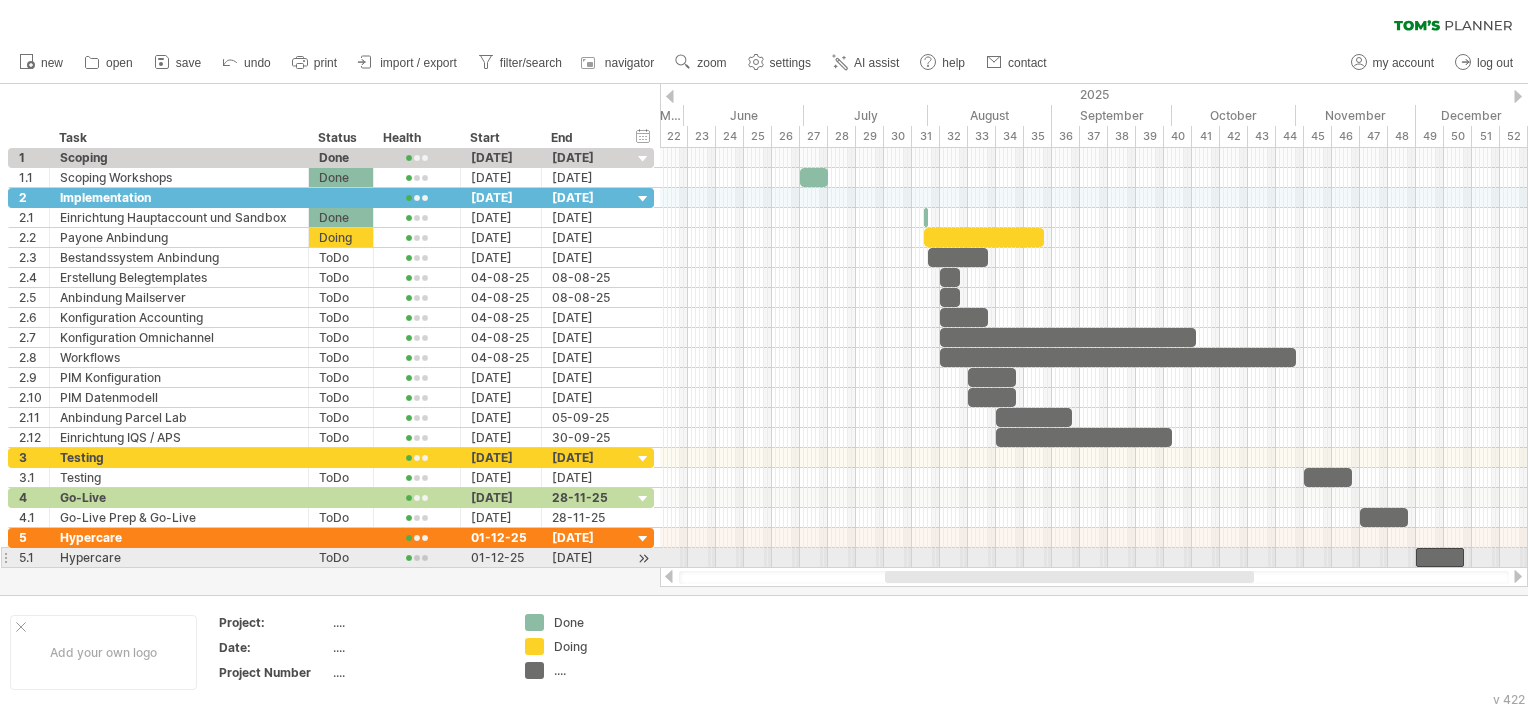 drag, startPoint x: 1258, startPoint y: 574, endPoint x: 1256, endPoint y: 532, distance: 42.047592 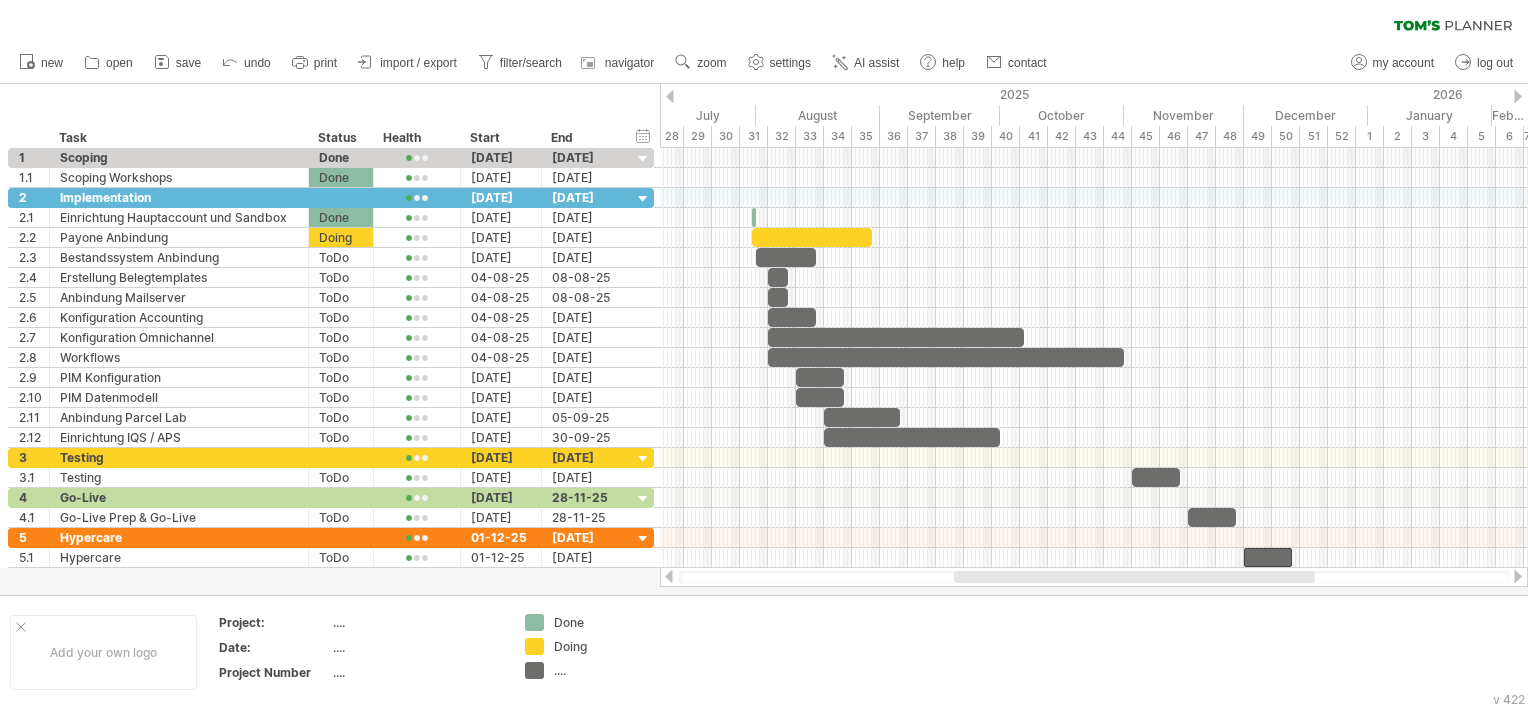 drag, startPoint x: 1087, startPoint y: 582, endPoint x: 1147, endPoint y: 580, distance: 60.033325 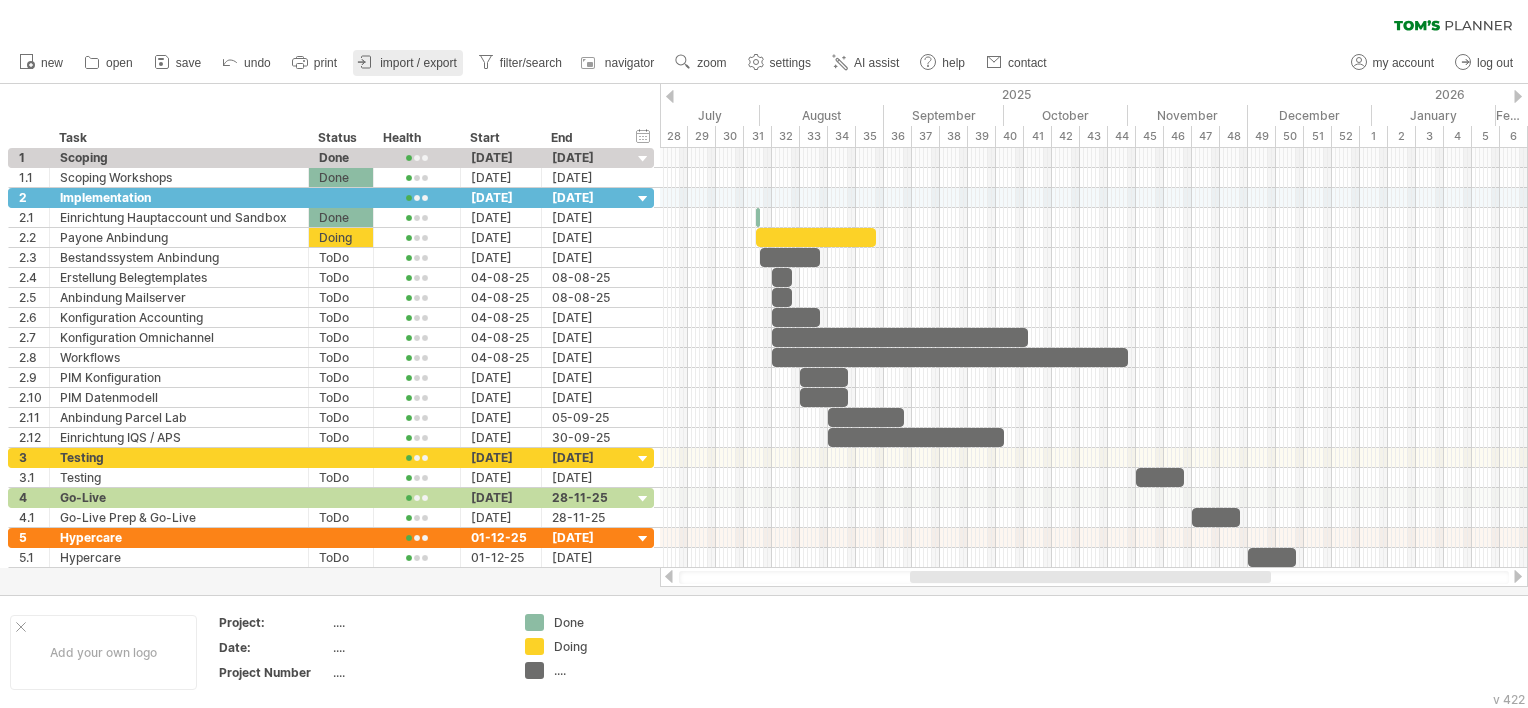 click on "import / export" at bounding box center (418, 63) 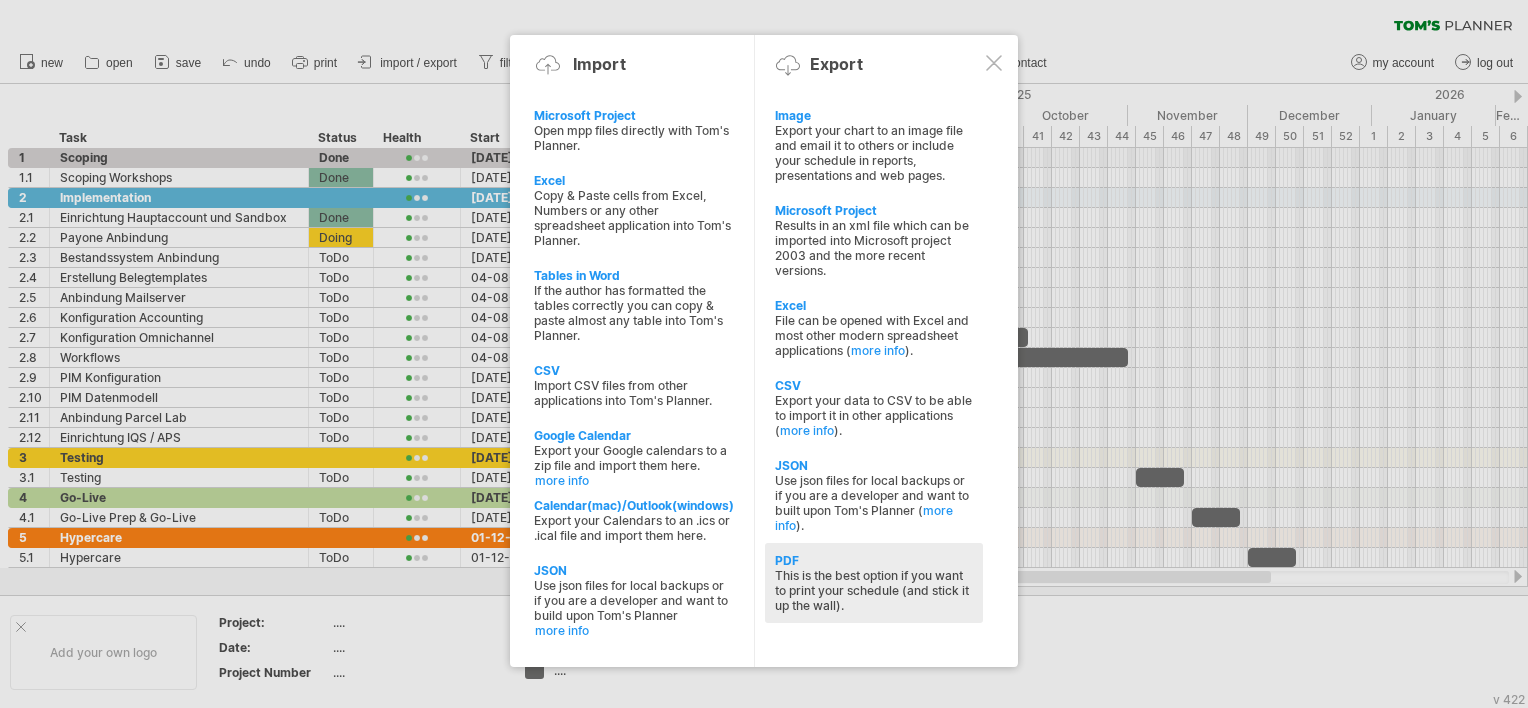 click on "This is the best option if you want to print your schedule (and stick it up the wall)." at bounding box center [874, 590] 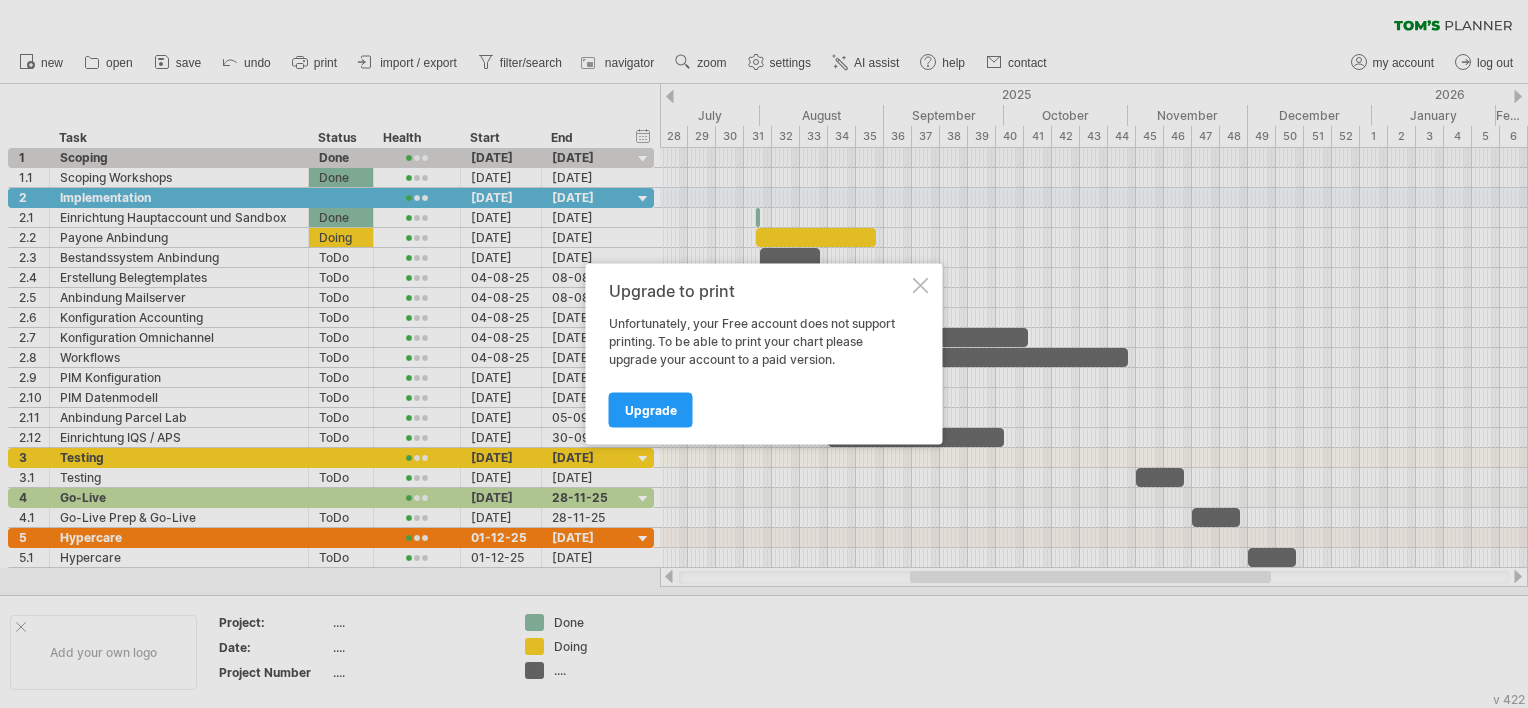 click at bounding box center [921, 286] 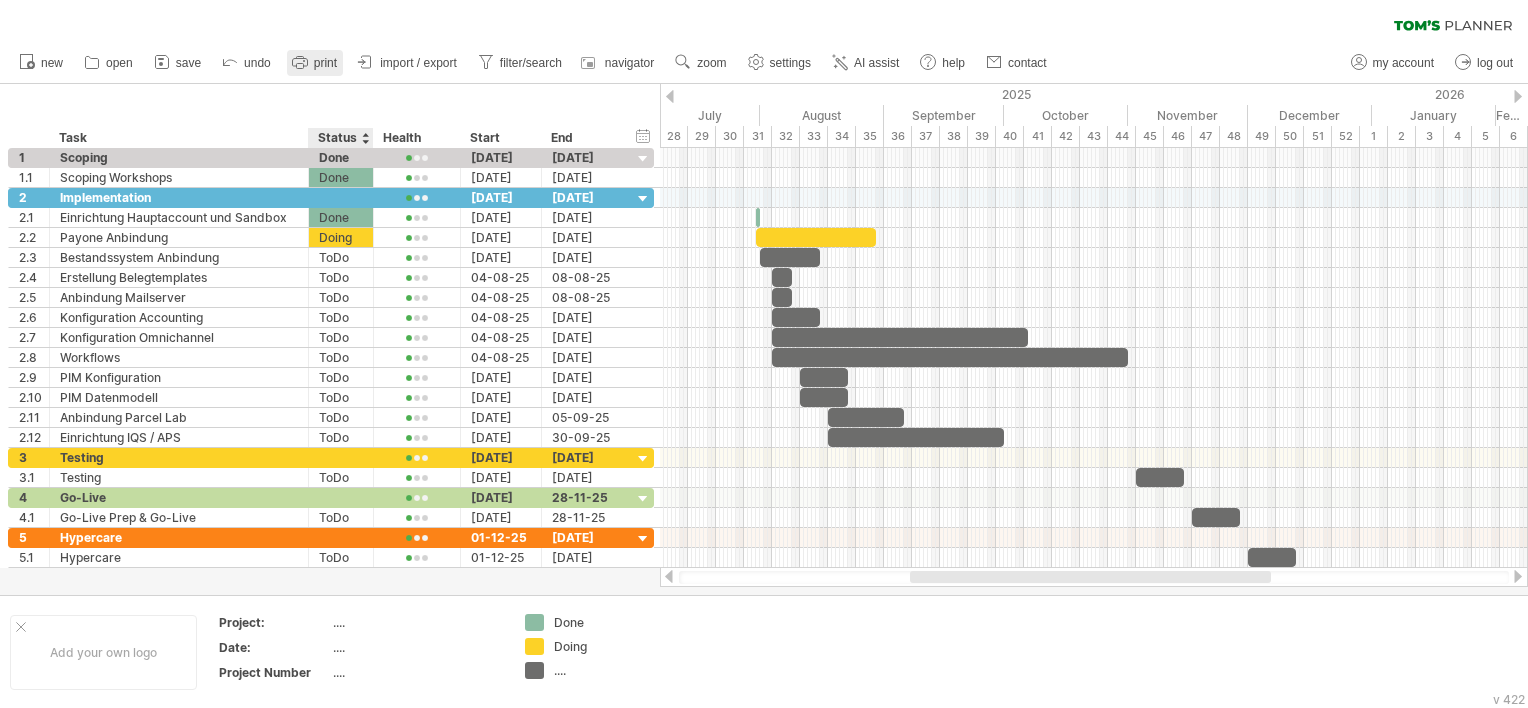 click on "print" at bounding box center (315, 63) 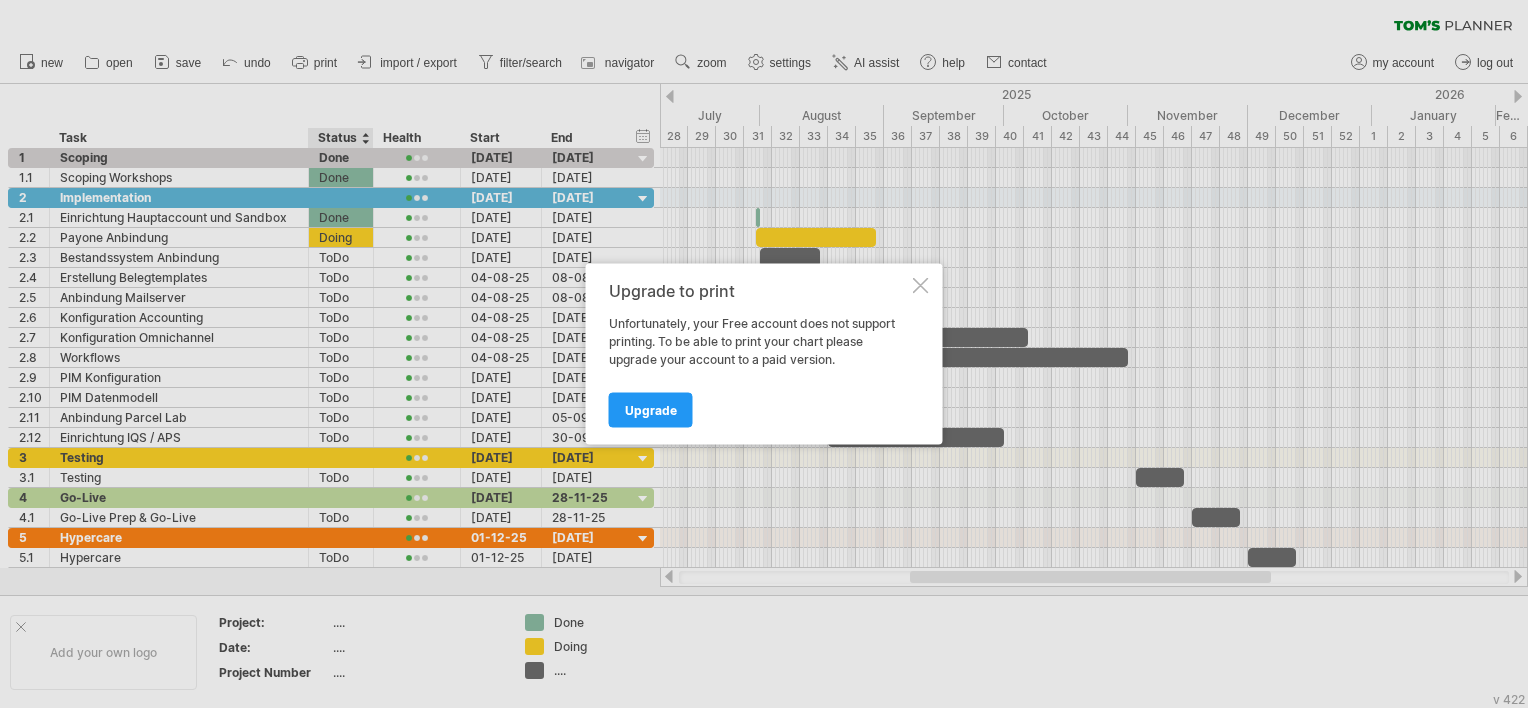 click at bounding box center [921, 286] 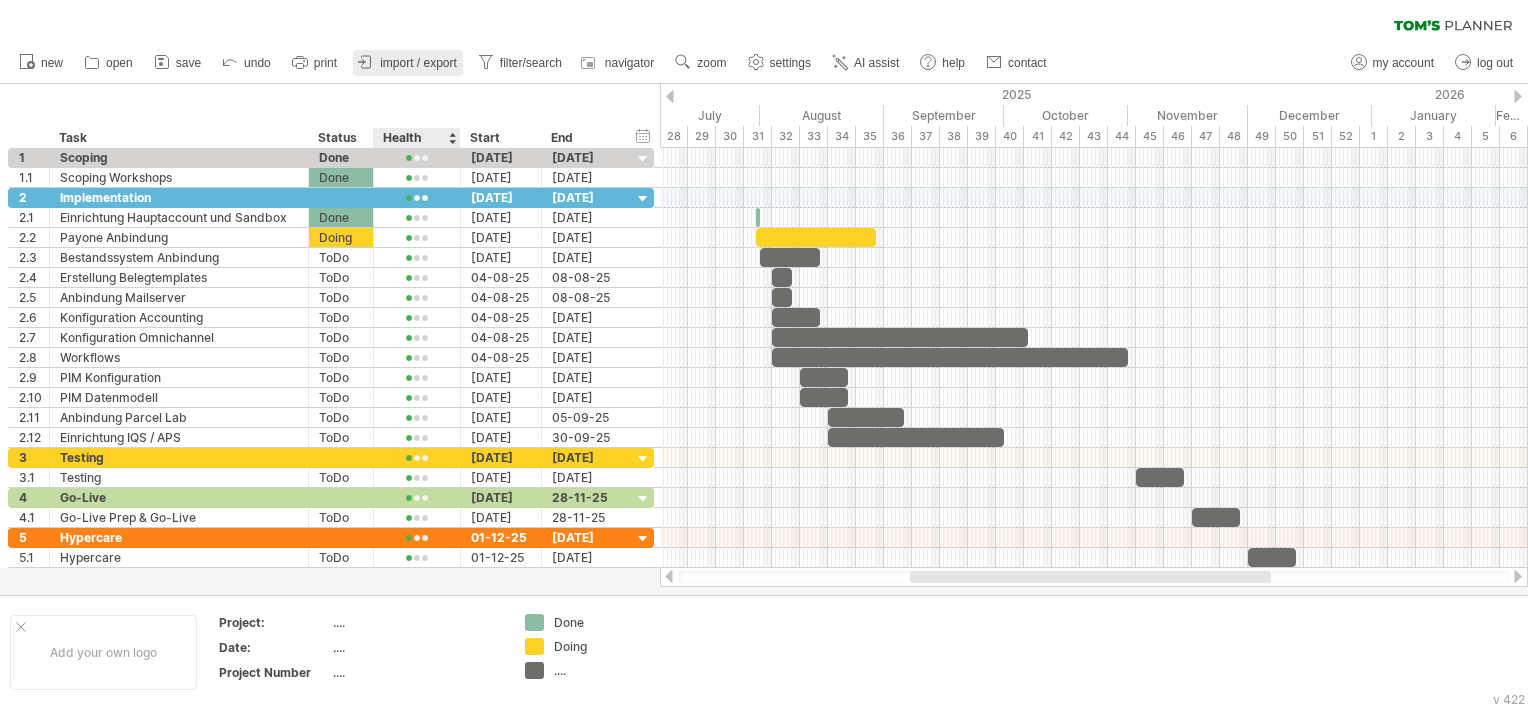 click on "import / export" at bounding box center (408, 63) 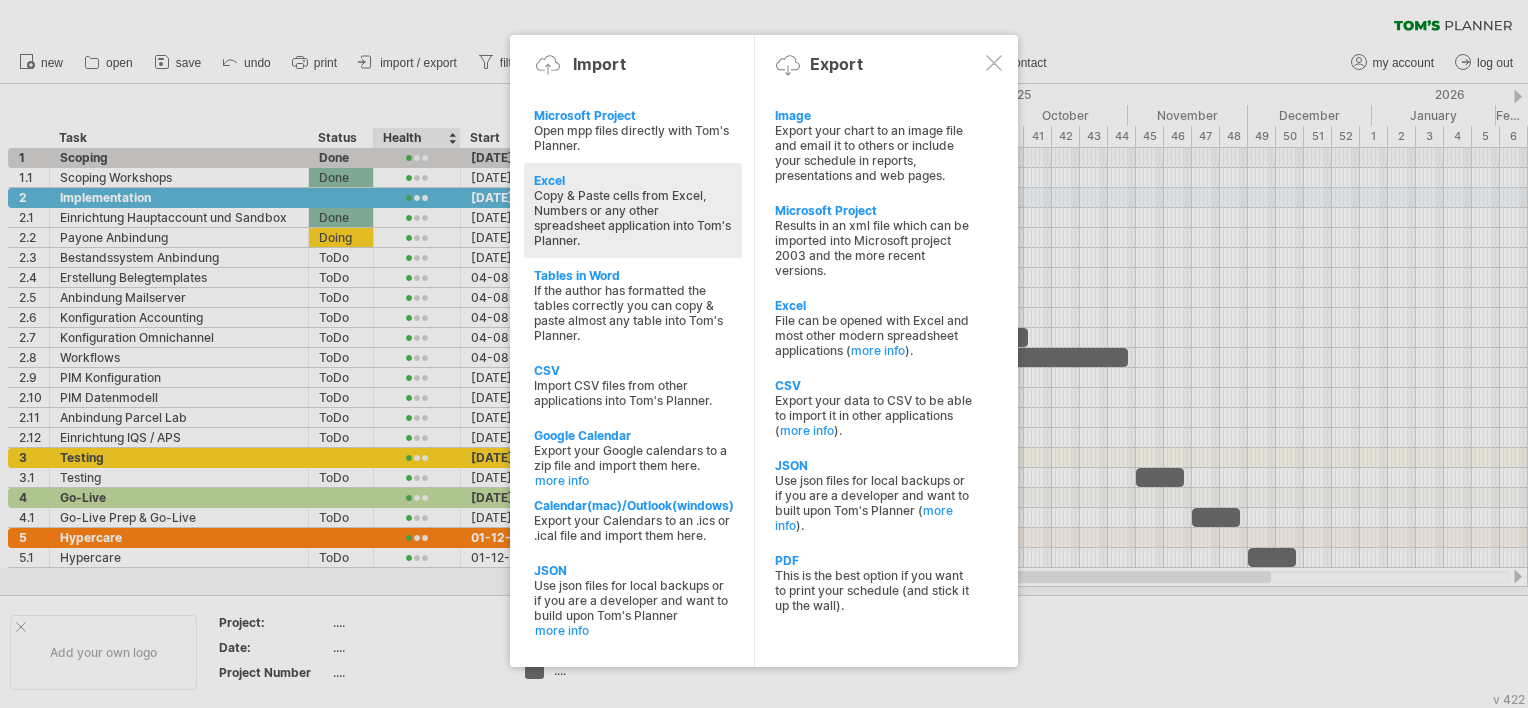 click on "Copy & Paste cells from Excel, Numbers or any other spreadsheet application into Tom's Planner." at bounding box center (633, 218) 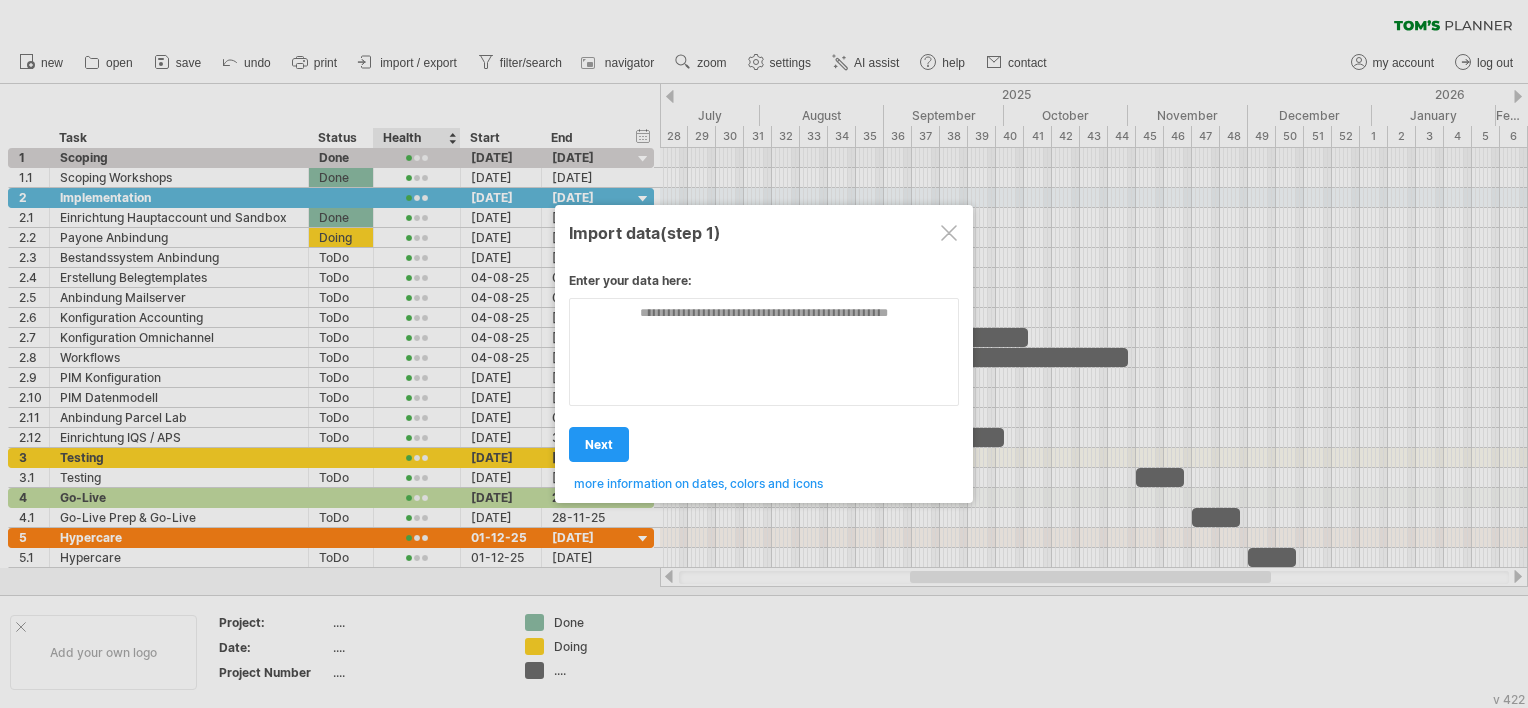 click at bounding box center [949, 233] 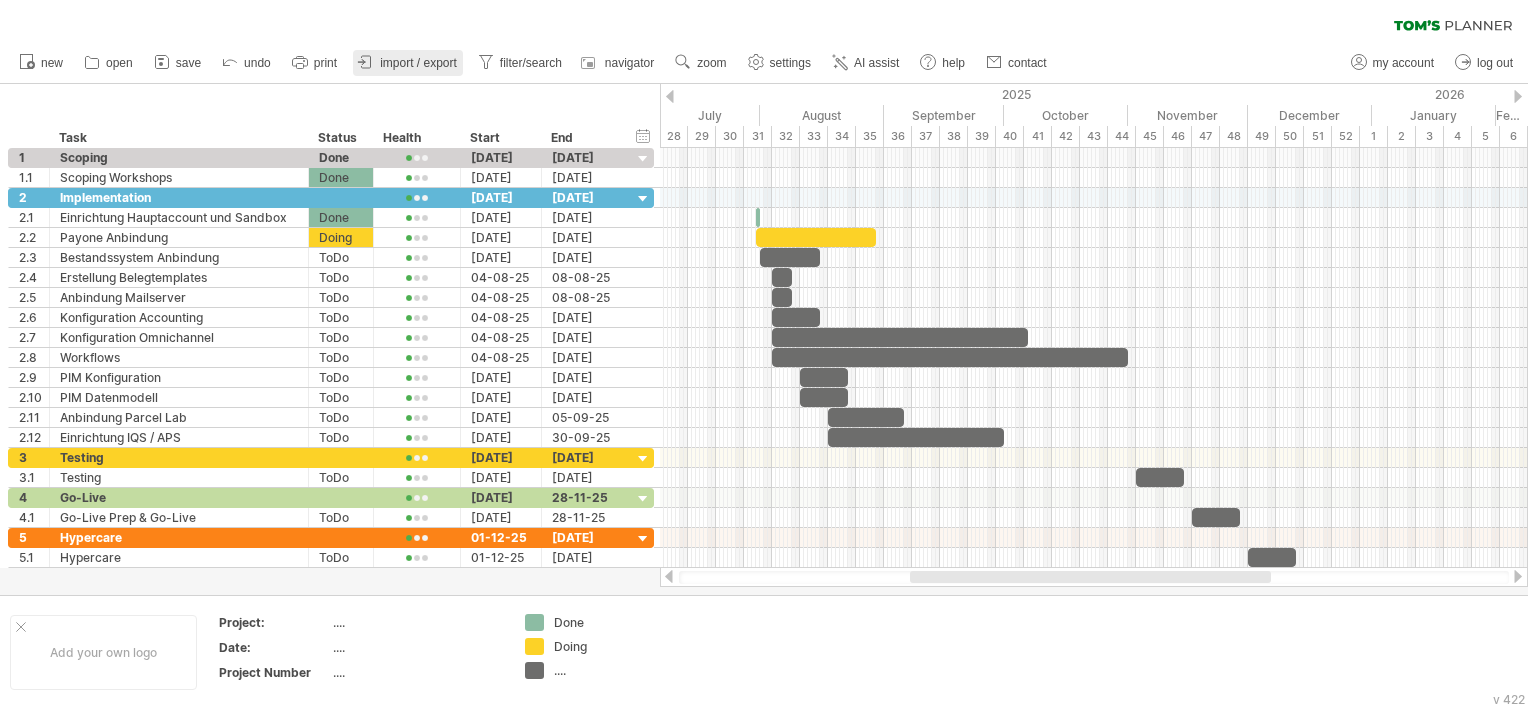 click on "import / export" at bounding box center [418, 63] 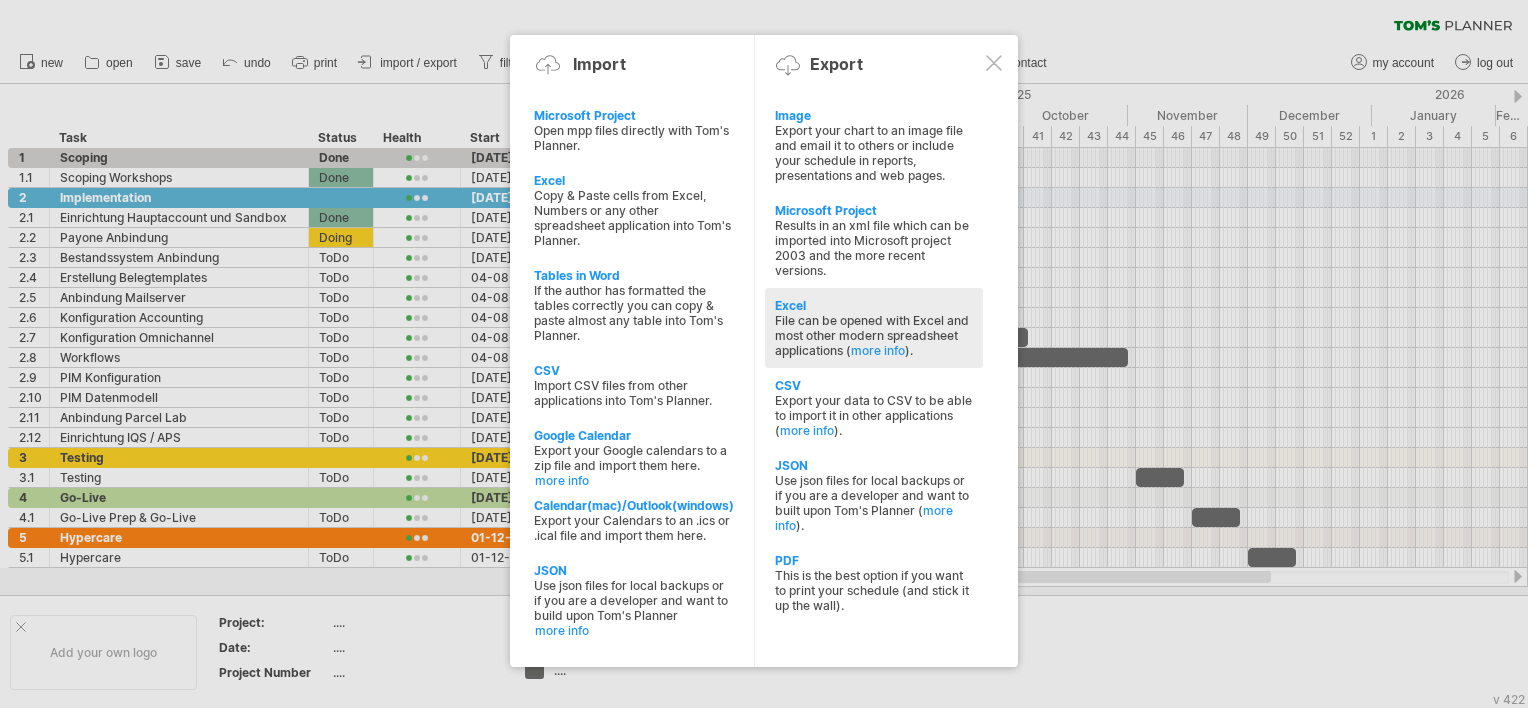 click on "File can be opened with Excel and most other modern spreadsheet applications
( more info )." at bounding box center [874, 335] 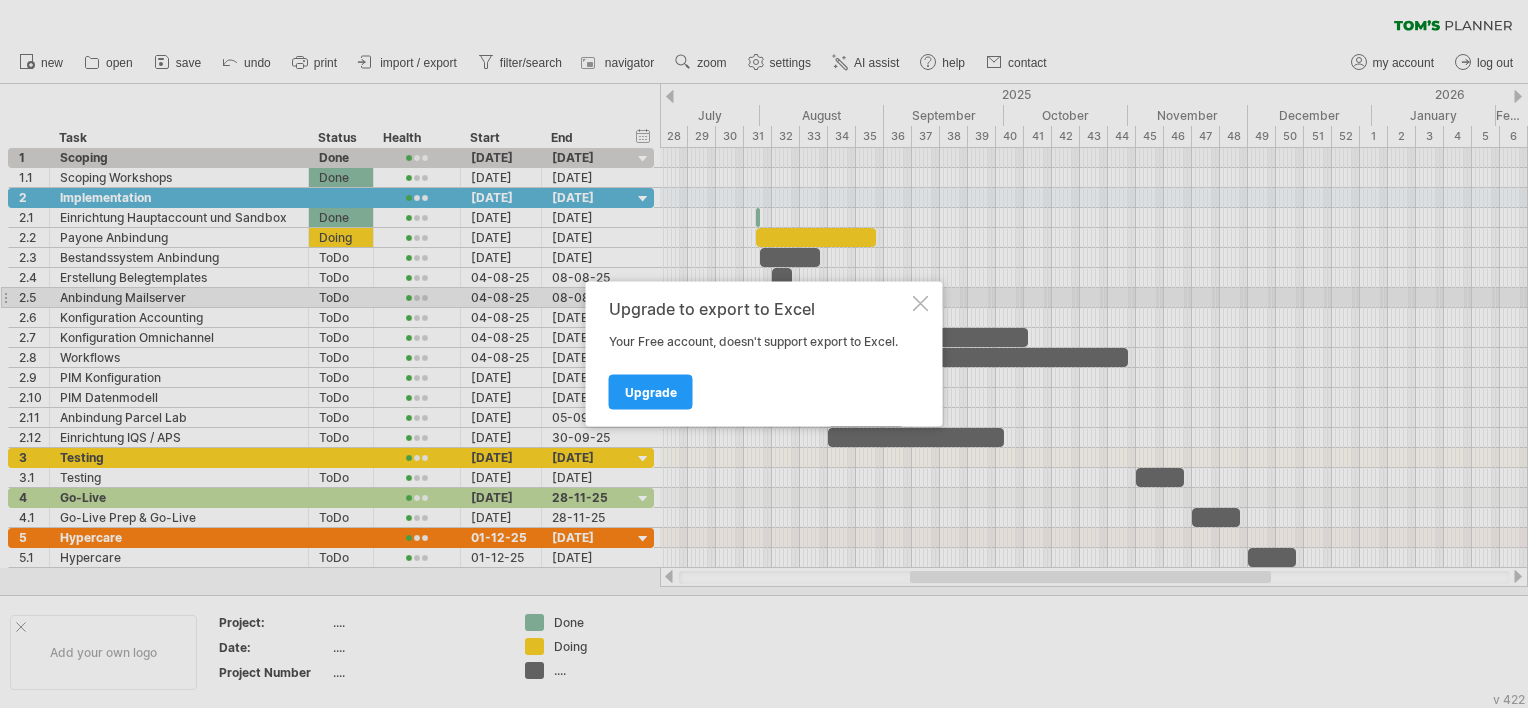 click at bounding box center [921, 304] 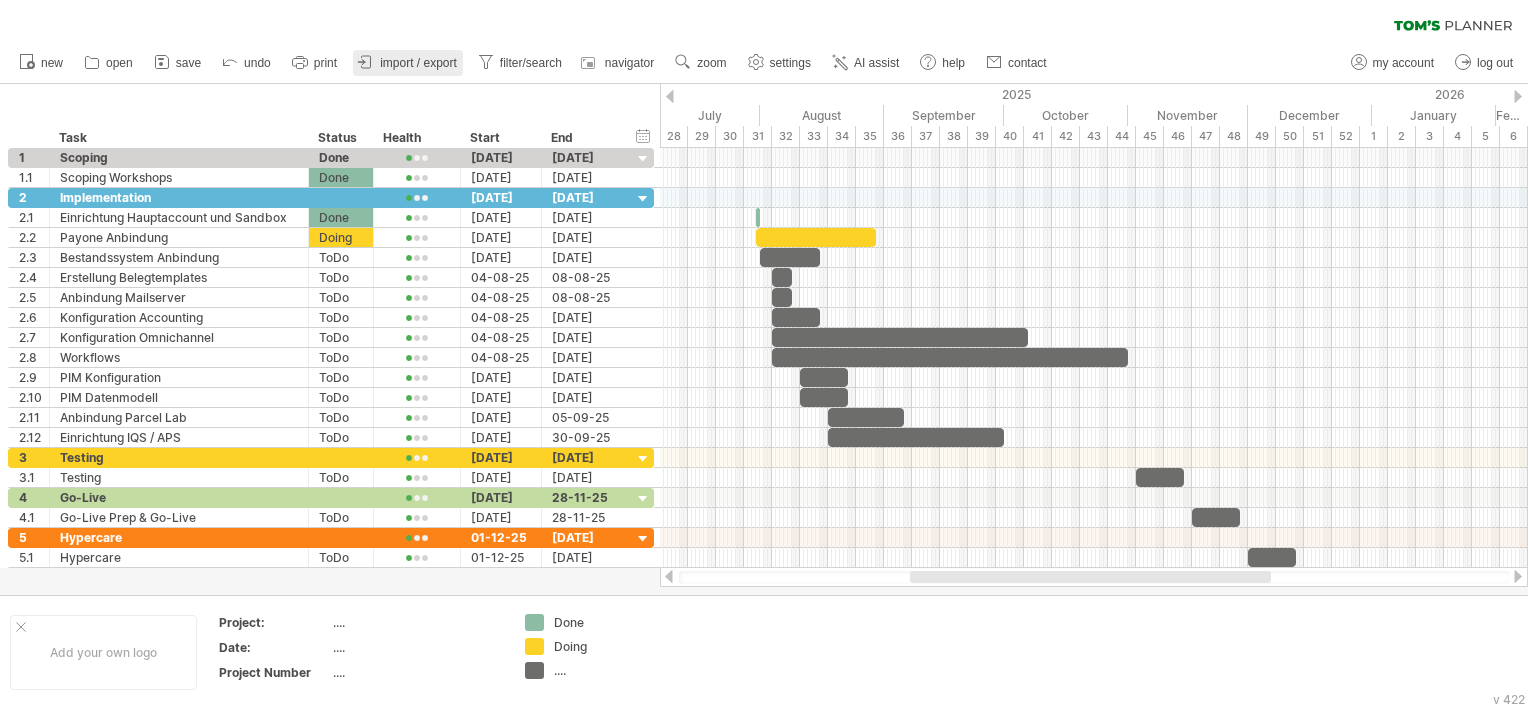 click on "import / export" at bounding box center [418, 63] 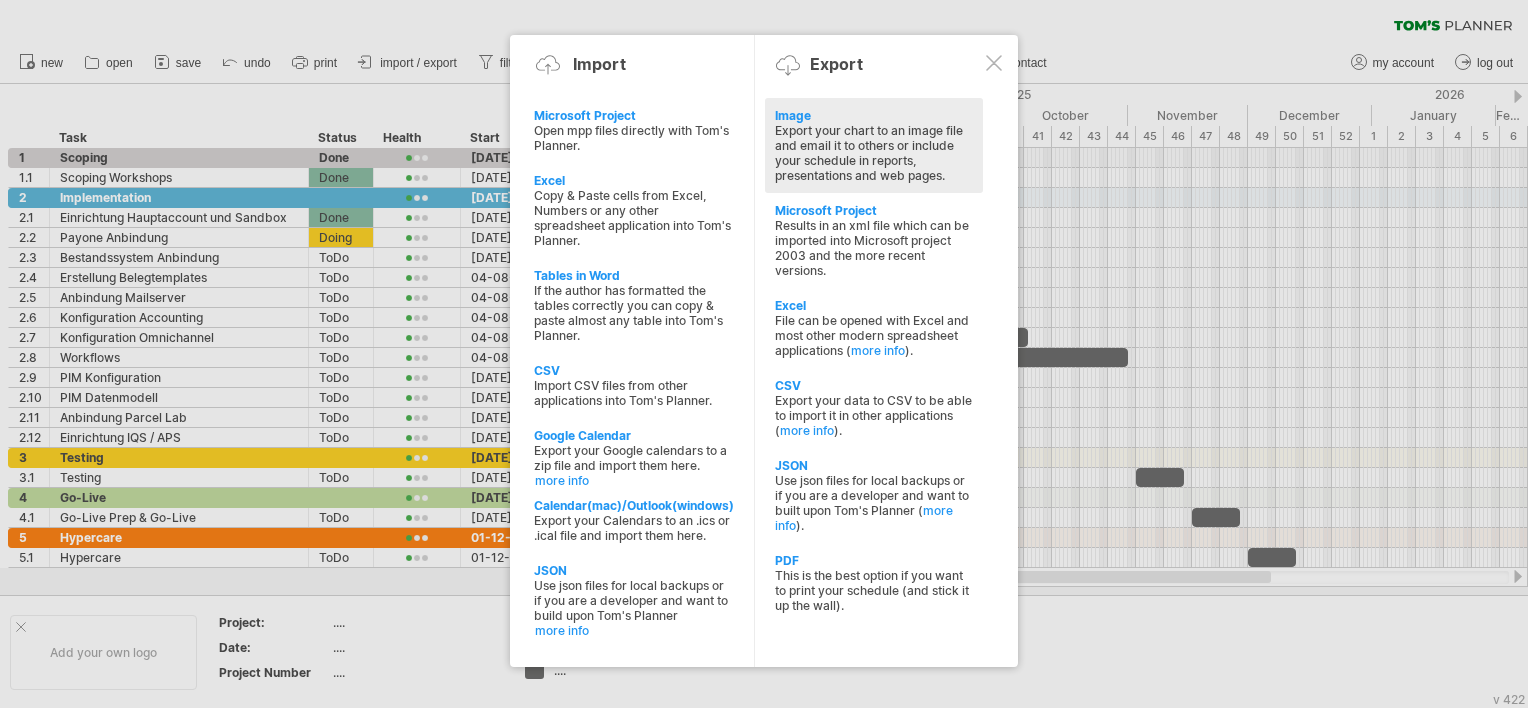 click on "Export your chart to an image file and email it to others or include your schedule in reports, presentations and web pages." at bounding box center (874, 153) 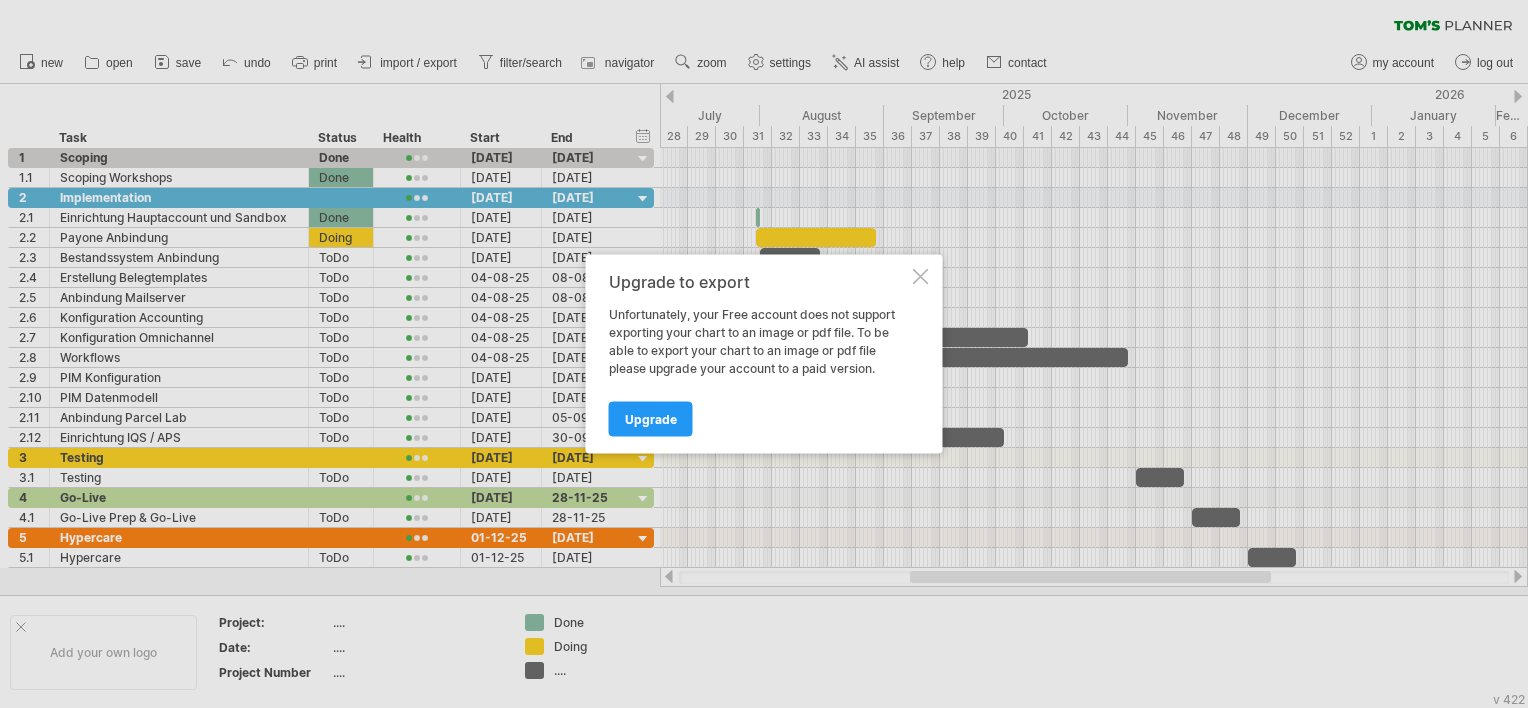 click at bounding box center [921, 277] 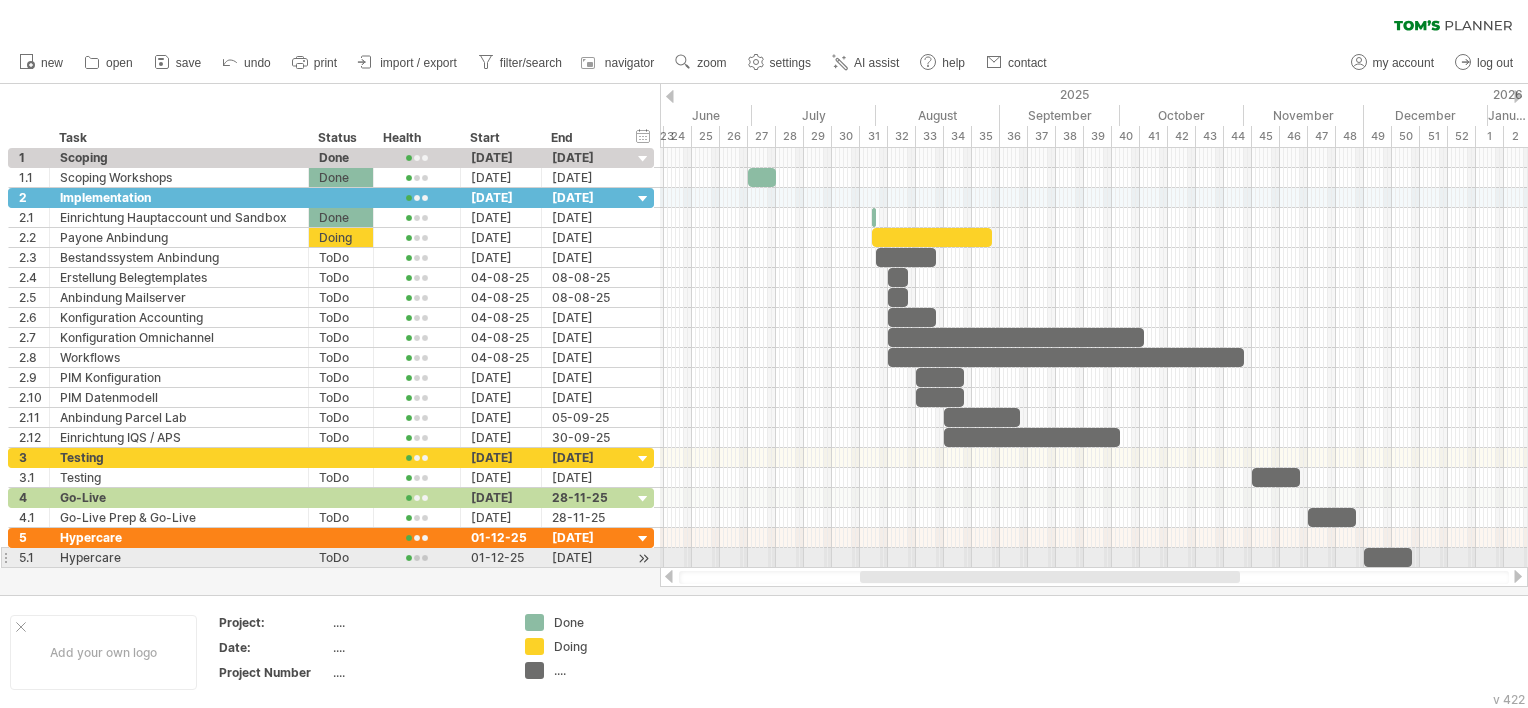 drag, startPoint x: 1003, startPoint y: 579, endPoint x: 953, endPoint y: 566, distance: 51.662365 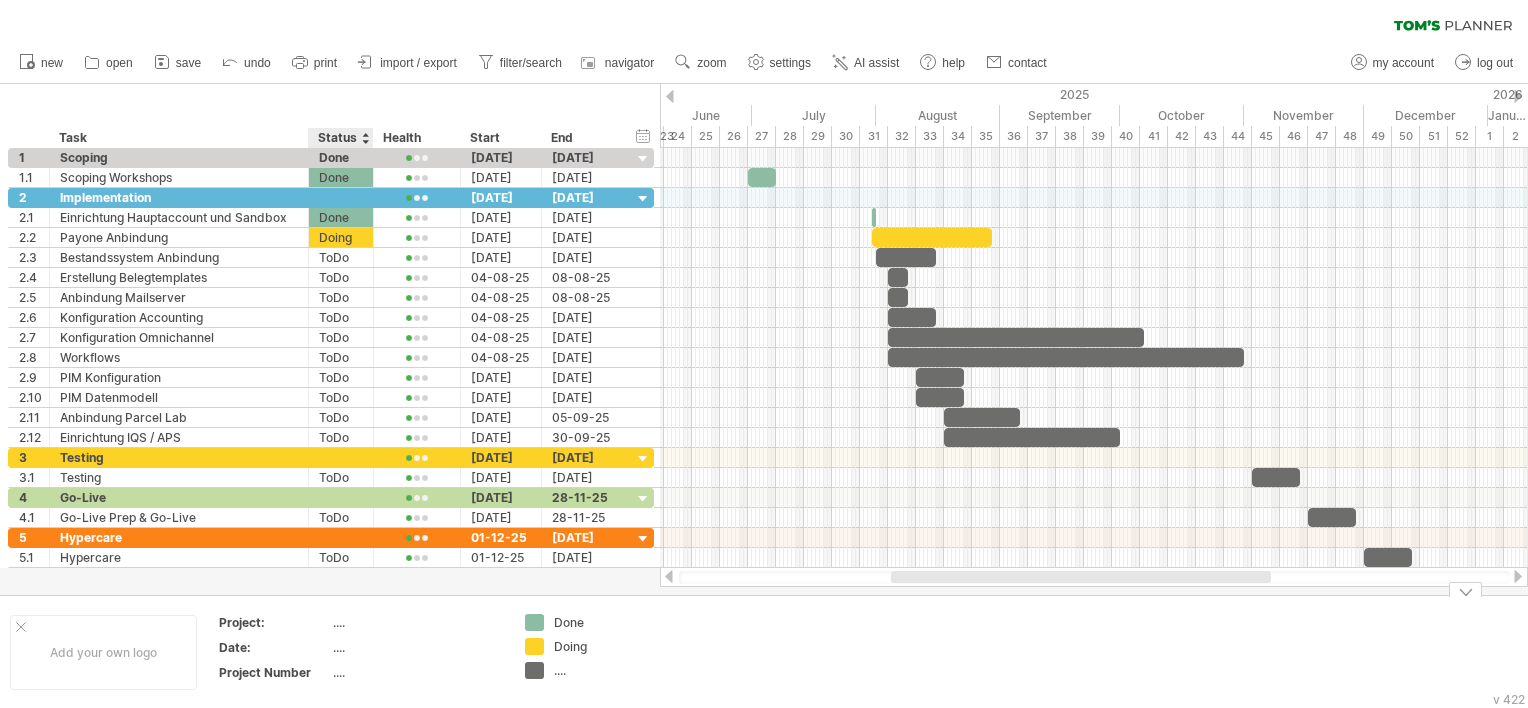 click on "...." at bounding box center [417, 622] 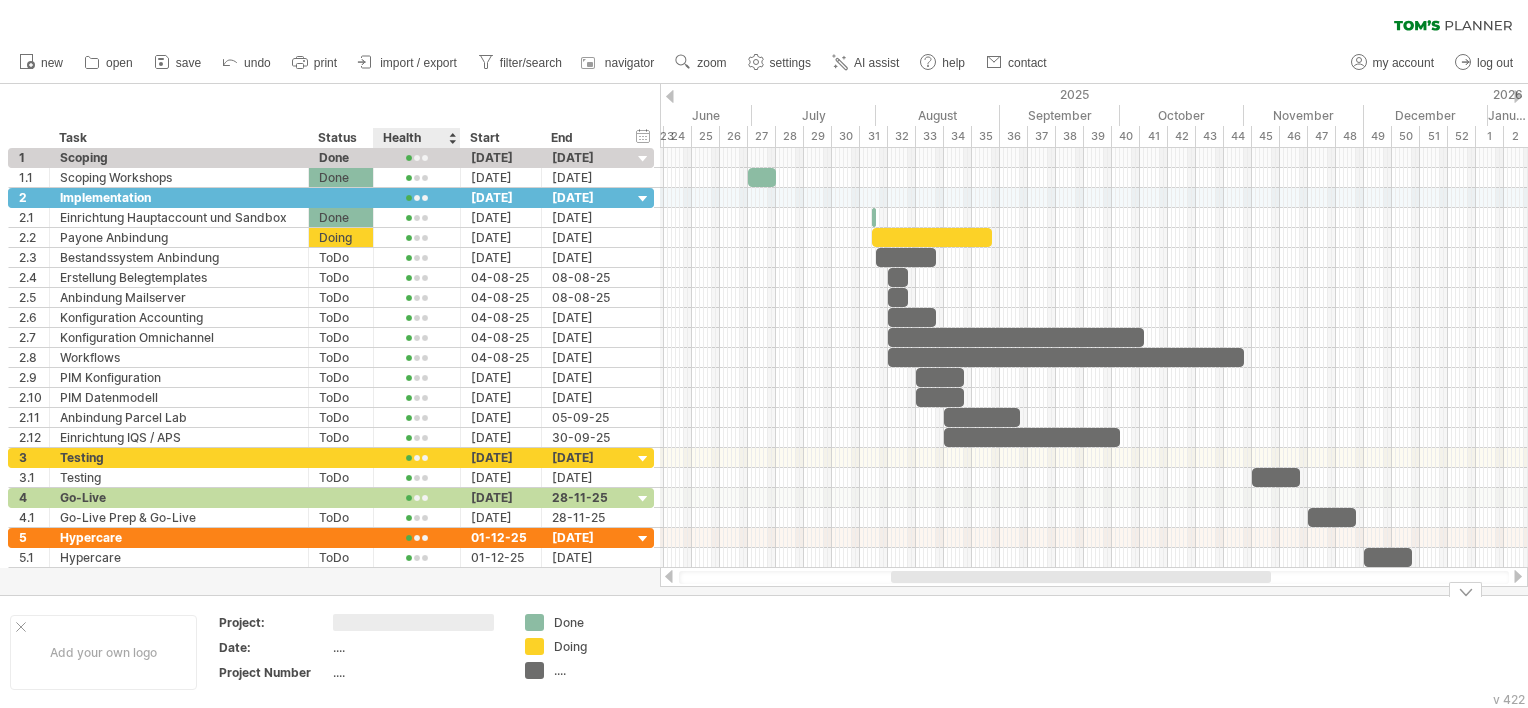 type on "*" 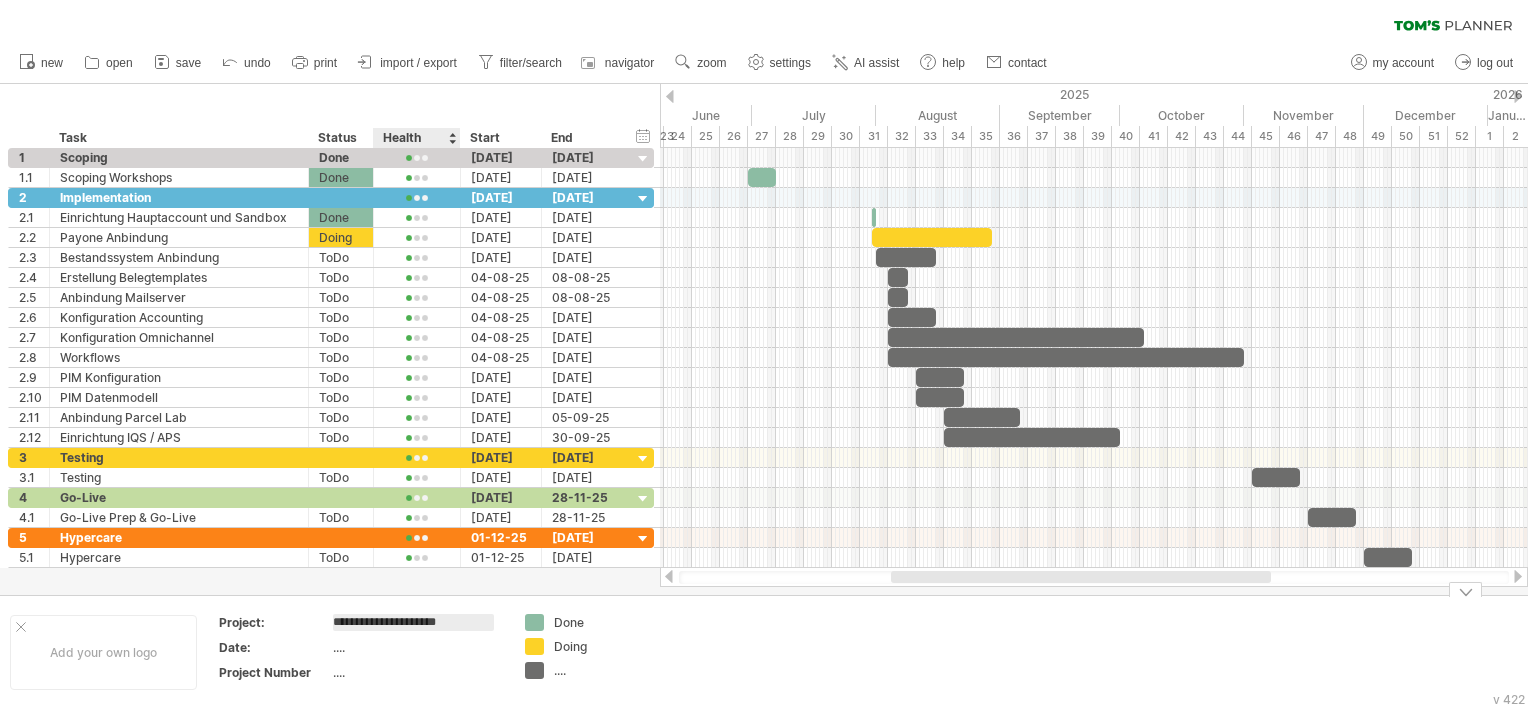 type on "**********" 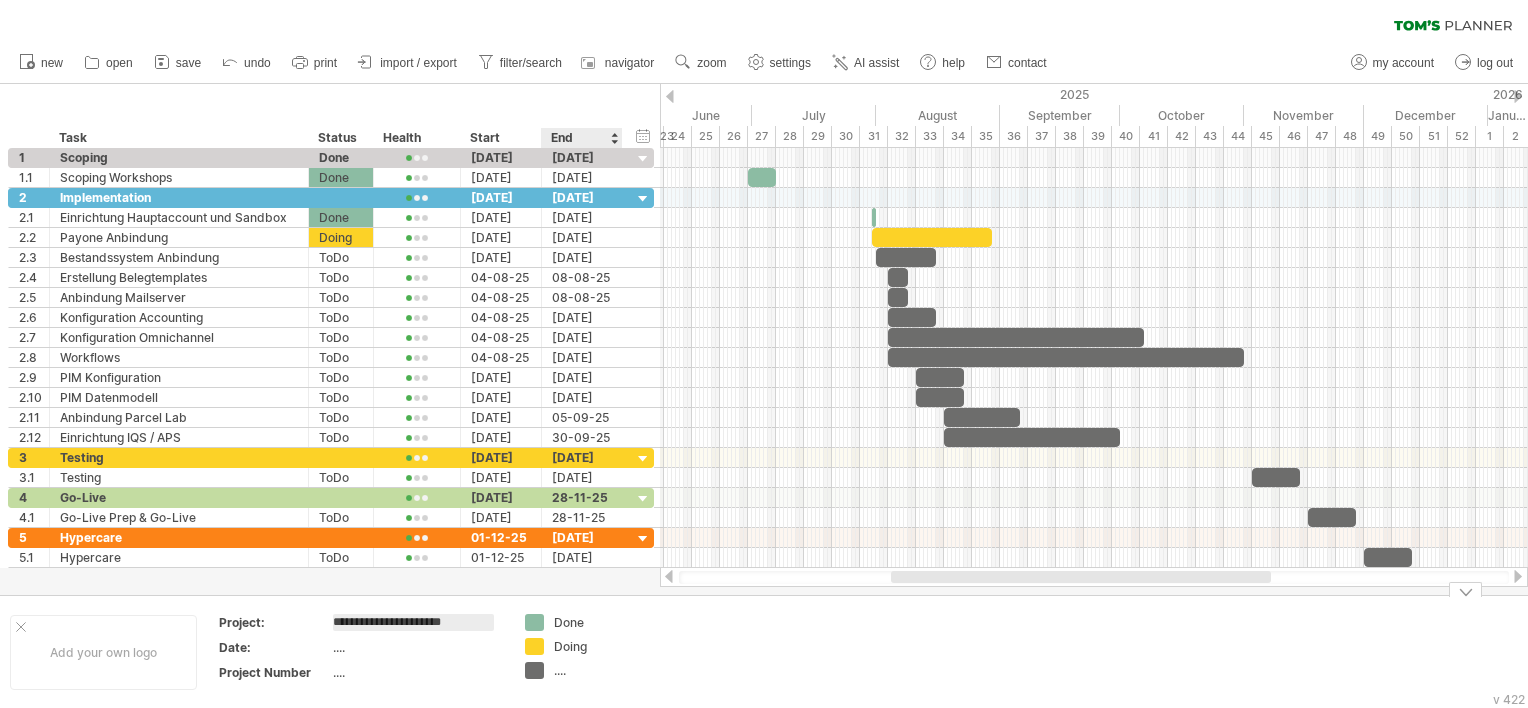 click on "...." at bounding box center [608, 670] 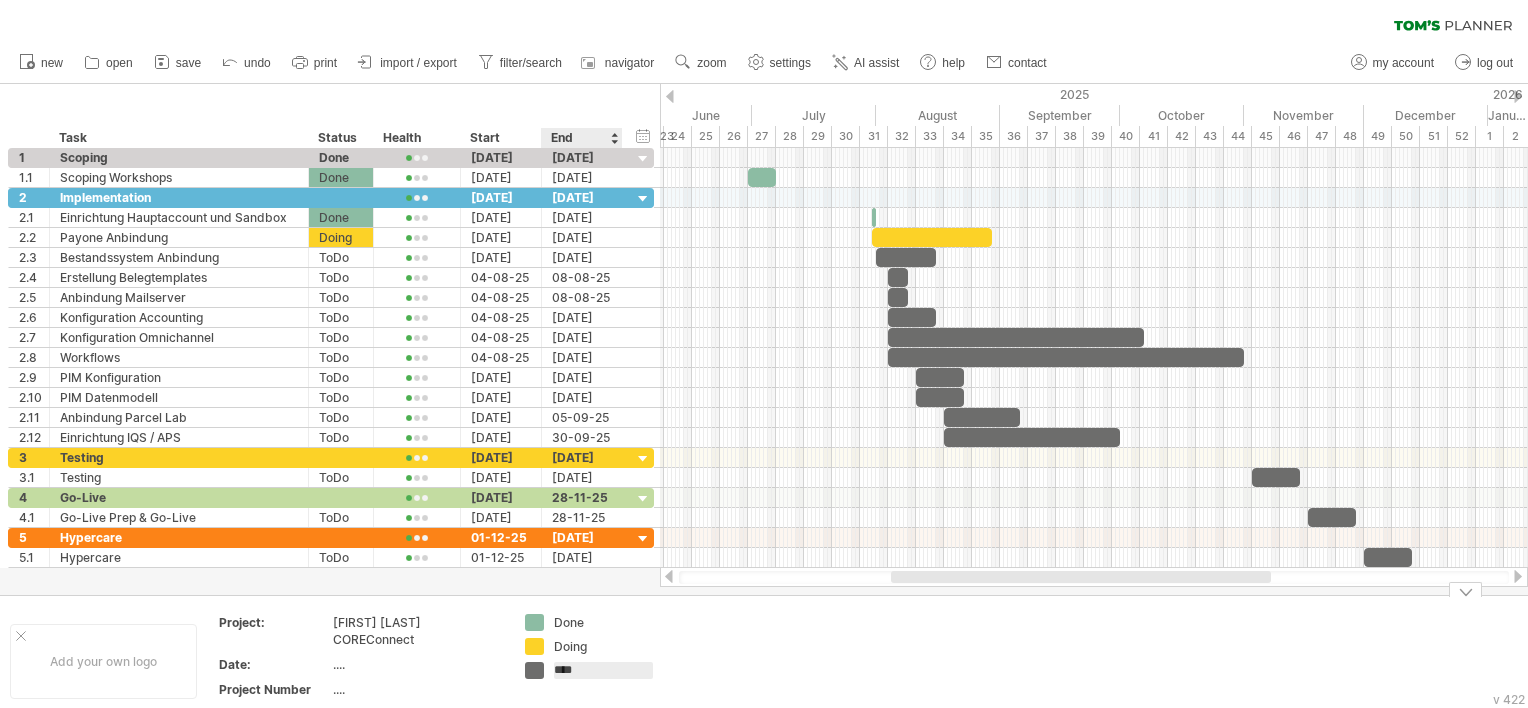 click on "****" at bounding box center (603, 670) 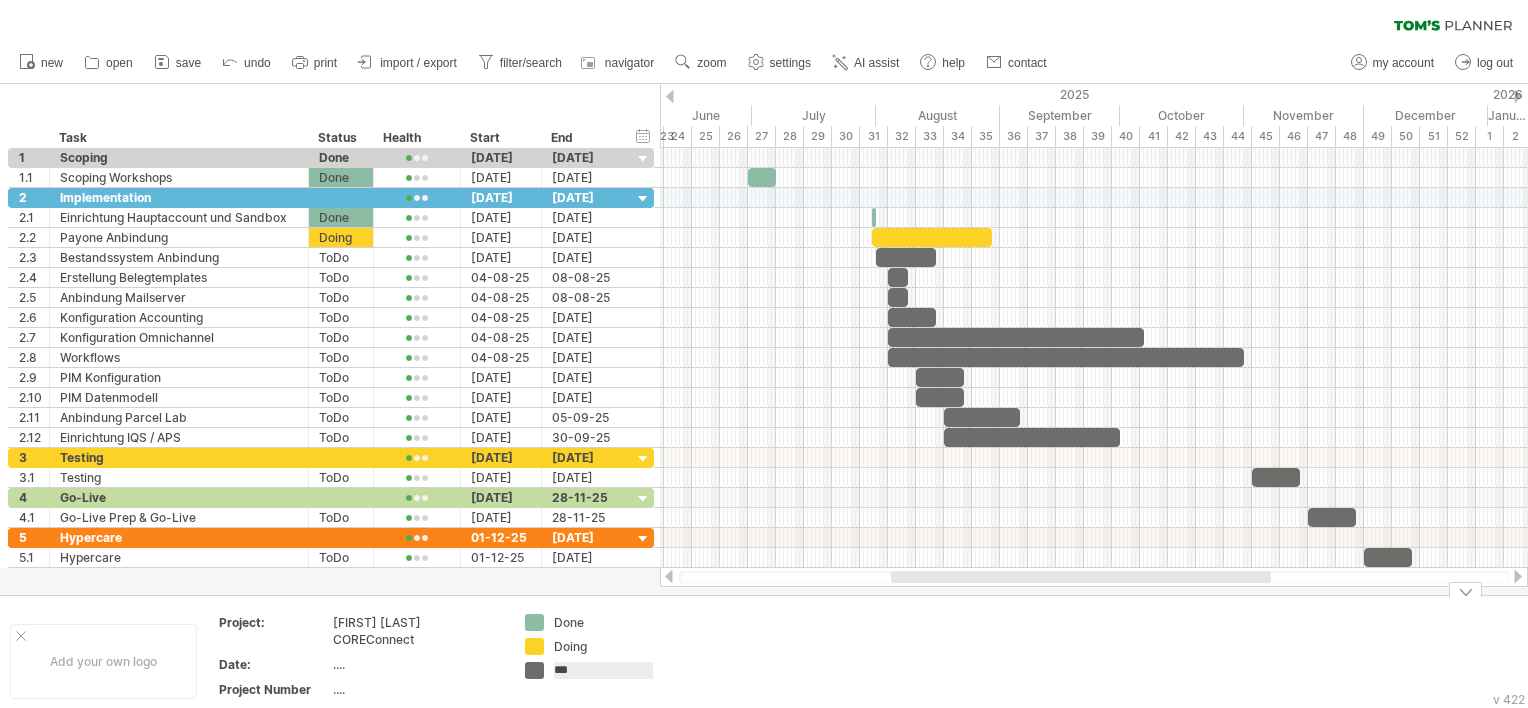 type on "****" 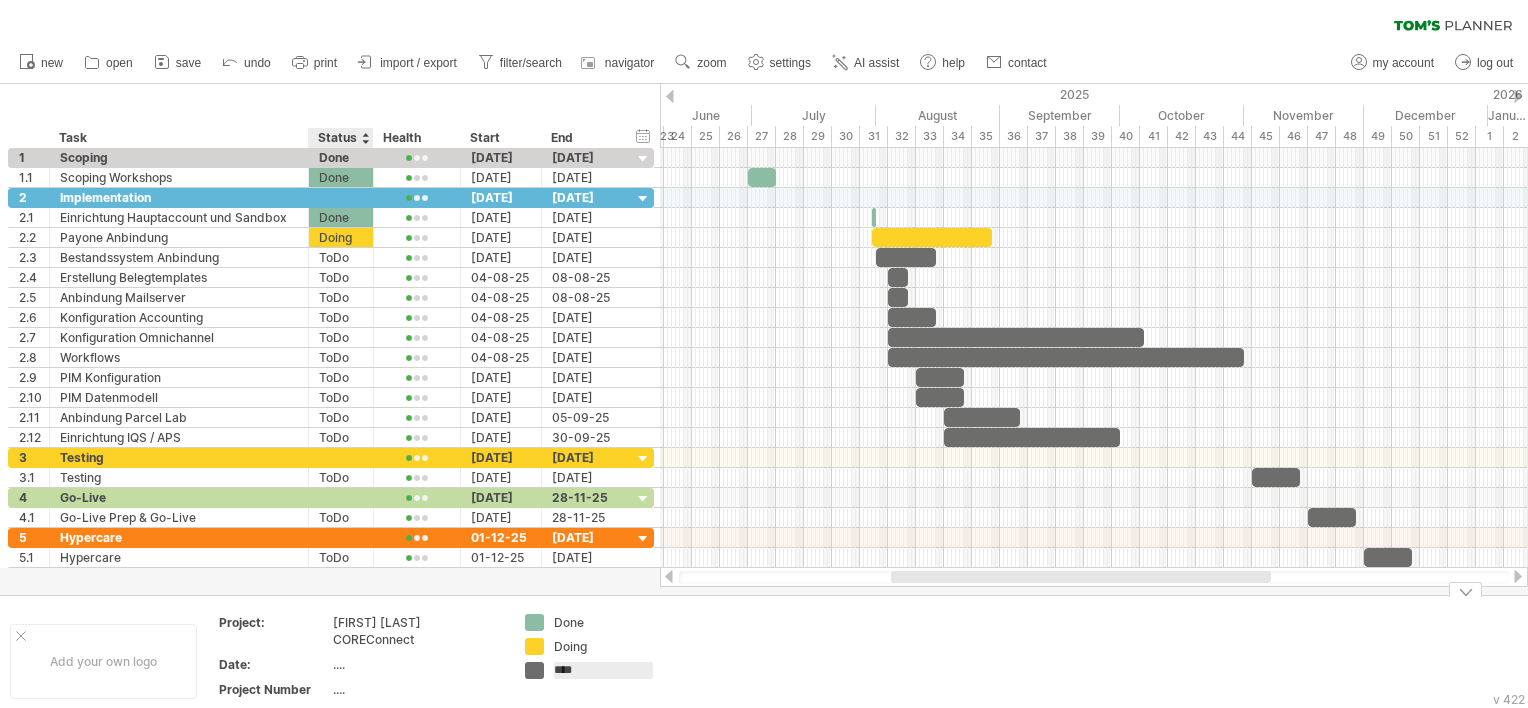click on "...." at bounding box center (417, 664) 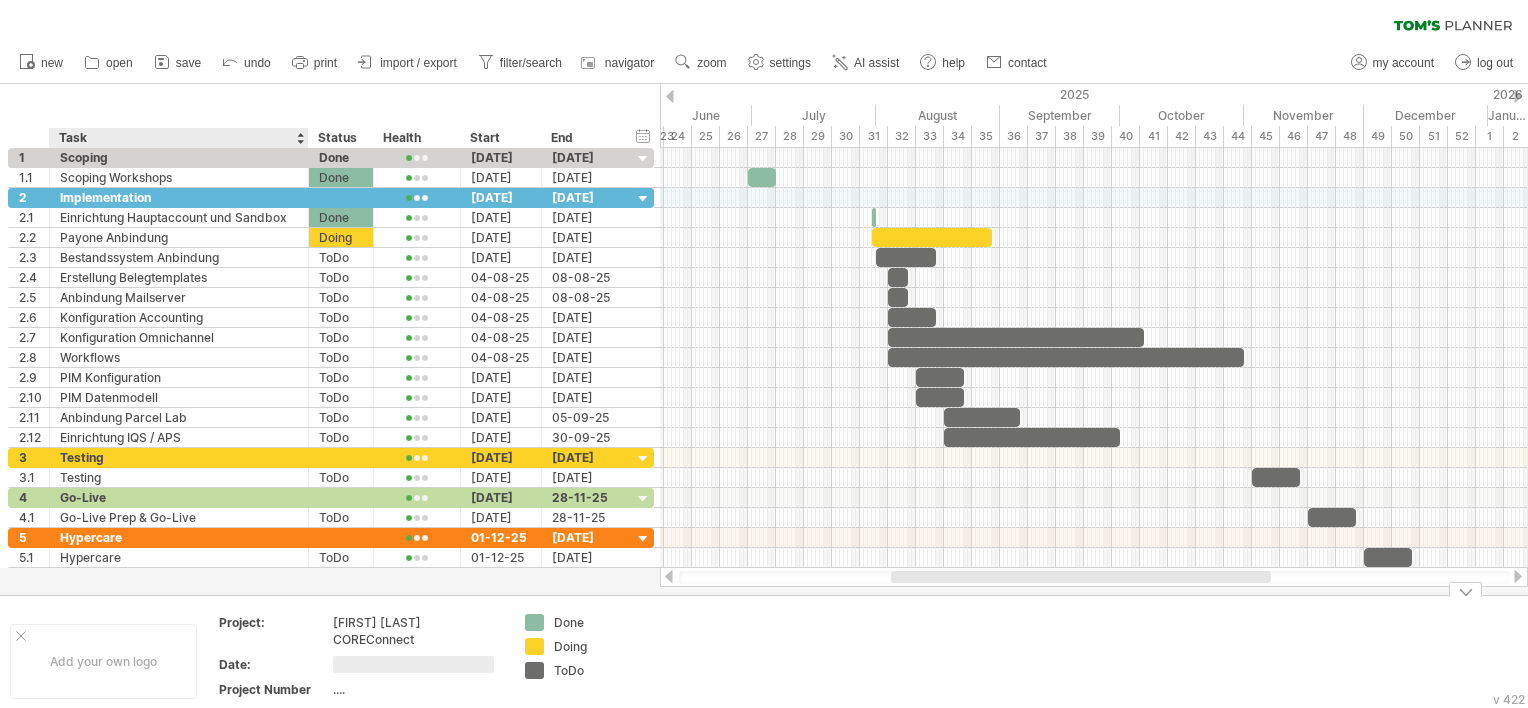 click on "Date:" at bounding box center (274, 664) 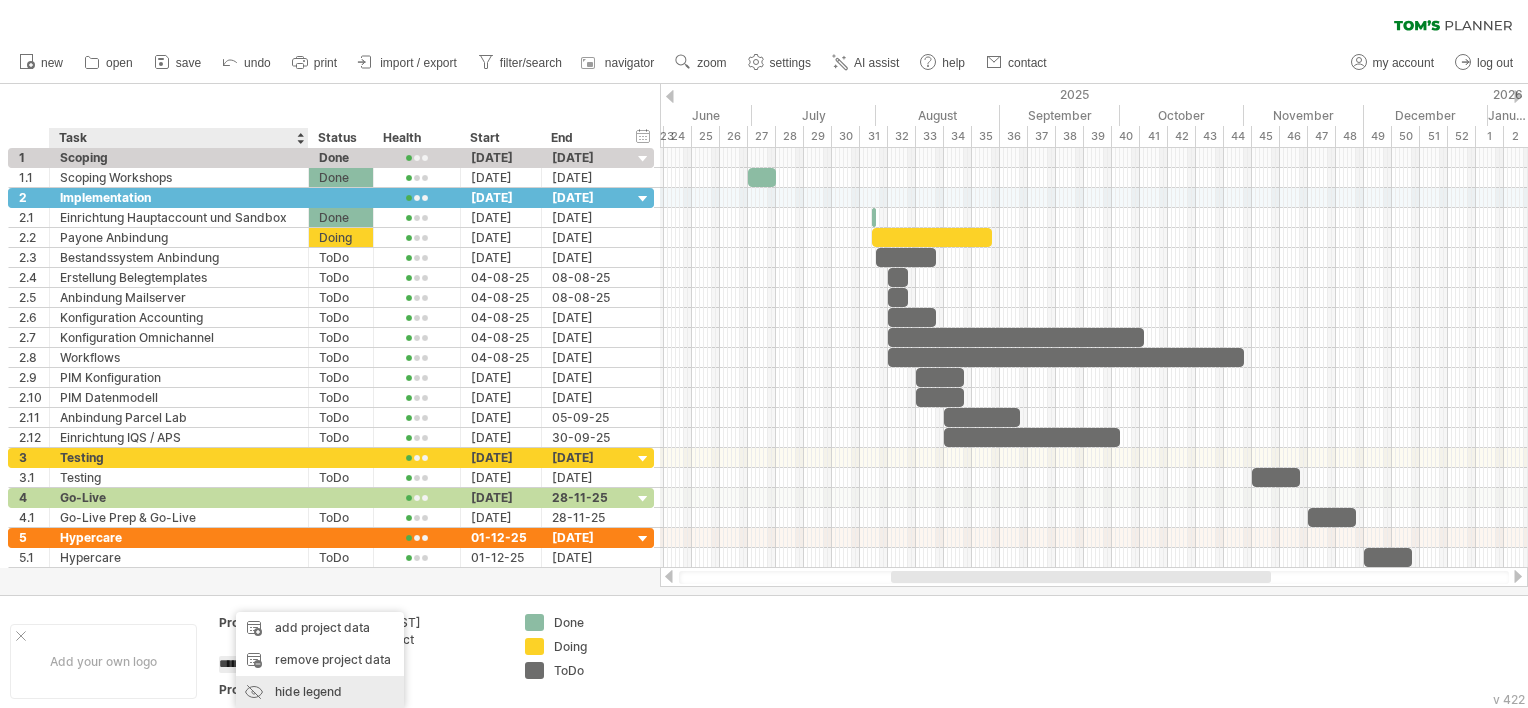 click on "hide legend" at bounding box center (320, 692) 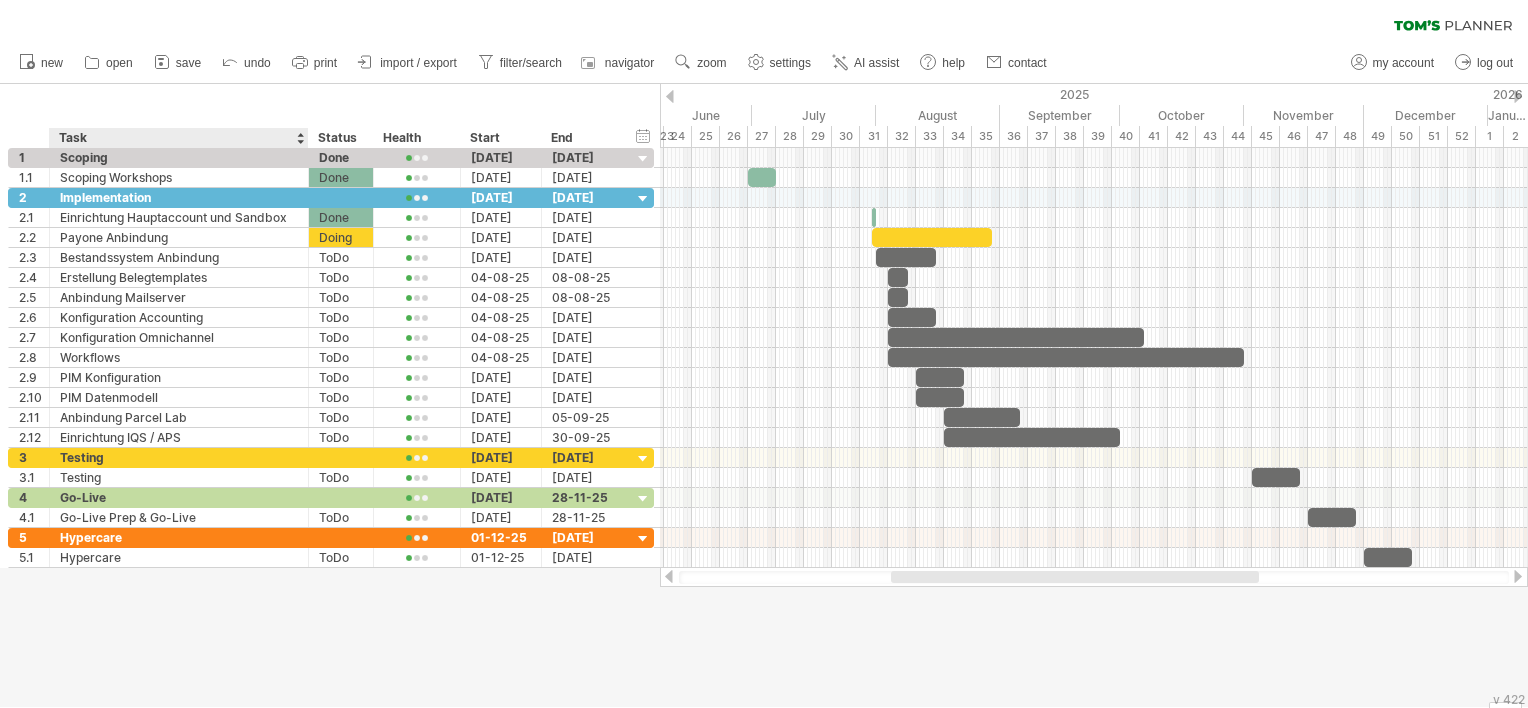 click at bounding box center (764, 395) 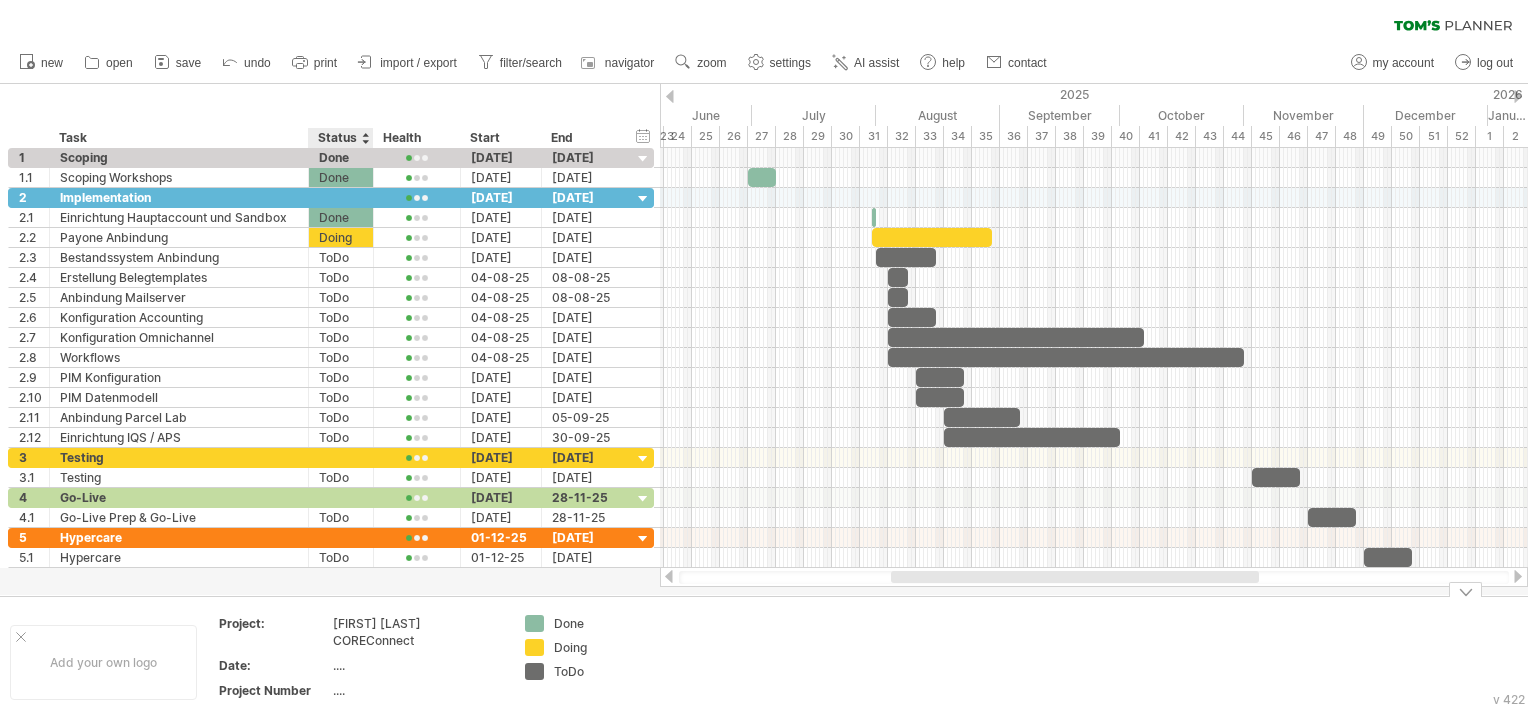 click on "...." at bounding box center (417, 665) 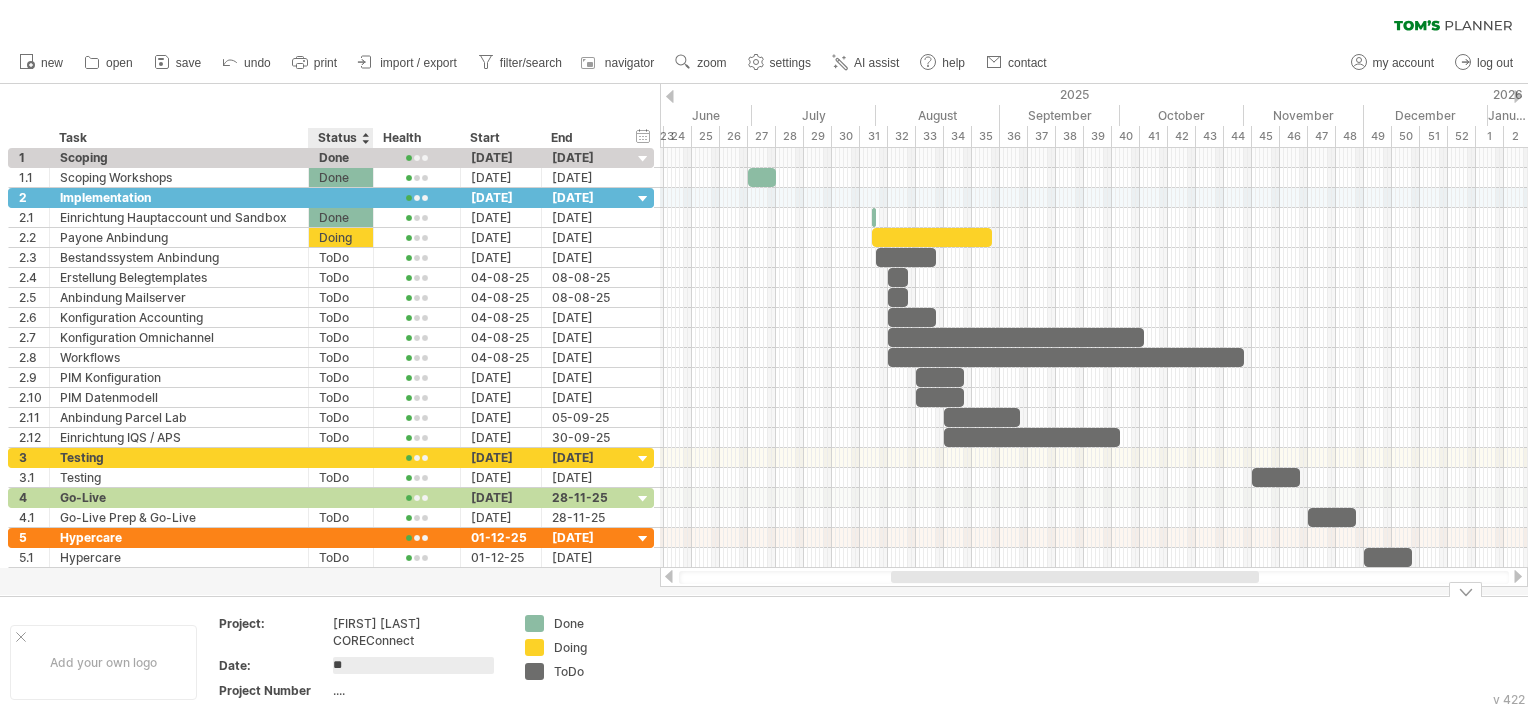 type on "*" 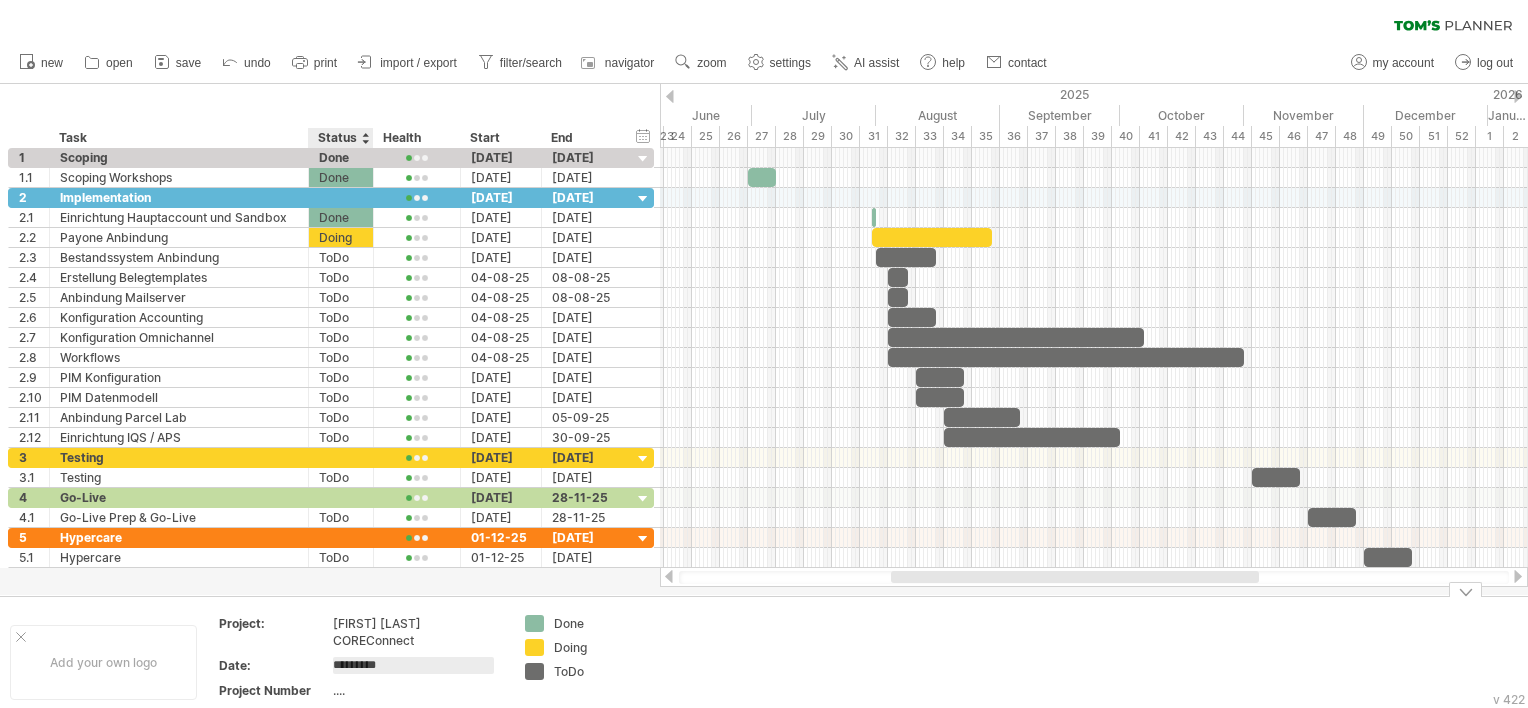type on "**********" 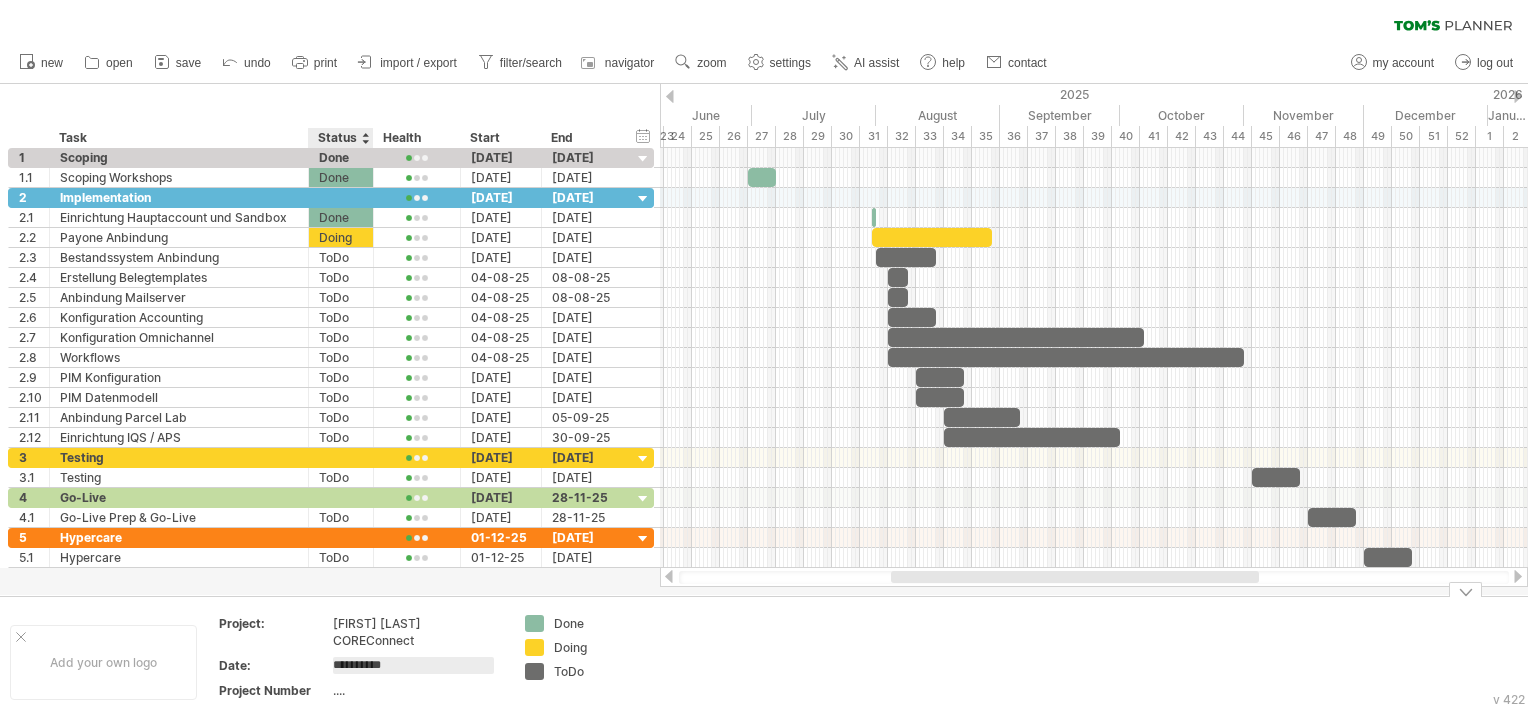 click on "...." at bounding box center (417, 690) 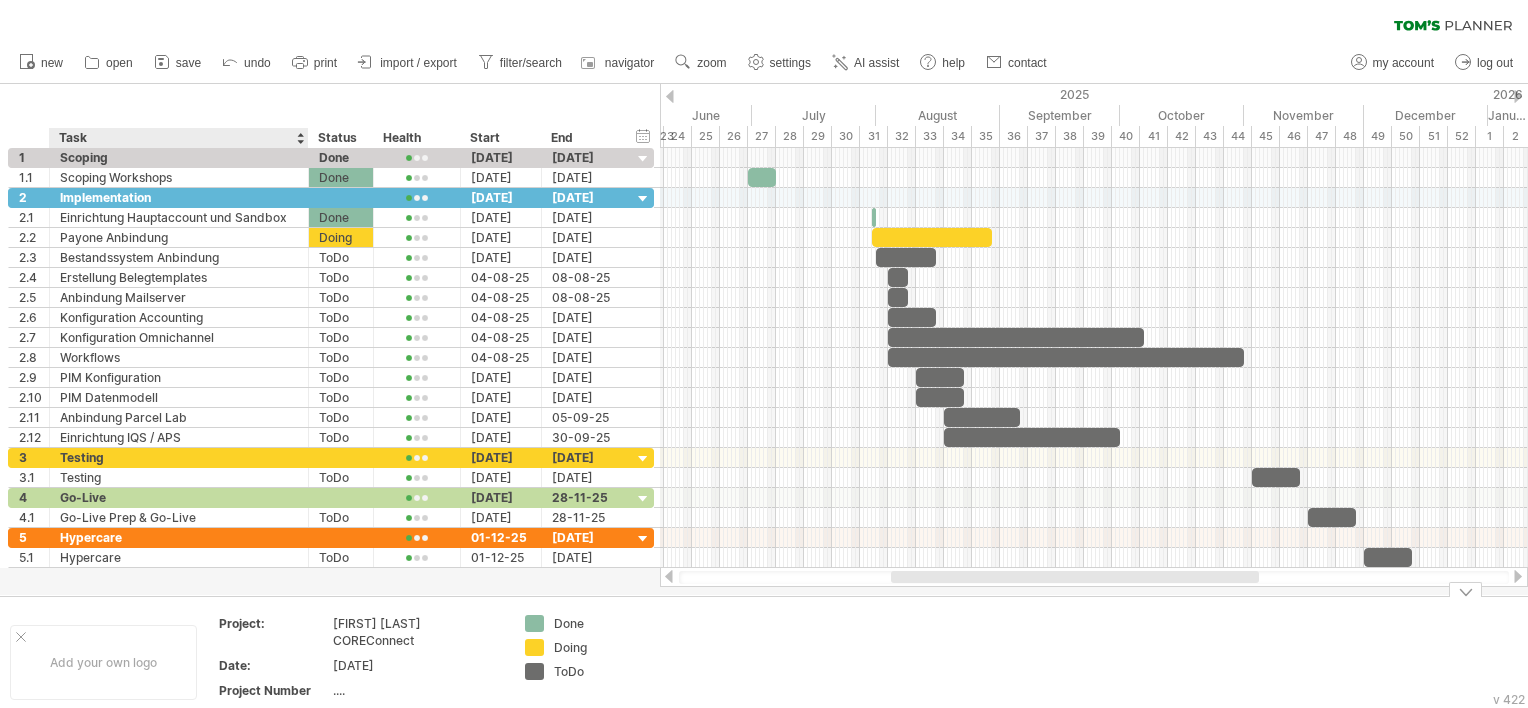 click on "Add your own logo Project: [FIRST] [LAST] COREConnect Date: [DATE] Project Number .... Done Doing ToDo" at bounding box center [764, 661] 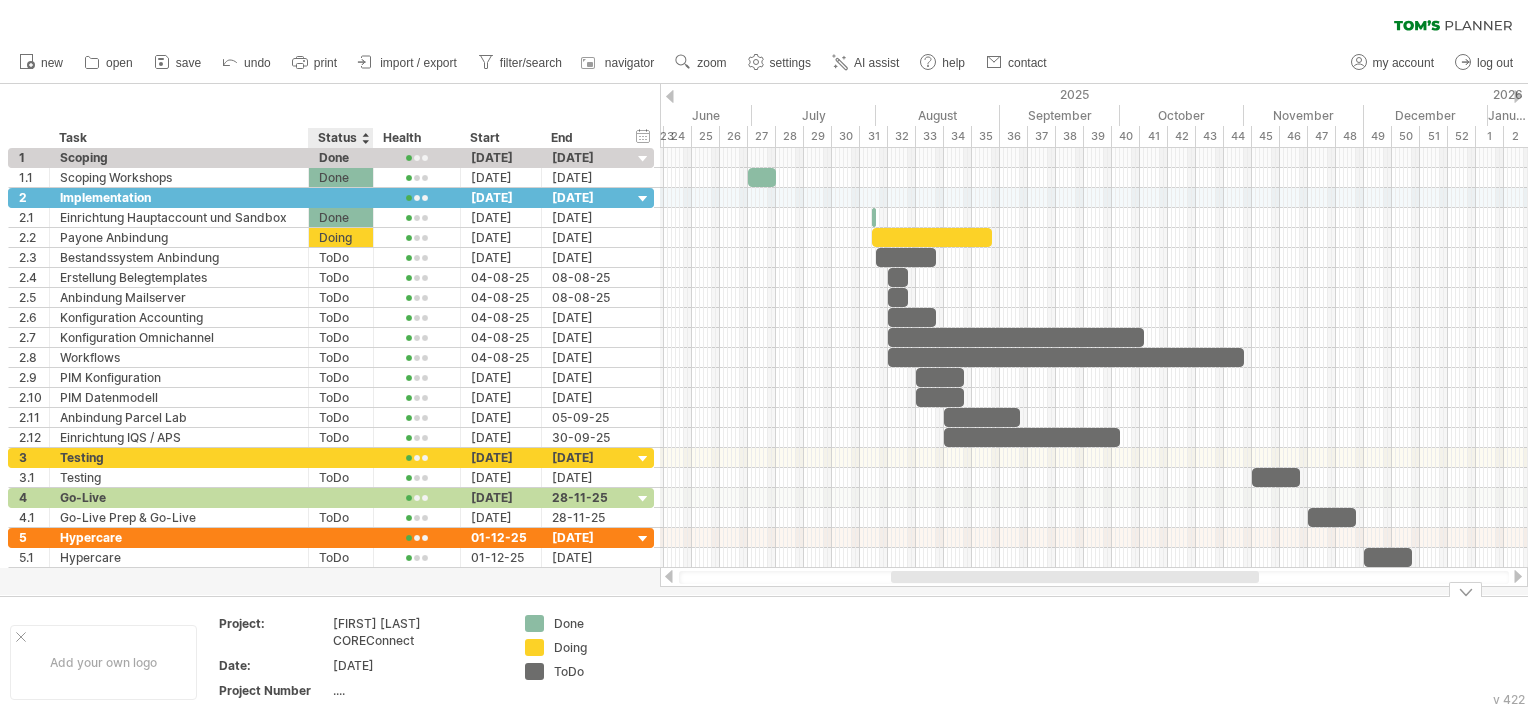 click on "...." at bounding box center [417, 690] 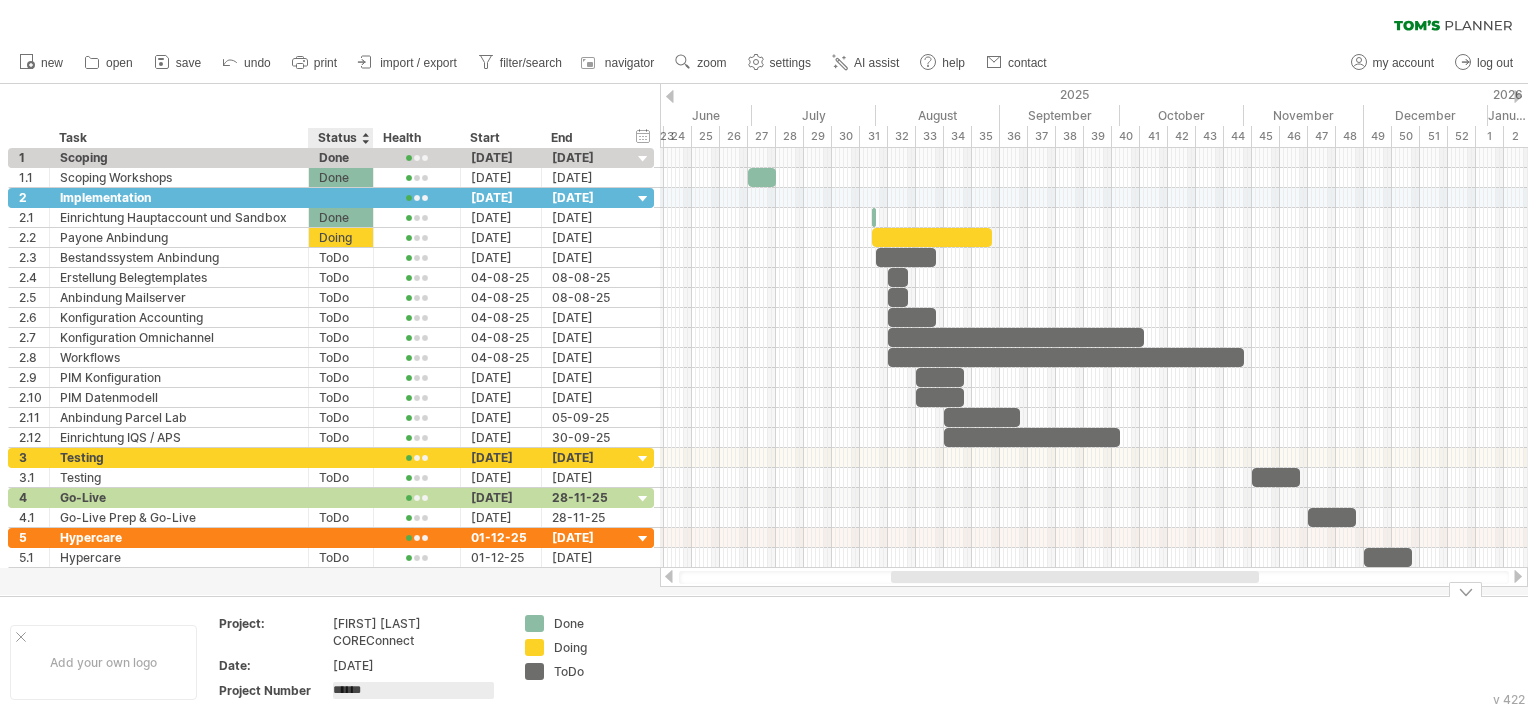 type on "*******" 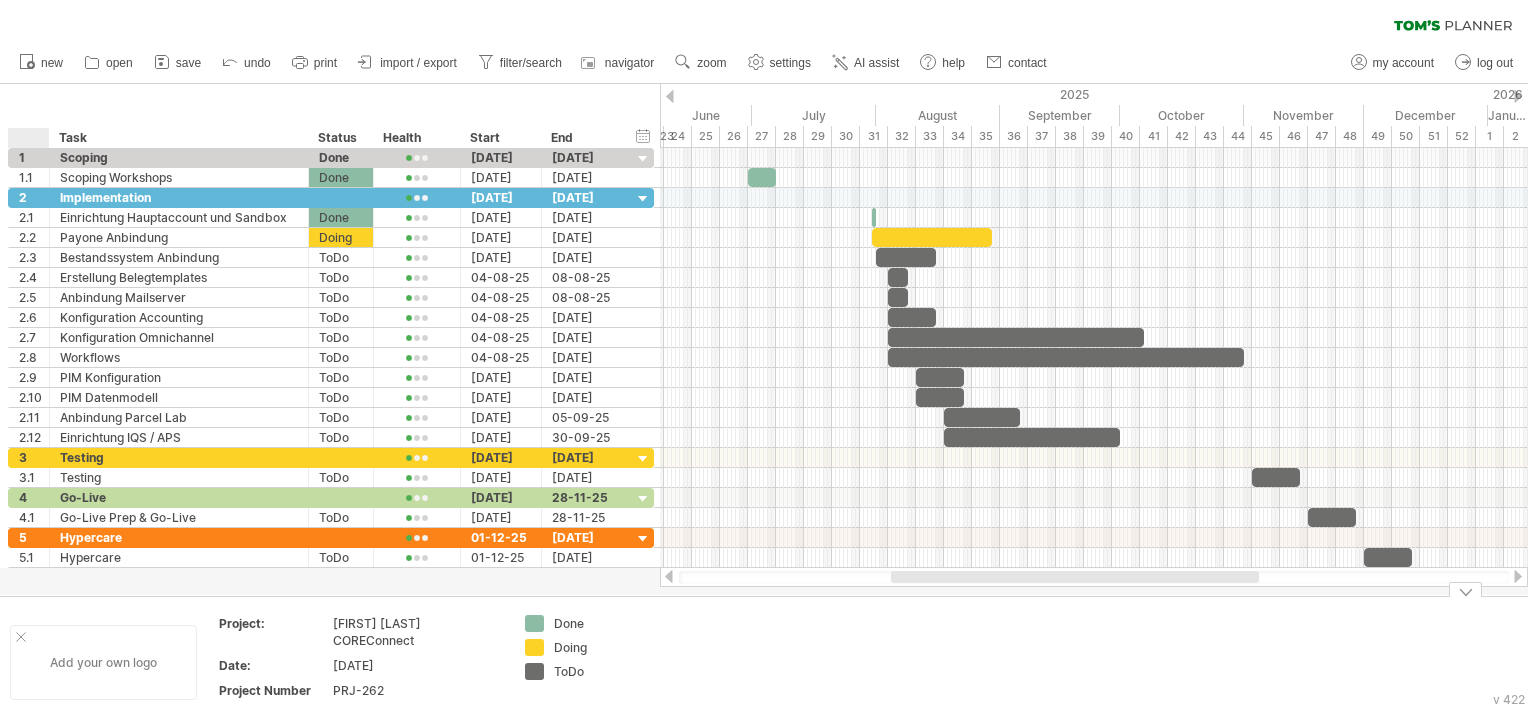 click on "Add your own logo" at bounding box center [103, 662] 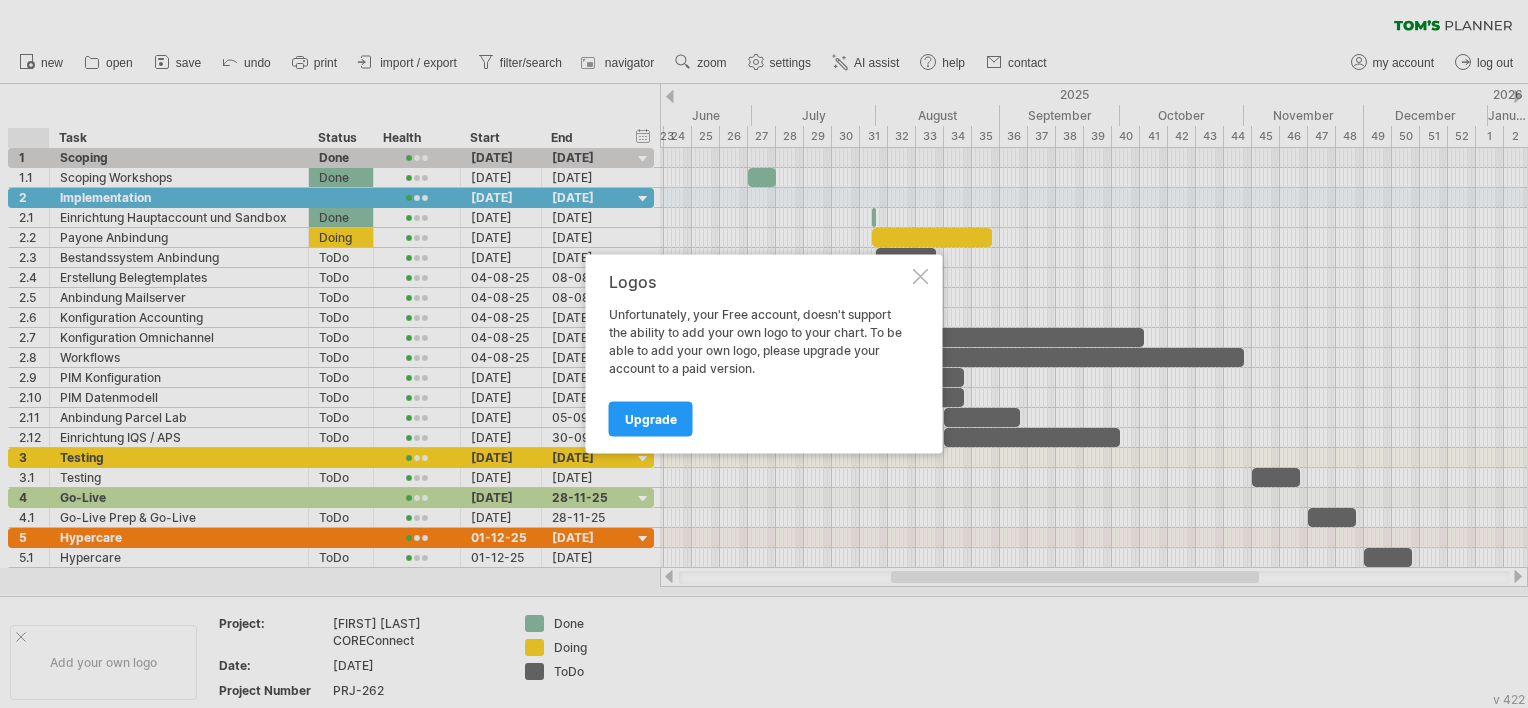 click at bounding box center [921, 277] 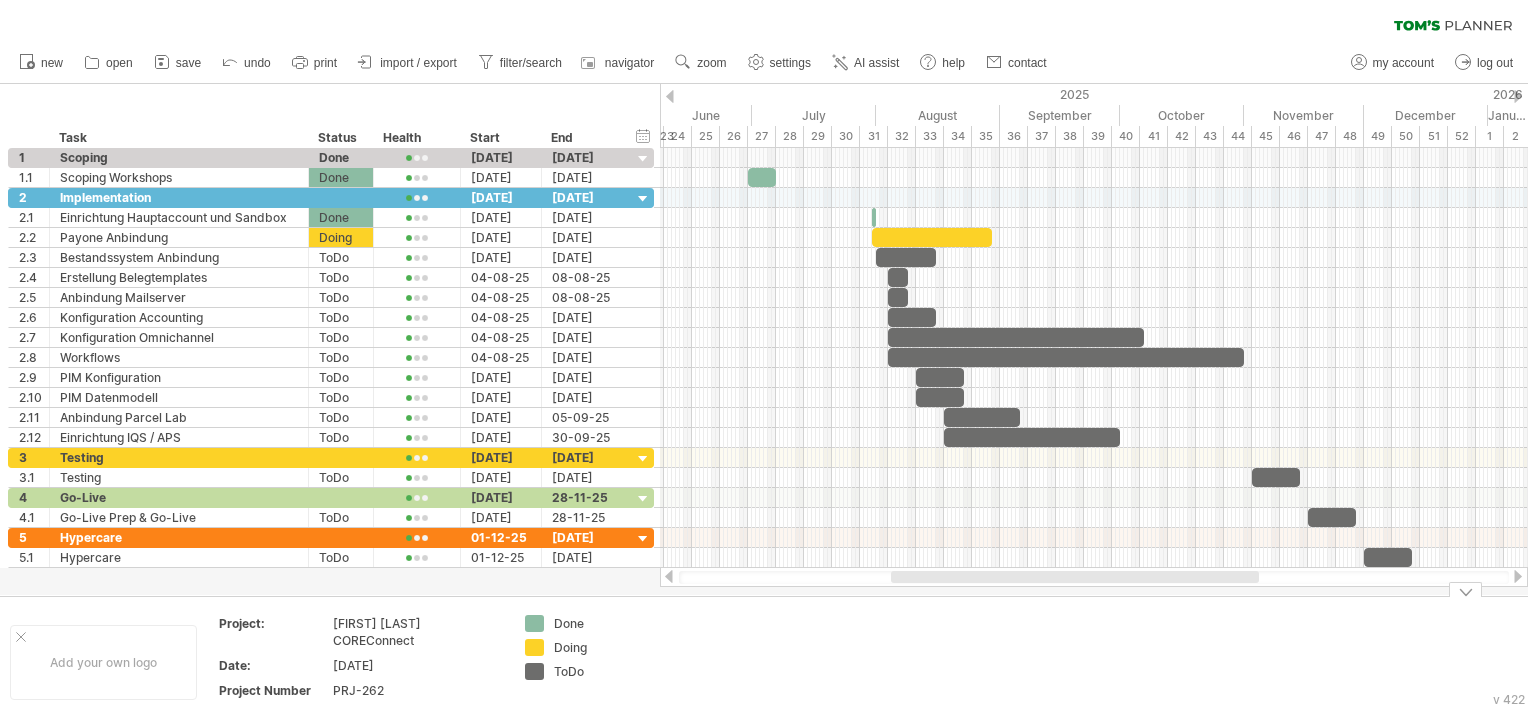 click on "Add your own logo Project: [FIRST] [LAST] COREConnect Date: [DATE] Project Number PRJ-262 Done Doing ToDo" at bounding box center [50000, 662] 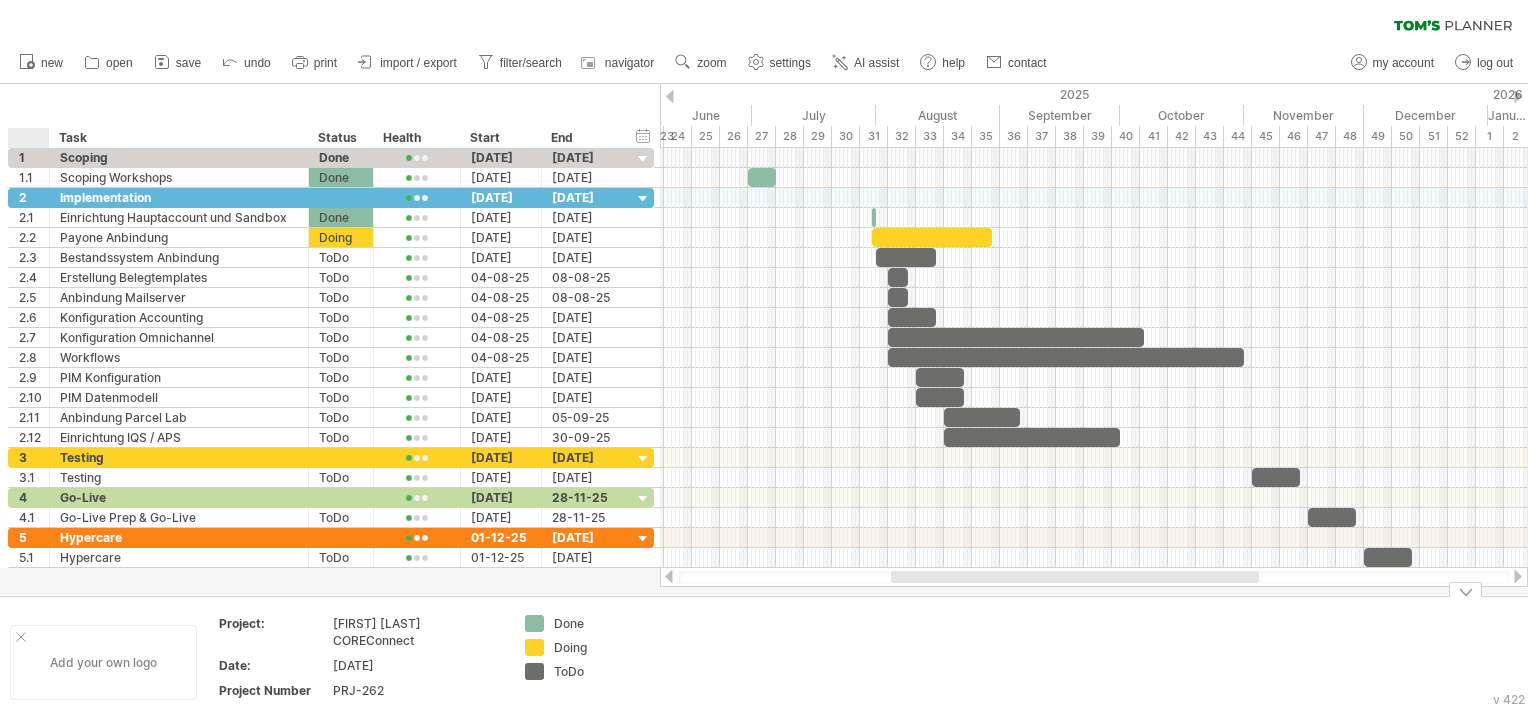 click on "Add your own logo" at bounding box center (103, 662) 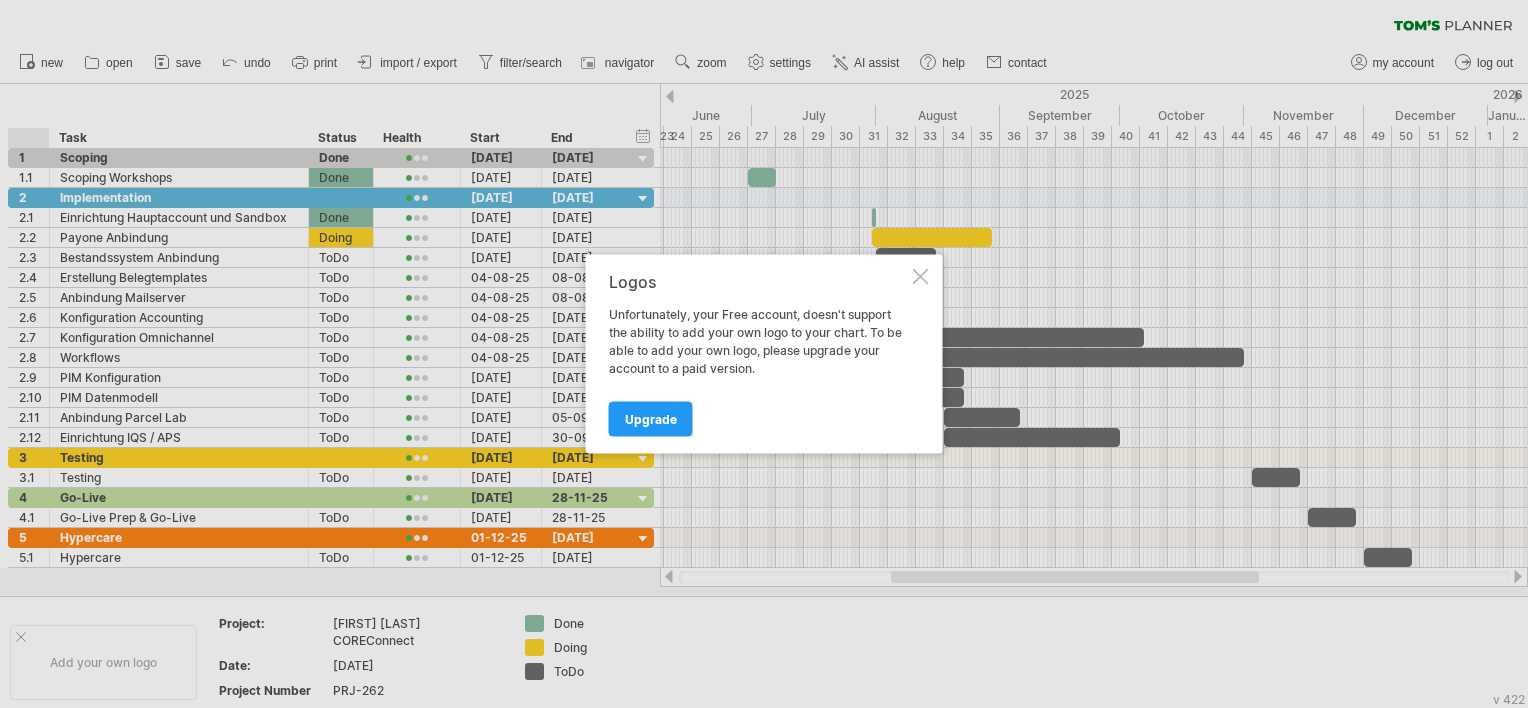 click on "Logos" at bounding box center (759, 282) 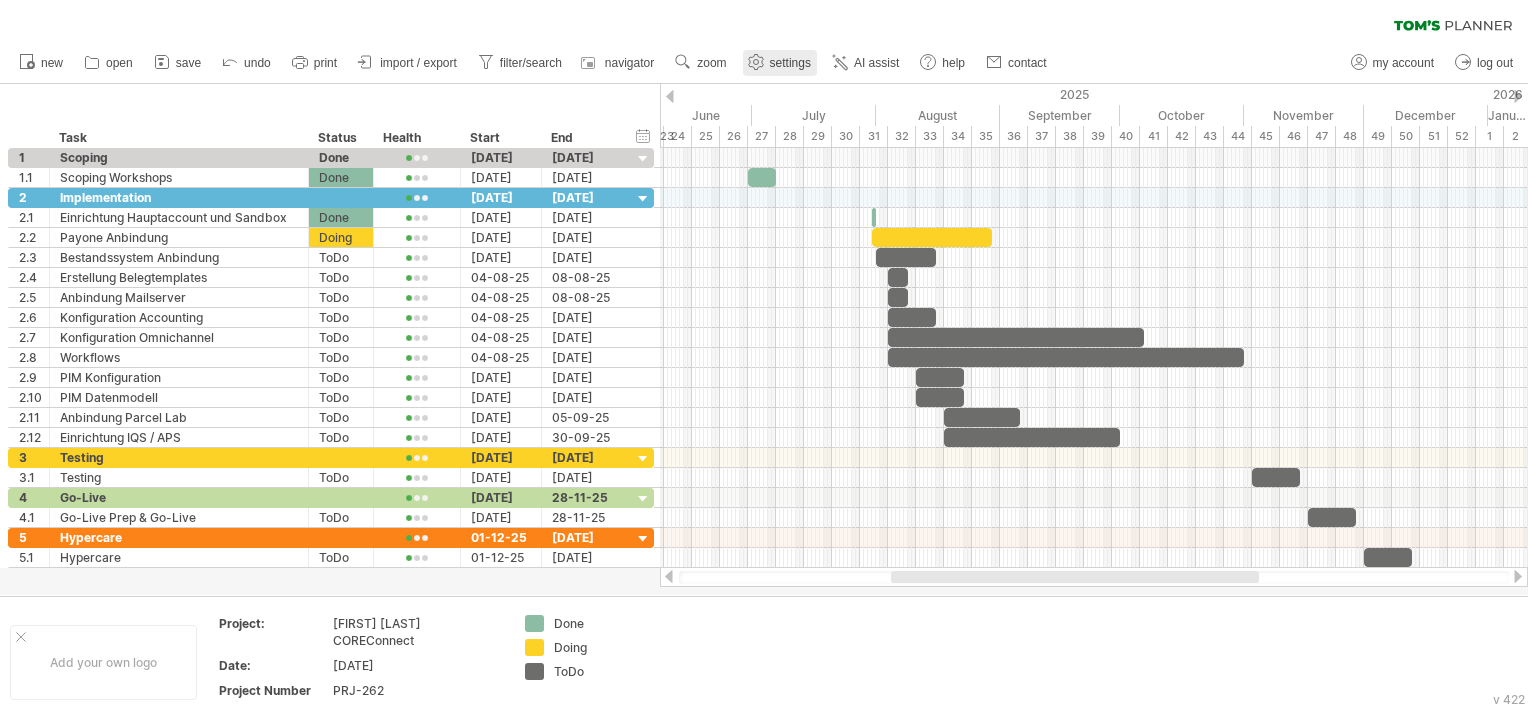 click on "settings" at bounding box center (790, 63) 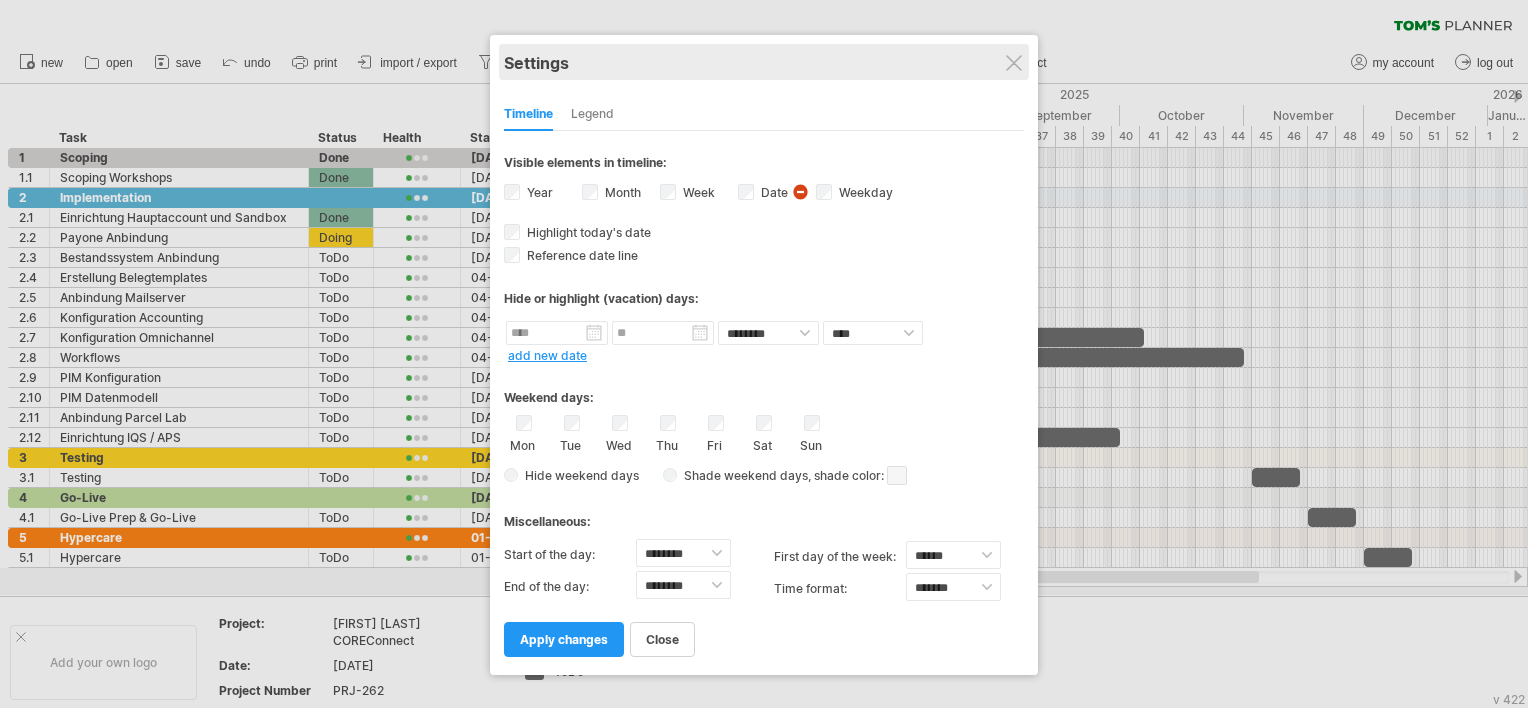 click on "Settings" at bounding box center [764, 62] 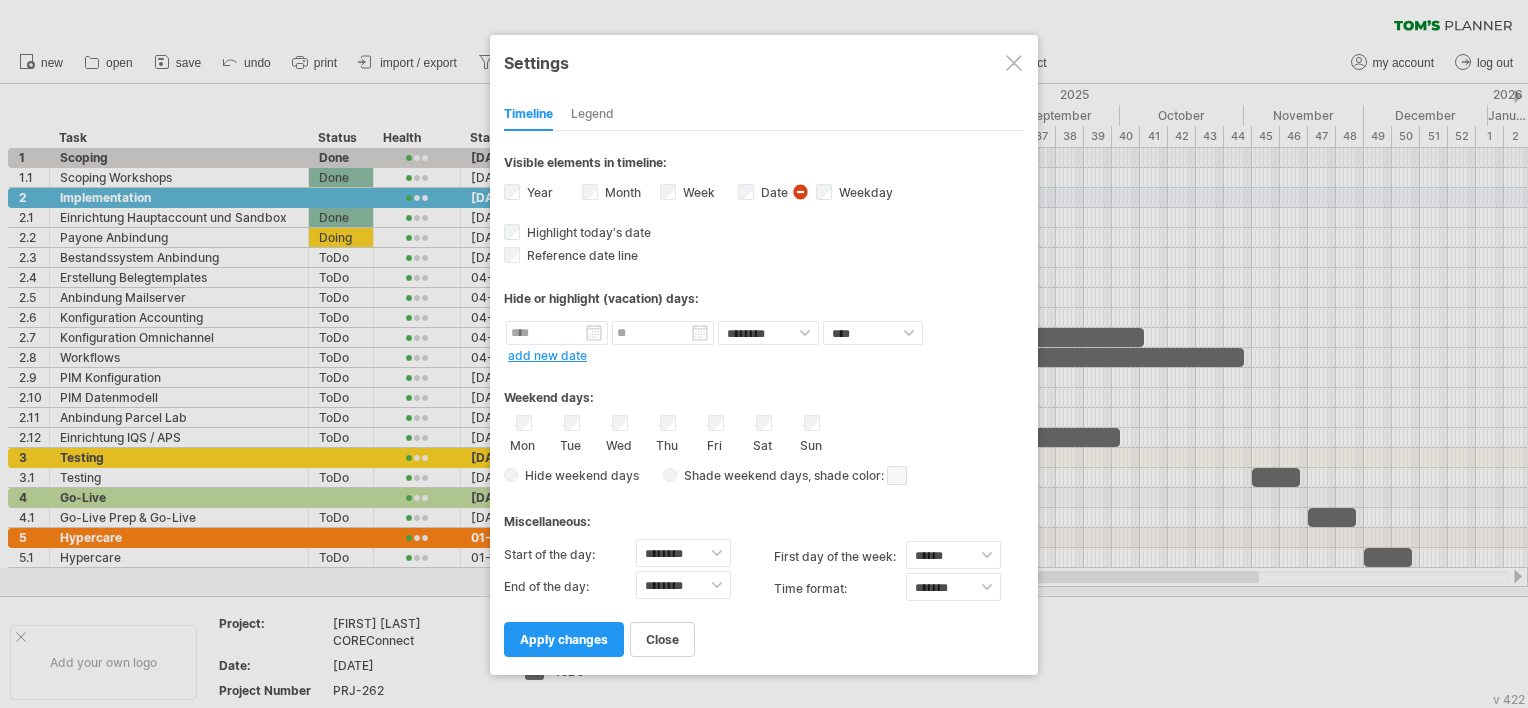 click at bounding box center [1014, 63] 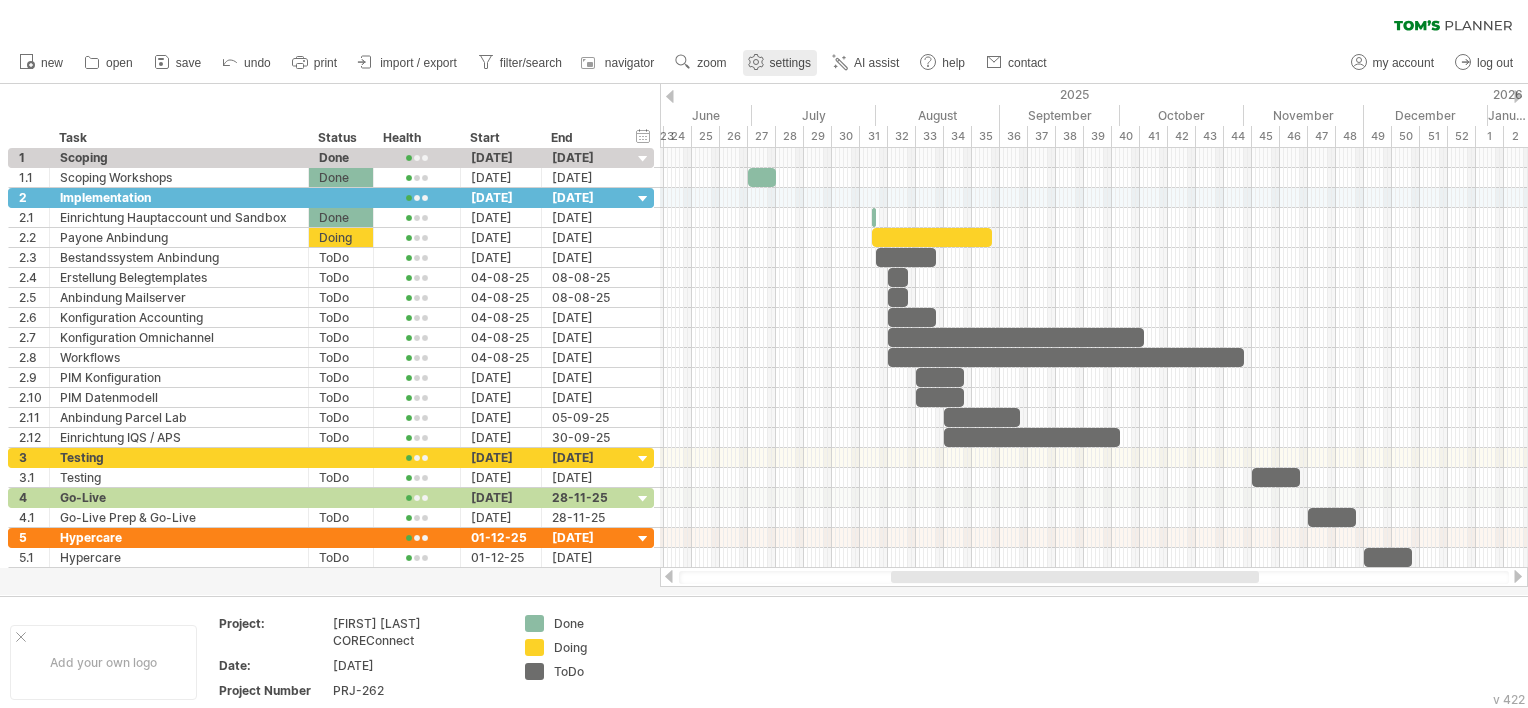click on "settings" at bounding box center [790, 63] 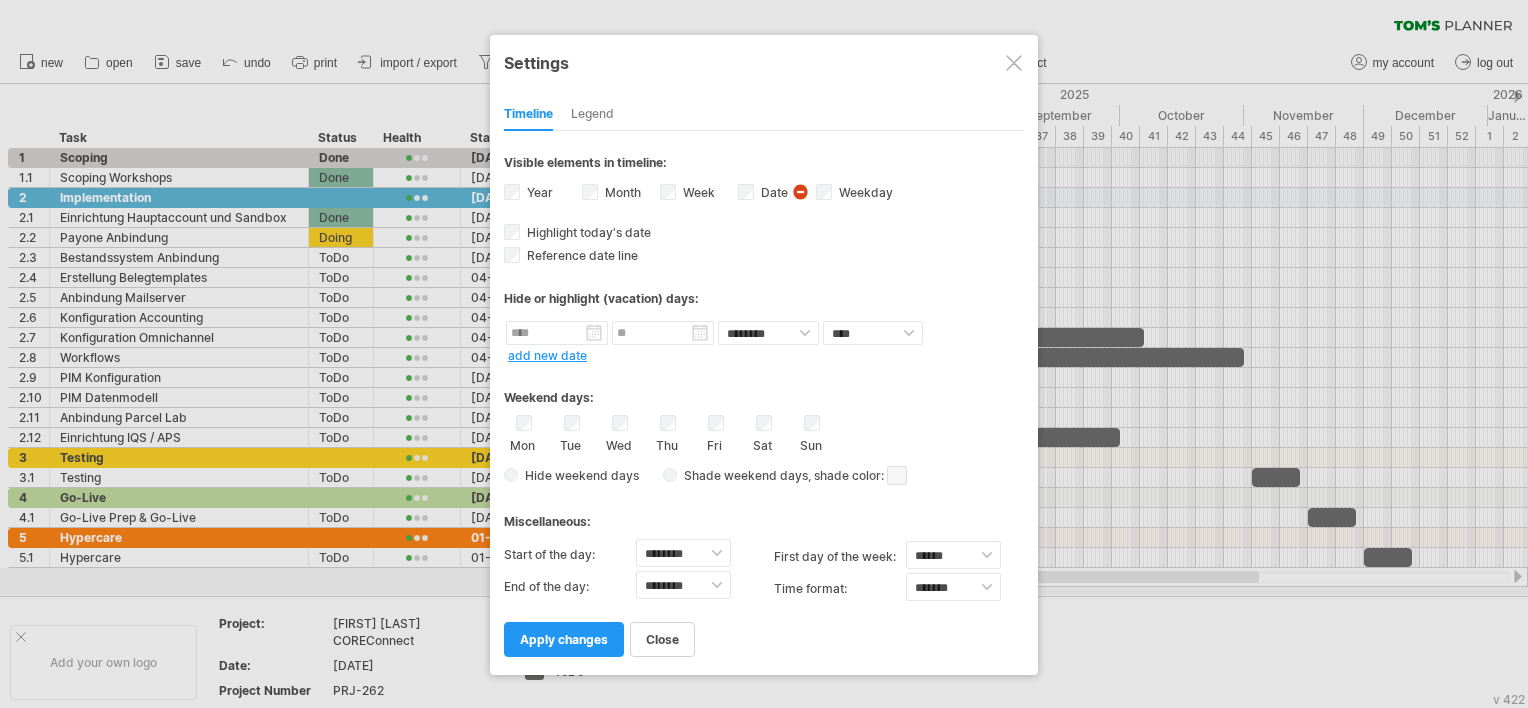 click at bounding box center (1014, 63) 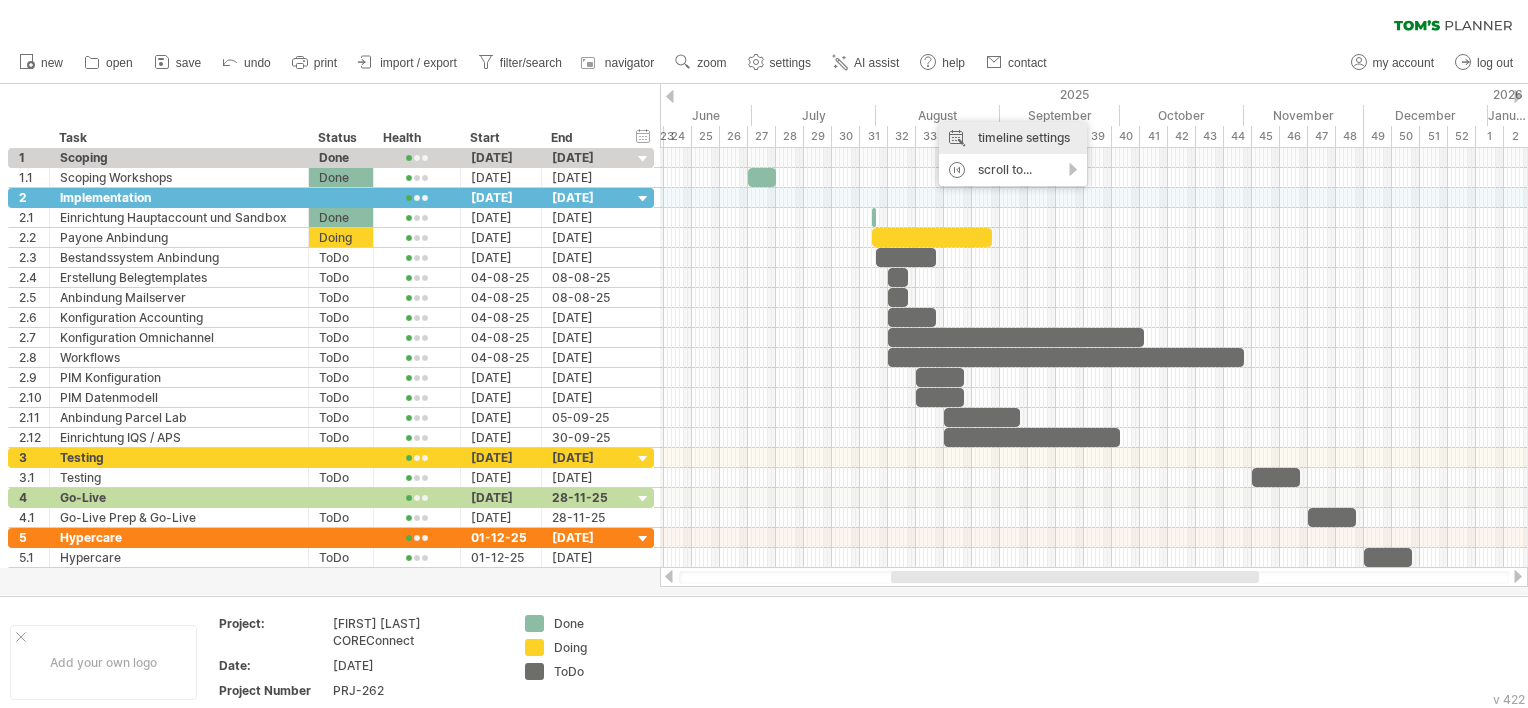 click on "timeline settings" at bounding box center [1013, 138] 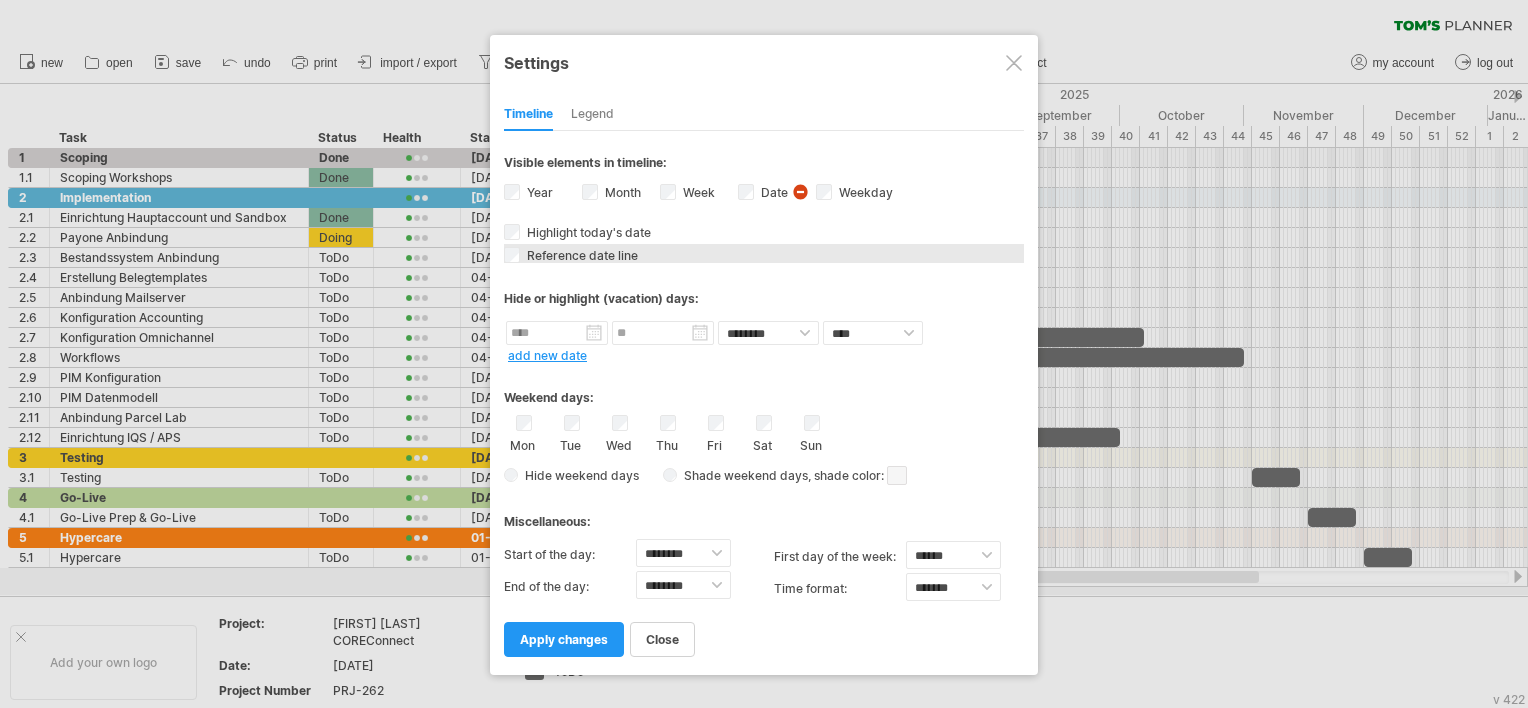 click on "Reference date line" at bounding box center [580, 255] 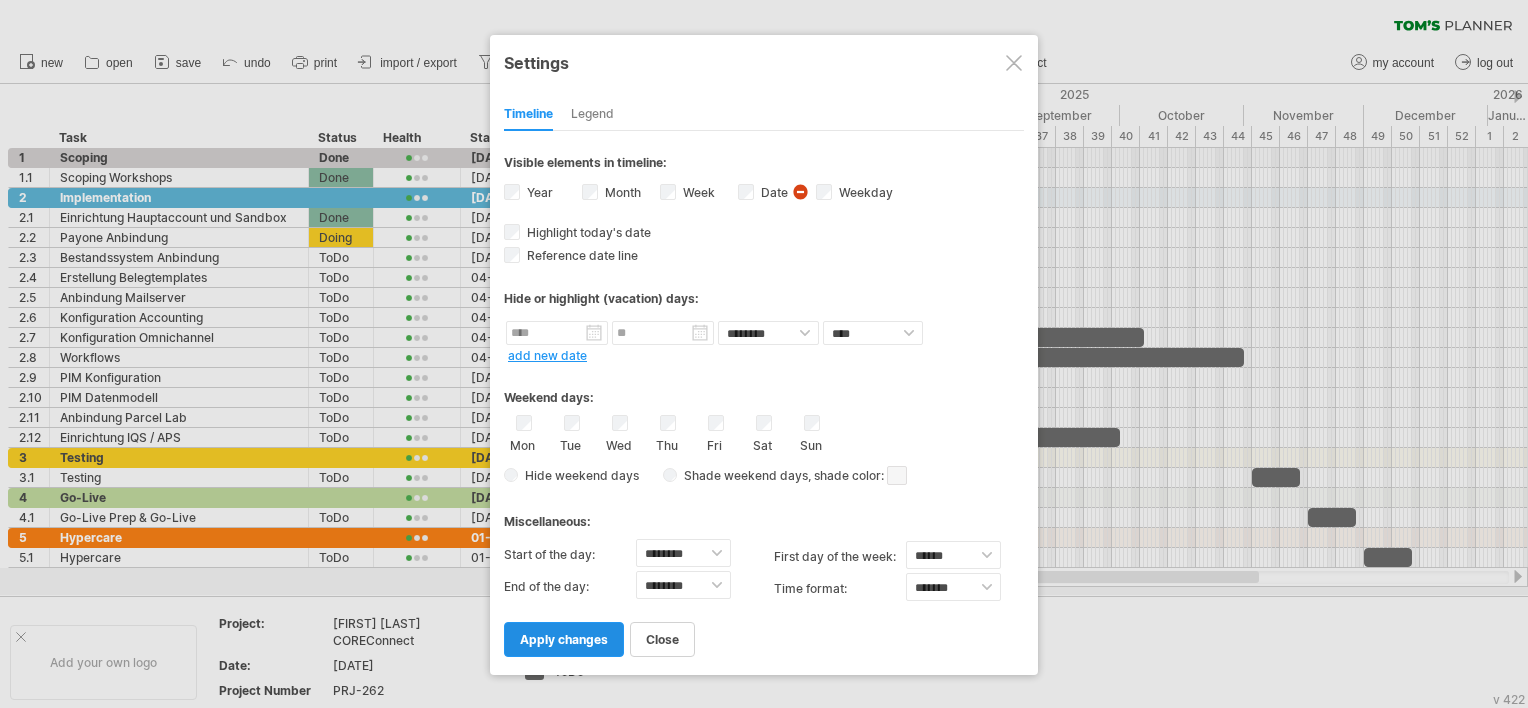 click on "apply changes" at bounding box center [564, 639] 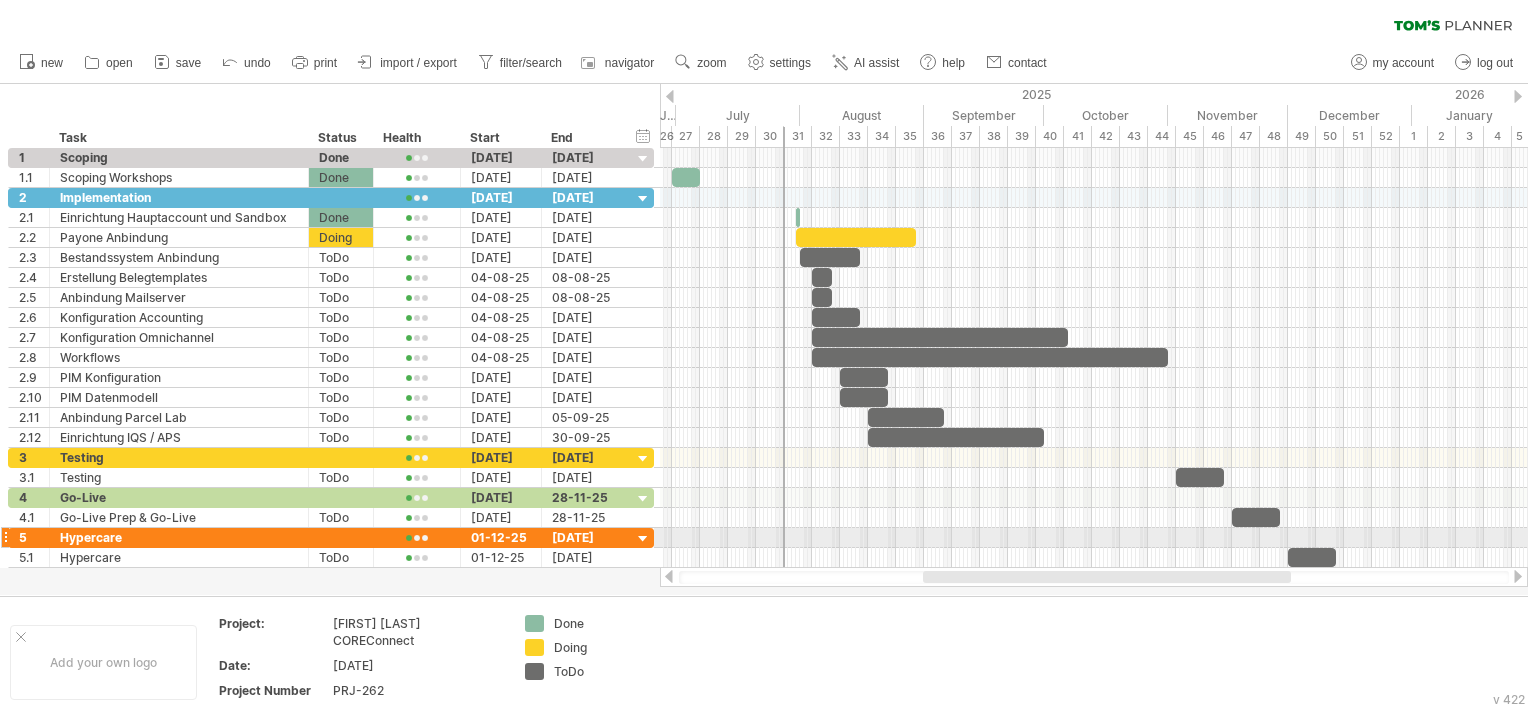 drag, startPoint x: 968, startPoint y: 577, endPoint x: 973, endPoint y: 512, distance: 65.192024 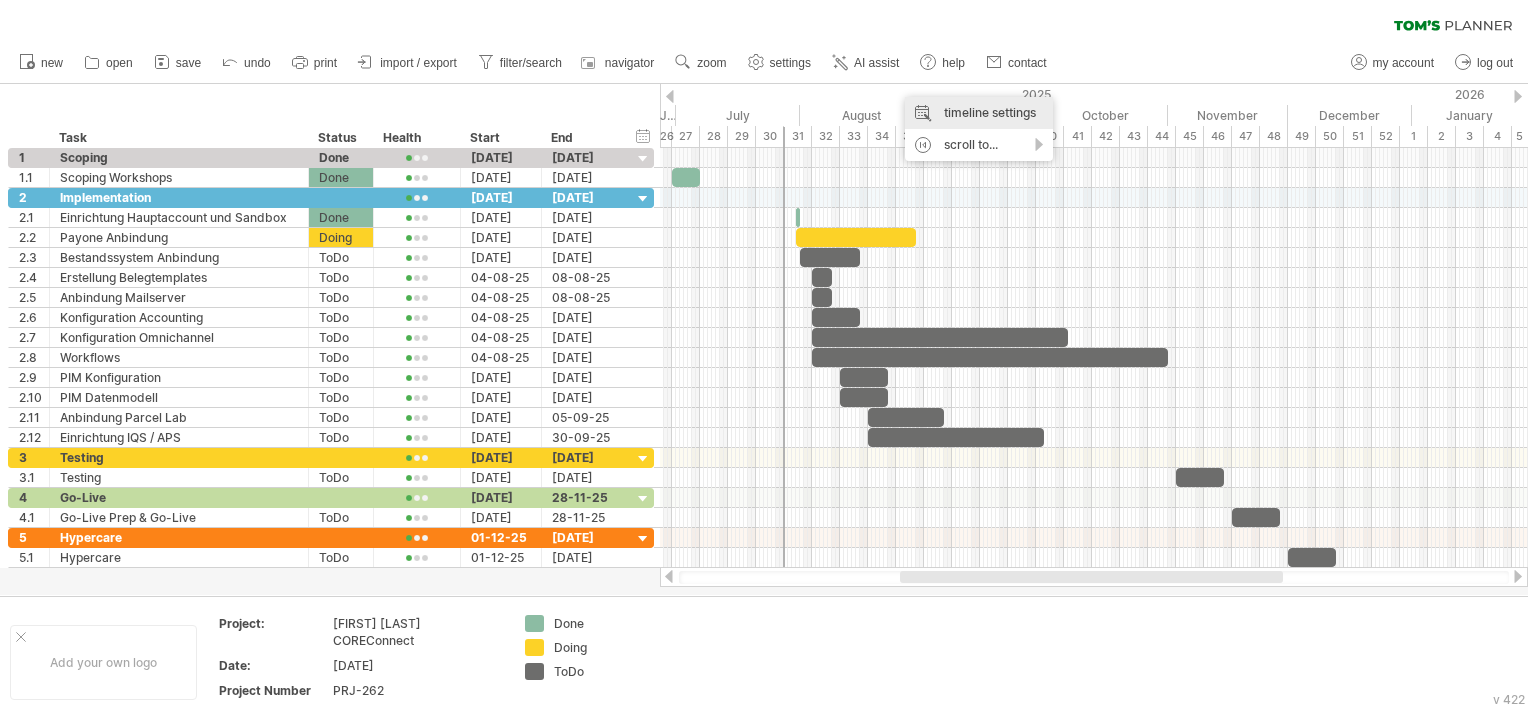 click on "timeline settings" at bounding box center (979, 113) 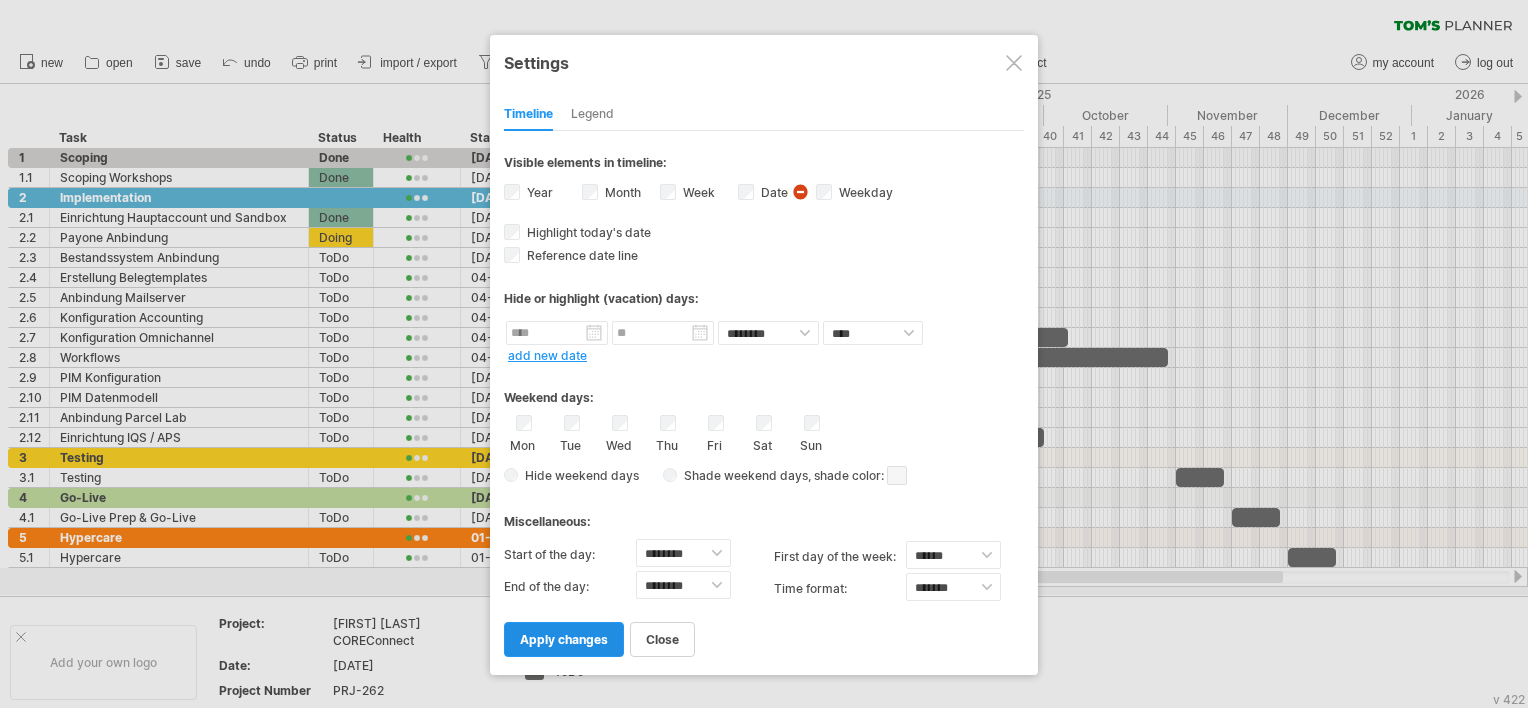 click on "apply changes" at bounding box center (564, 639) 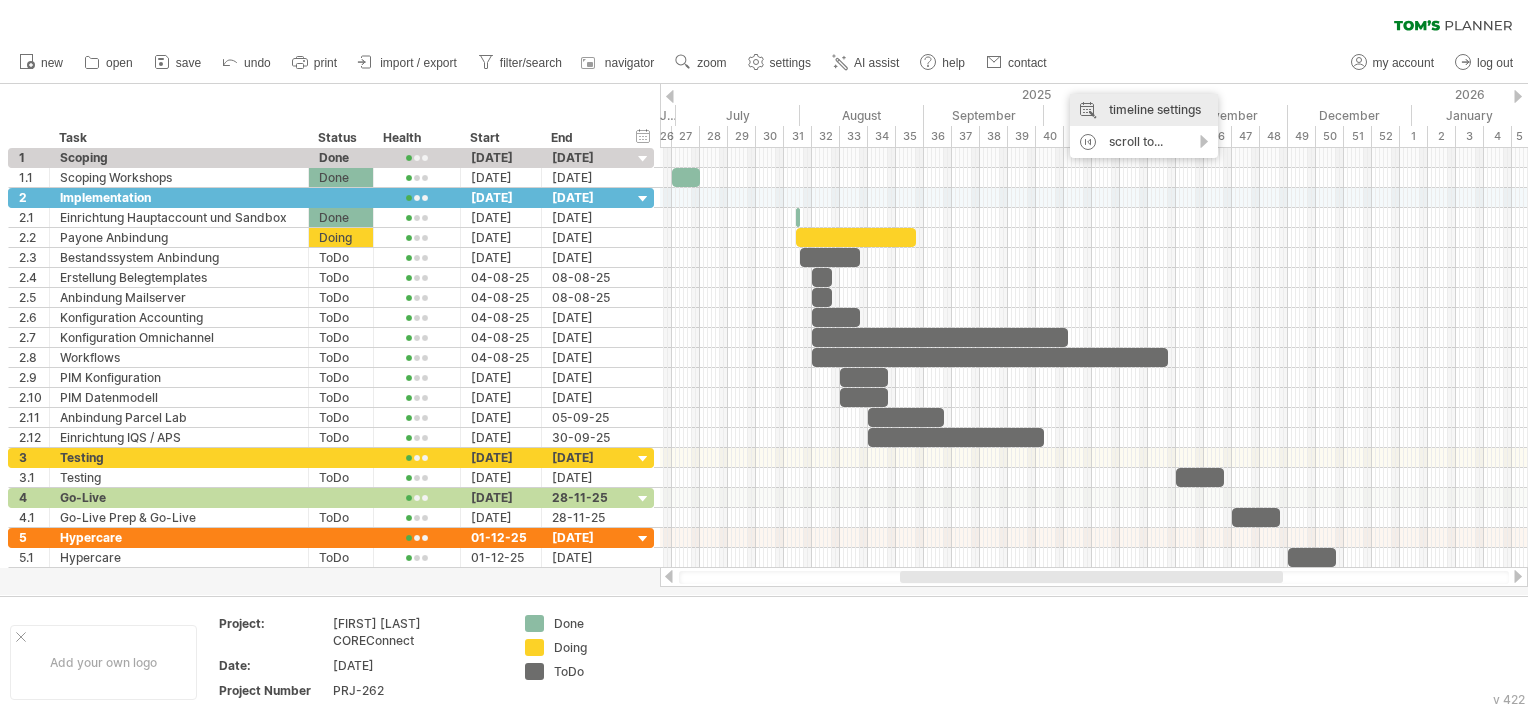 click on "timeline settings" at bounding box center [1144, 110] 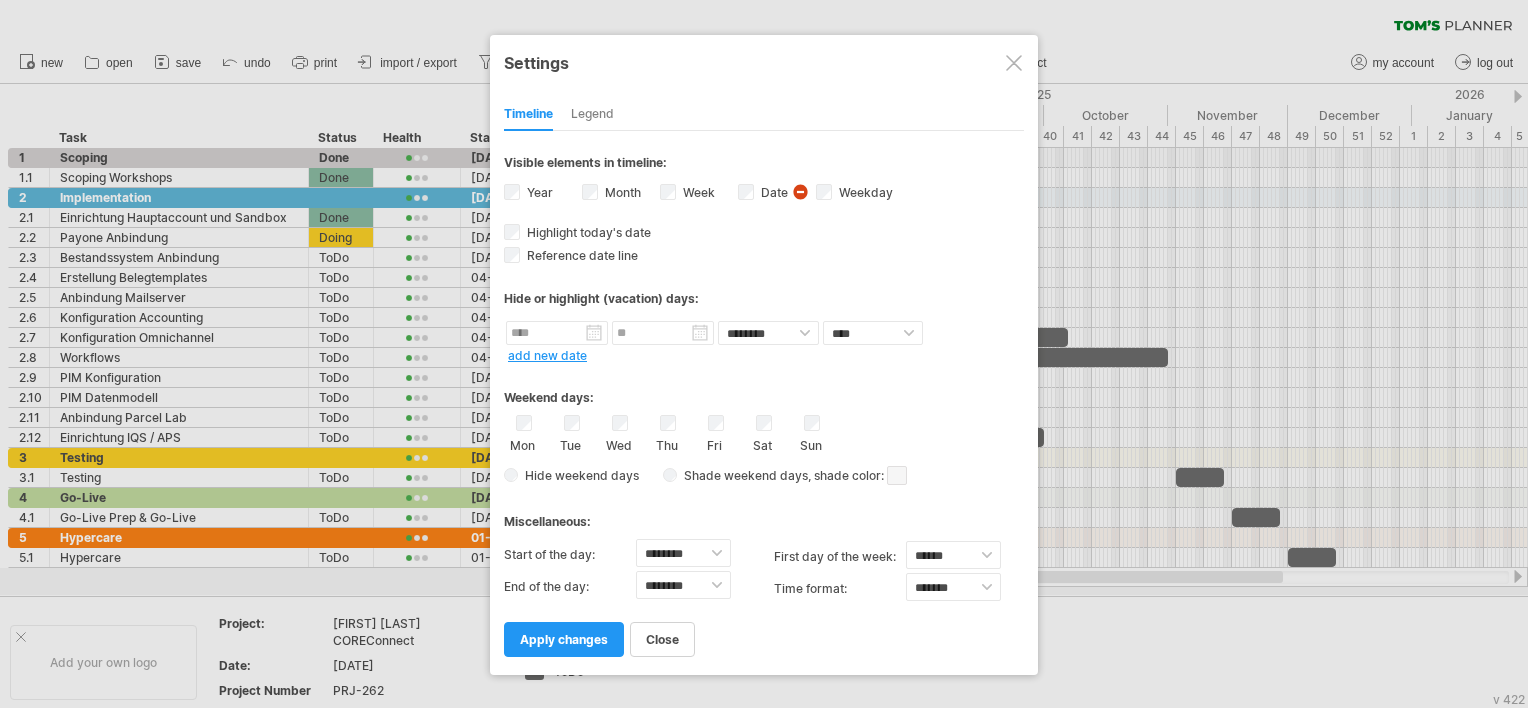 click on "Legend" at bounding box center [592, 115] 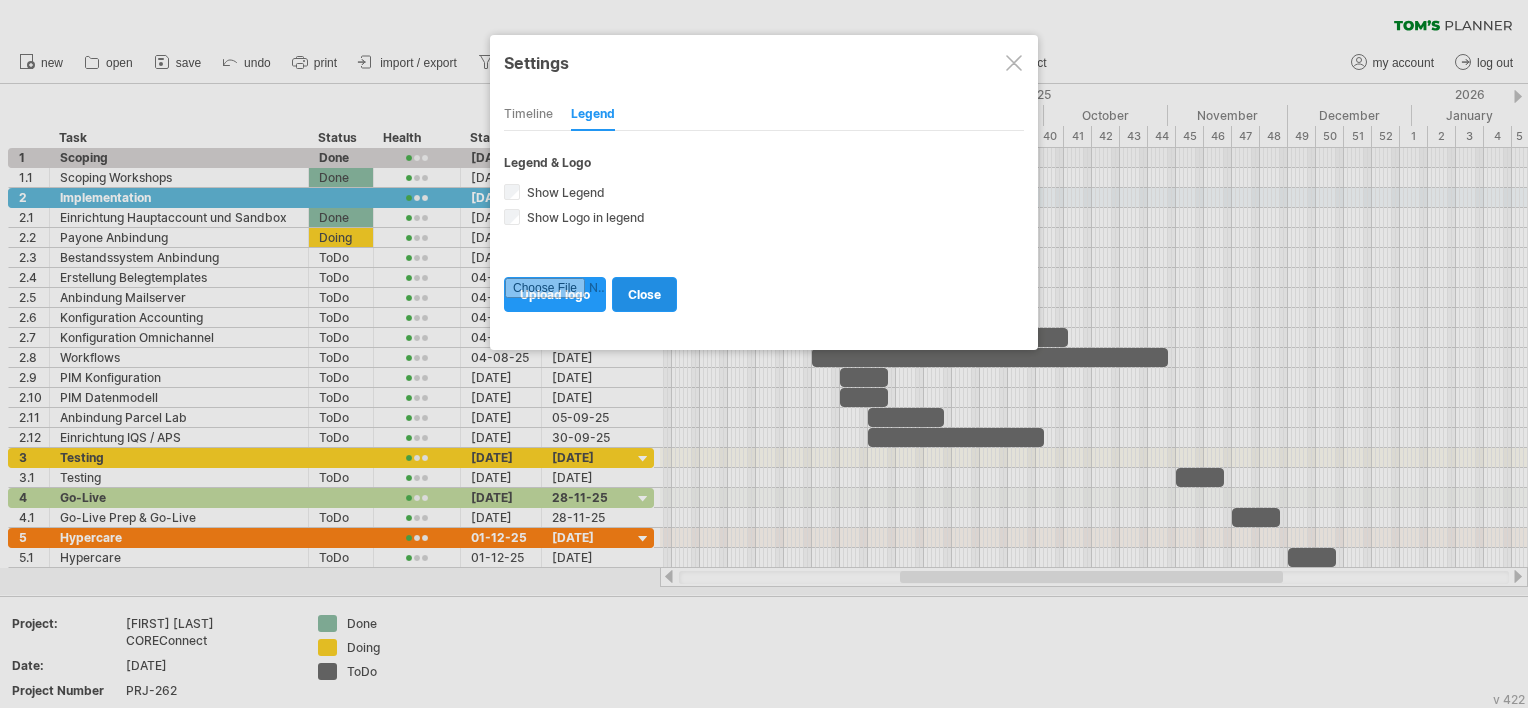 click on "close" at bounding box center (644, 294) 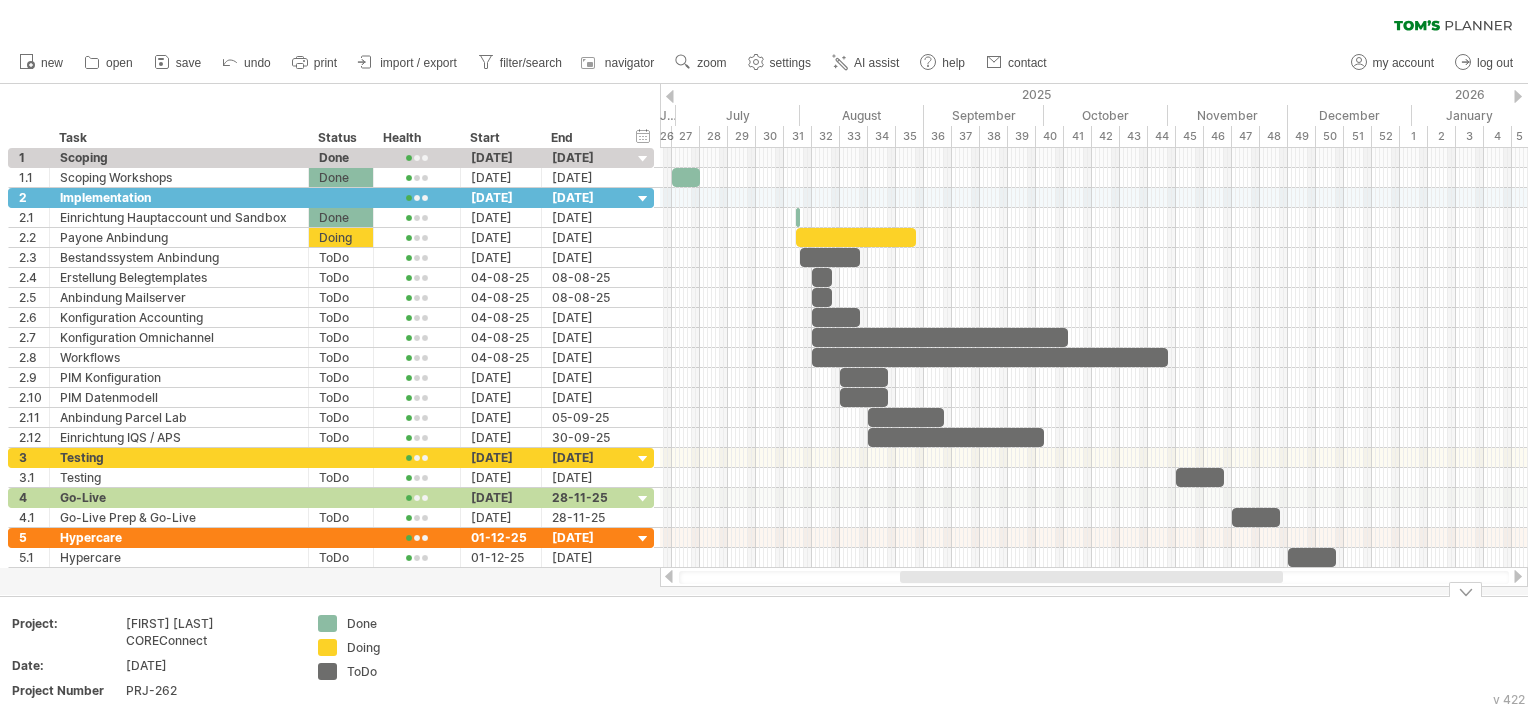 click on "Add your own logo Project: [FIRST] [LAST] COREConnect Date: [DATE] Project Number PRJ-262 Done Doing ToDo" at bounding box center (764, 661) 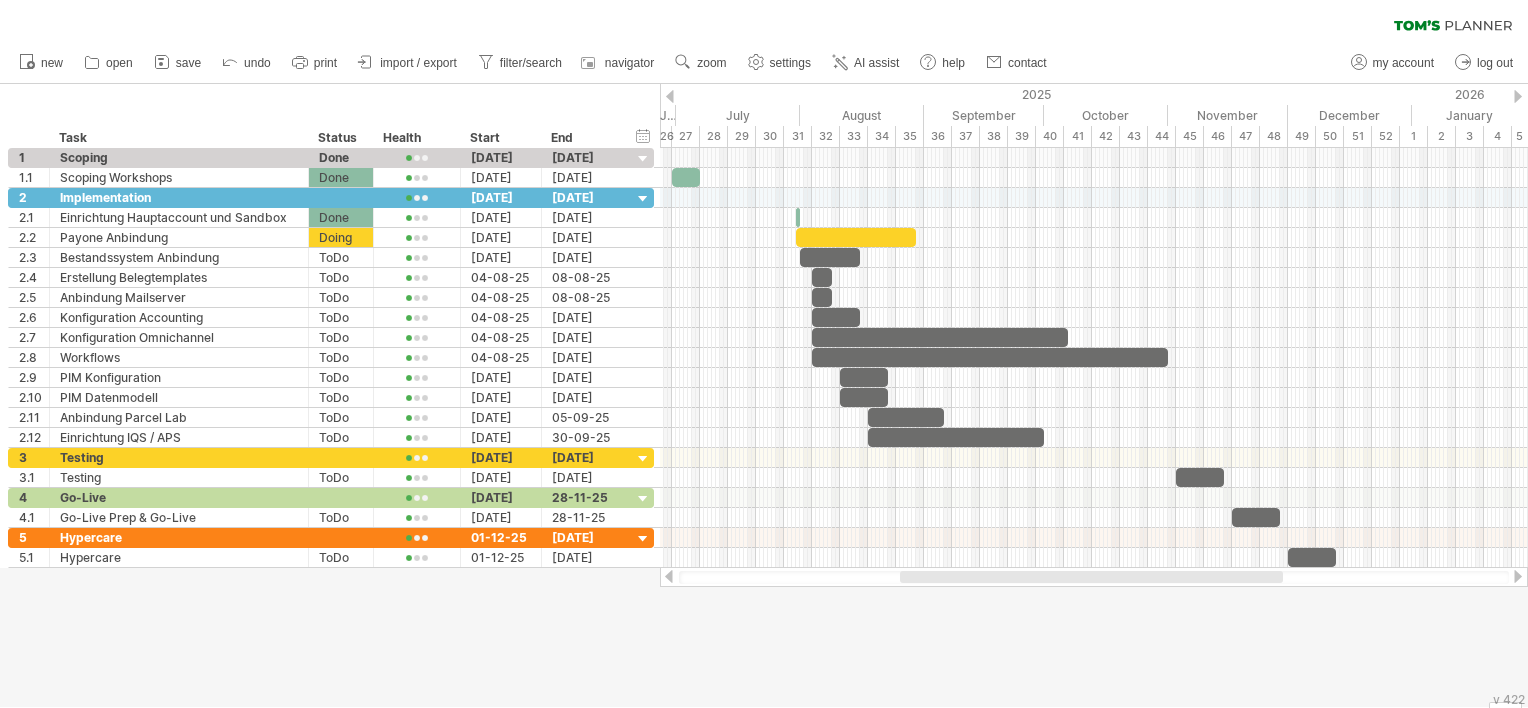 click at bounding box center (764, 395) 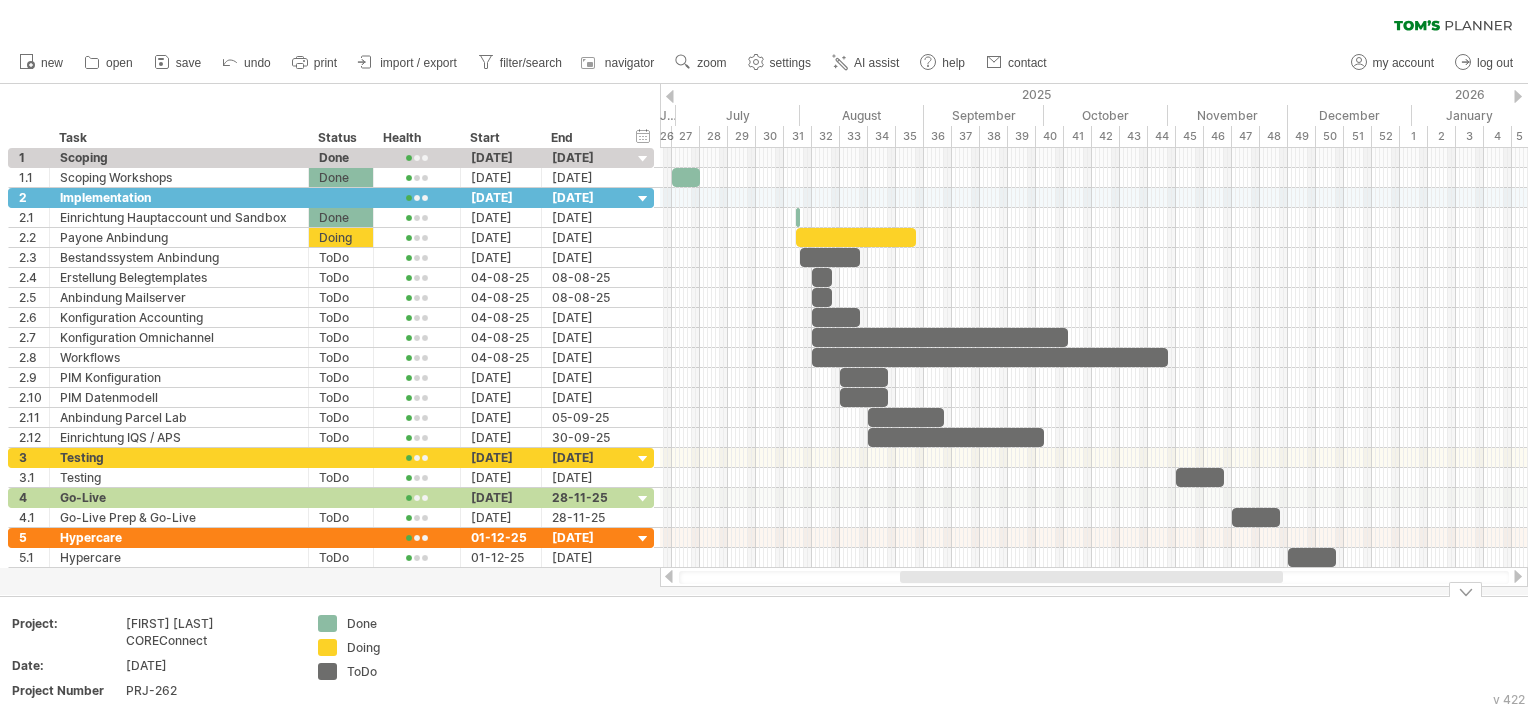 click on "Add your own logo Project: [FIRST] [LAST] COREConnect Date: [DATE] Project Number PRJ-262 Done Doing ToDo" at bounding box center (50000, 662) 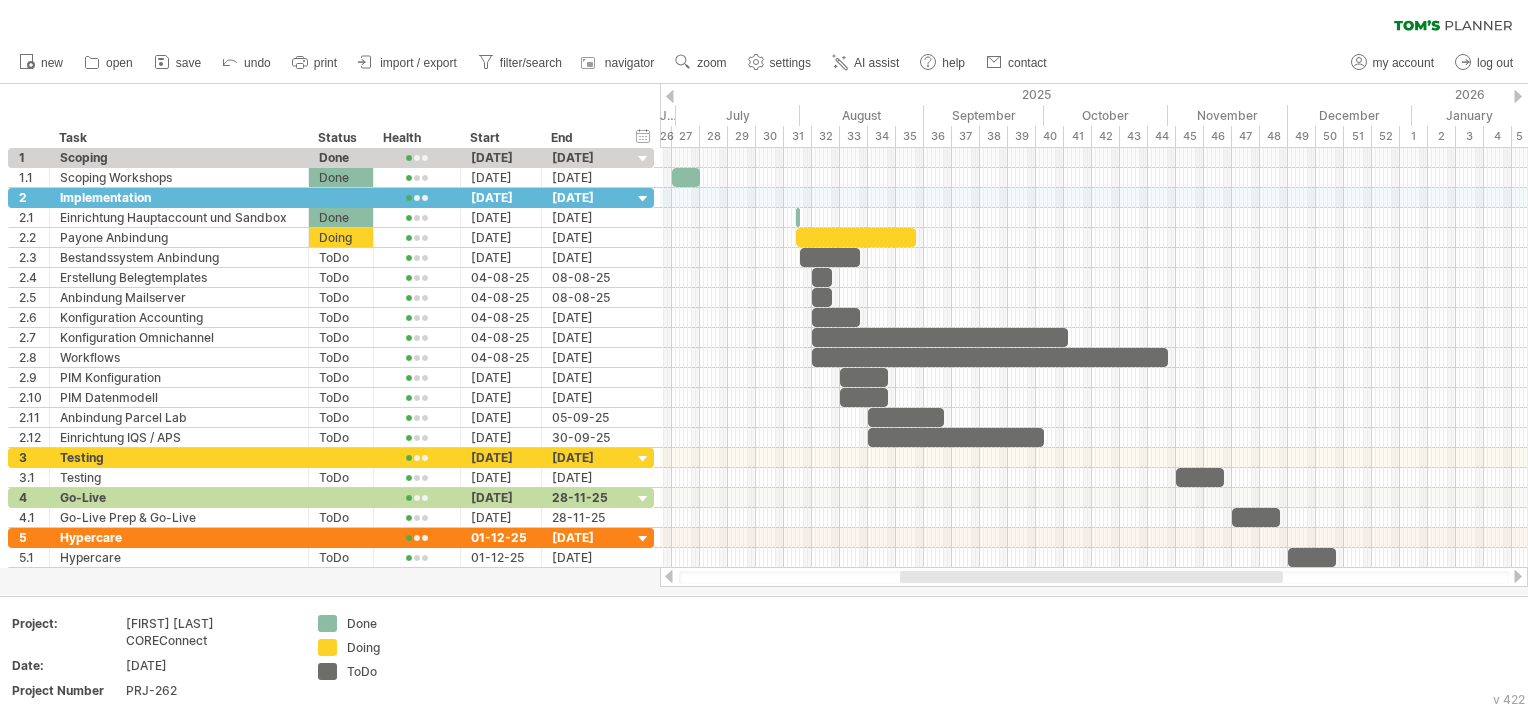 click on "clear filter
reapply filter" at bounding box center (764, 21) 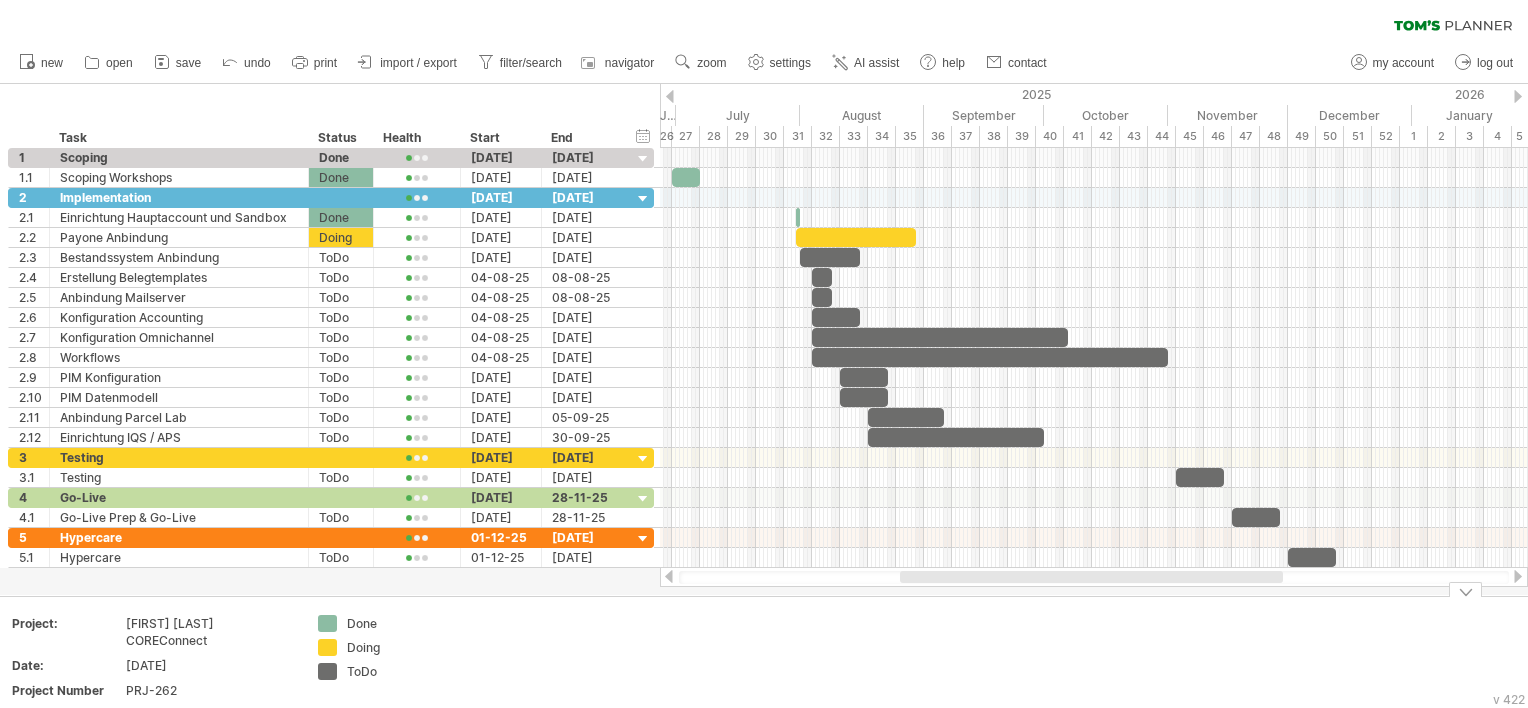 click on "Add your own logo Project: [FIRST] [LAST] COREConnect Date: [DATE] Project Number PRJ-262 Done Doing ToDo" at bounding box center (50000, 662) 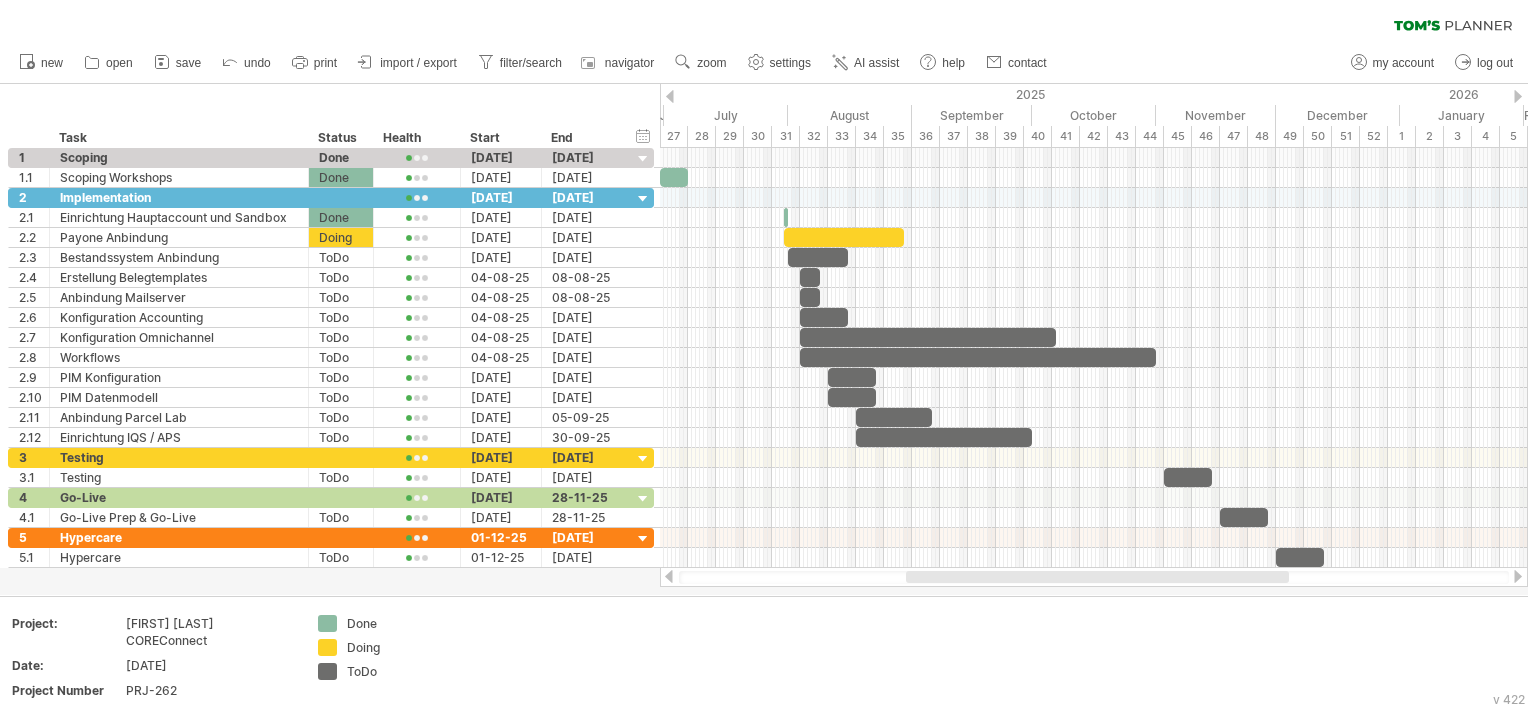 click at bounding box center [1097, 577] 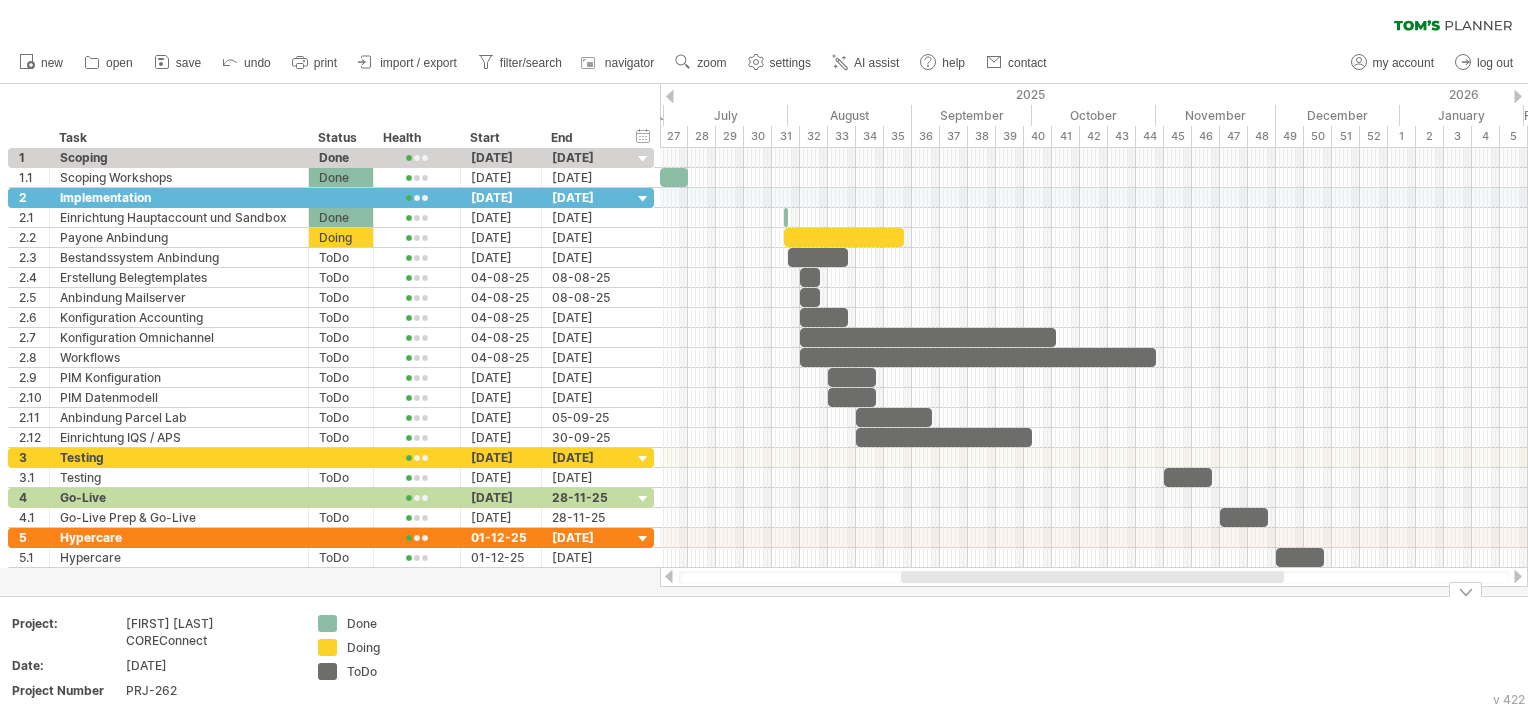 click on "Add your own logo Project: [FIRST] [LAST] COREConnect Date: [DATE] Project Number PRJ-262 Done Doing ToDo" at bounding box center (50000, 662) 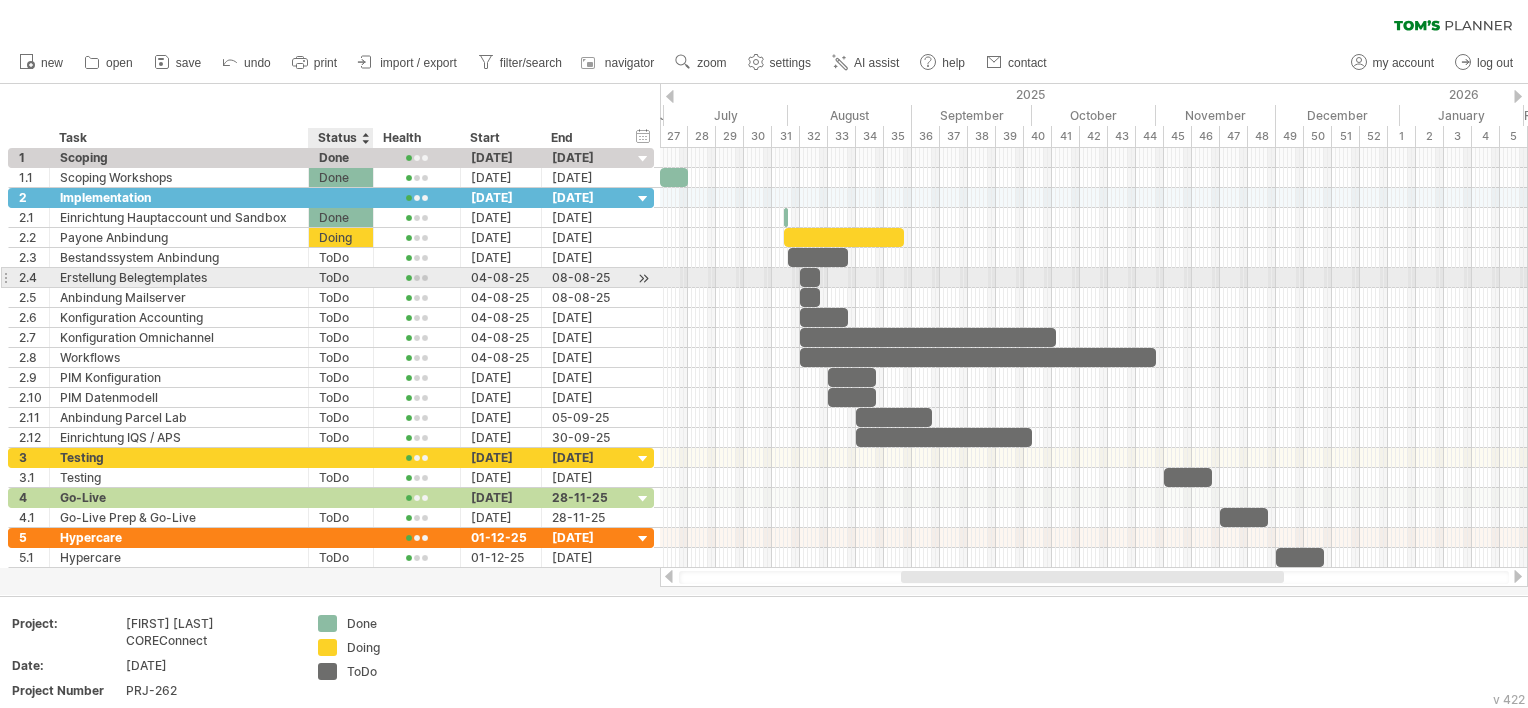 click on "ToDo" at bounding box center (341, 277) 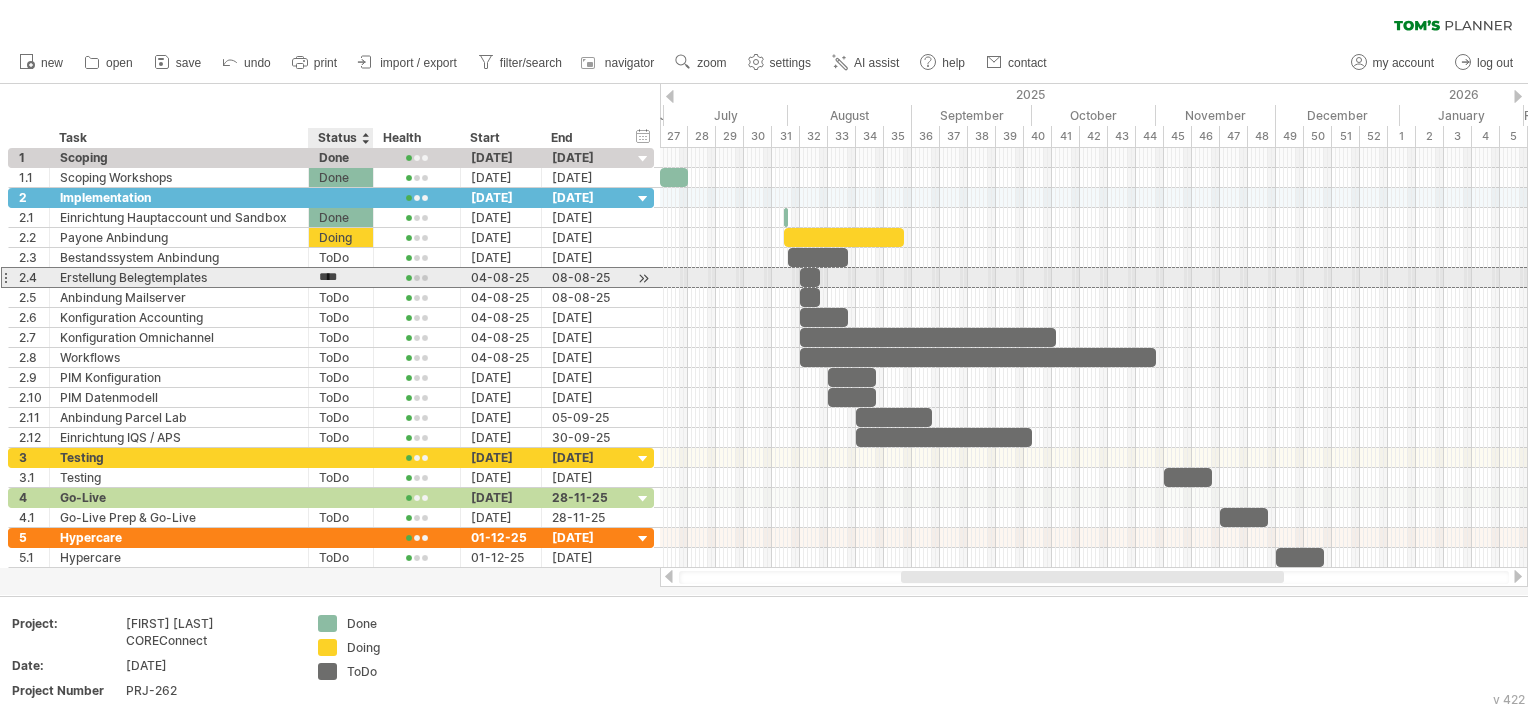 click on "****" at bounding box center (341, 277) 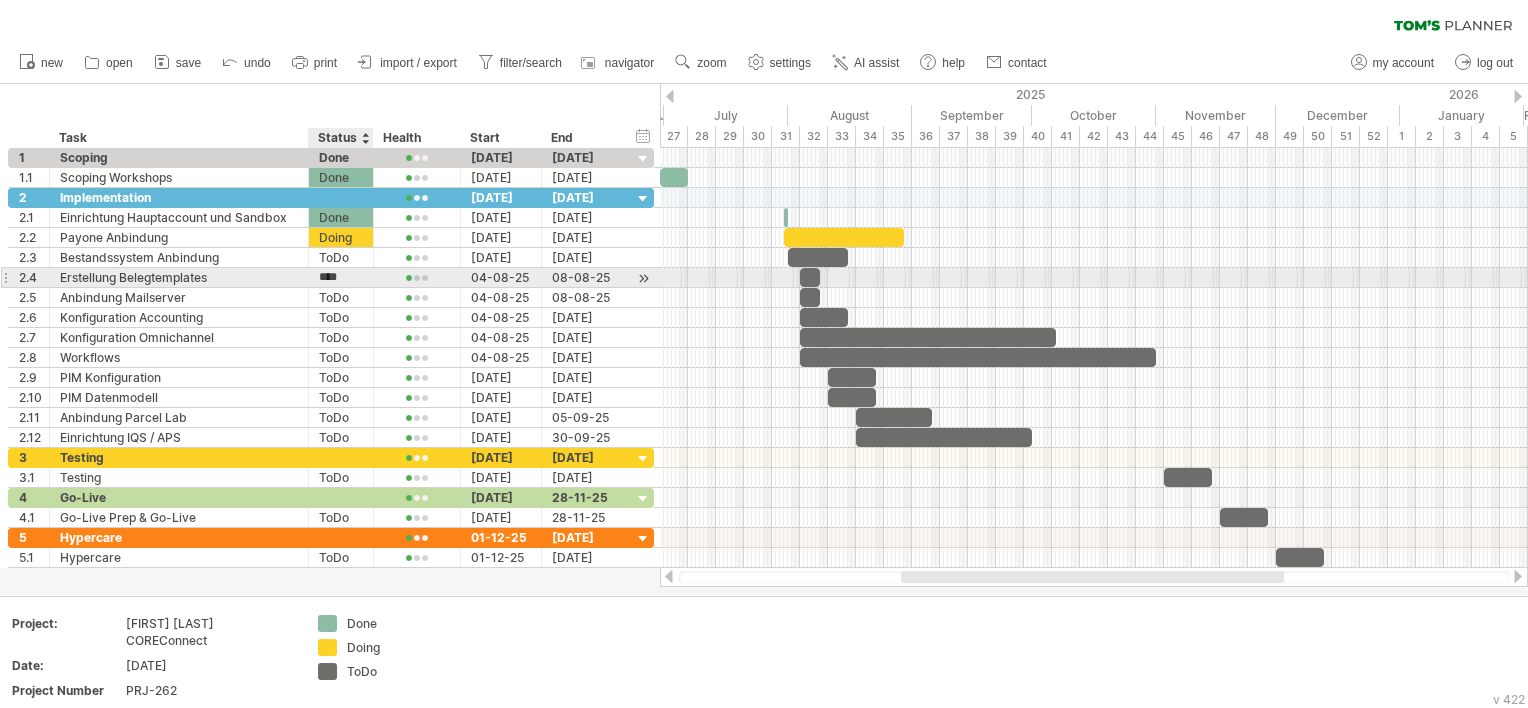 click on "****" at bounding box center [341, 277] 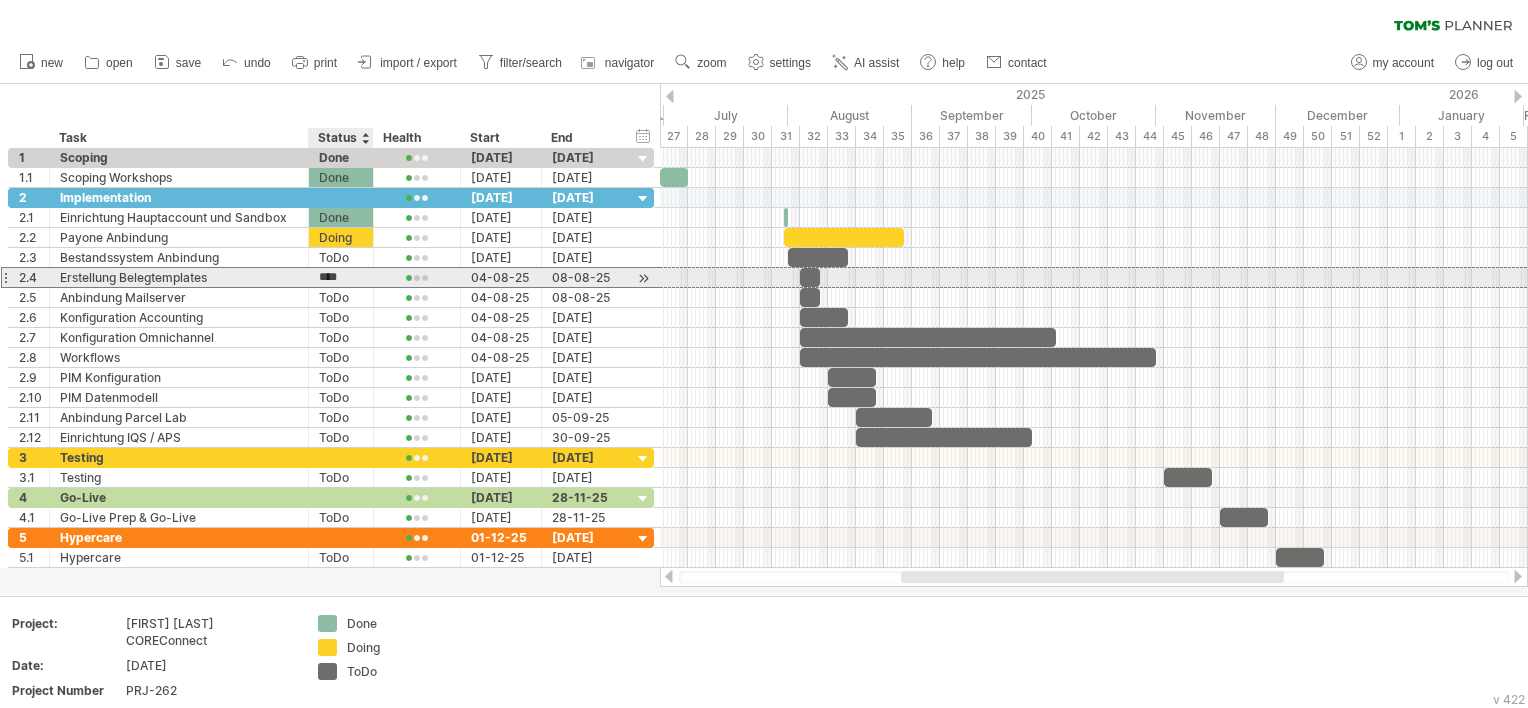 click on "****" at bounding box center (341, 277) 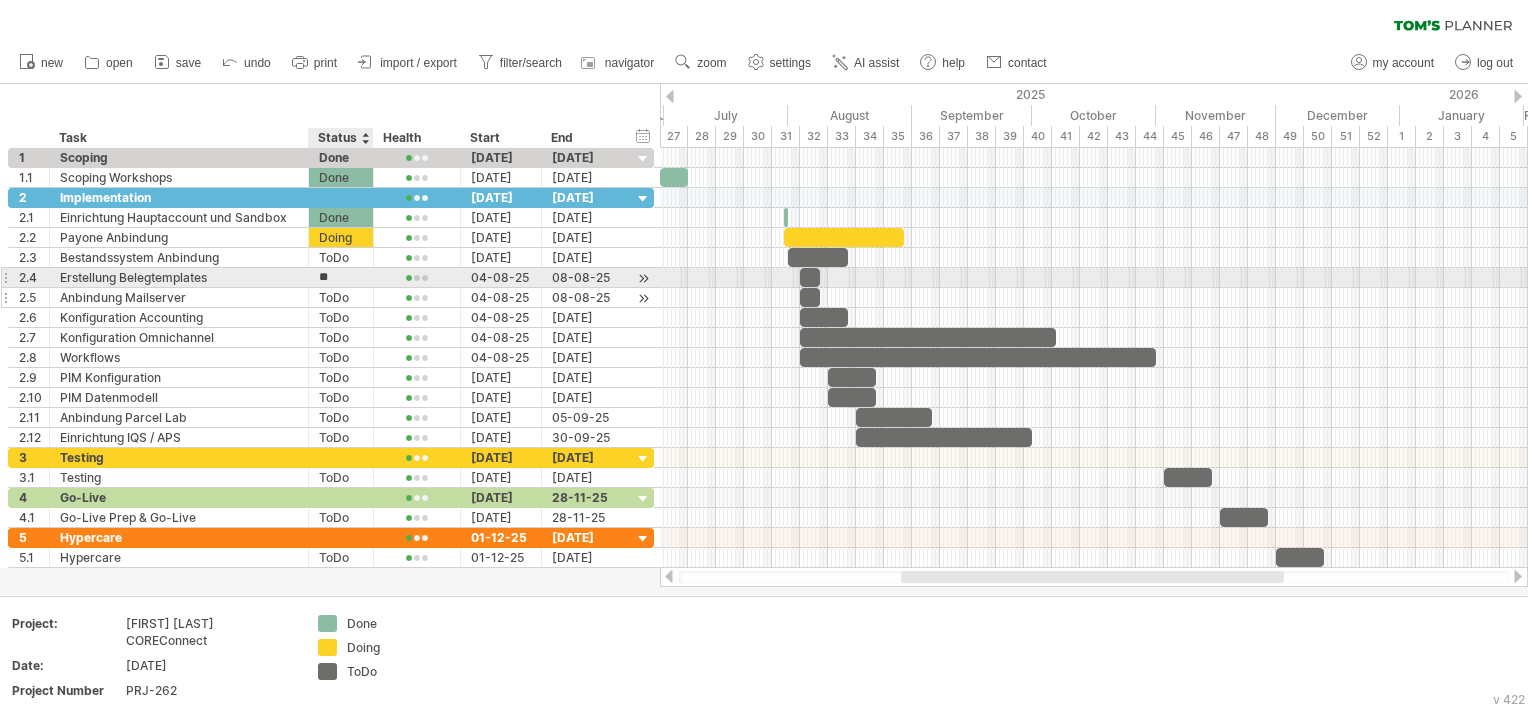 type on "*" 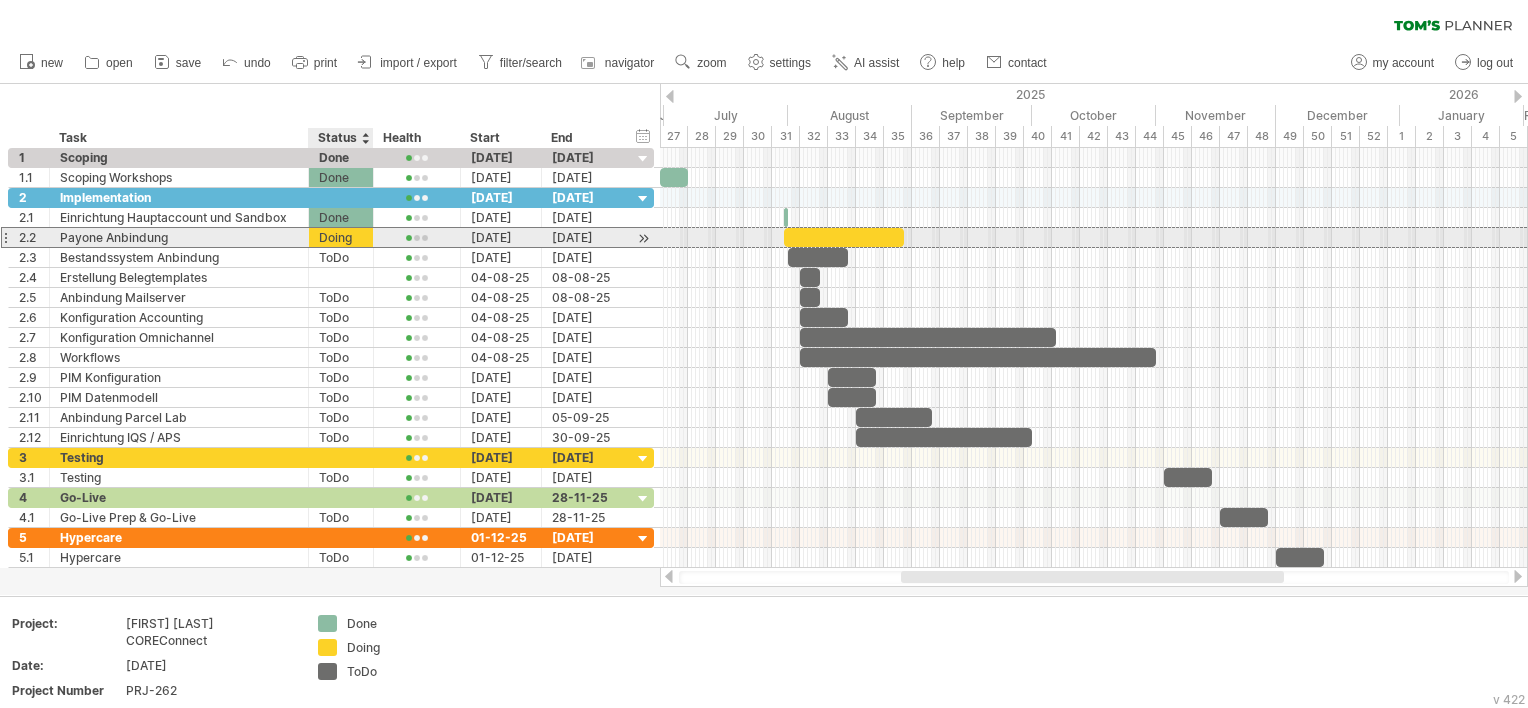 click on "Doing" at bounding box center (341, 237) 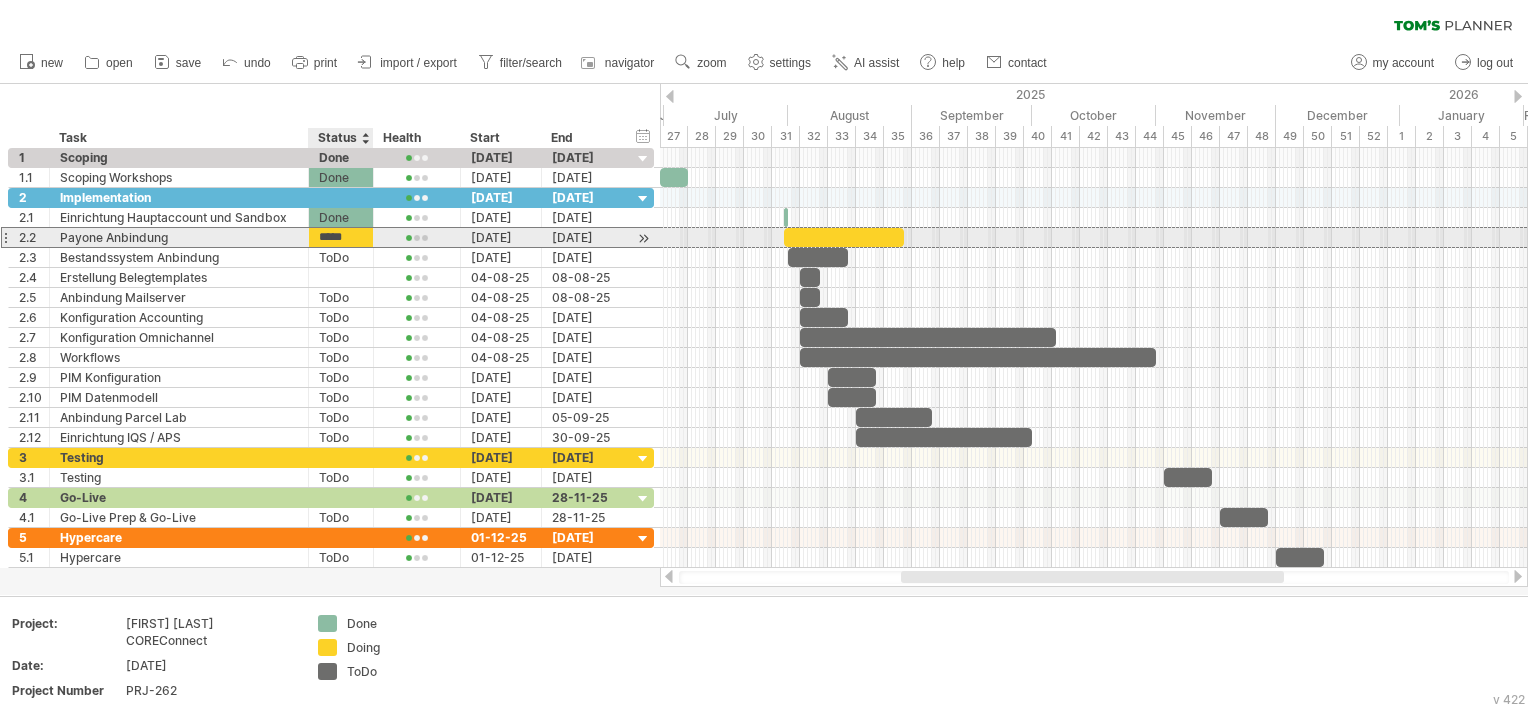 click on "*****" at bounding box center (341, 237) 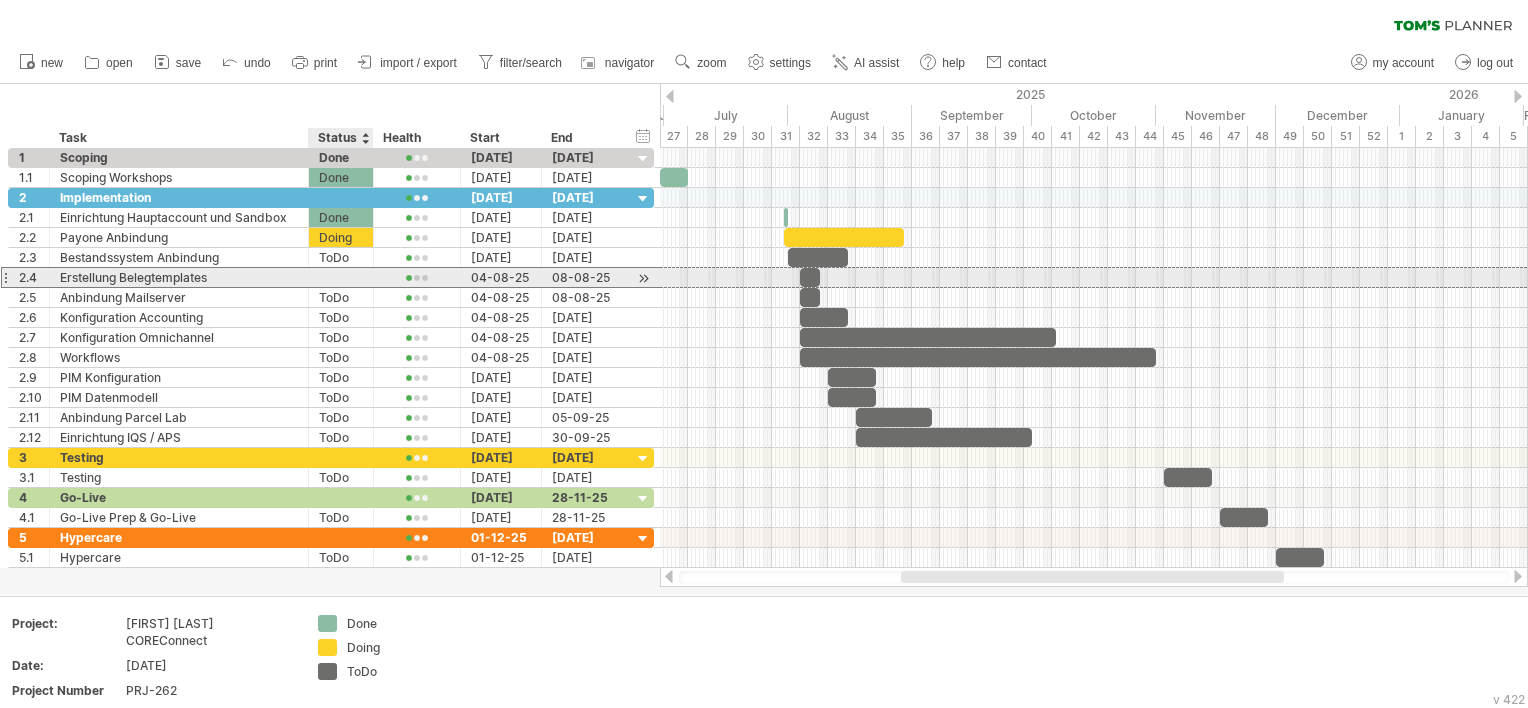 click at bounding box center (341, 277) 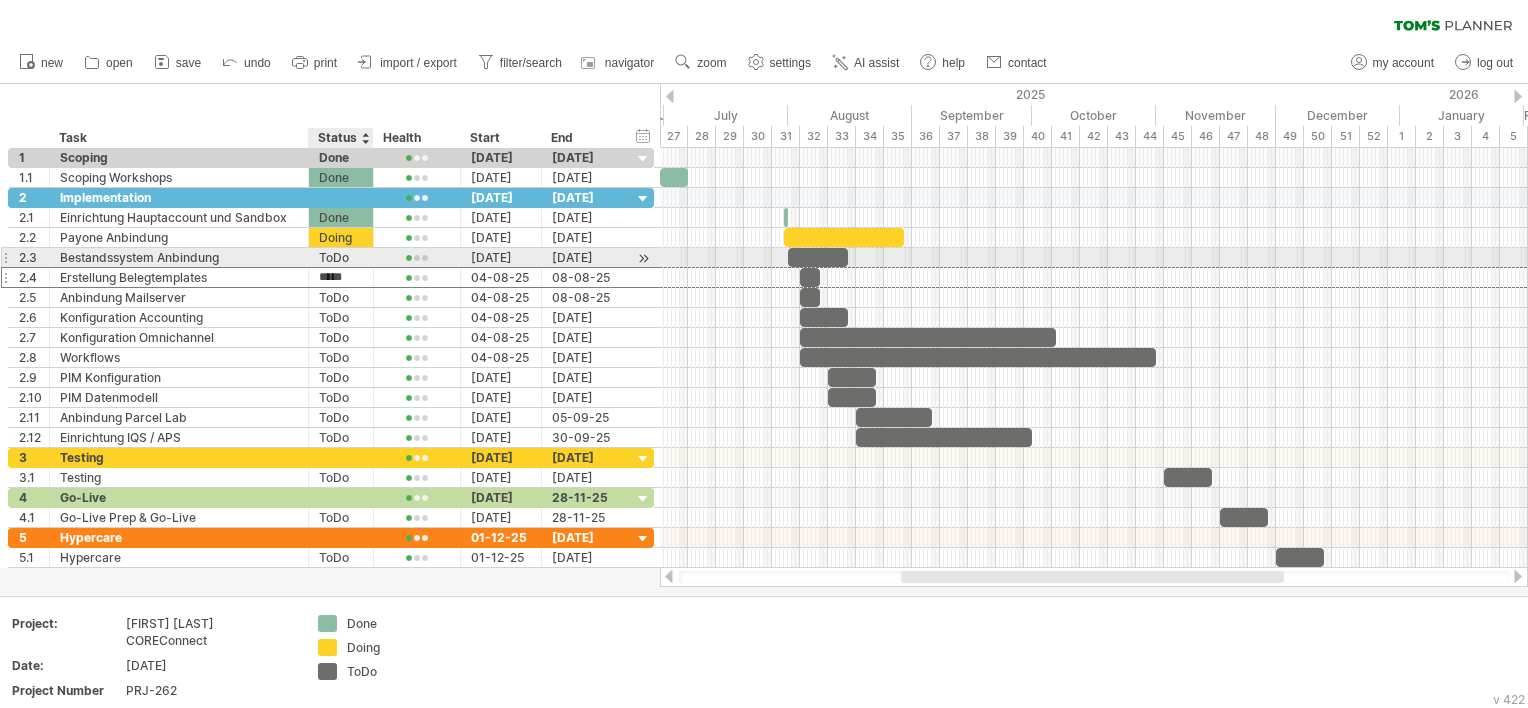 click on "ToDo" at bounding box center [341, 257] 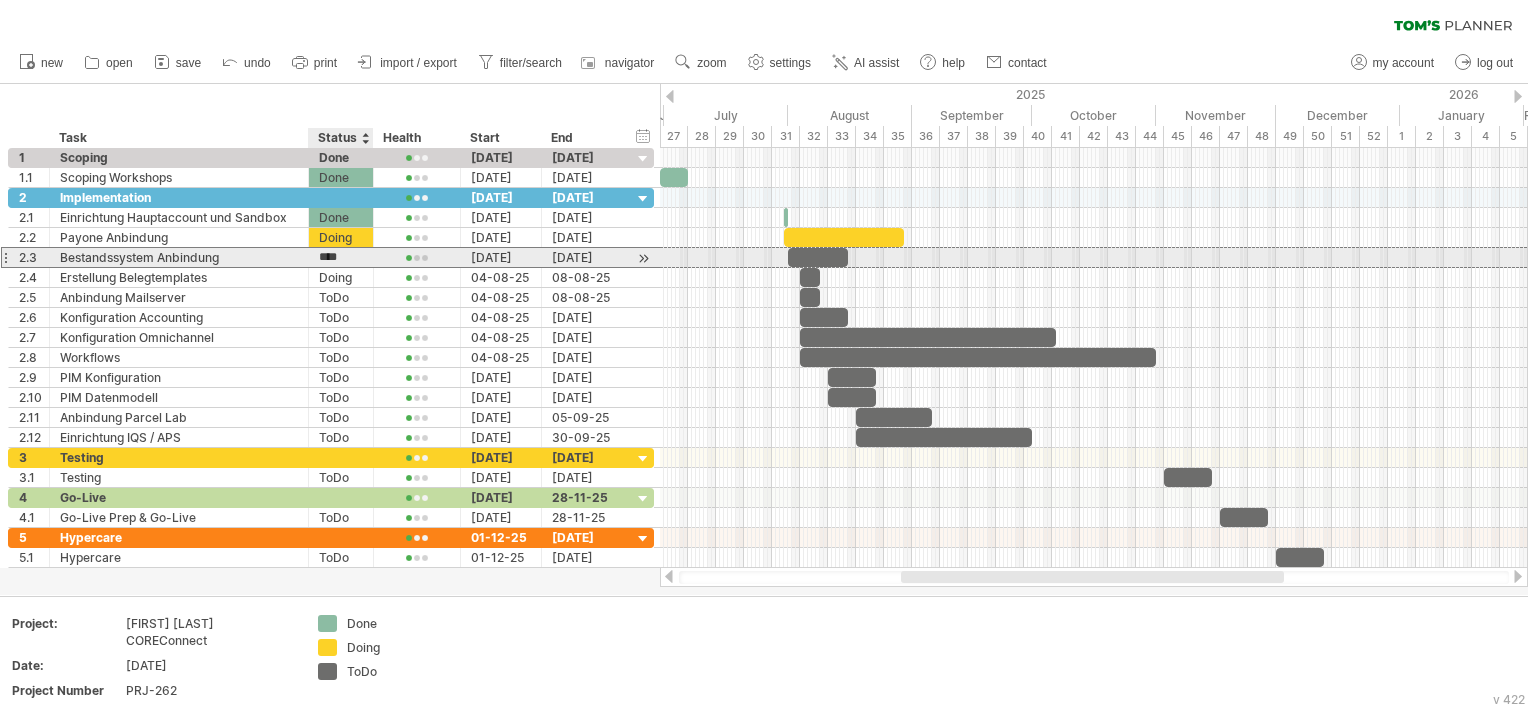 click on "****" at bounding box center [341, 257] 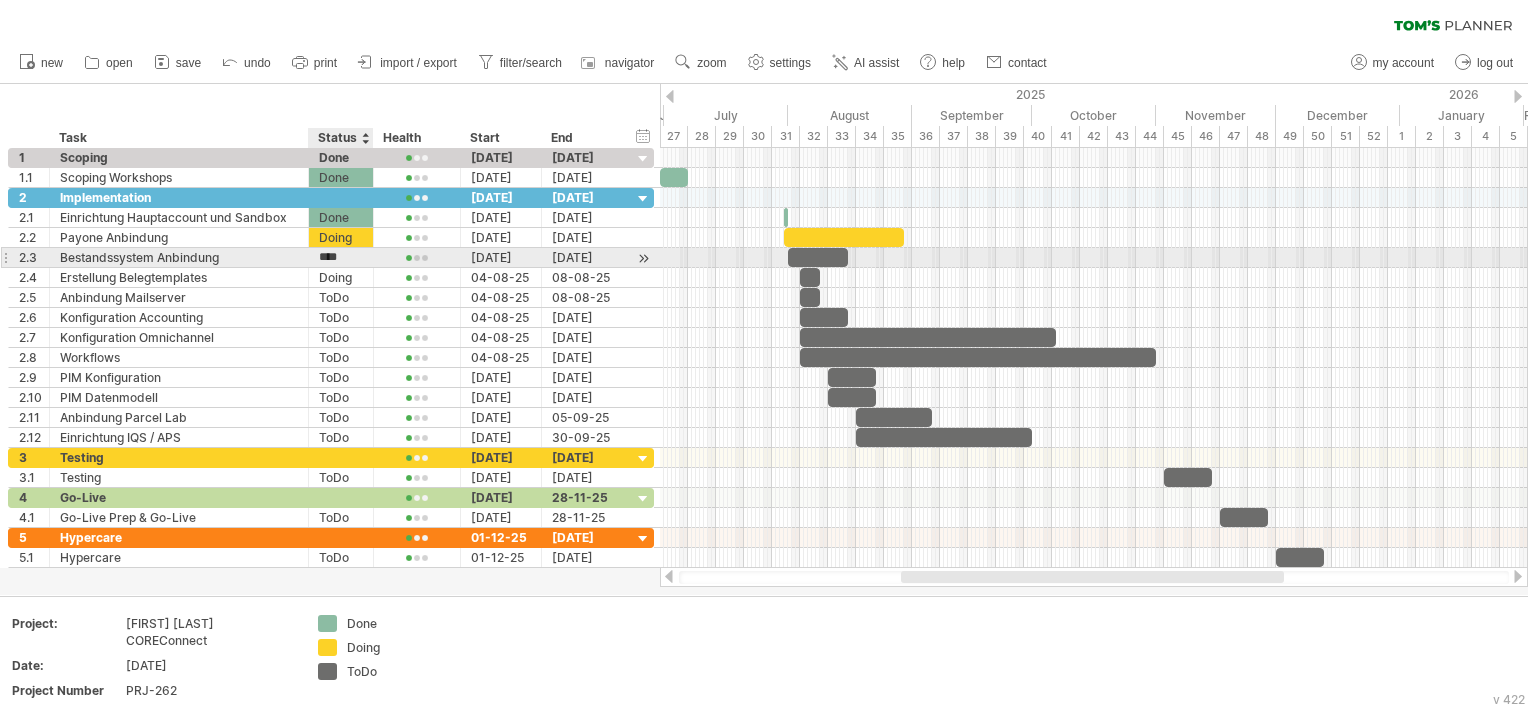 click on "****" at bounding box center (341, 257) 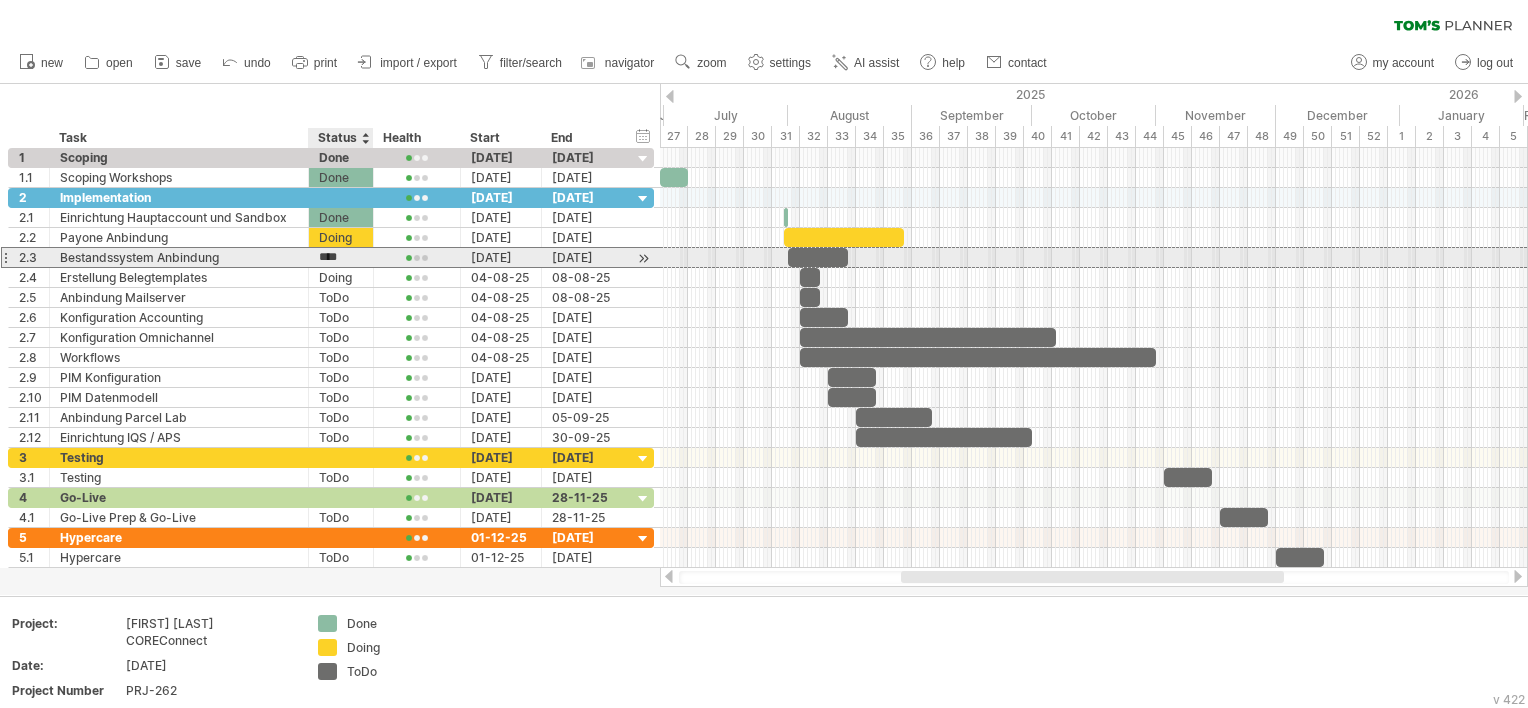 click on "****" at bounding box center (341, 257) 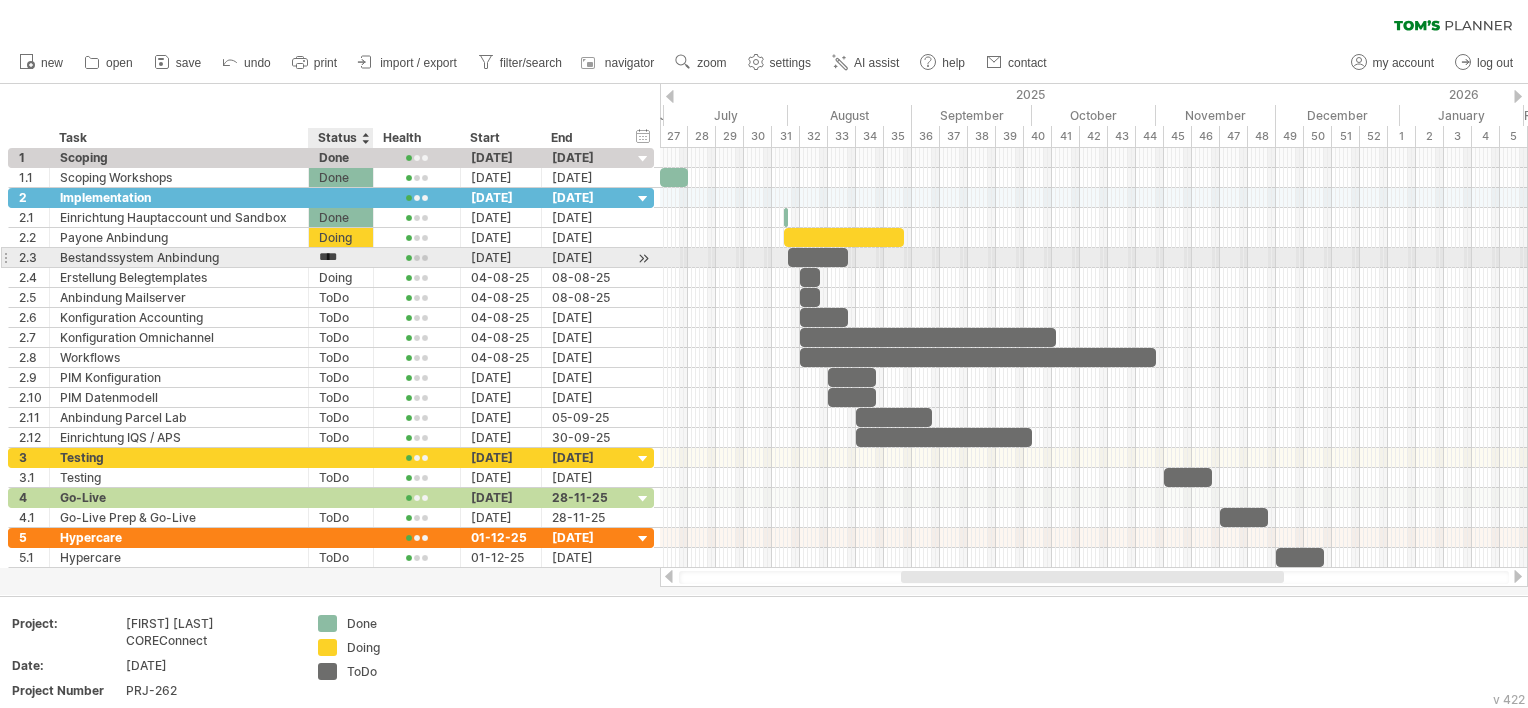 paste on "*" 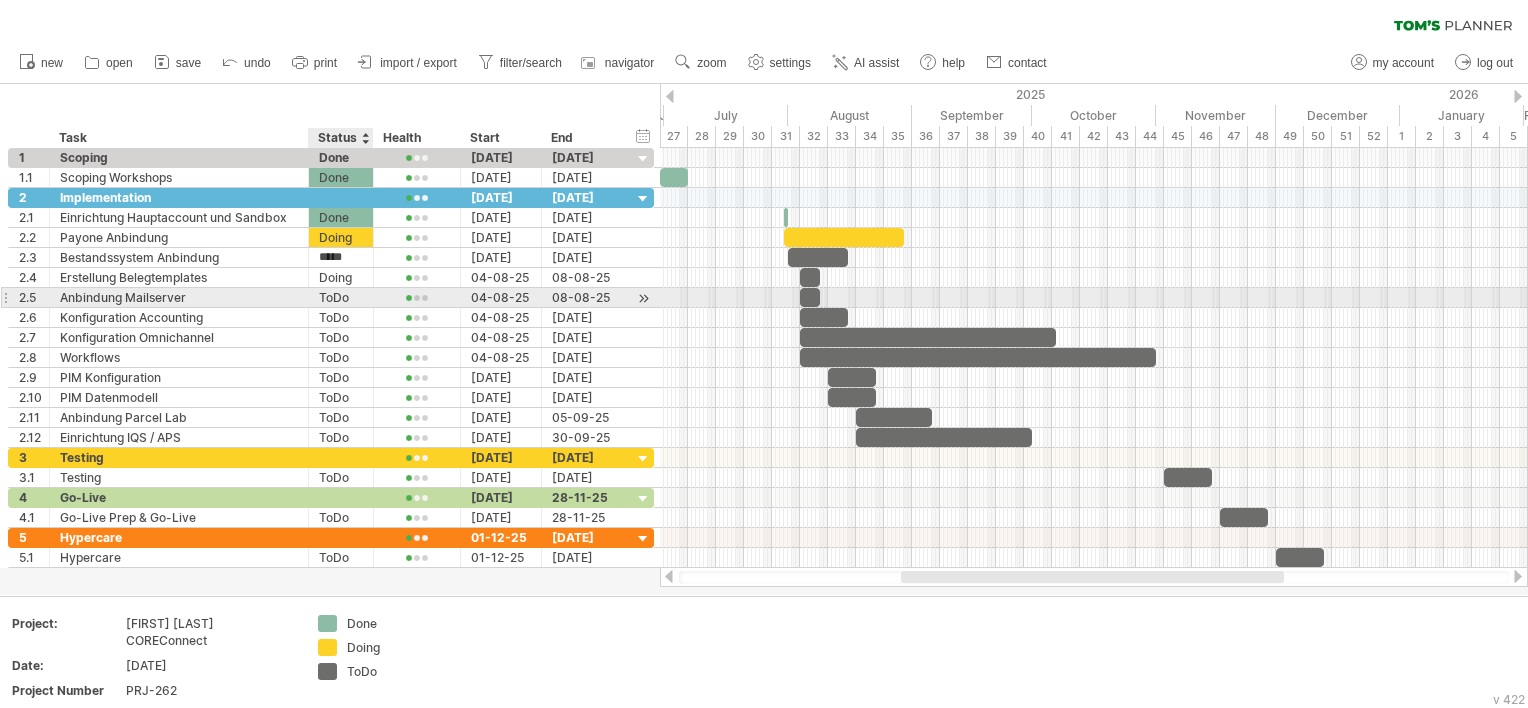 click on "ToDo" at bounding box center [341, 297] 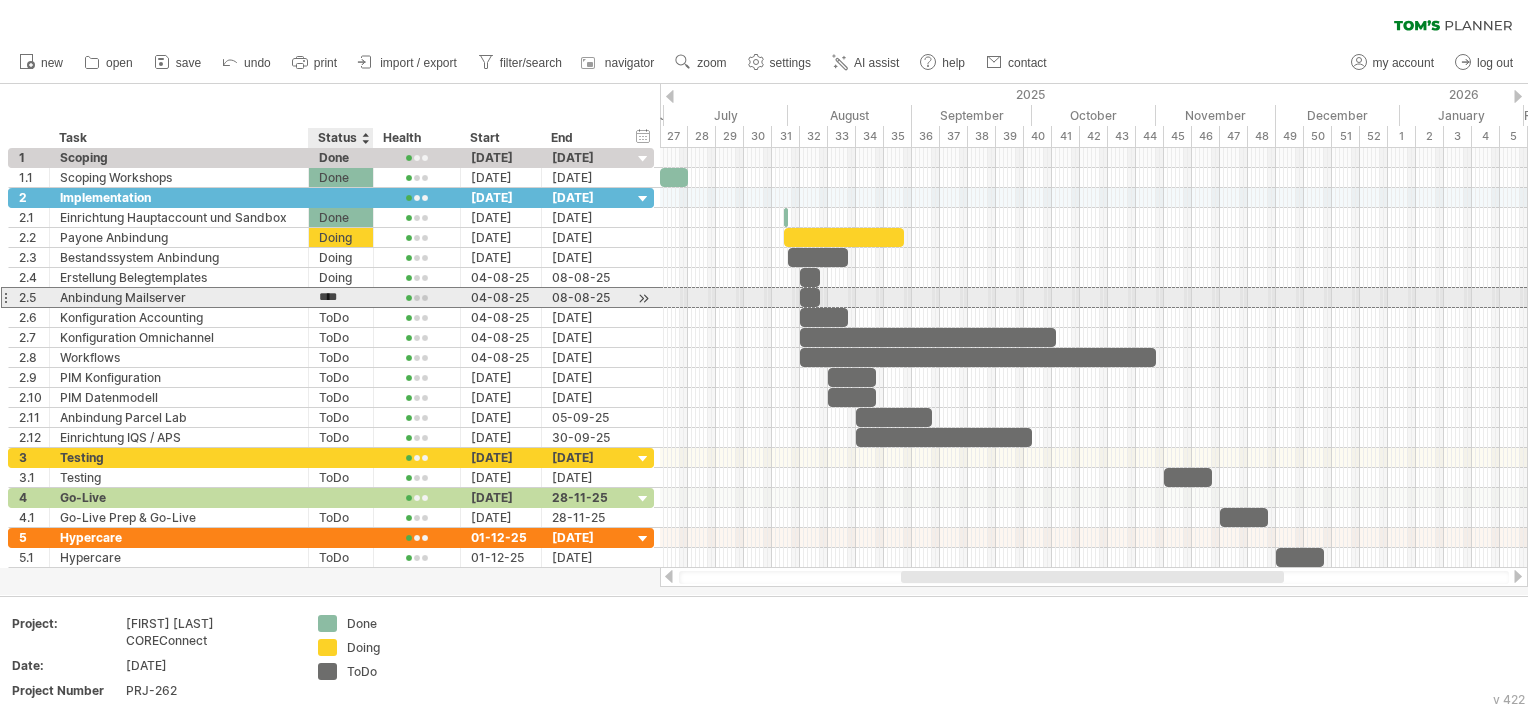 click on "****" at bounding box center (341, 297) 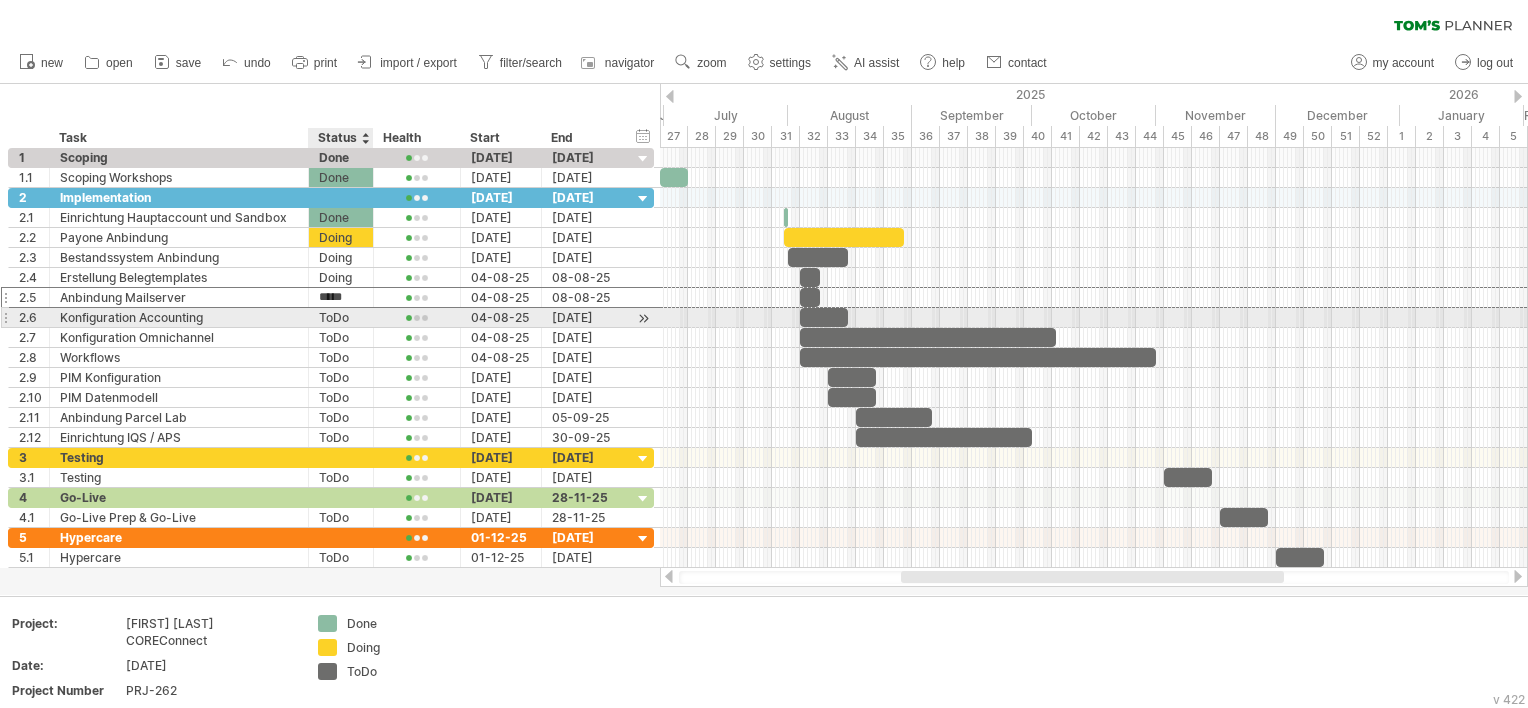 click on "ToDo" at bounding box center (341, 317) 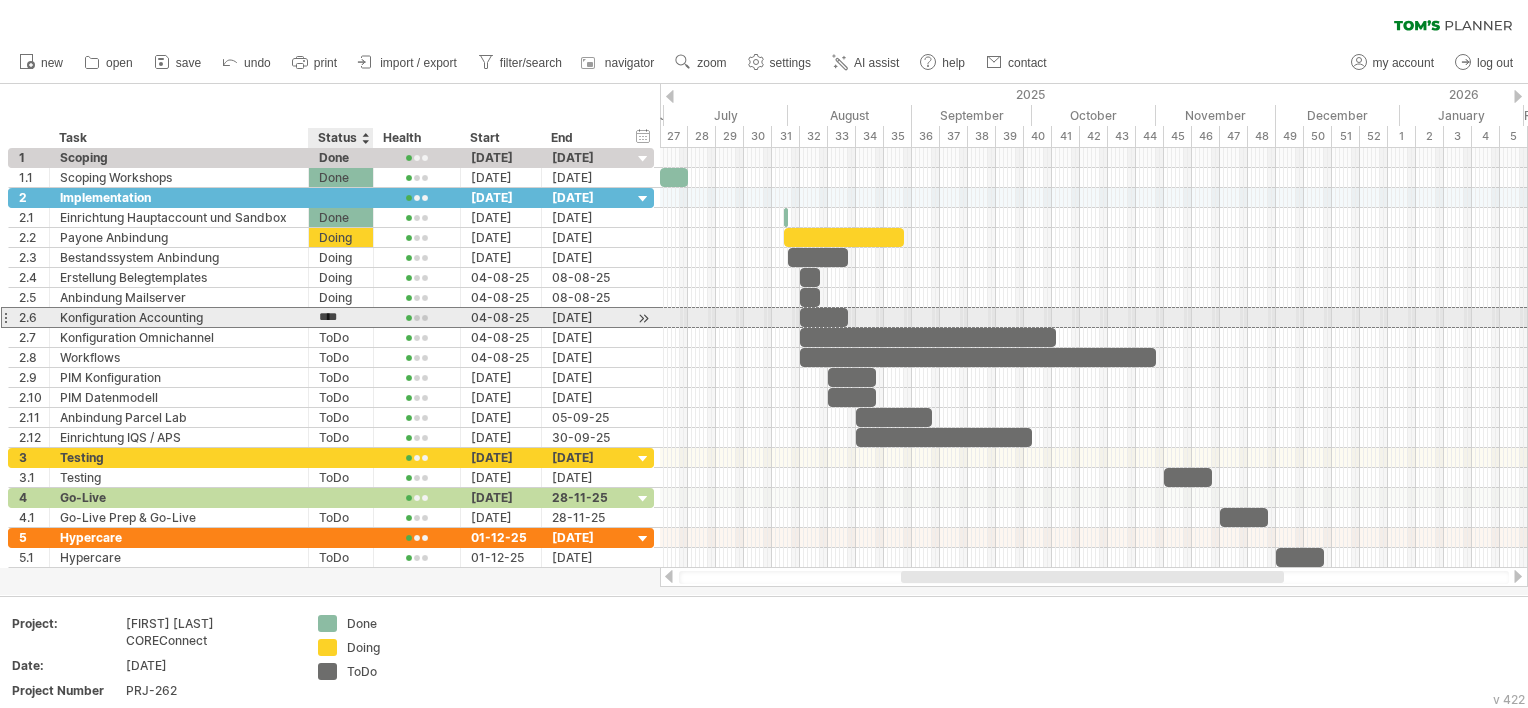 click on "****" at bounding box center (341, 317) 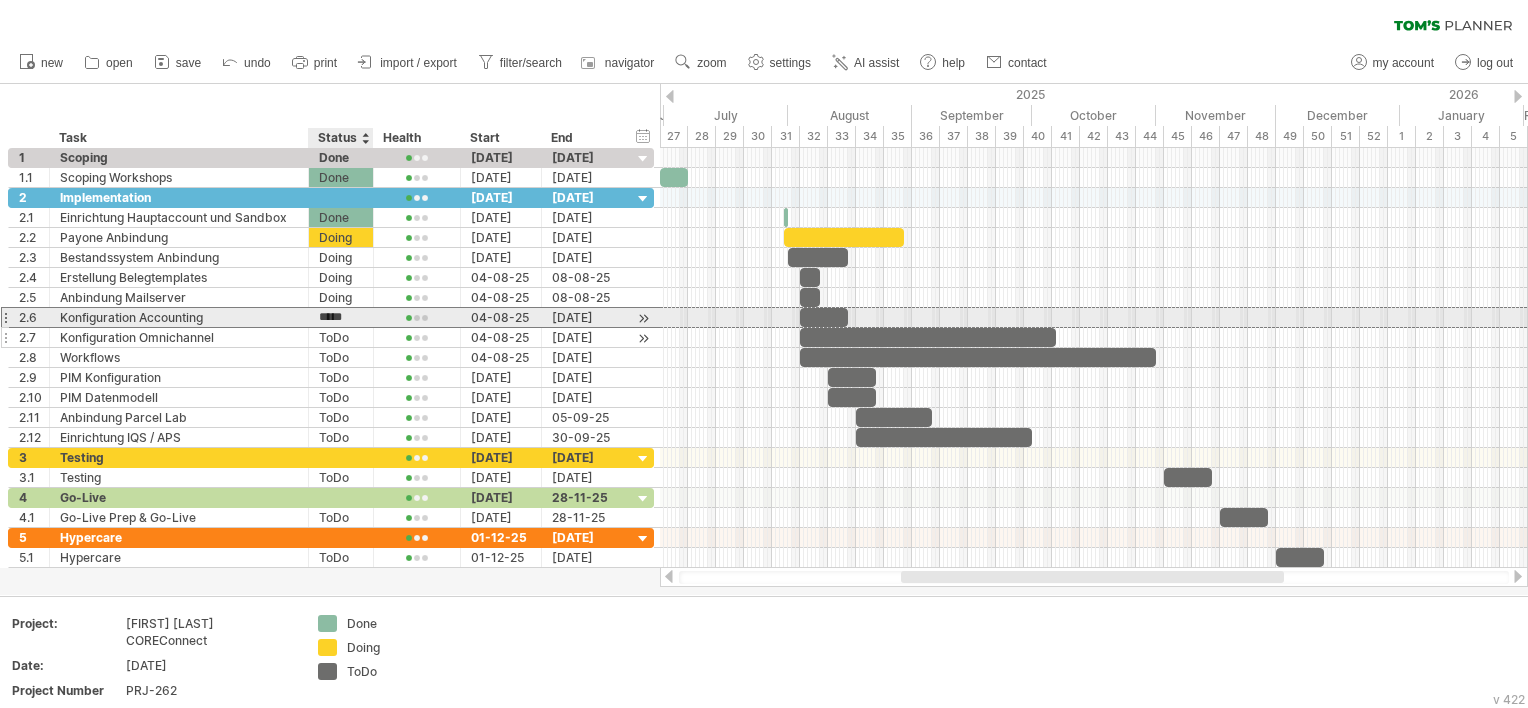 click on "ToDo" at bounding box center (341, 337) 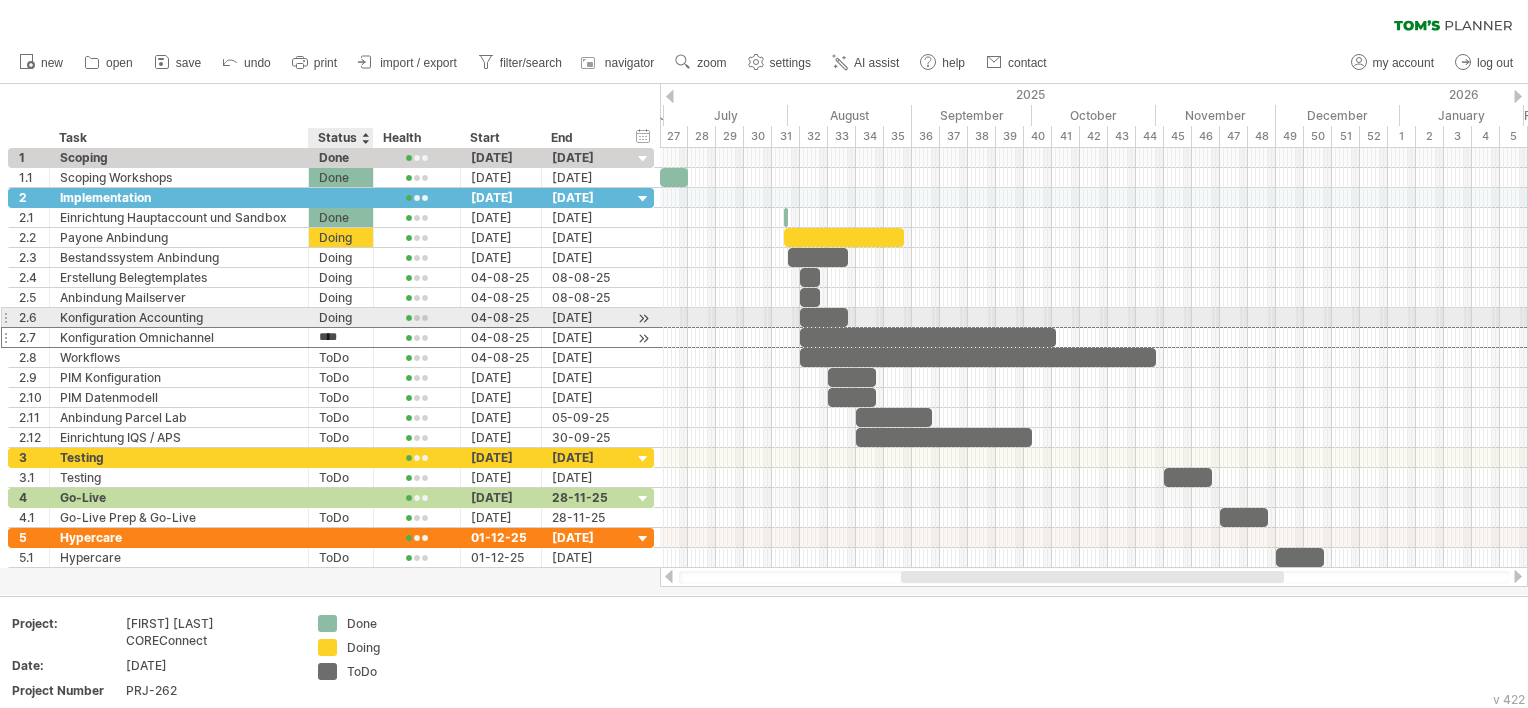 click on "****" at bounding box center (341, 337) 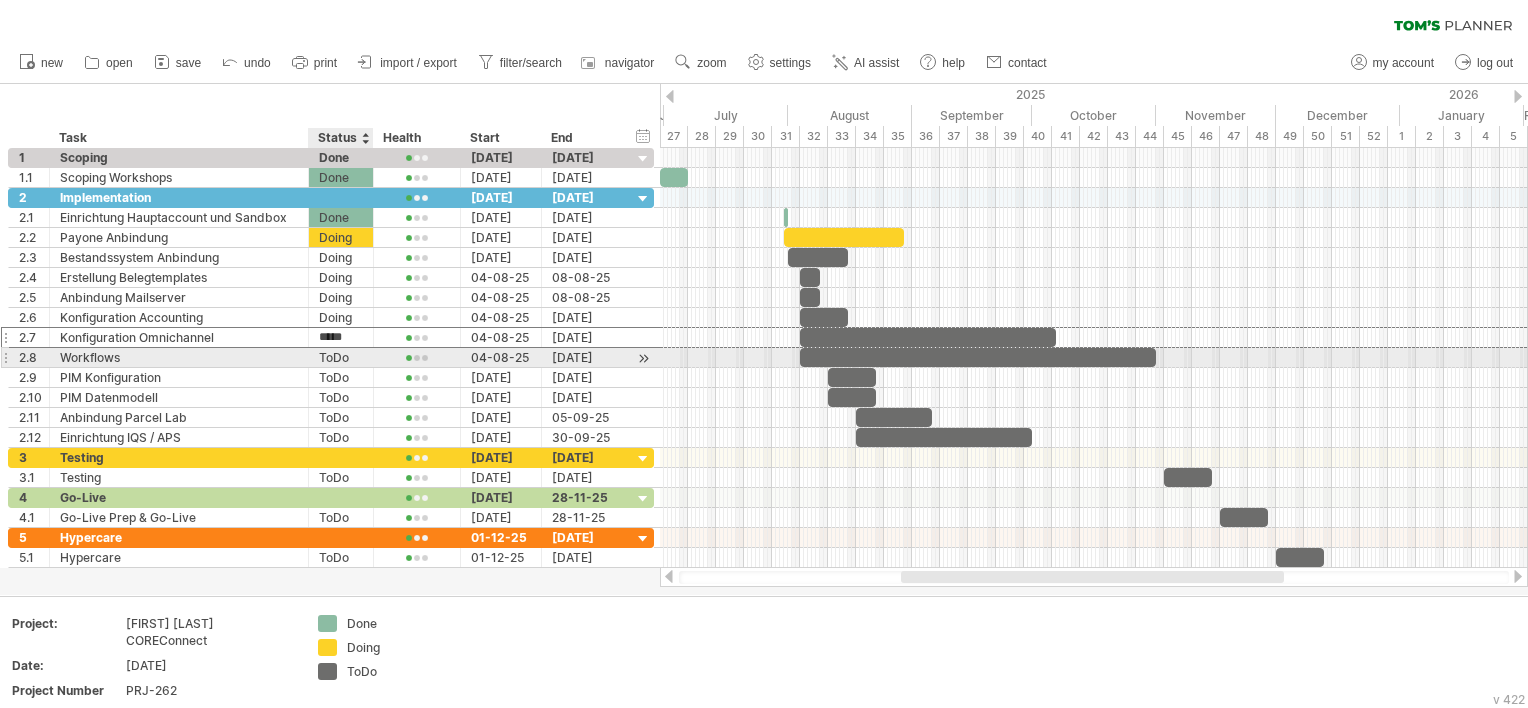 click on "ToDo" at bounding box center [341, 357] 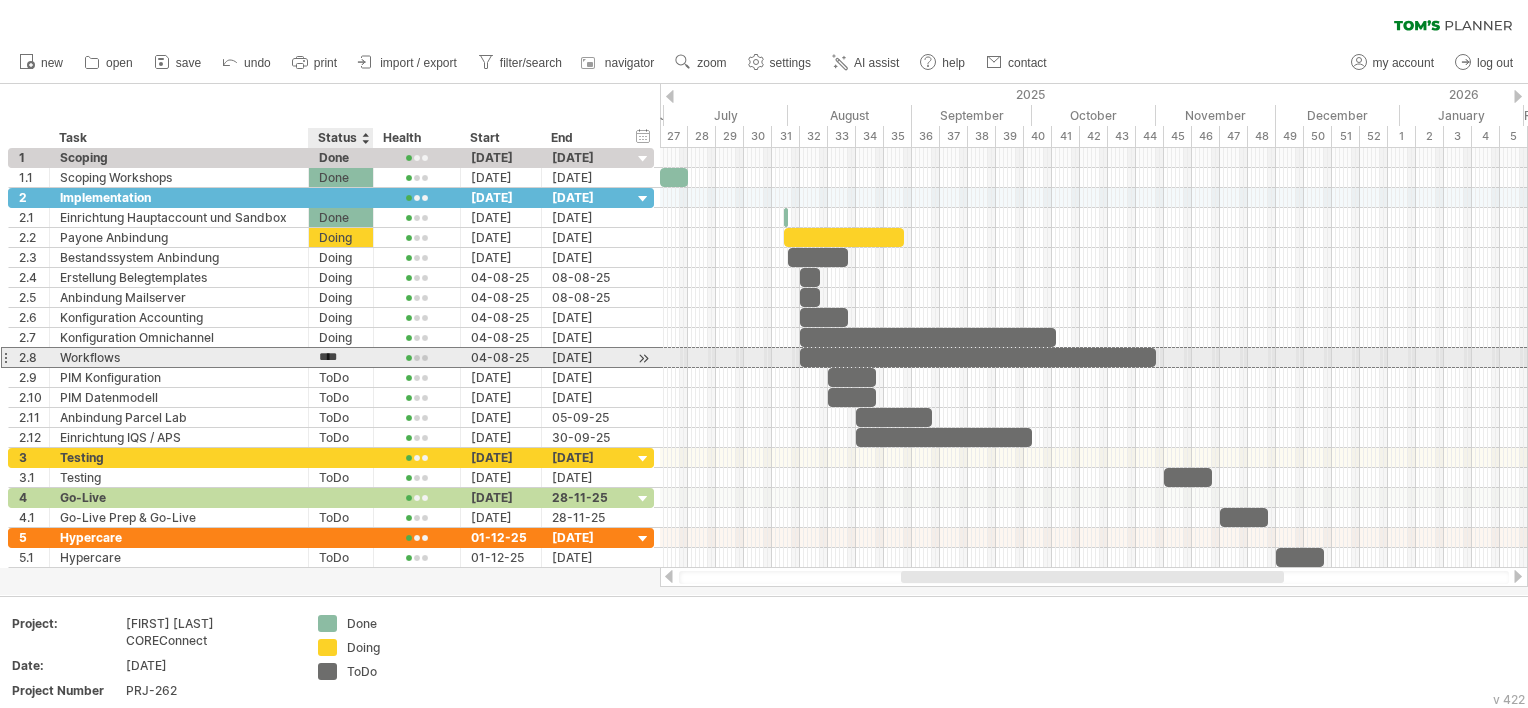 click on "****" at bounding box center [341, 357] 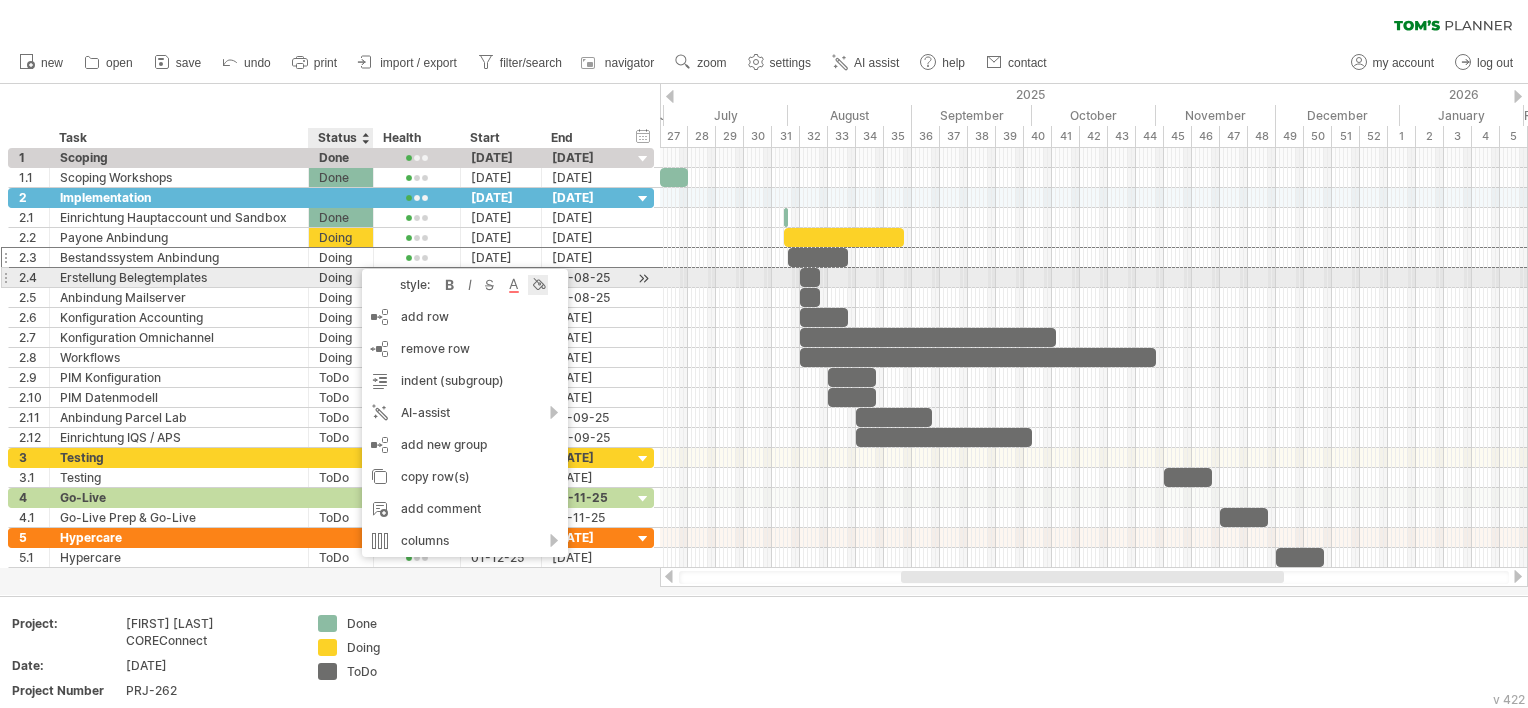 click on "style:   bold   italic   strikethrough   text color   background color" at bounding box center (465, 285) 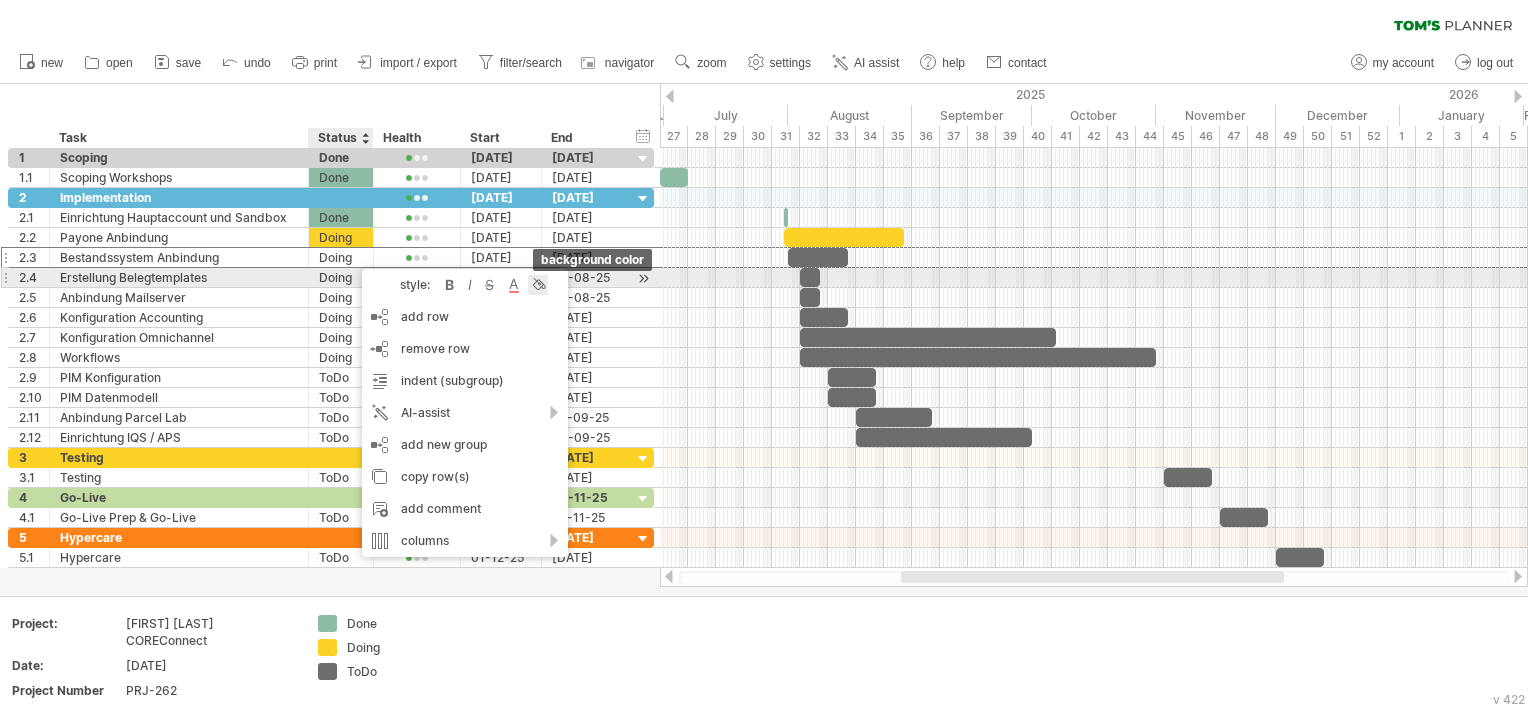 click at bounding box center [538, 285] 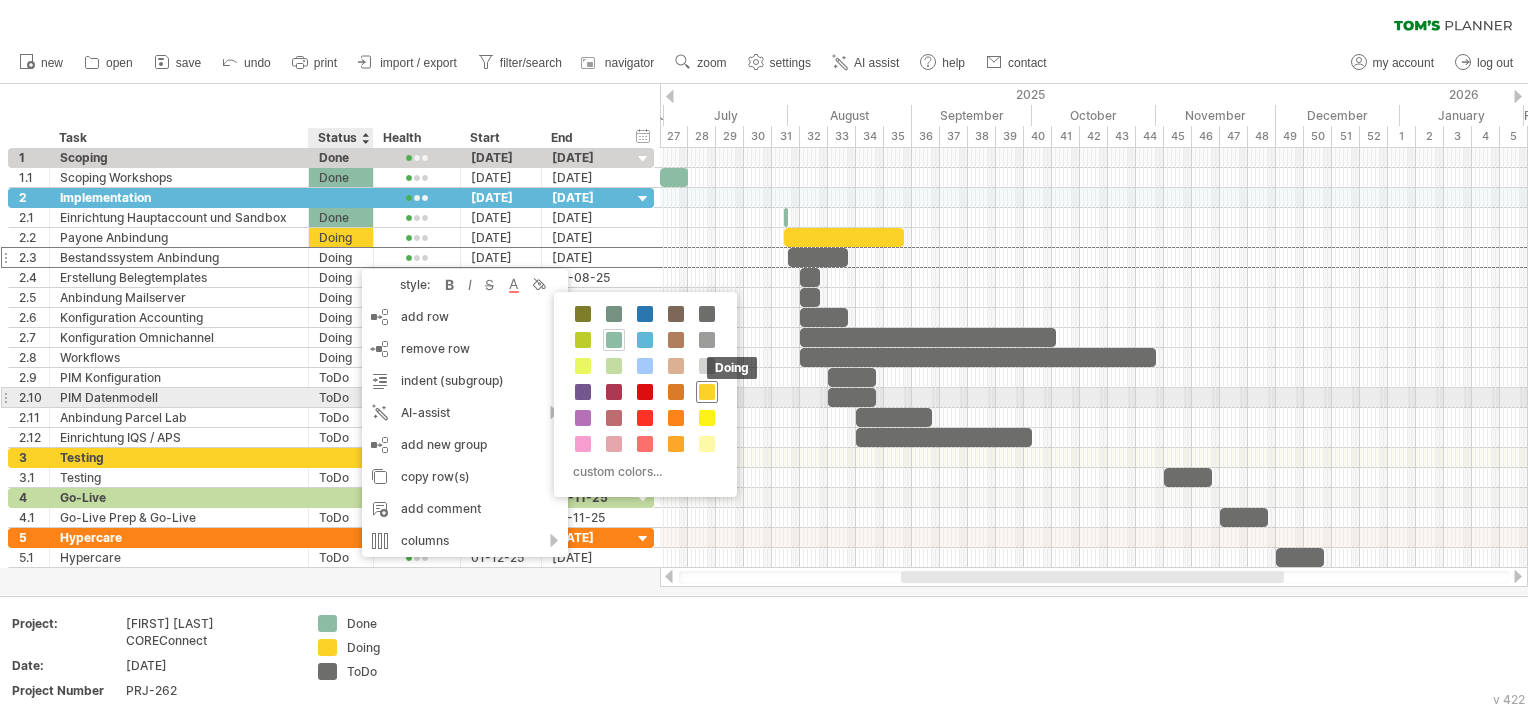 click at bounding box center (707, 392) 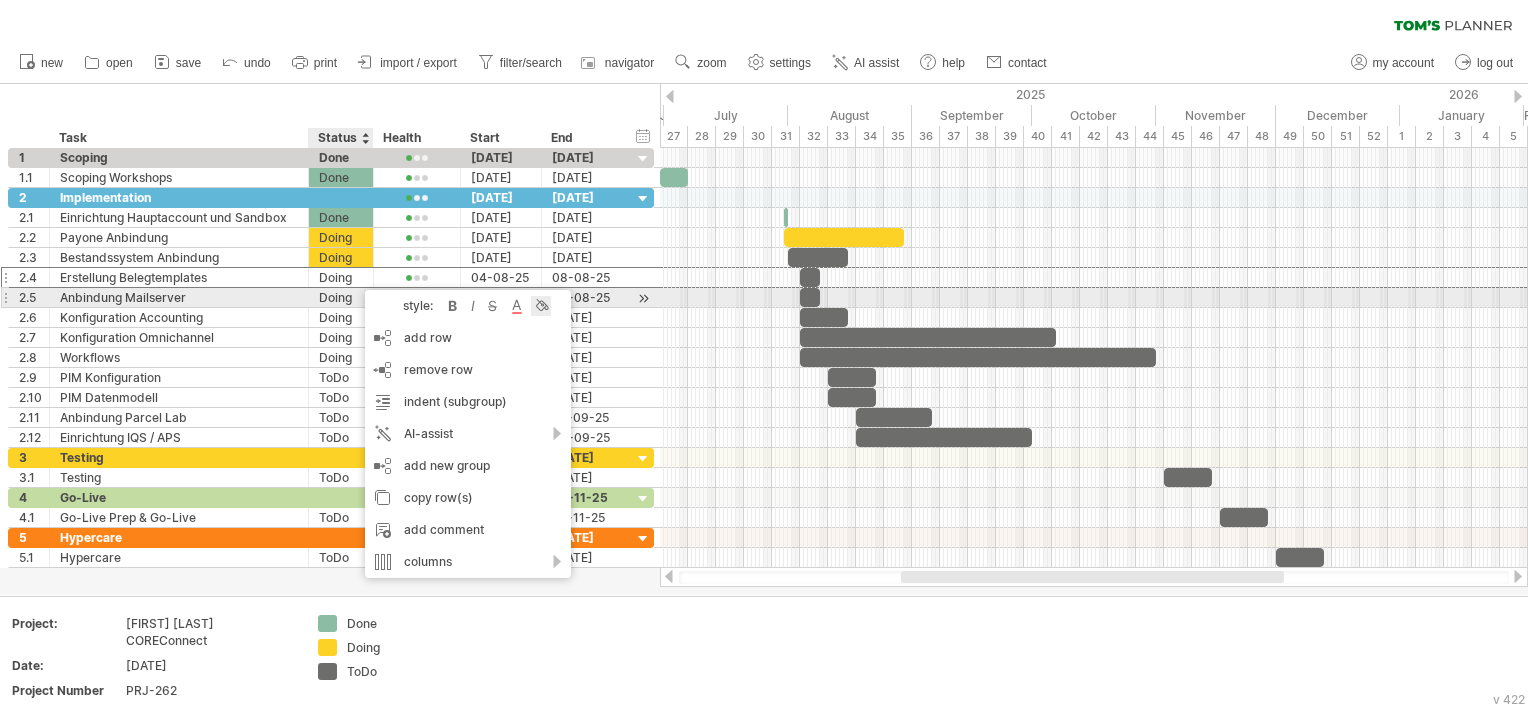 click at bounding box center [541, 306] 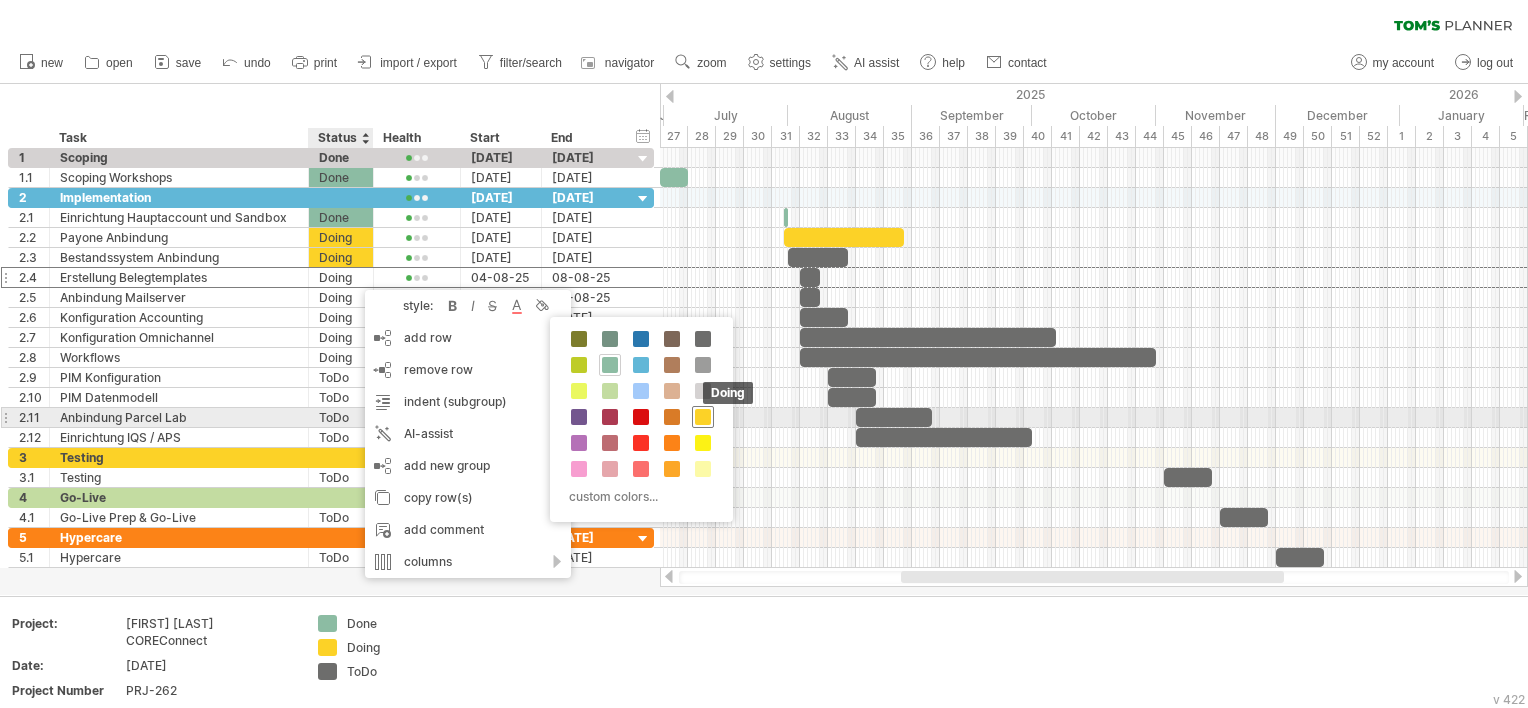 click at bounding box center [703, 417] 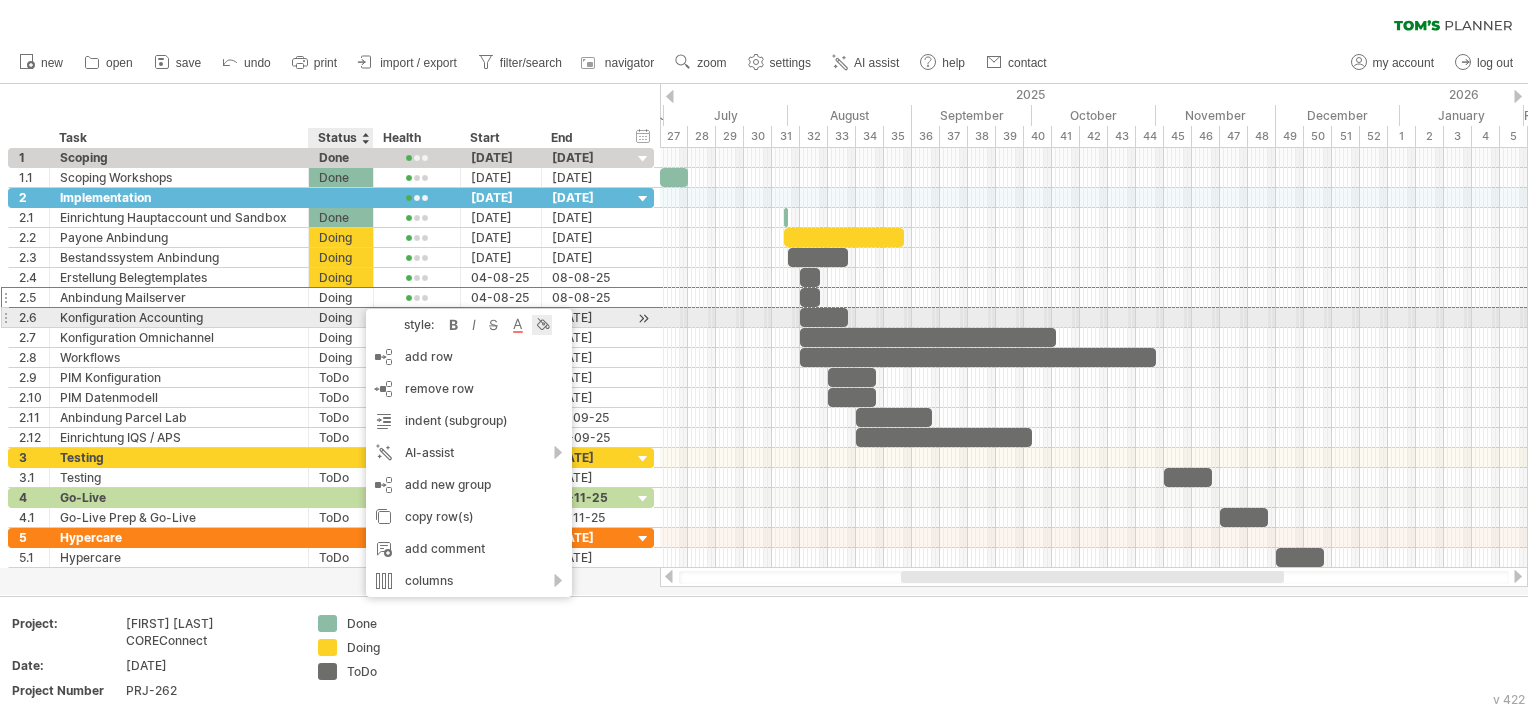 click at bounding box center [542, 325] 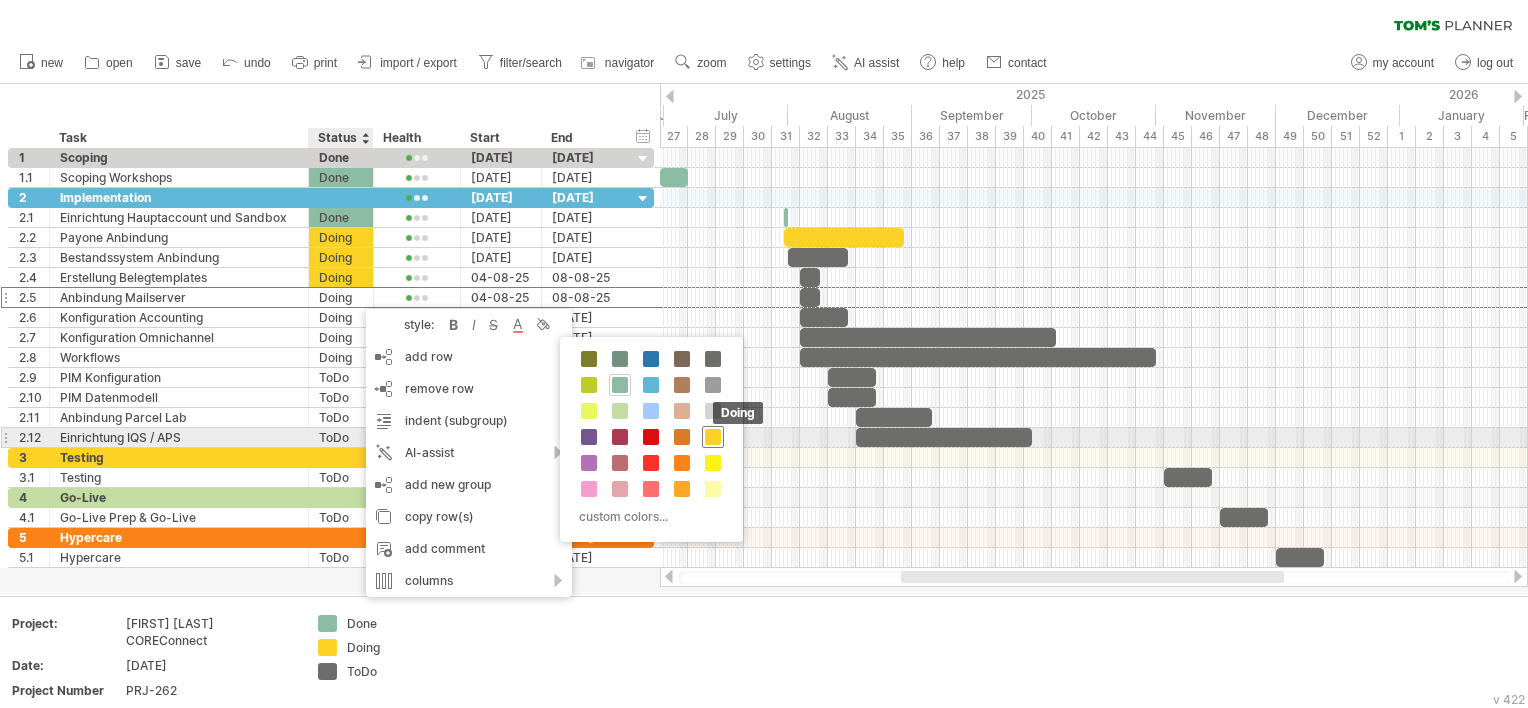 click at bounding box center [713, 437] 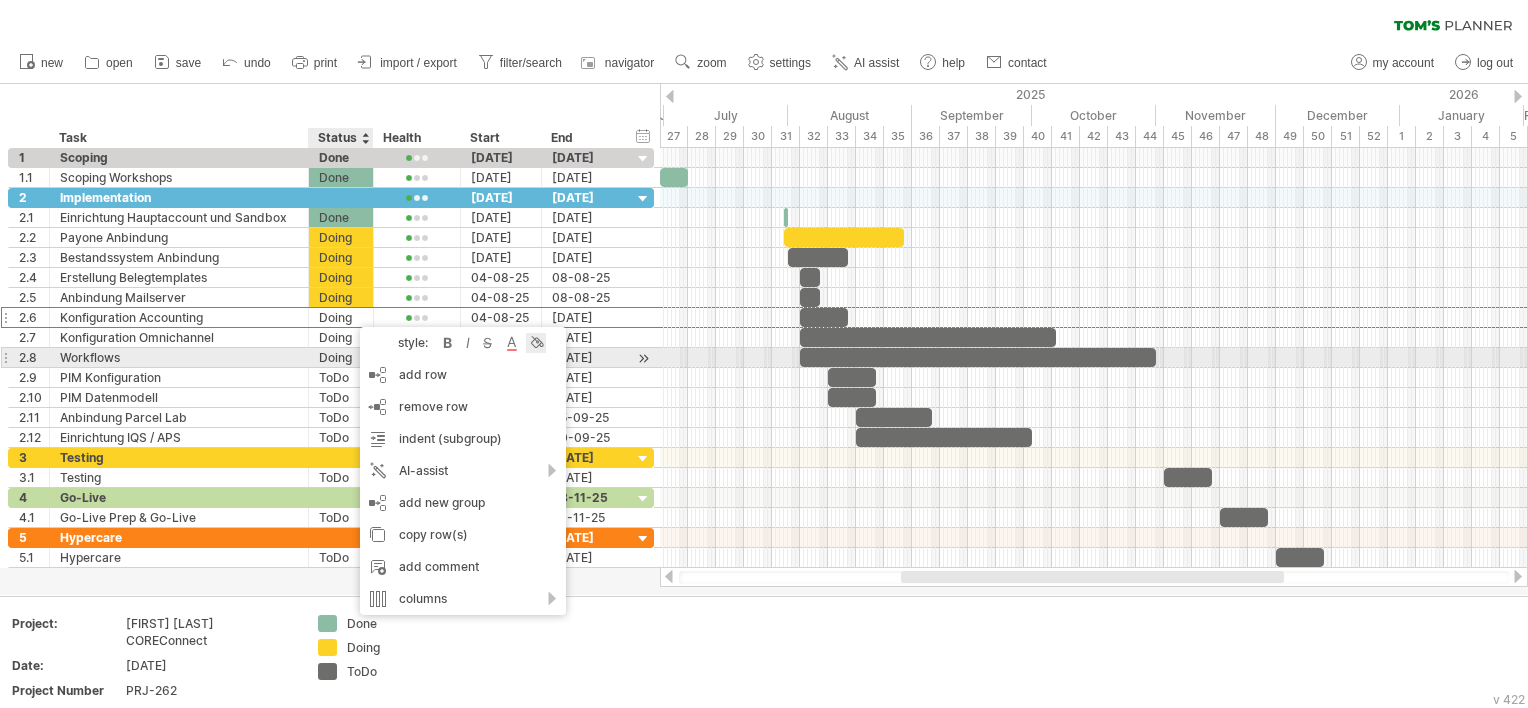 click at bounding box center (536, 343) 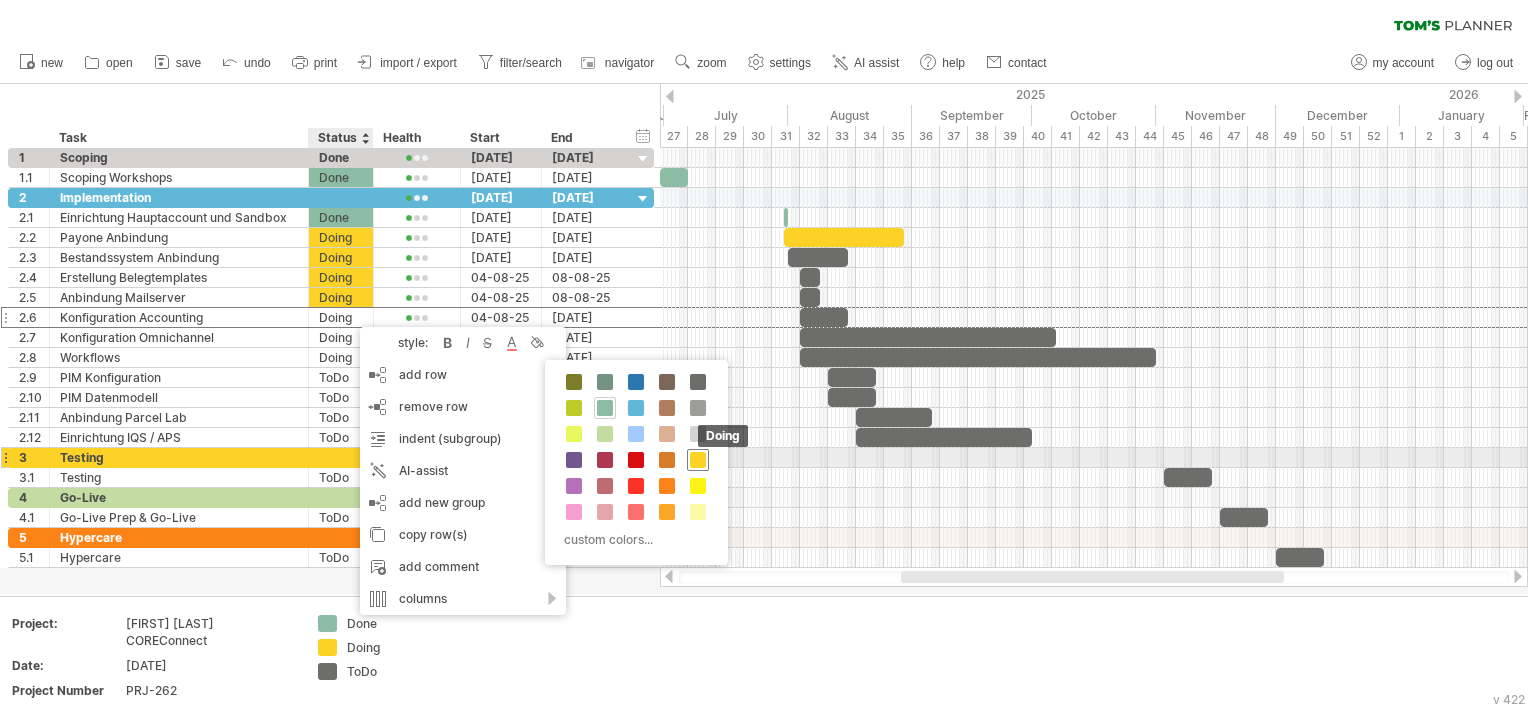 click at bounding box center [698, 460] 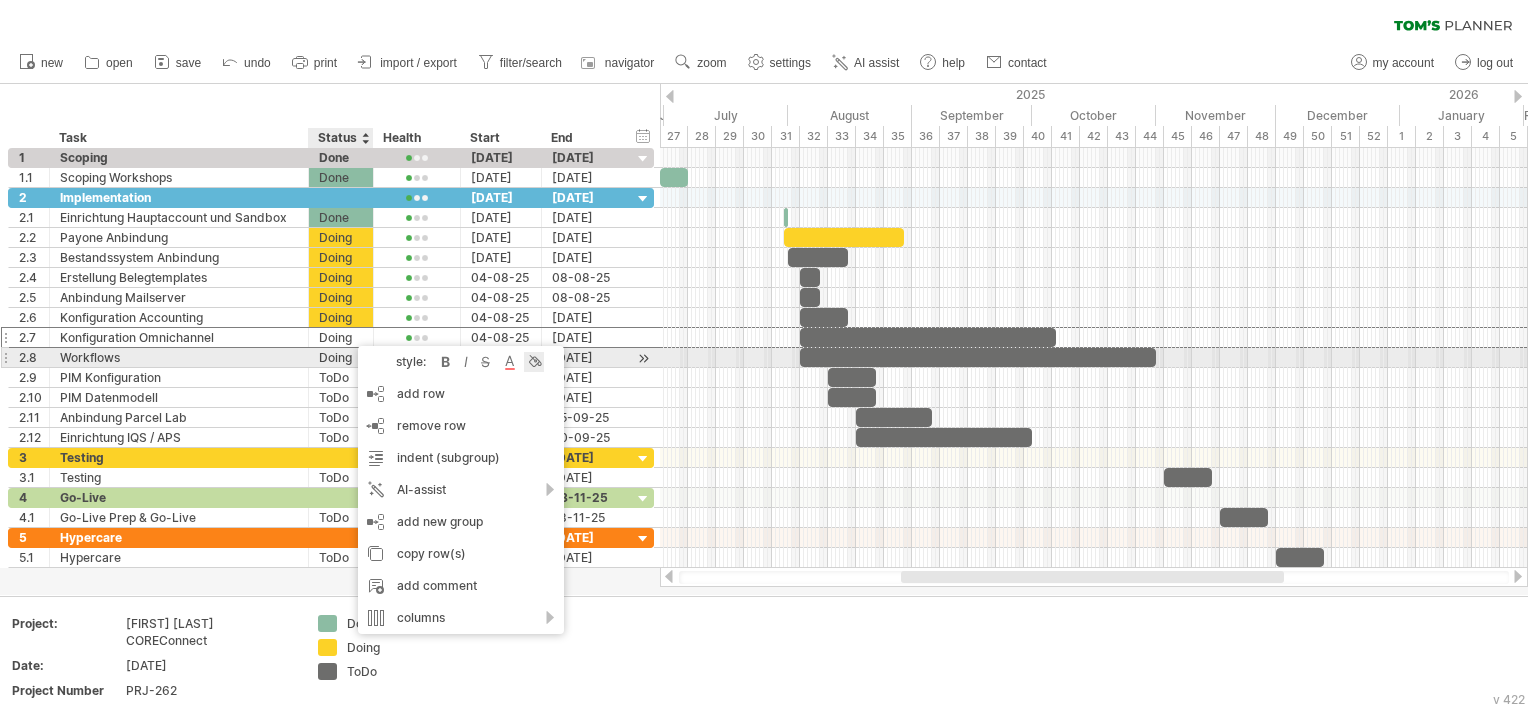 click at bounding box center [534, 362] 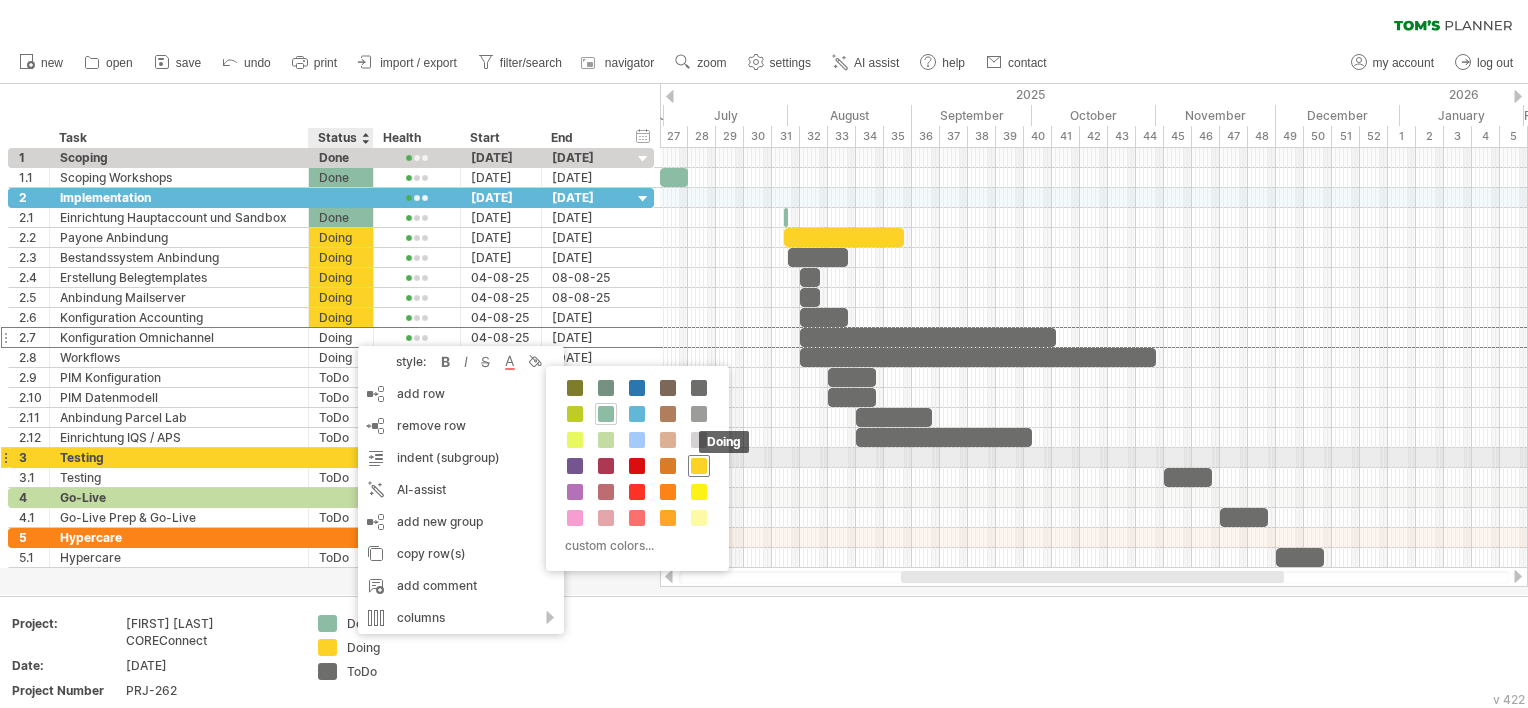 click at bounding box center [699, 466] 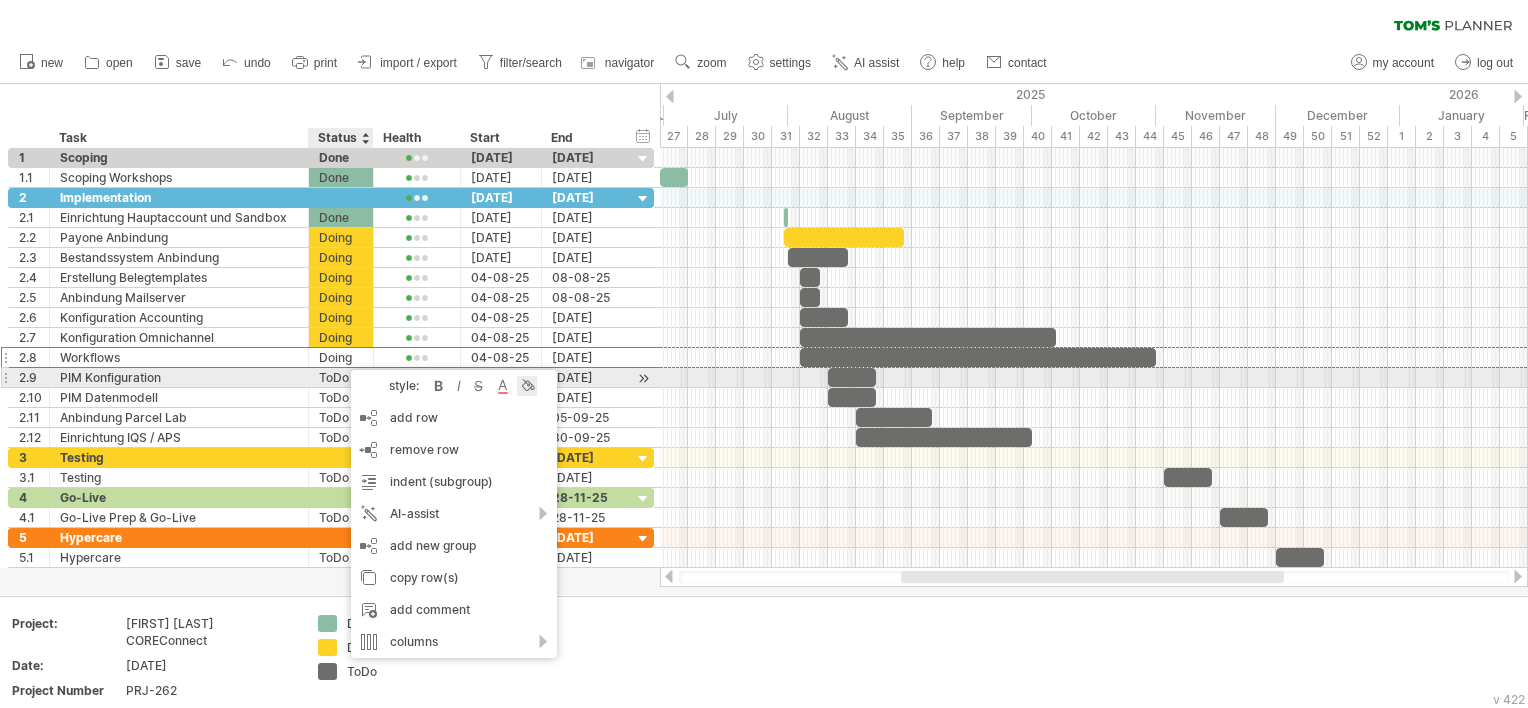 click at bounding box center [527, 386] 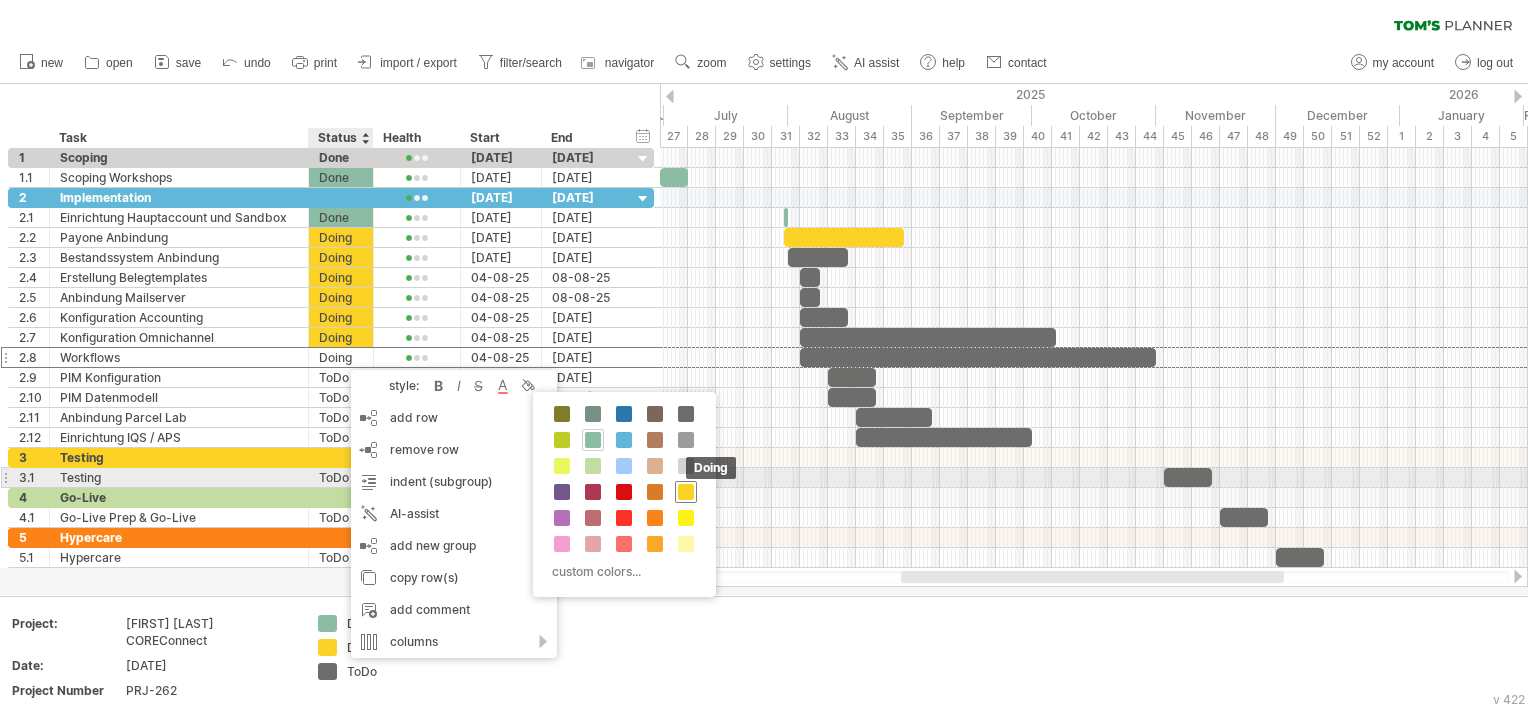 click at bounding box center [686, 492] 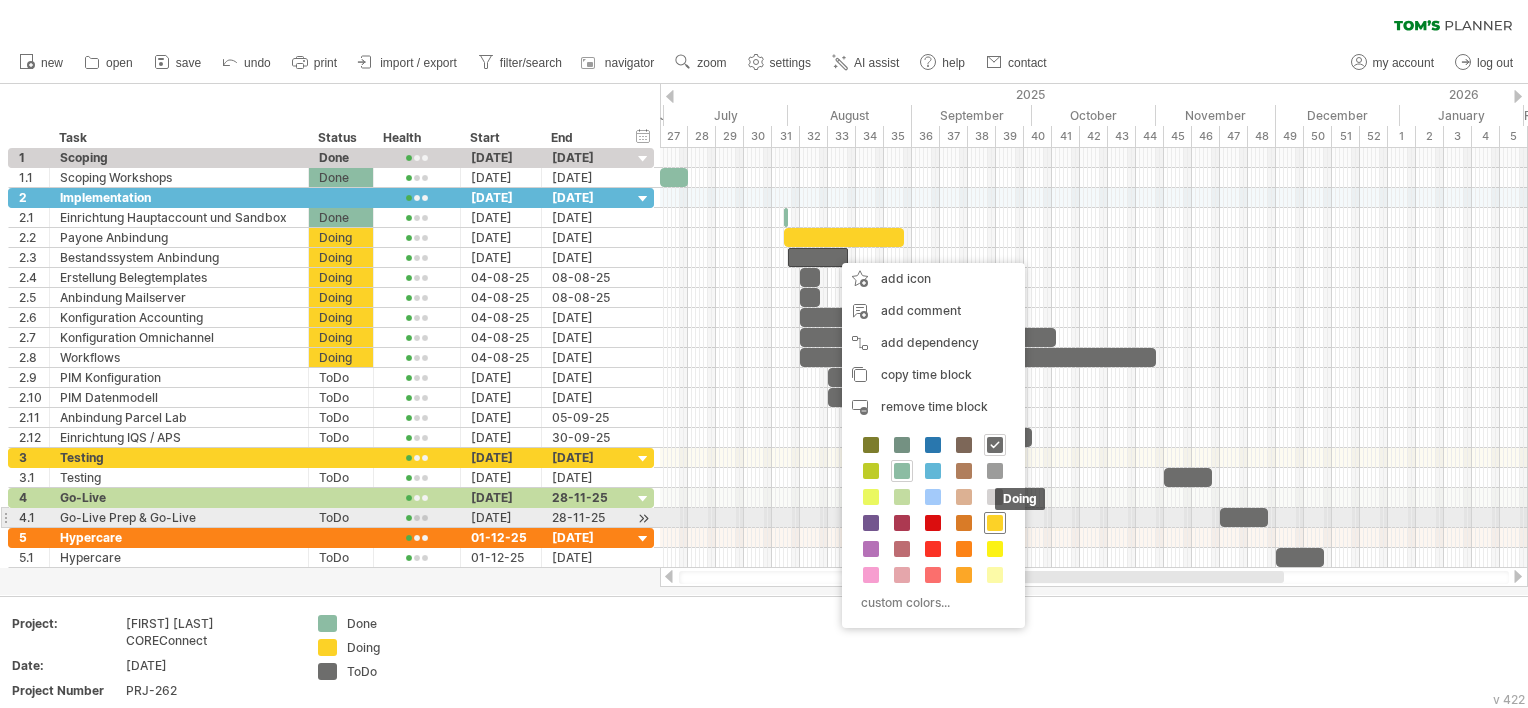 click at bounding box center (995, 523) 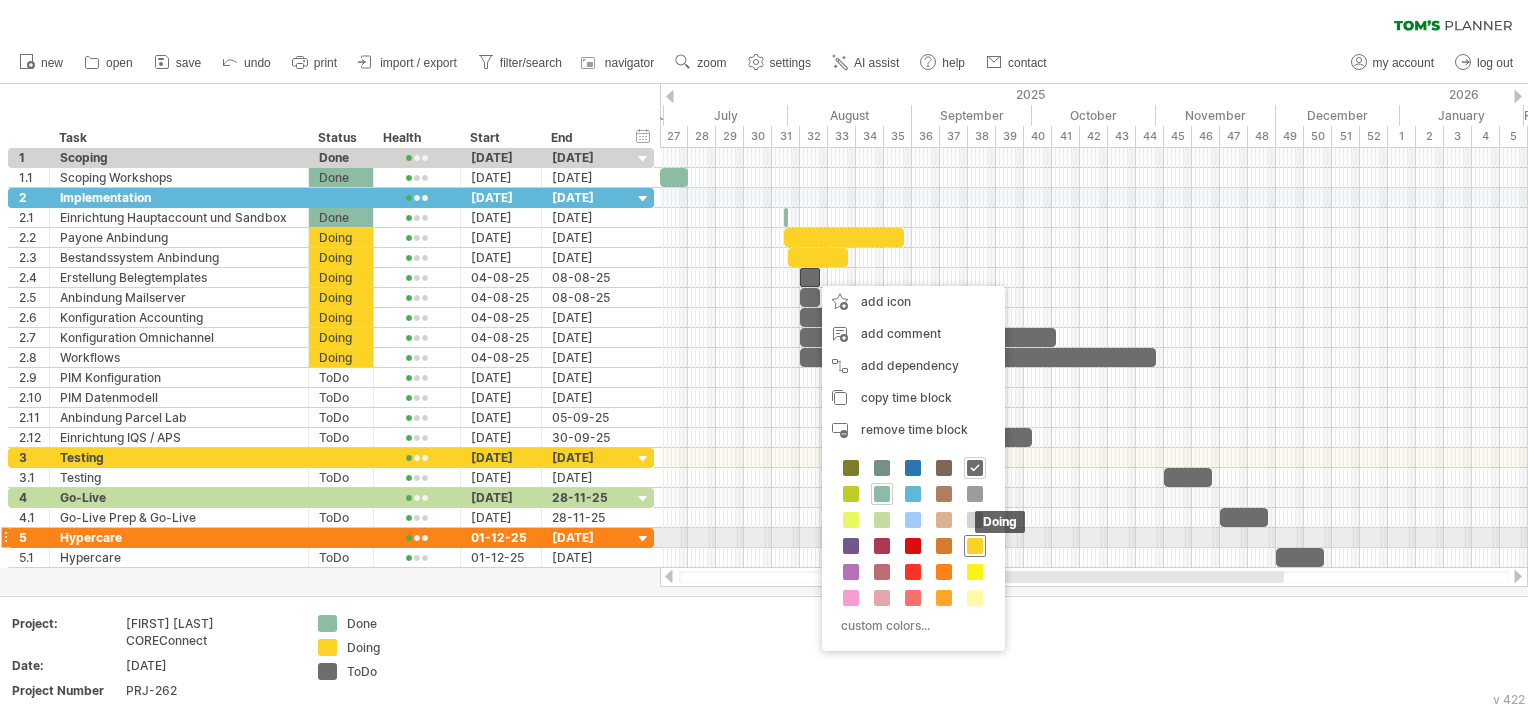 click at bounding box center [975, 546] 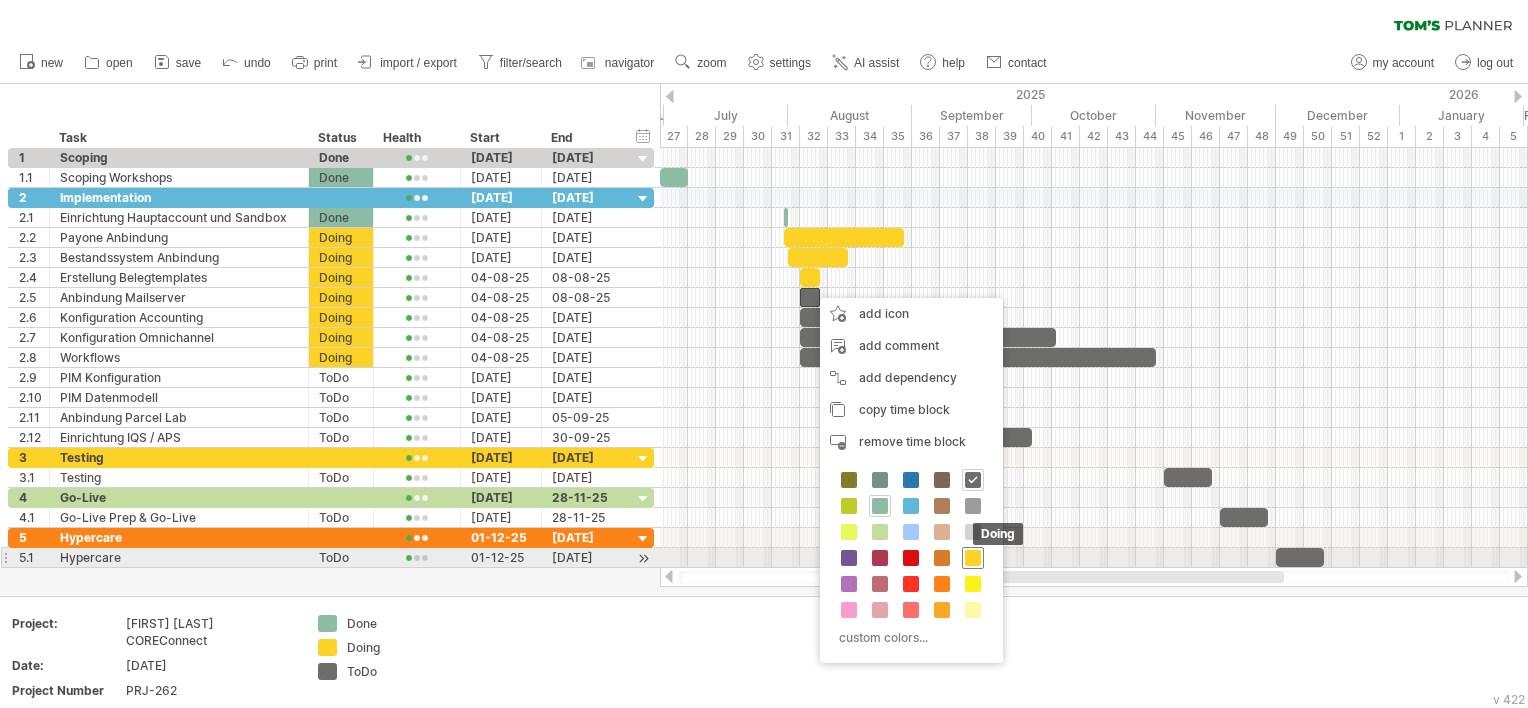 click at bounding box center [973, 558] 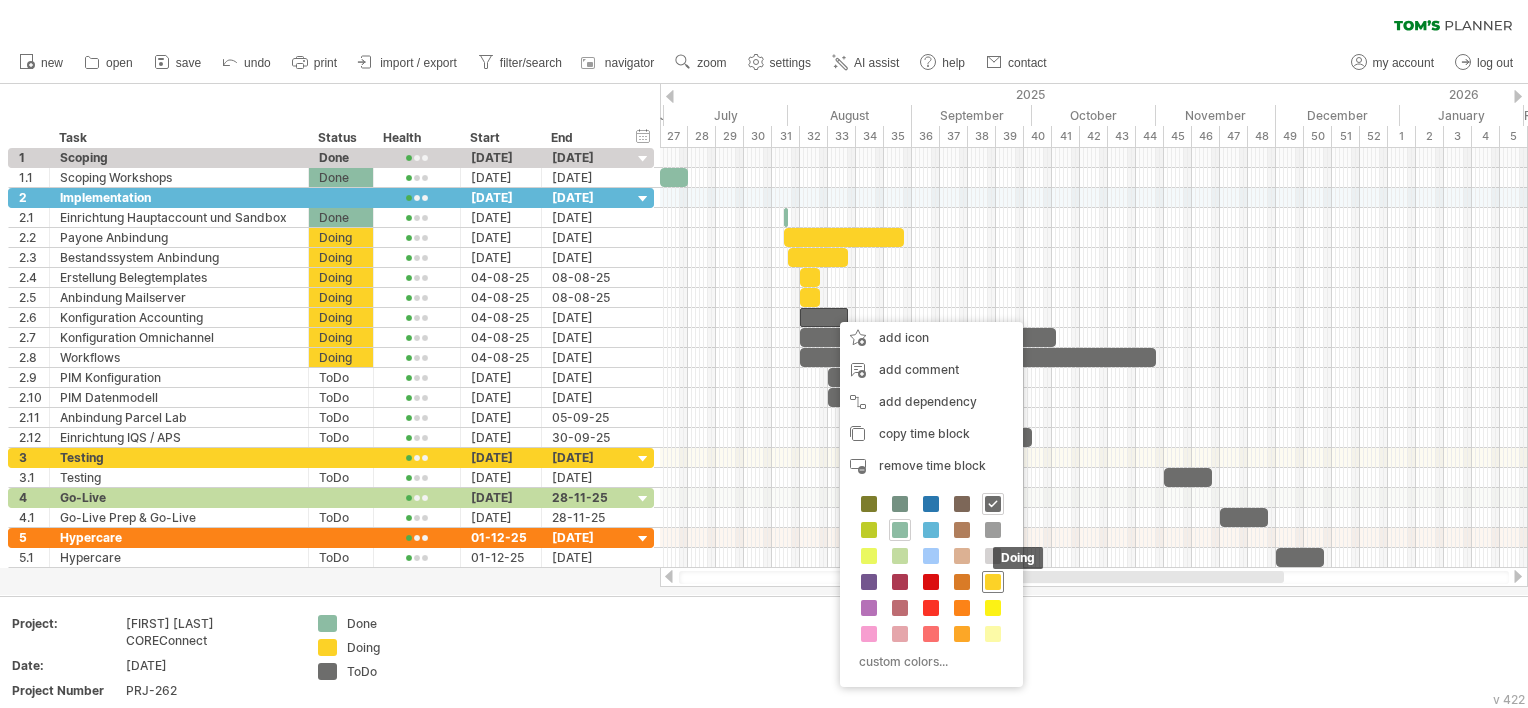 click at bounding box center [993, 582] 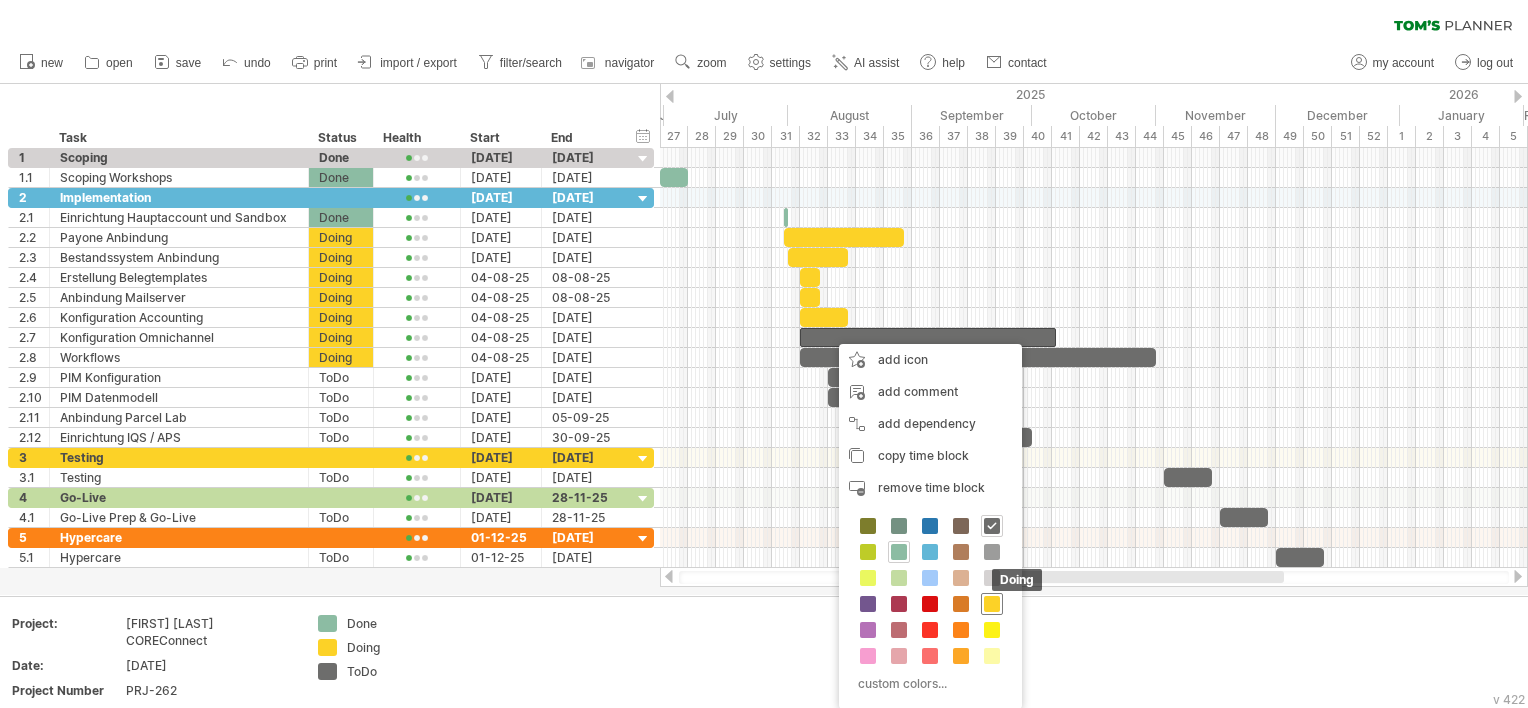 click at bounding box center (992, 604) 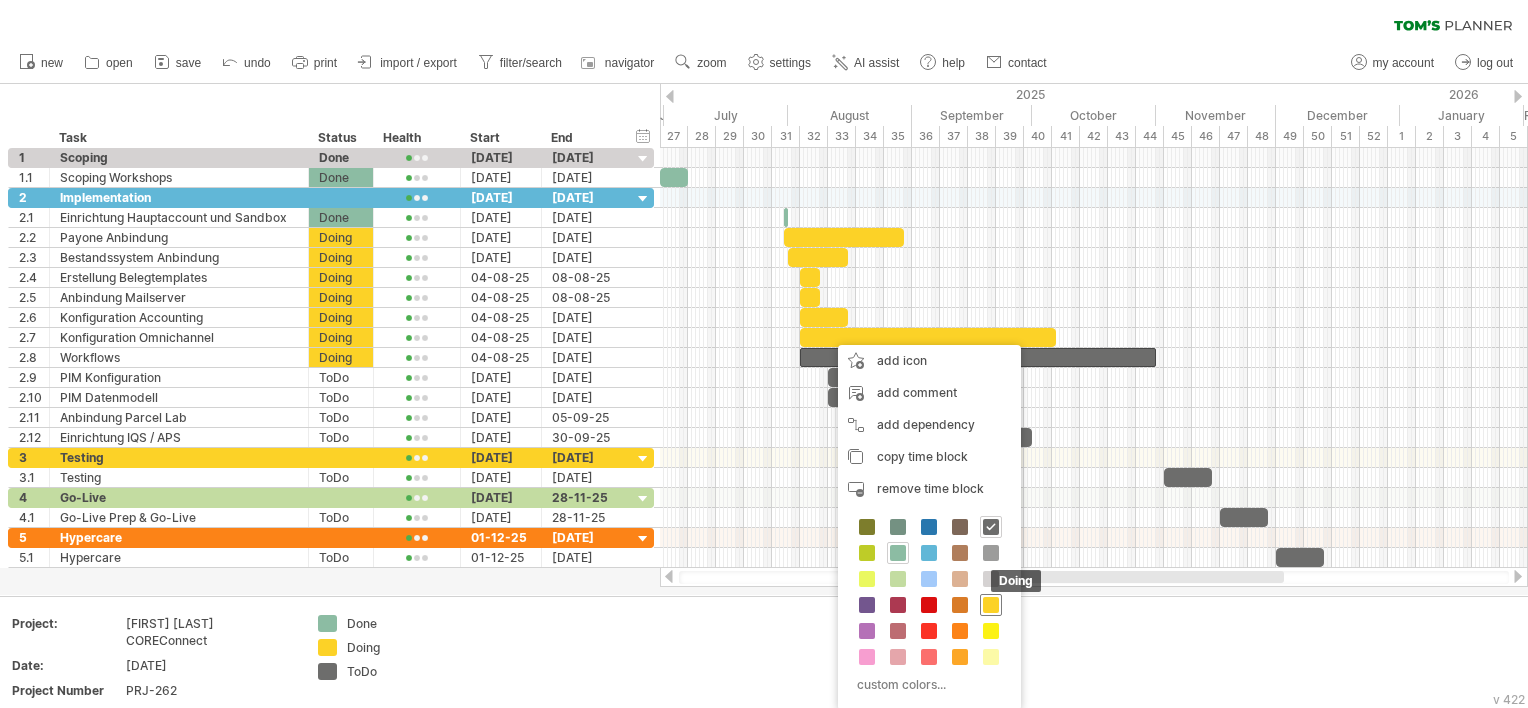 click at bounding box center (991, 605) 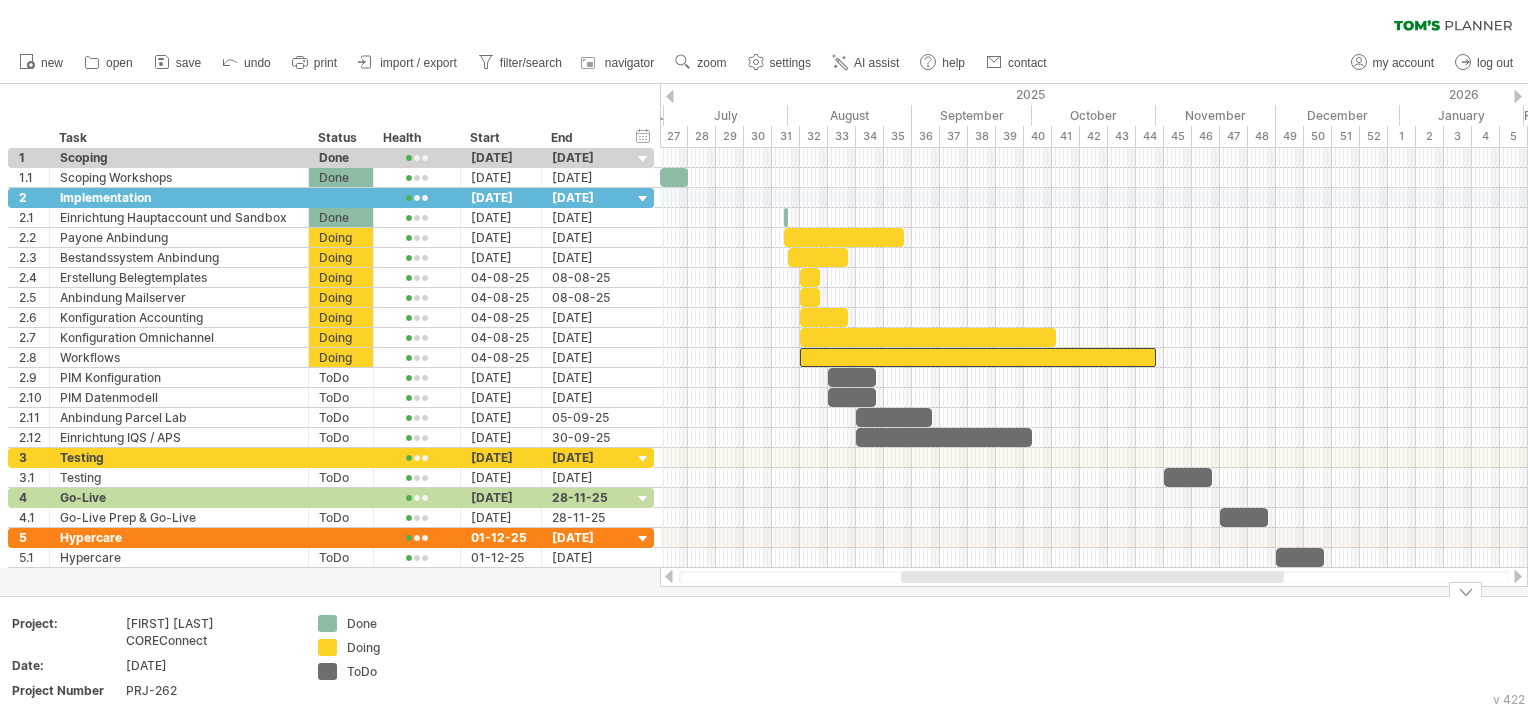 click on "Add your own logo Project: [FIRST] [LAST] COREConnect Date: [DATE] Project Number PRJ-262 Done Doing ToDo" at bounding box center [50000, 662] 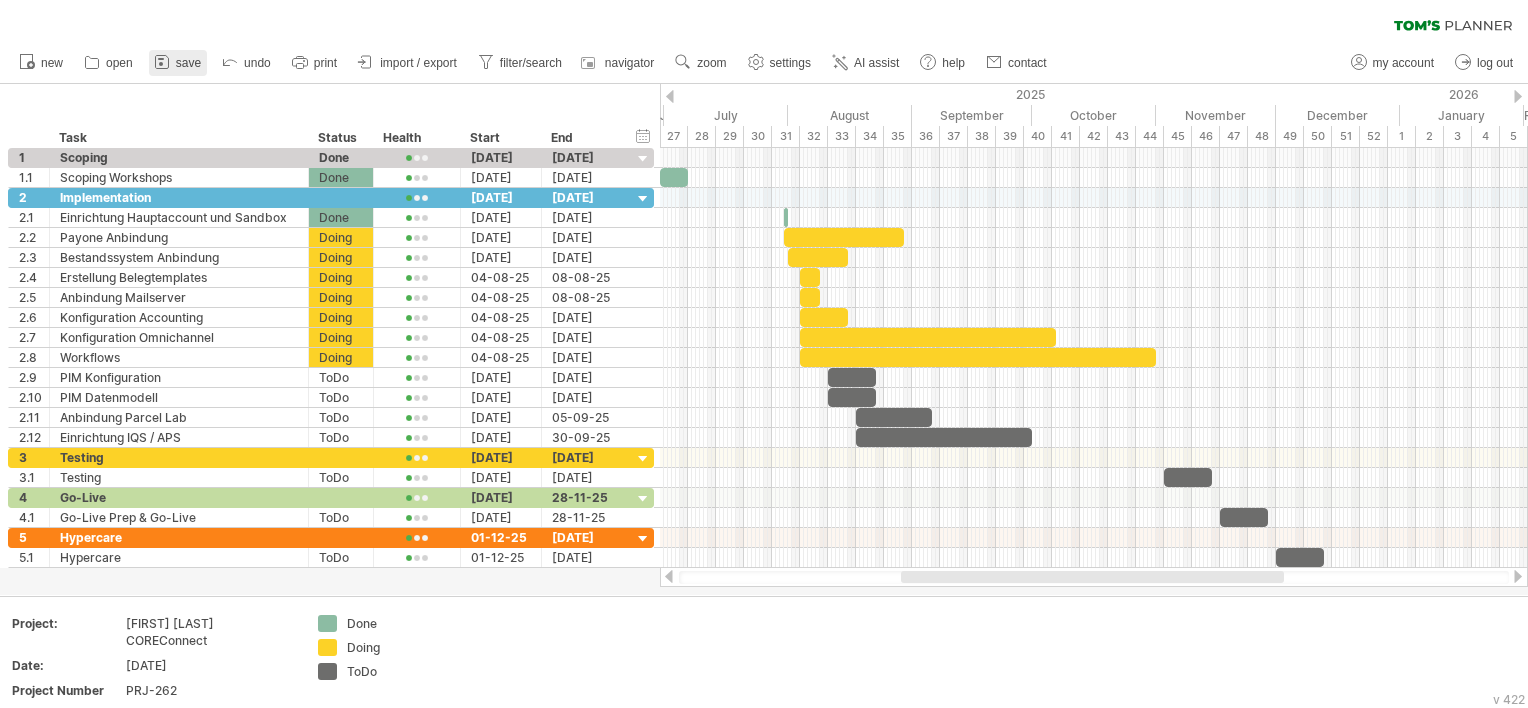 click on "save" at bounding box center (188, 63) 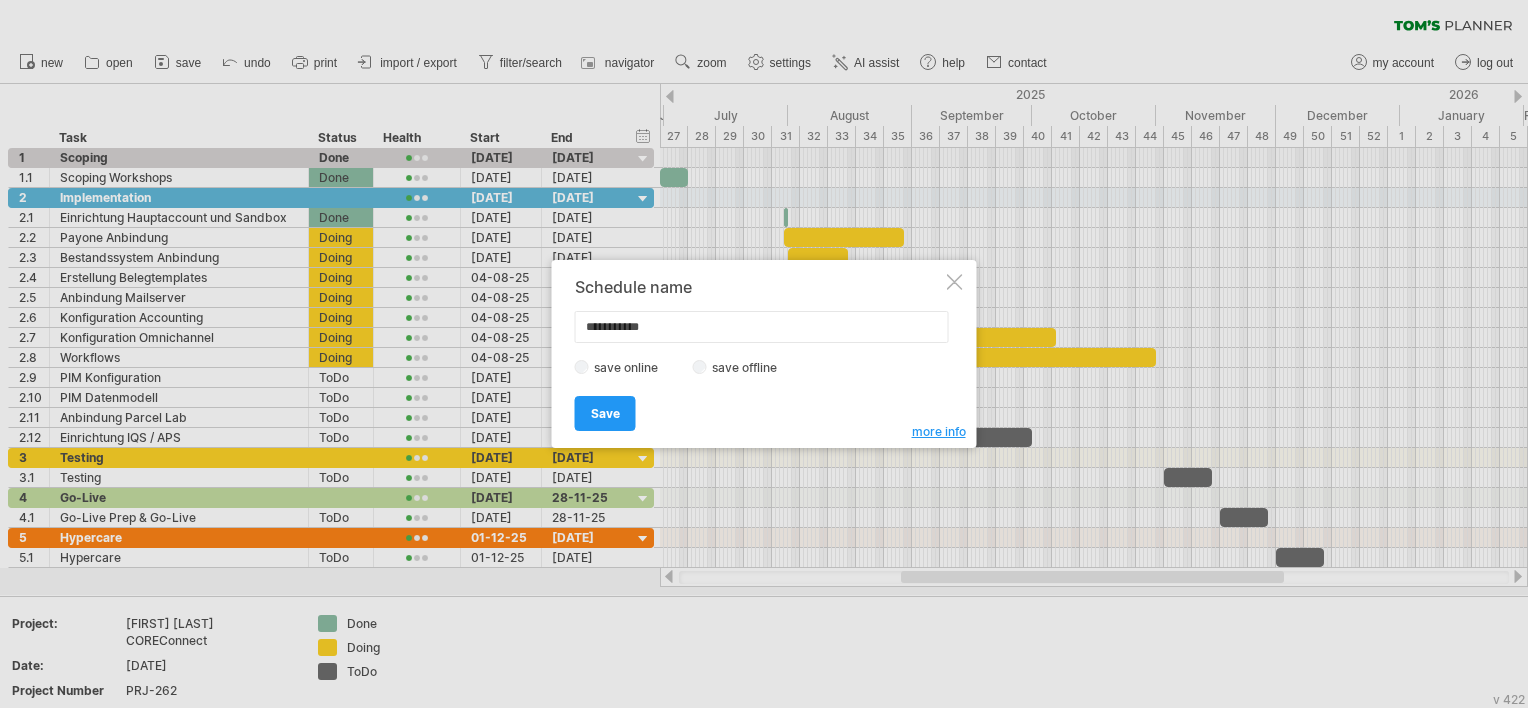 click on "**********" at bounding box center (762, 327) 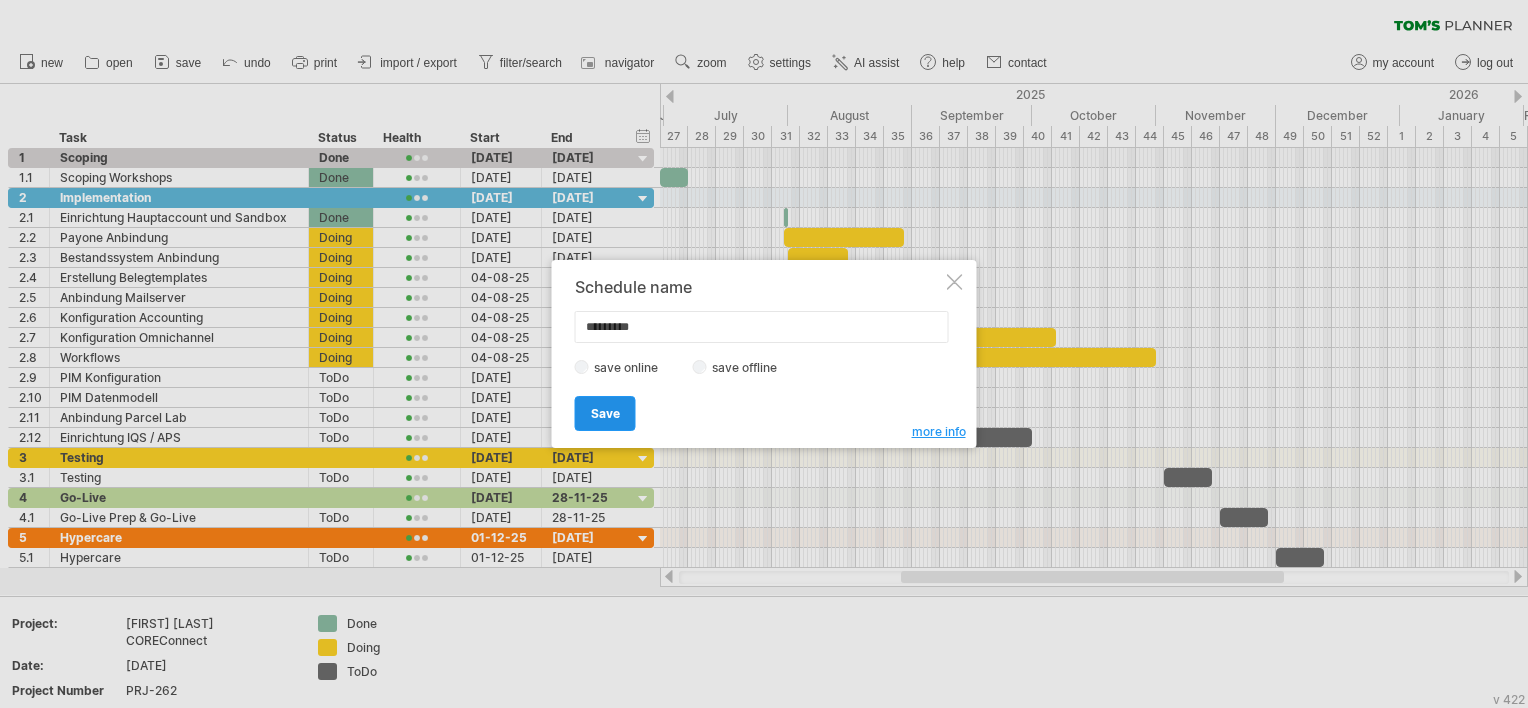 type on "*********" 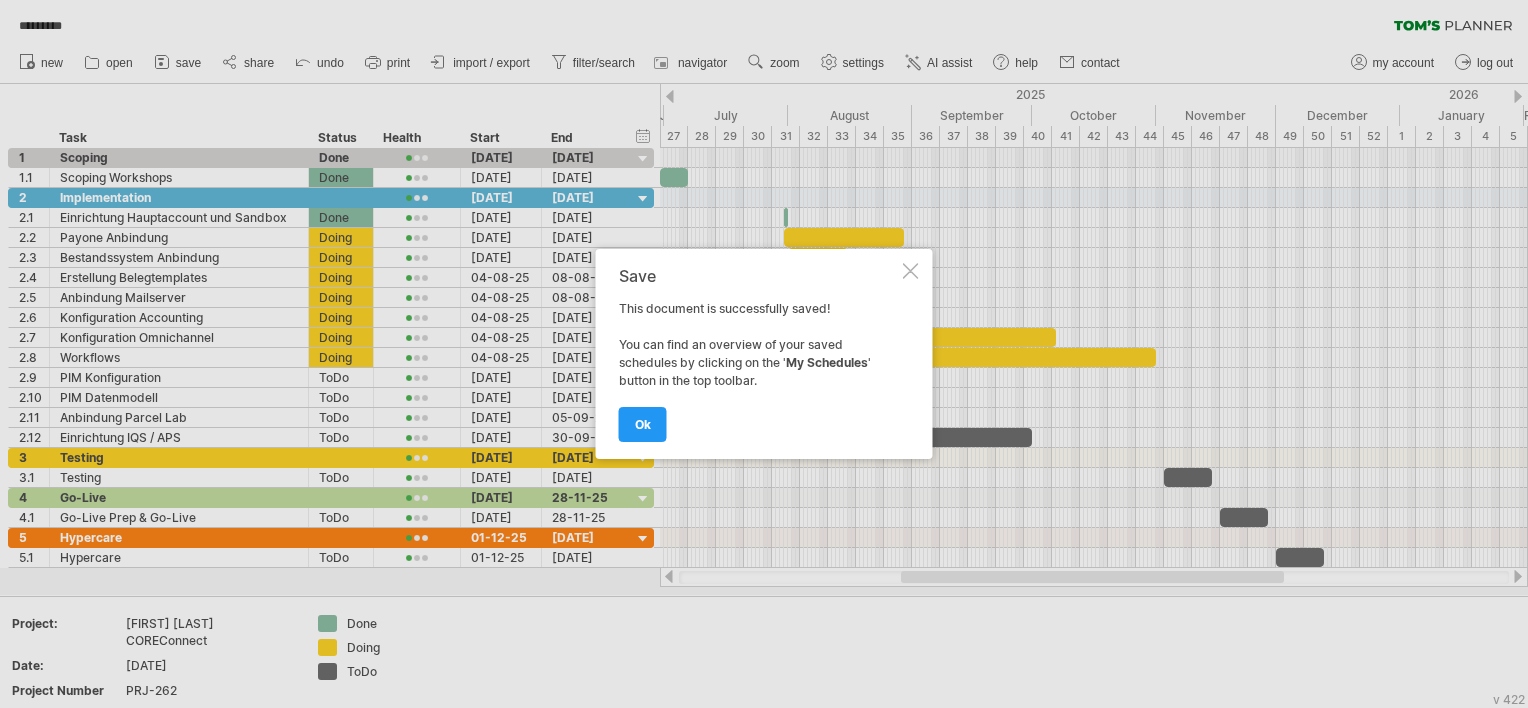 click on "Save This document is successfully saved! You can find an overview of your saved schedules by clicking on the ' My Schedules ' button in the top toolbar. ok" at bounding box center [764, 354] 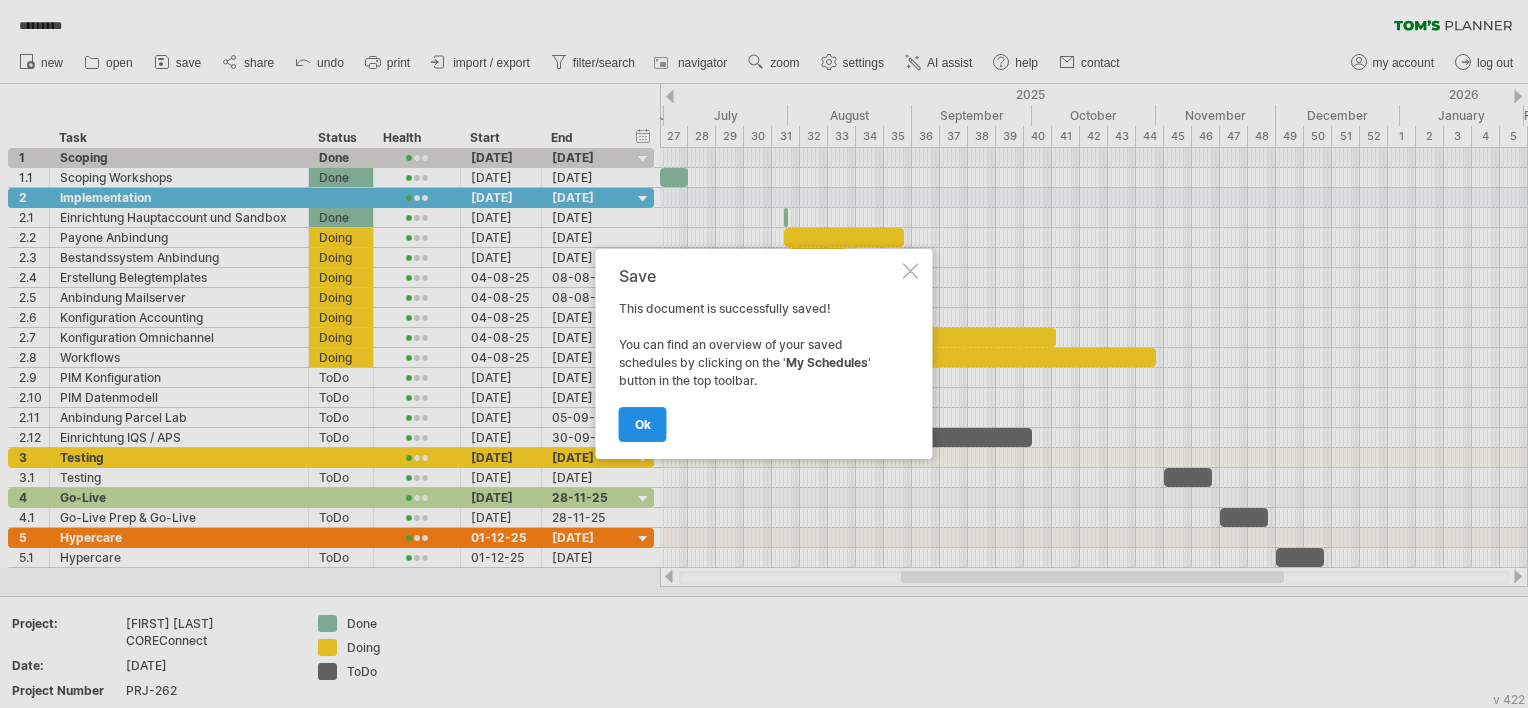 click on "ok" at bounding box center (643, 424) 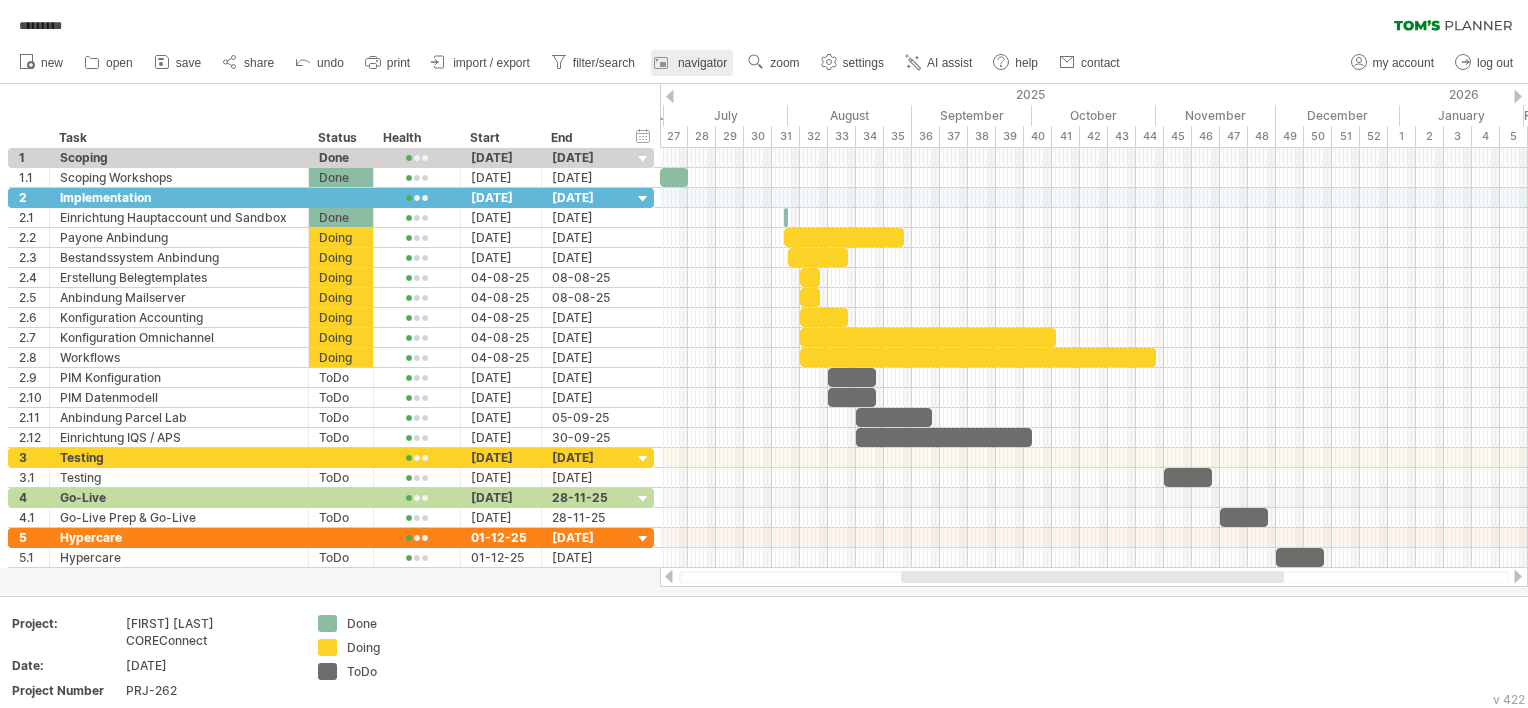 click on "navigator" at bounding box center [692, 63] 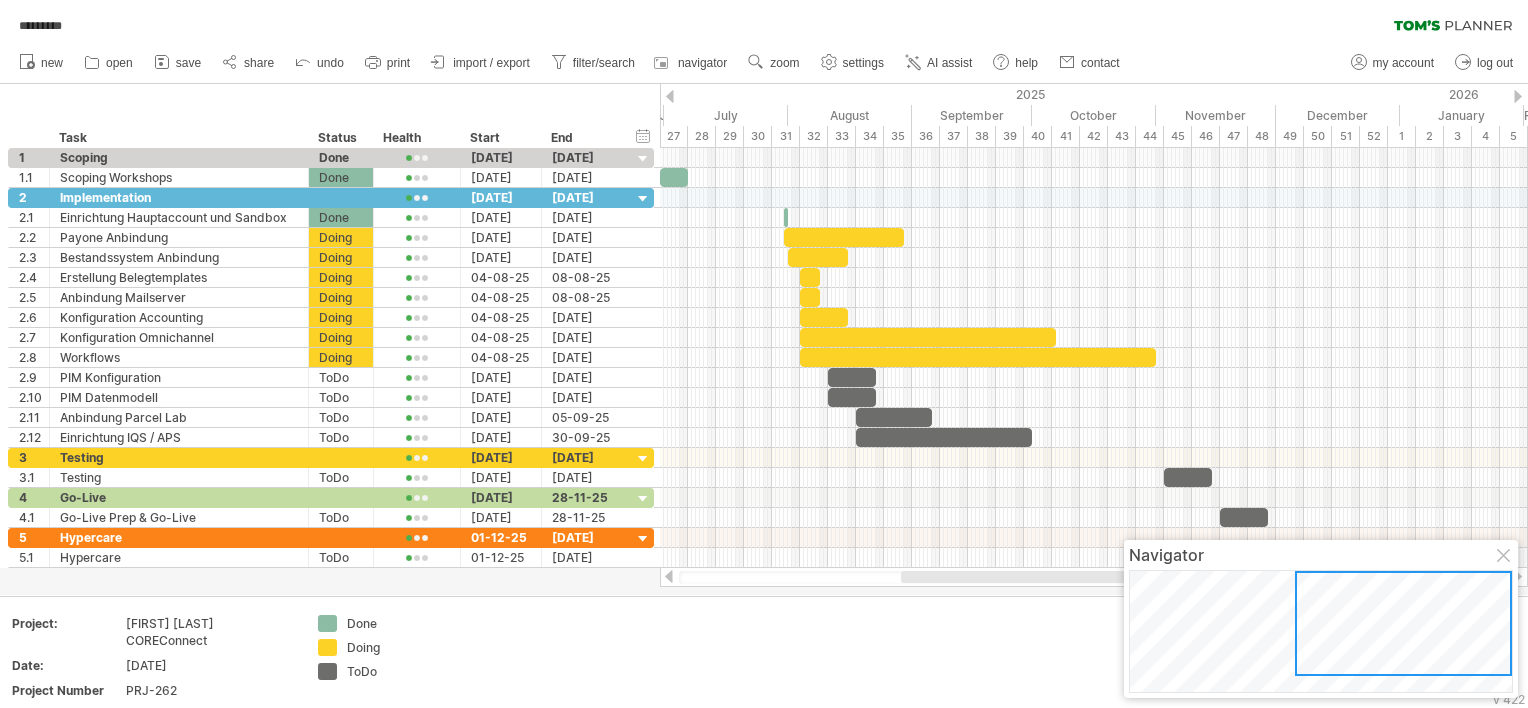 drag, startPoint x: 1412, startPoint y: 647, endPoint x: 1419, endPoint y: 629, distance: 19.313208 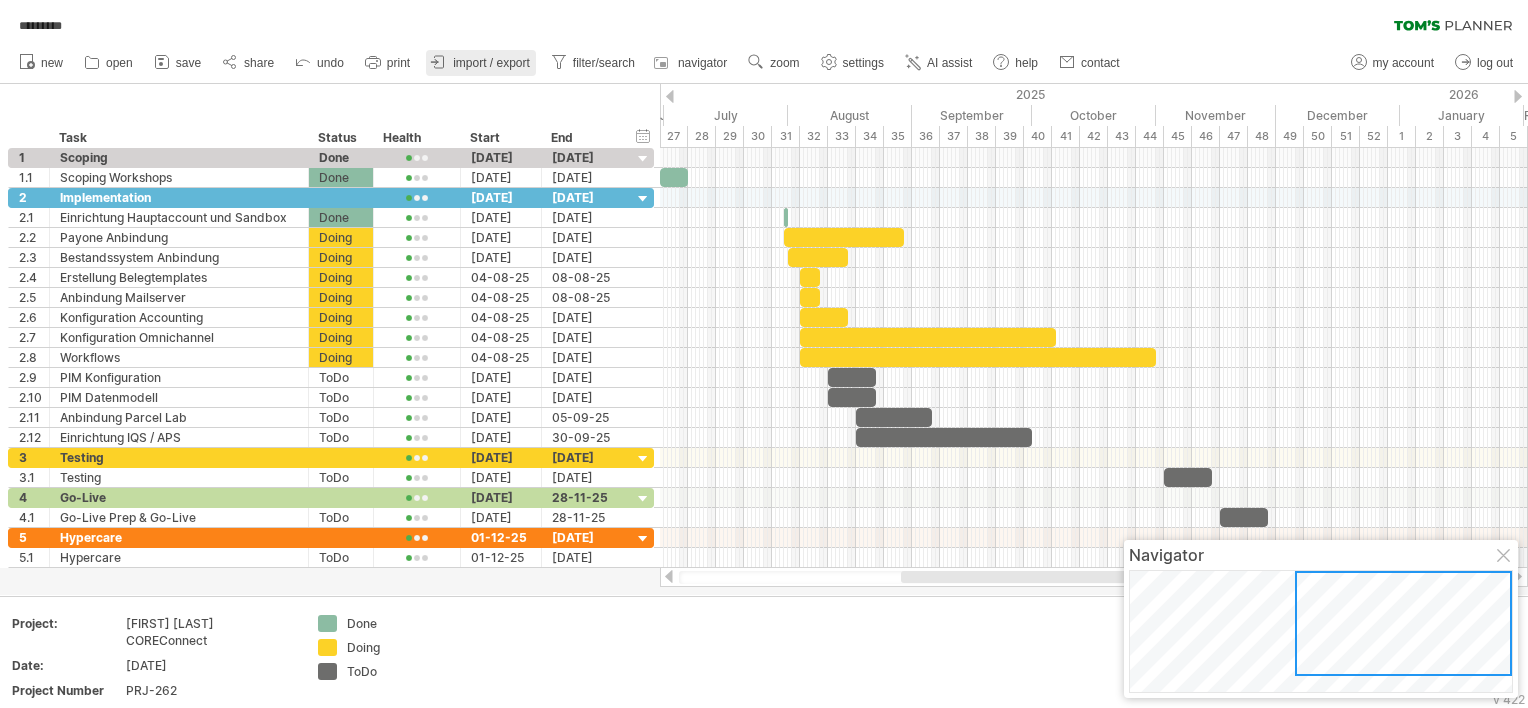 click on "import / export" at bounding box center [491, 63] 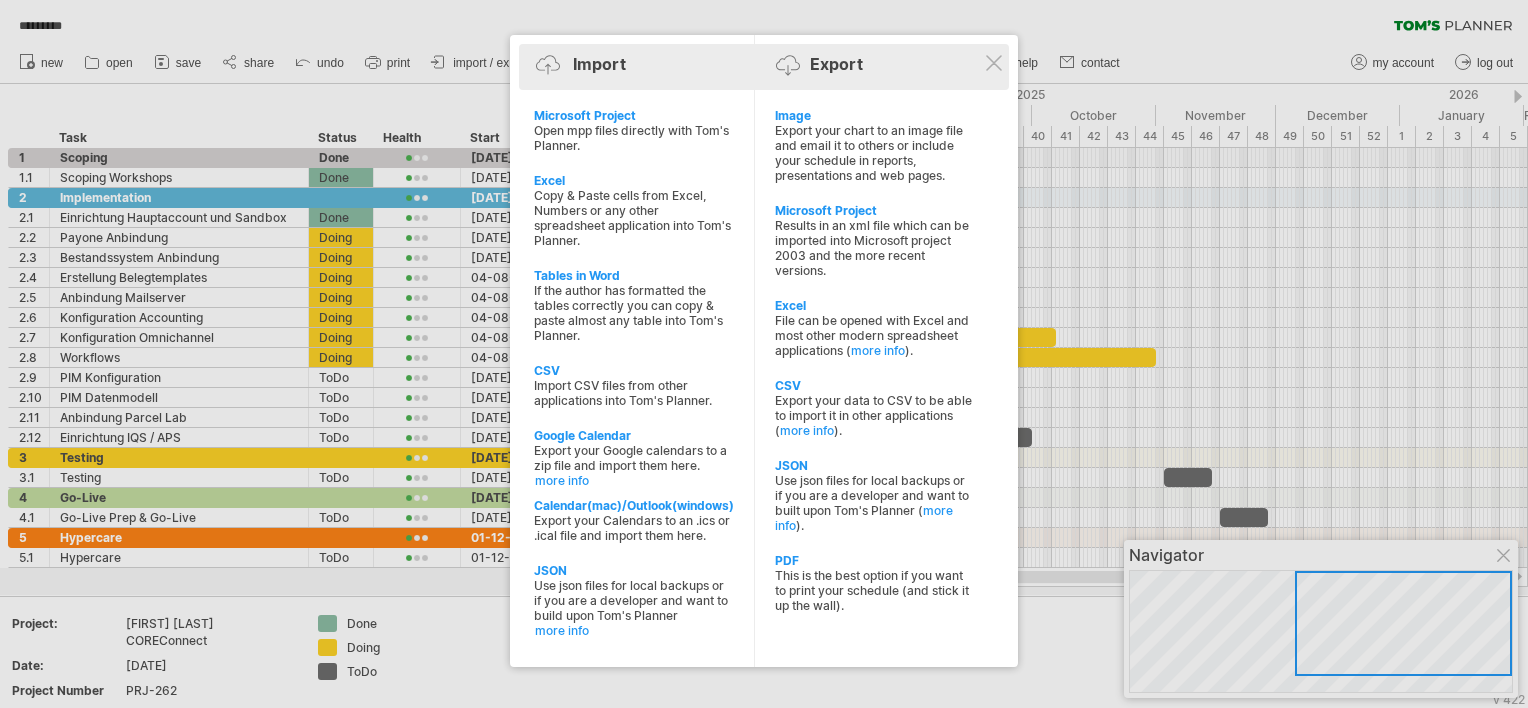 click on "Import
Export" at bounding box center [764, 67] 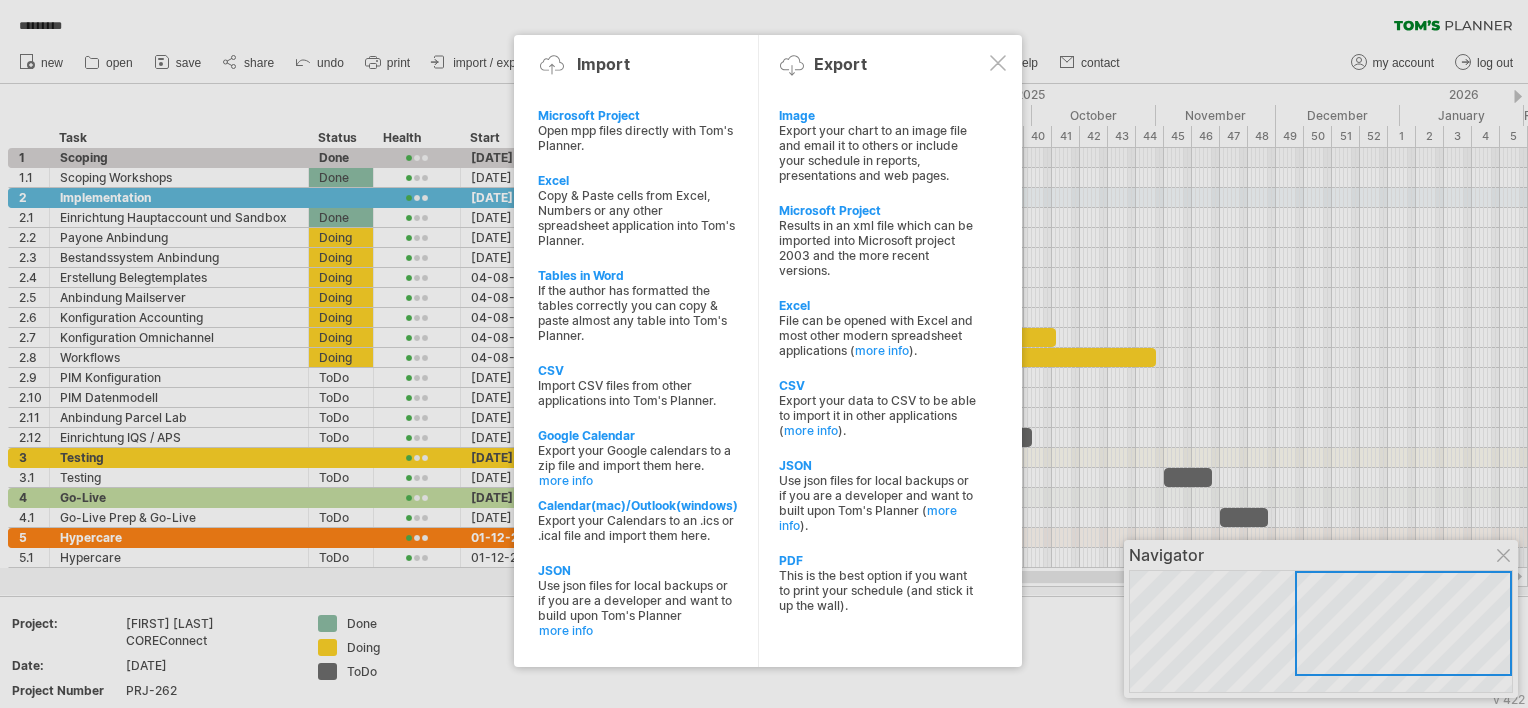 click at bounding box center [764, 354] 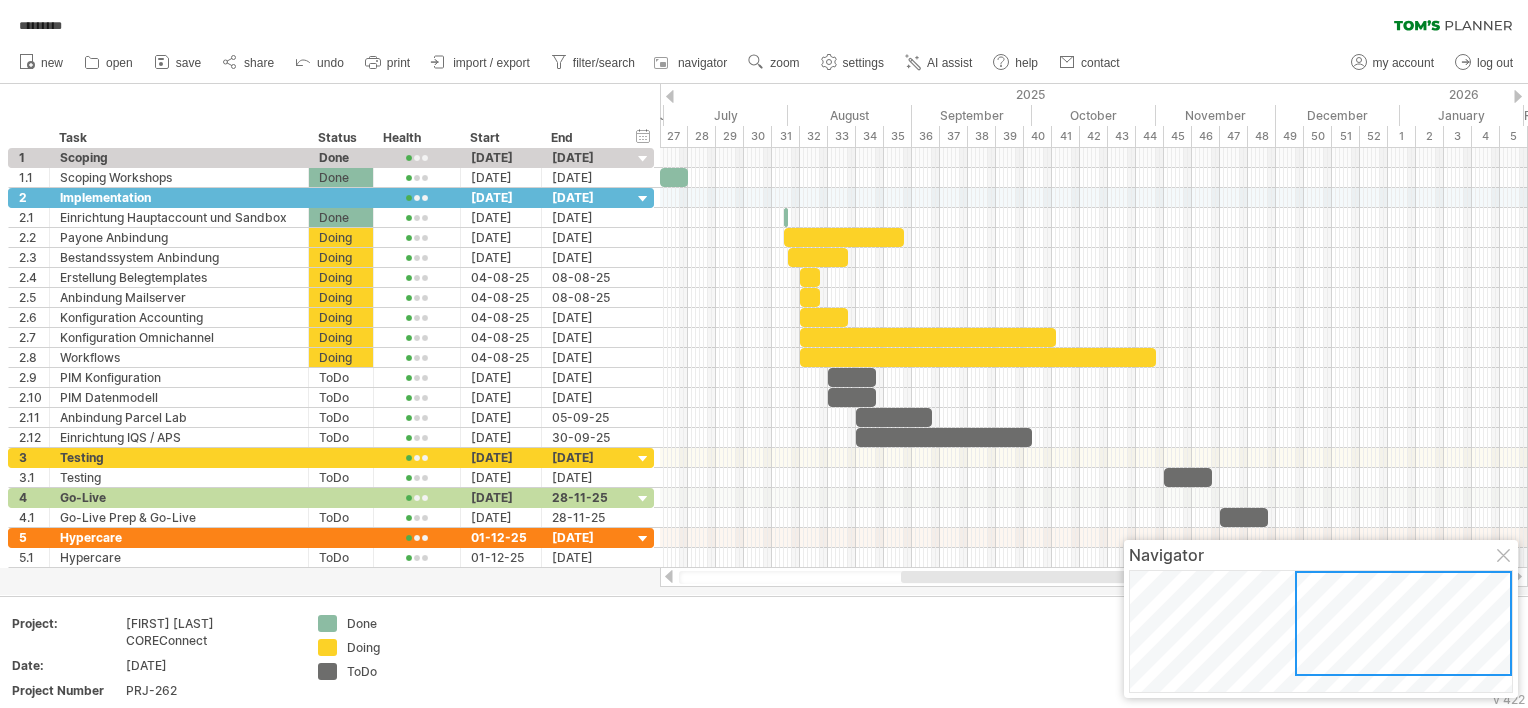click on "*********
clear filter
reapply filter" at bounding box center (764, 21) 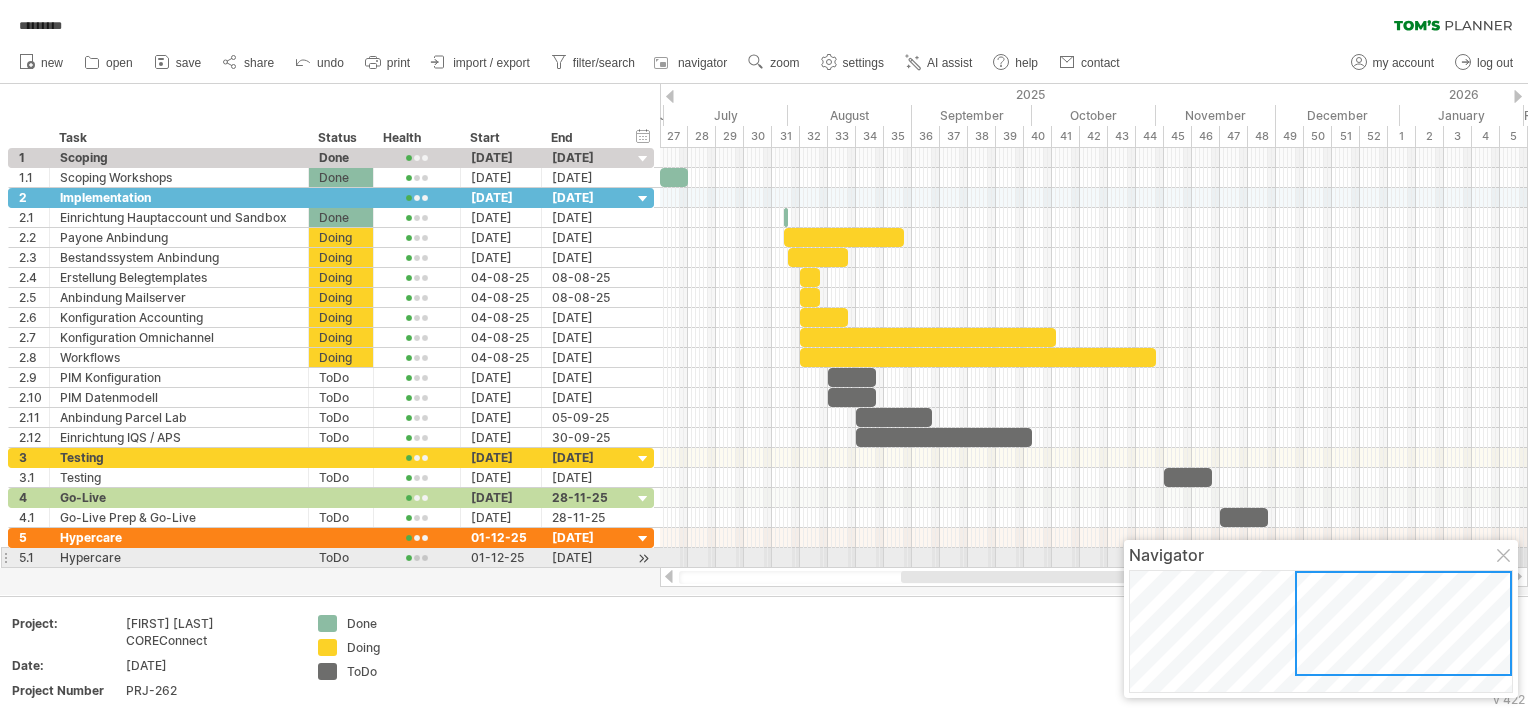 click at bounding box center [1505, 557] 